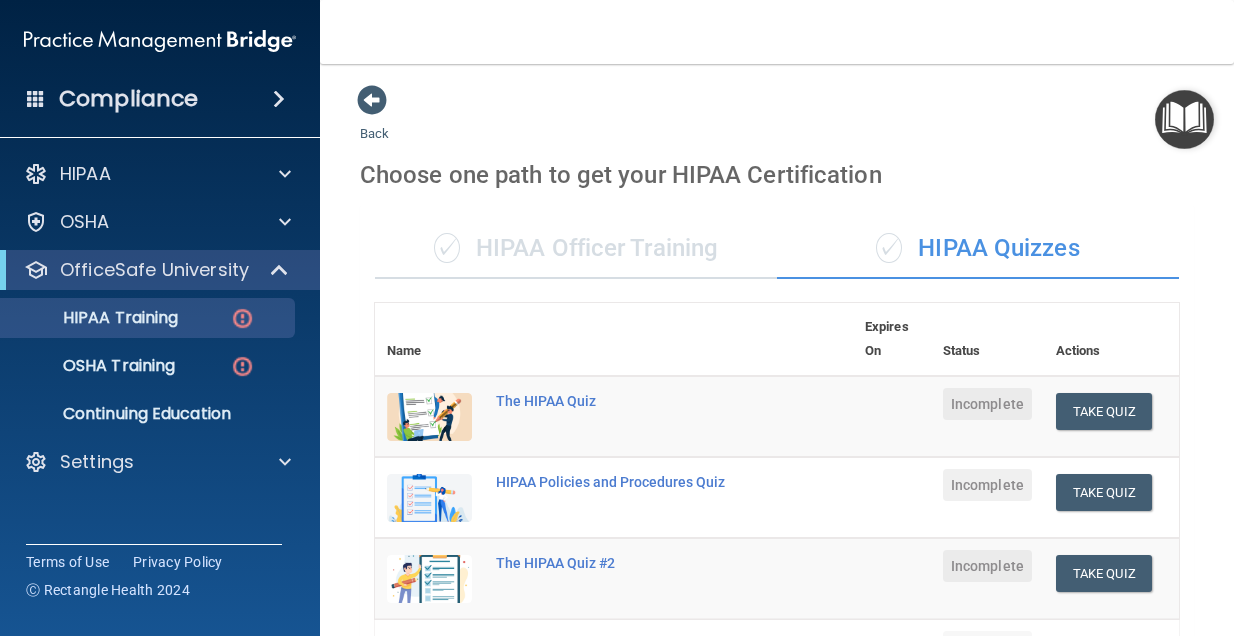 scroll, scrollTop: 0, scrollLeft: 0, axis: both 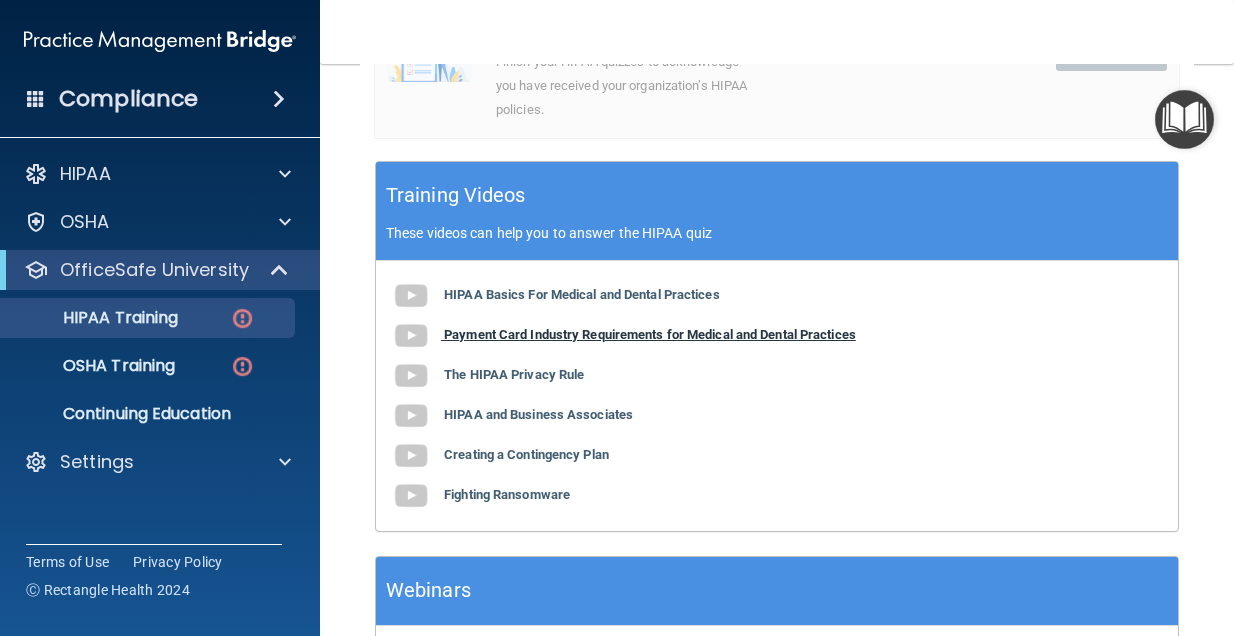 click on "Payment Card Industry Requirements for Medical and Dental Practices" at bounding box center [650, 334] 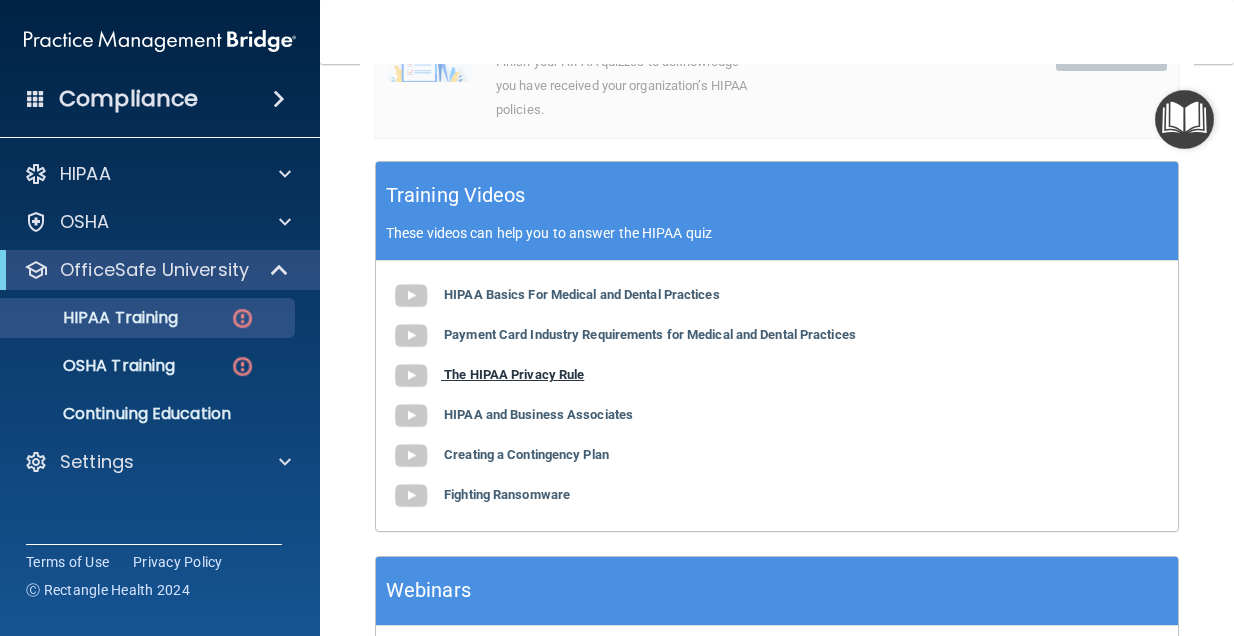 click on "The HIPAA Privacy Rule" at bounding box center (514, 374) 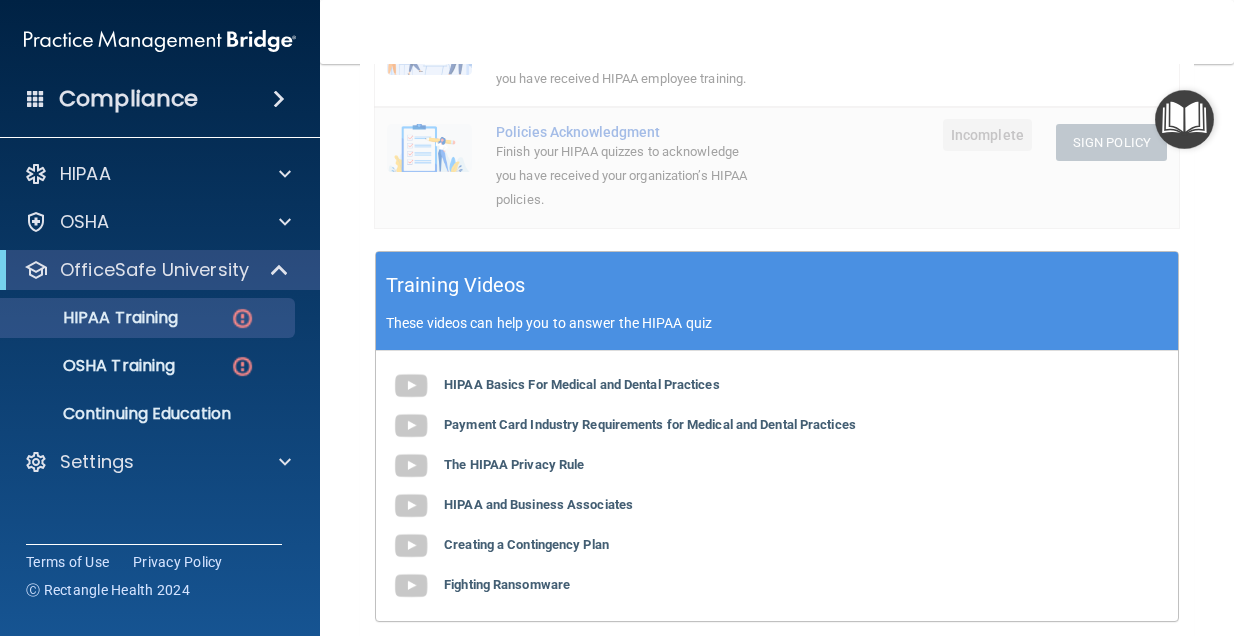 scroll, scrollTop: 633, scrollLeft: 0, axis: vertical 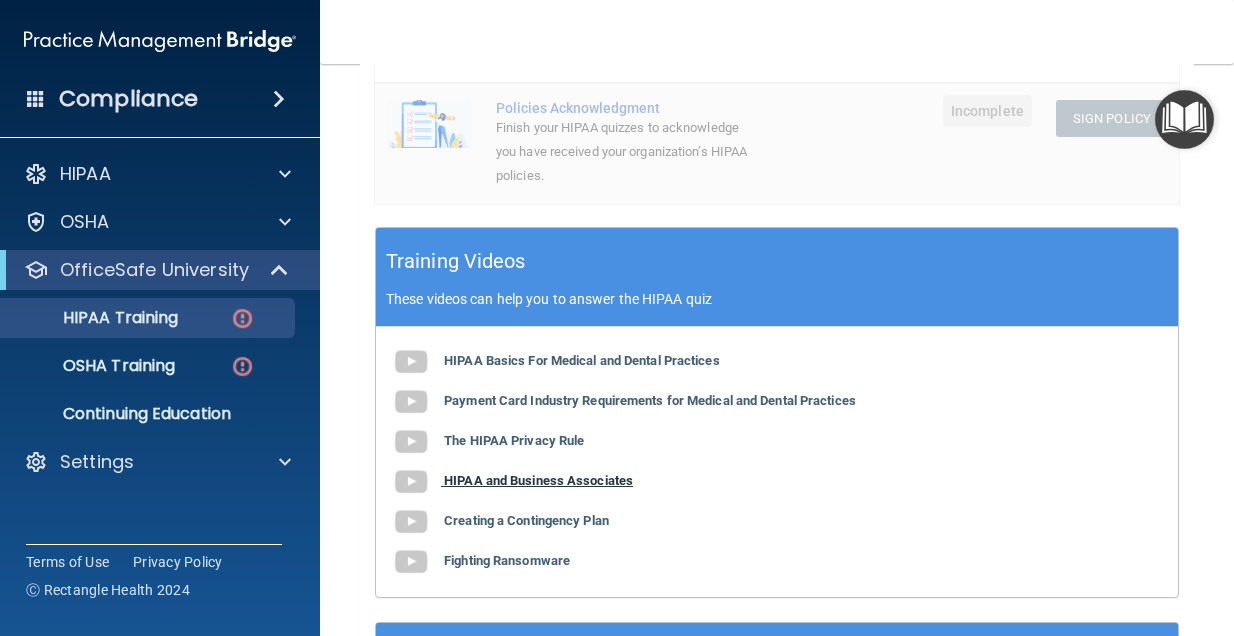 click on "HIPAA and Business Associates" at bounding box center (538, 480) 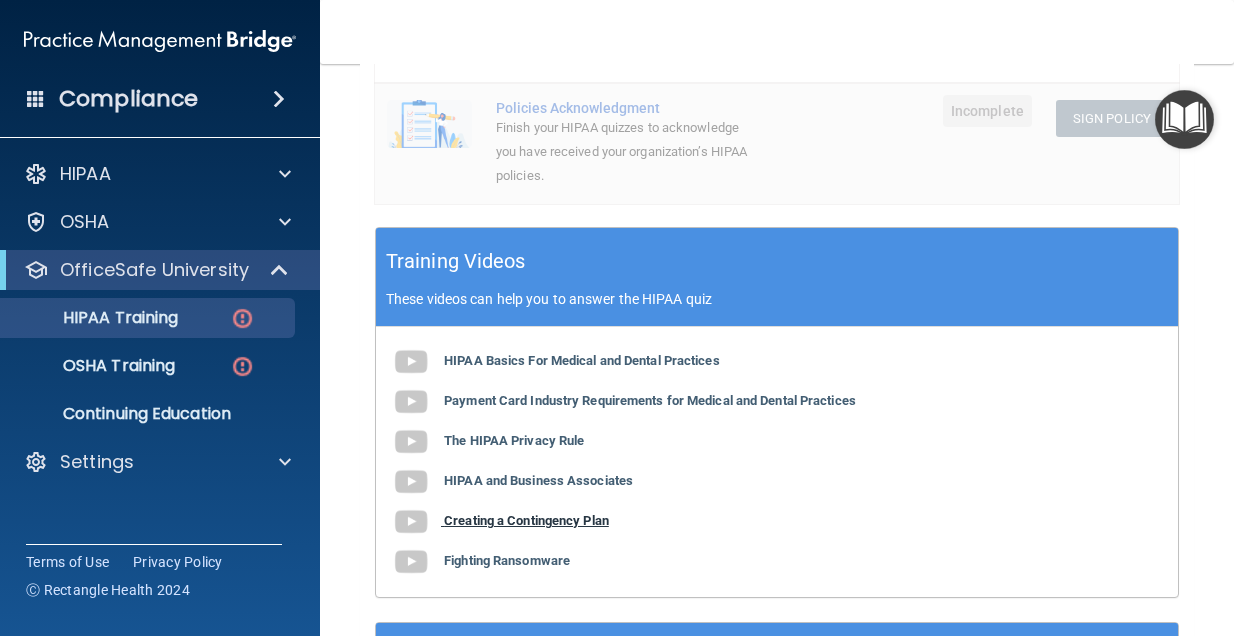 click on "Creating a Contingency Plan" at bounding box center [526, 520] 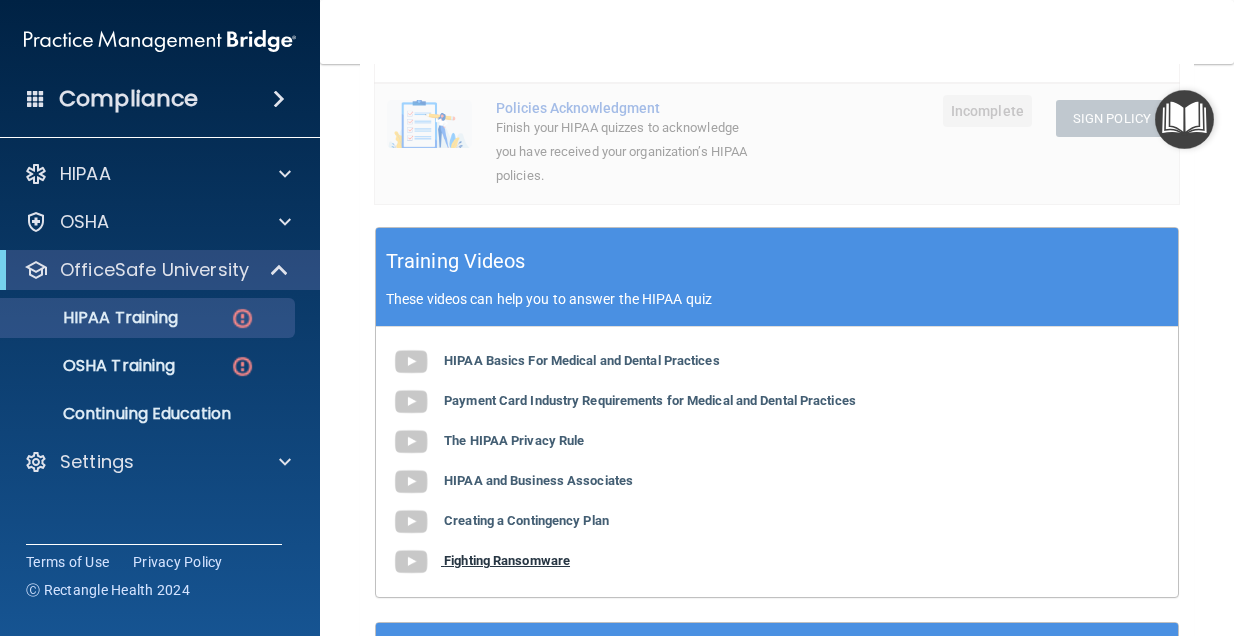 click on "Fighting Ransomware" at bounding box center (507, 560) 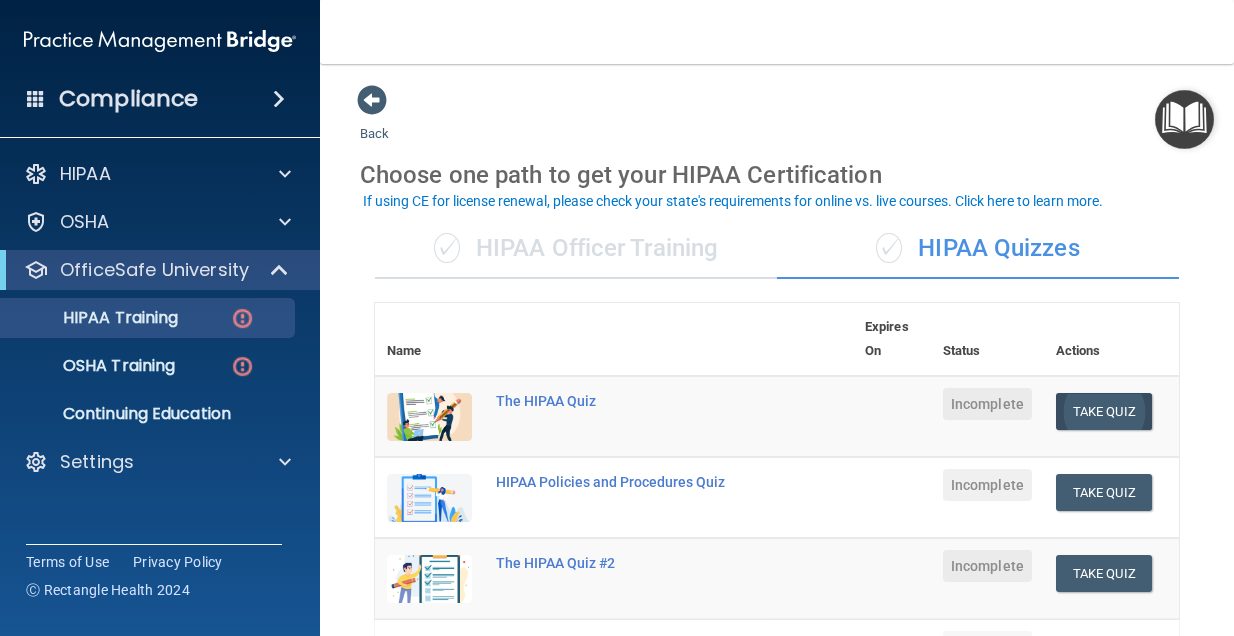 scroll, scrollTop: 0, scrollLeft: 0, axis: both 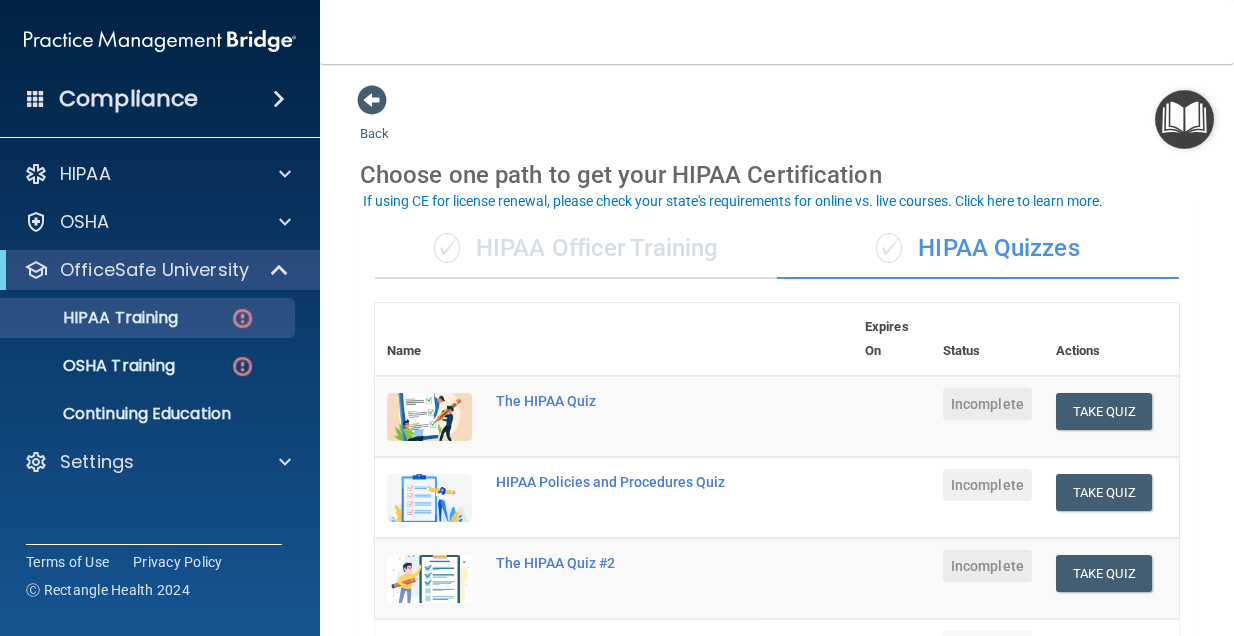 click on "Incomplete" at bounding box center [987, 404] 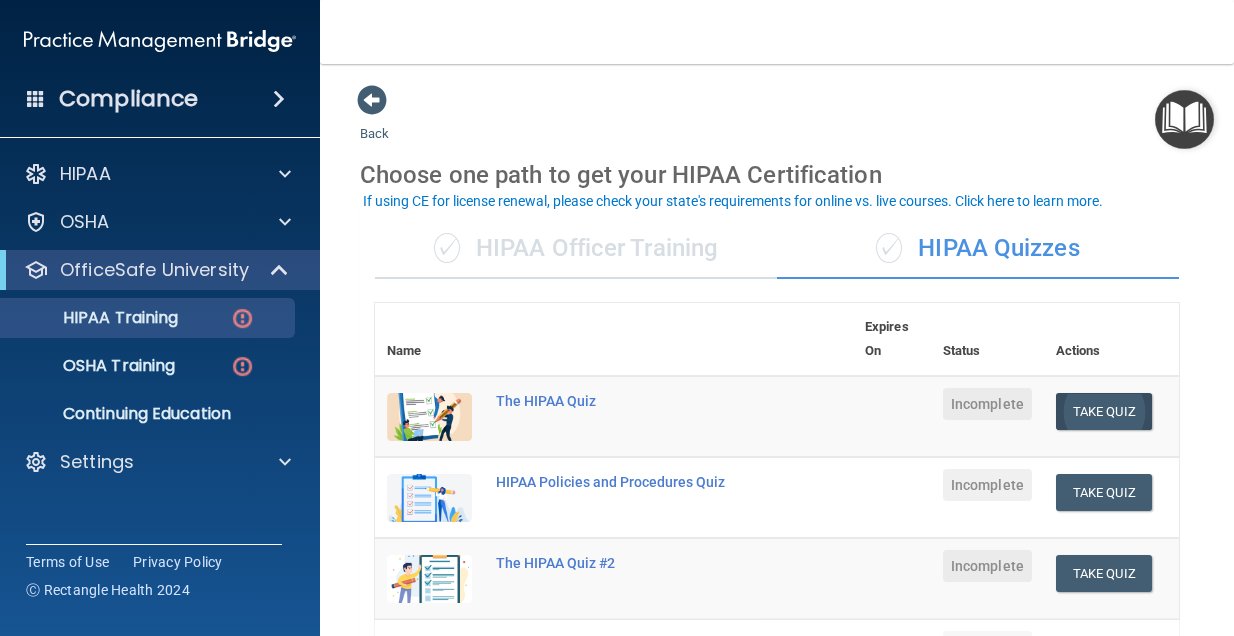click on "Take Quiz" at bounding box center (1104, 411) 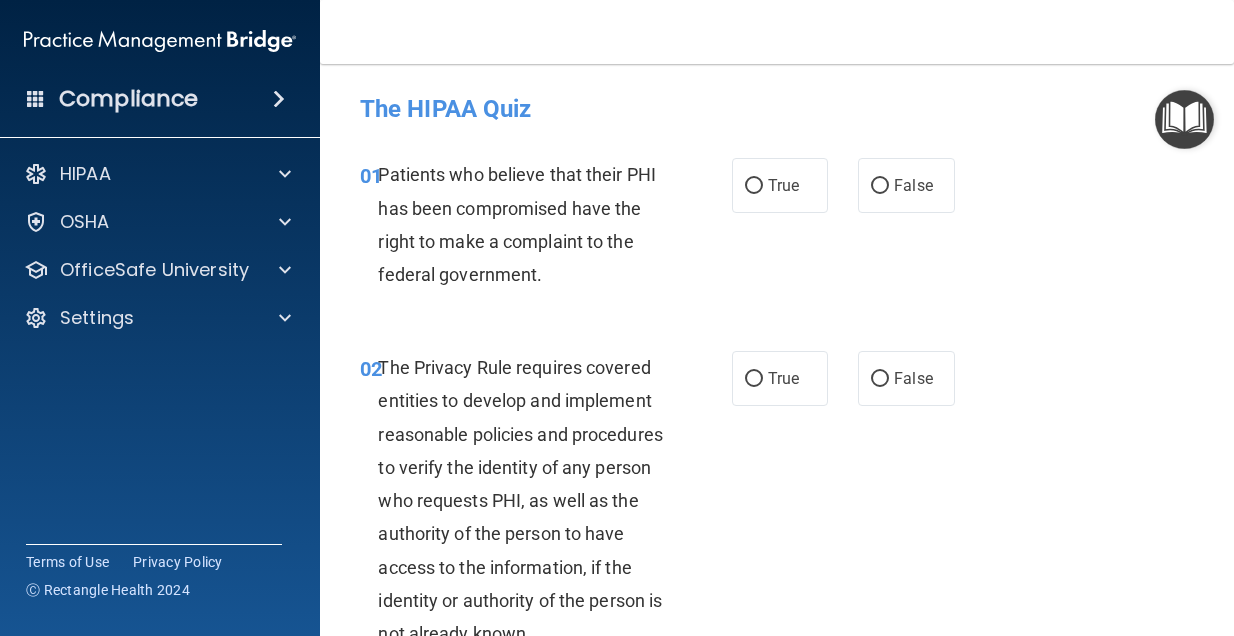 scroll, scrollTop: 0, scrollLeft: 0, axis: both 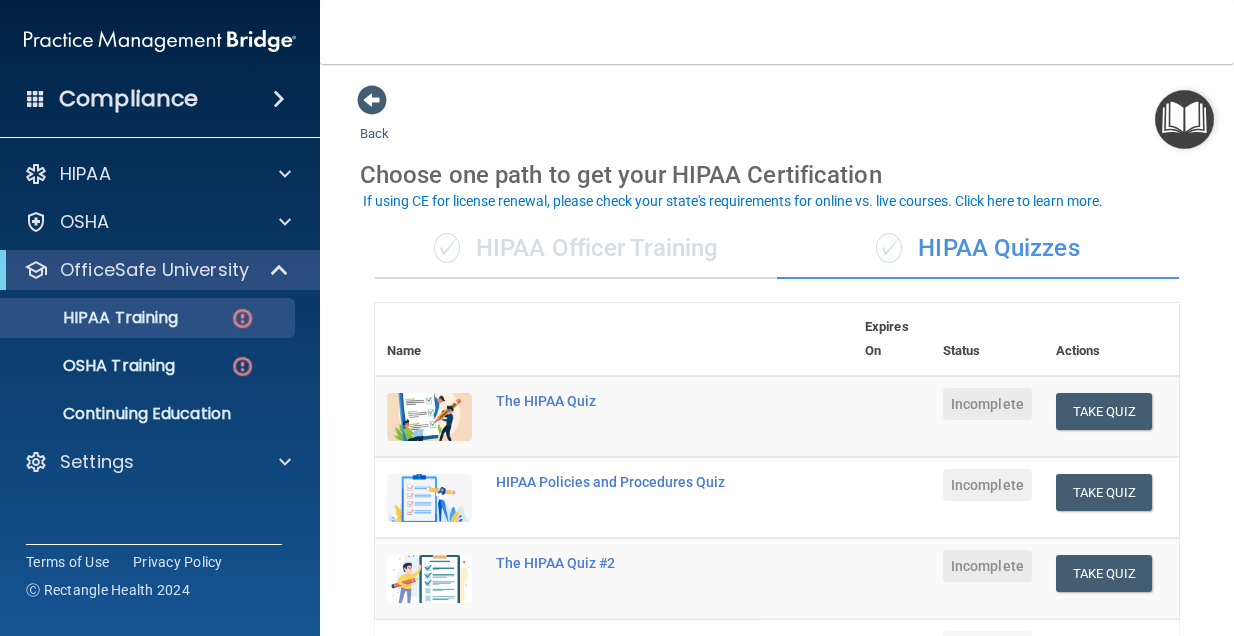 click on "✓   HIPAA Officer Training" at bounding box center (576, 249) 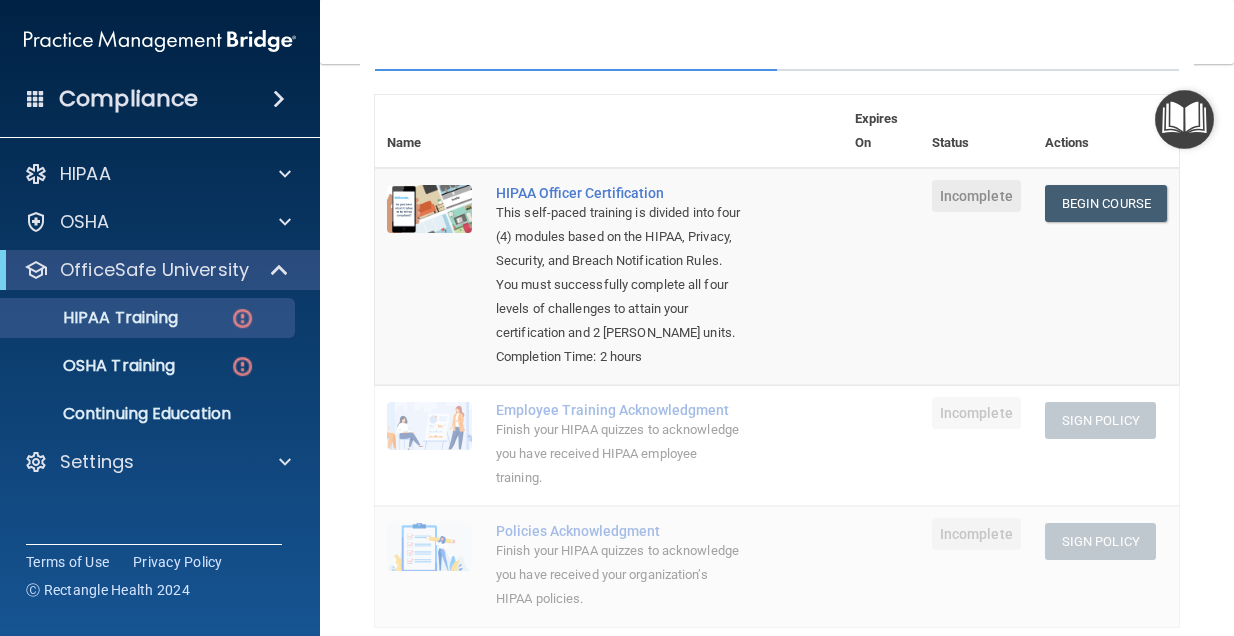 scroll, scrollTop: 118, scrollLeft: 0, axis: vertical 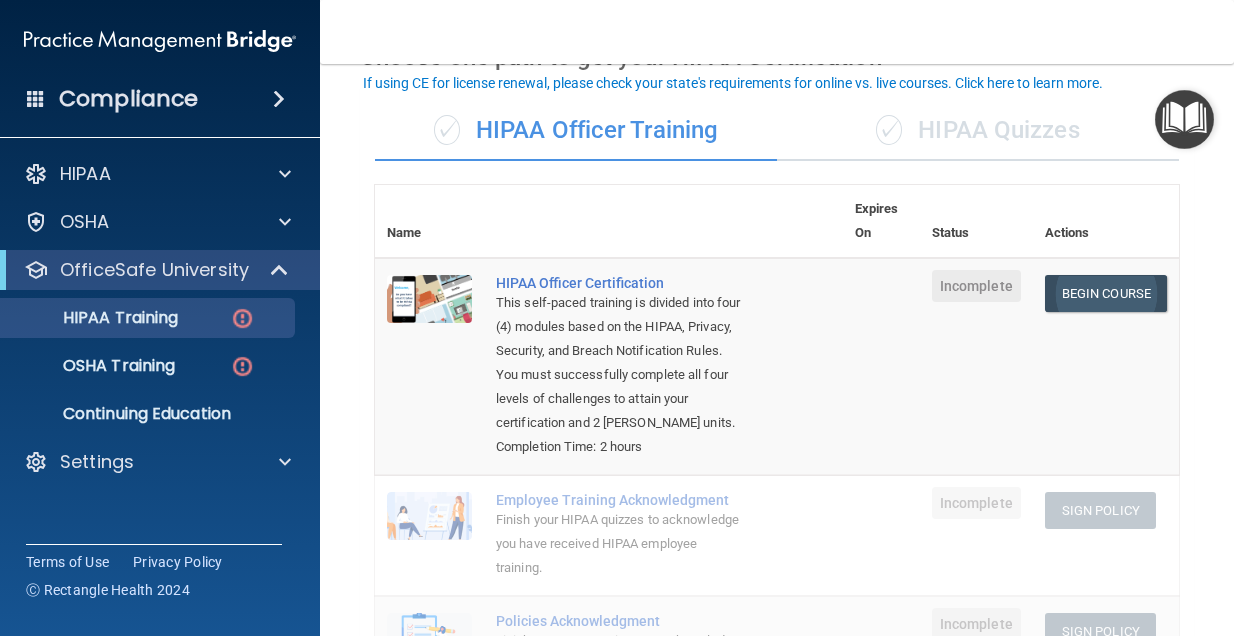 click on "Begin Course" at bounding box center (1106, 293) 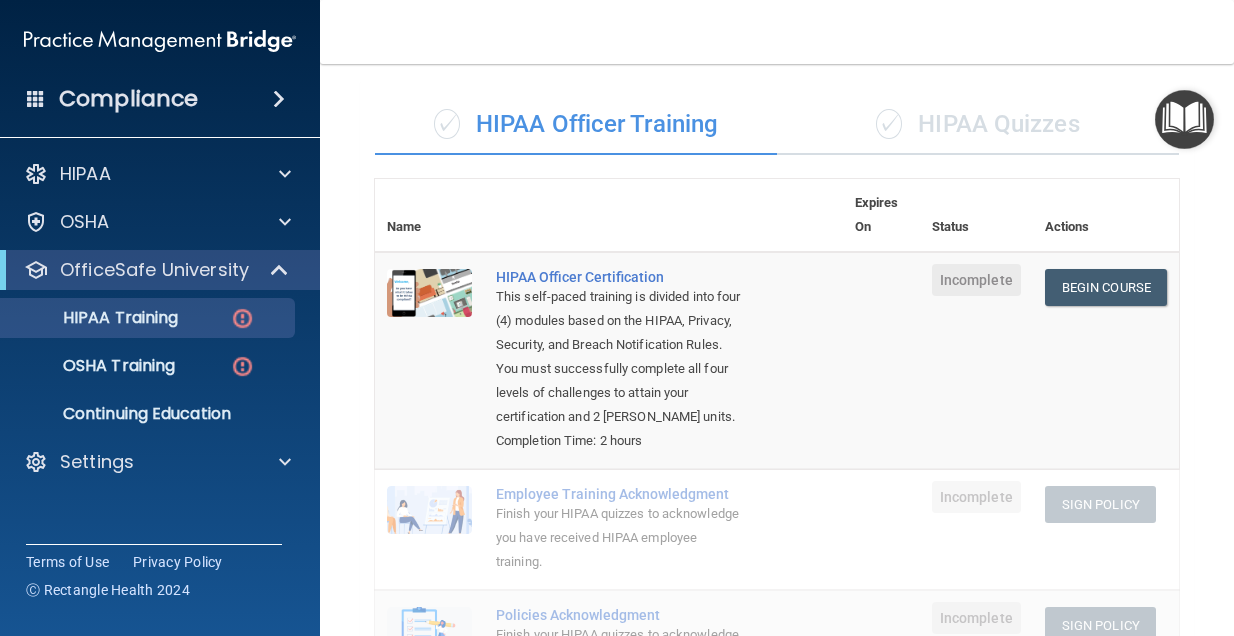 scroll, scrollTop: 50, scrollLeft: 0, axis: vertical 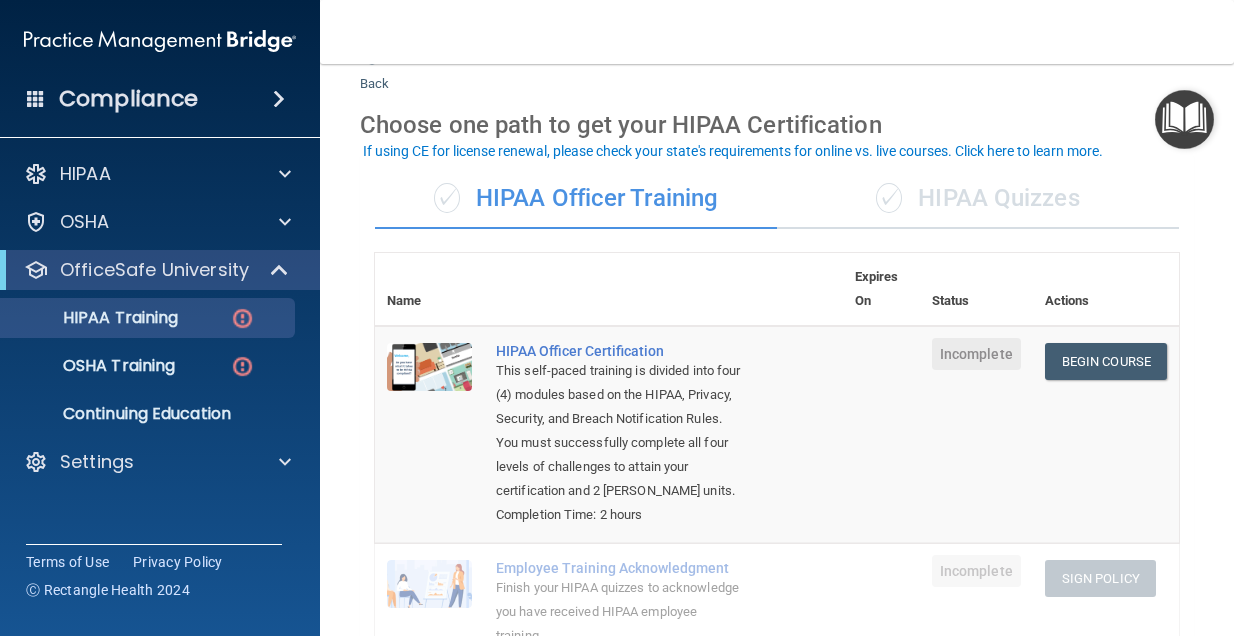 click on "✓   HIPAA Quizzes" at bounding box center [978, 199] 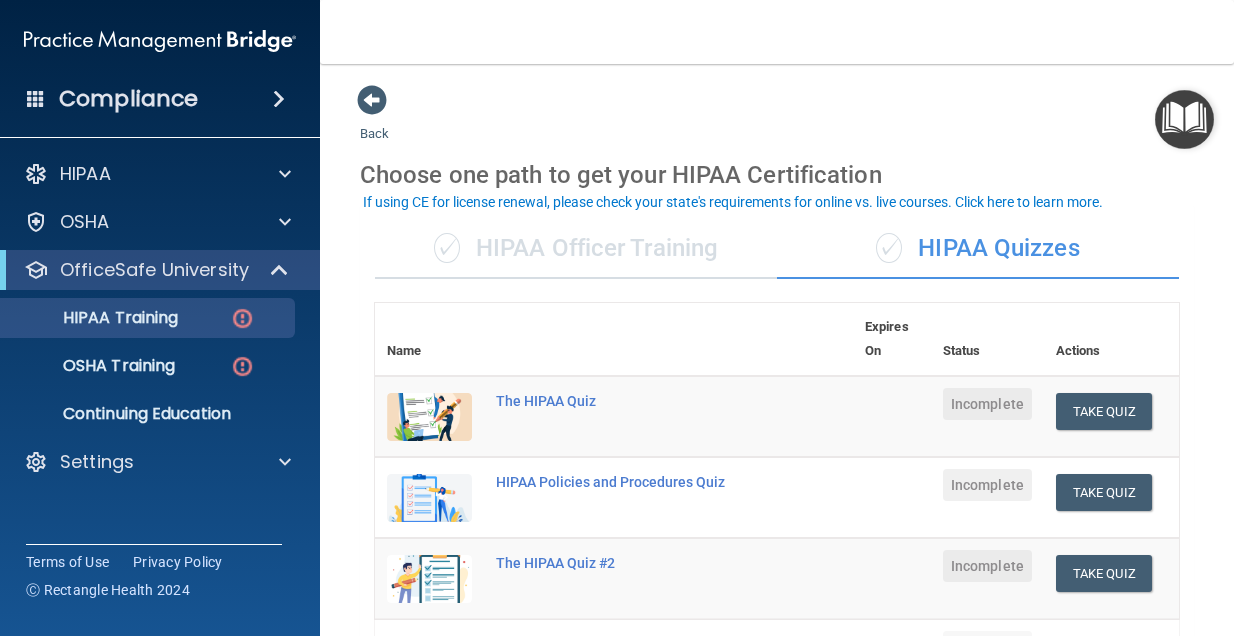 scroll, scrollTop: 0, scrollLeft: 0, axis: both 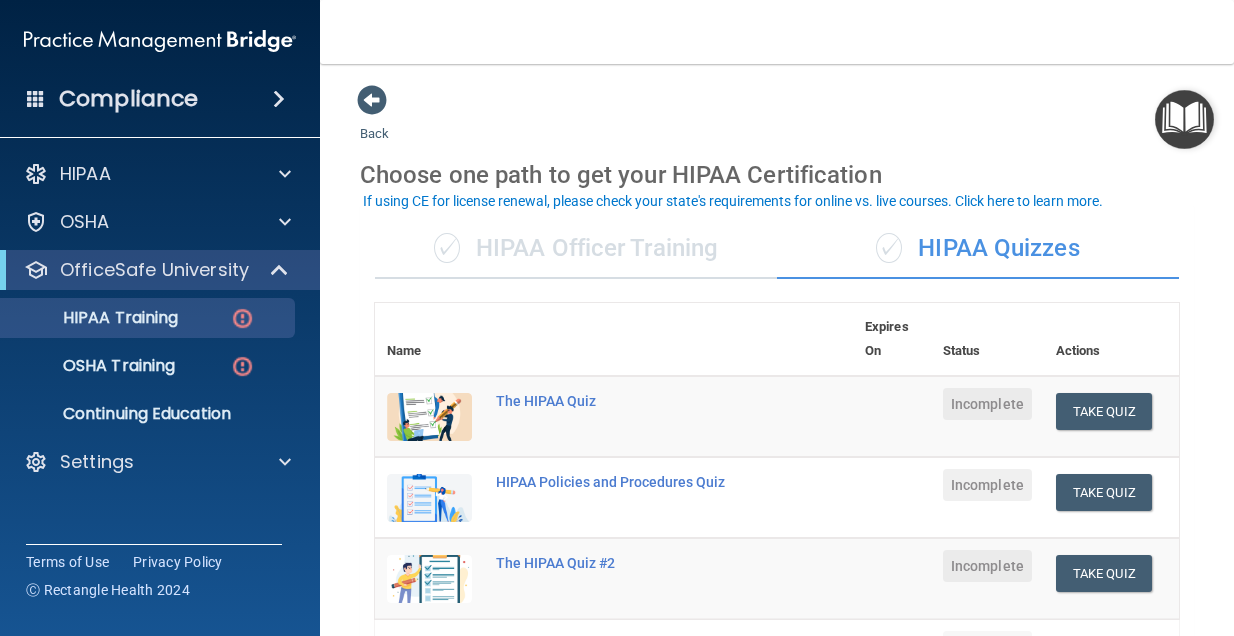 click on "✓   HIPAA Officer Training" at bounding box center [576, 249] 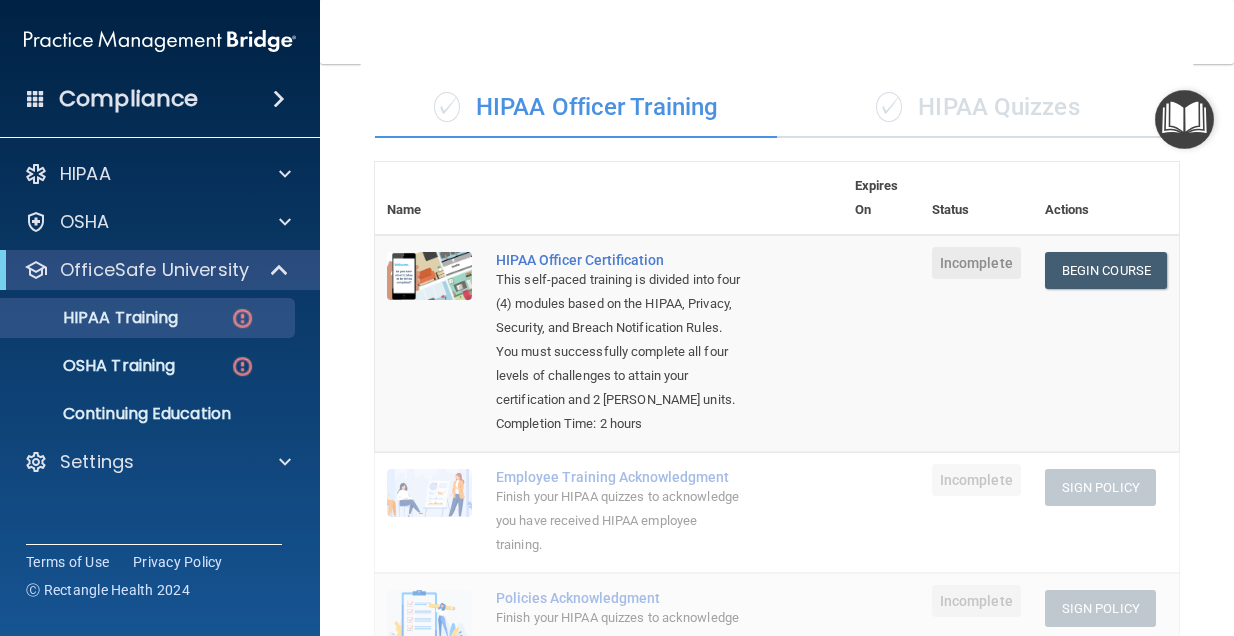 scroll, scrollTop: 283, scrollLeft: 0, axis: vertical 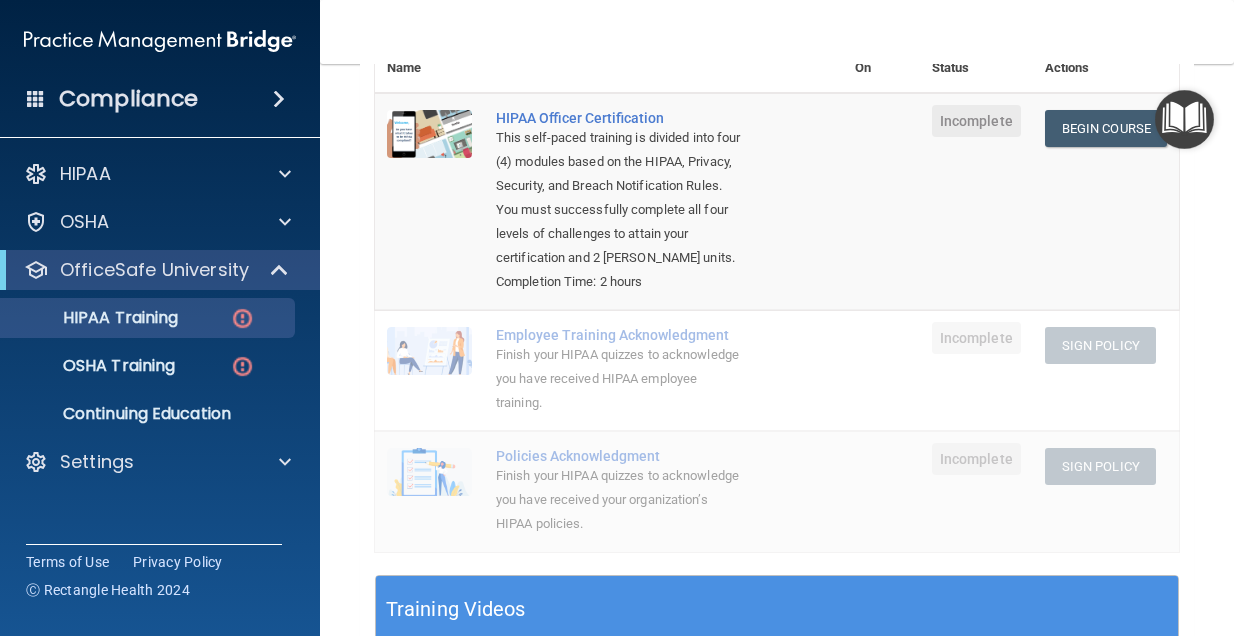 click on "Finish your HIPAA quizzes to acknowledge you have received HIPAA employee training." at bounding box center (619, 379) 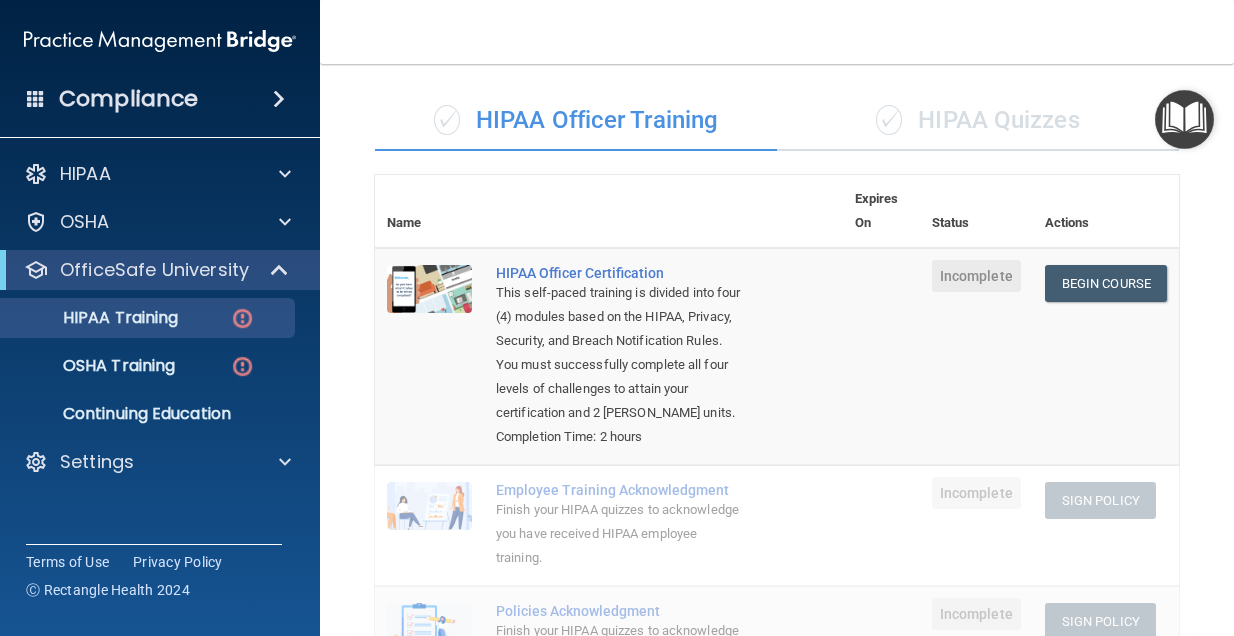 scroll, scrollTop: 114, scrollLeft: 0, axis: vertical 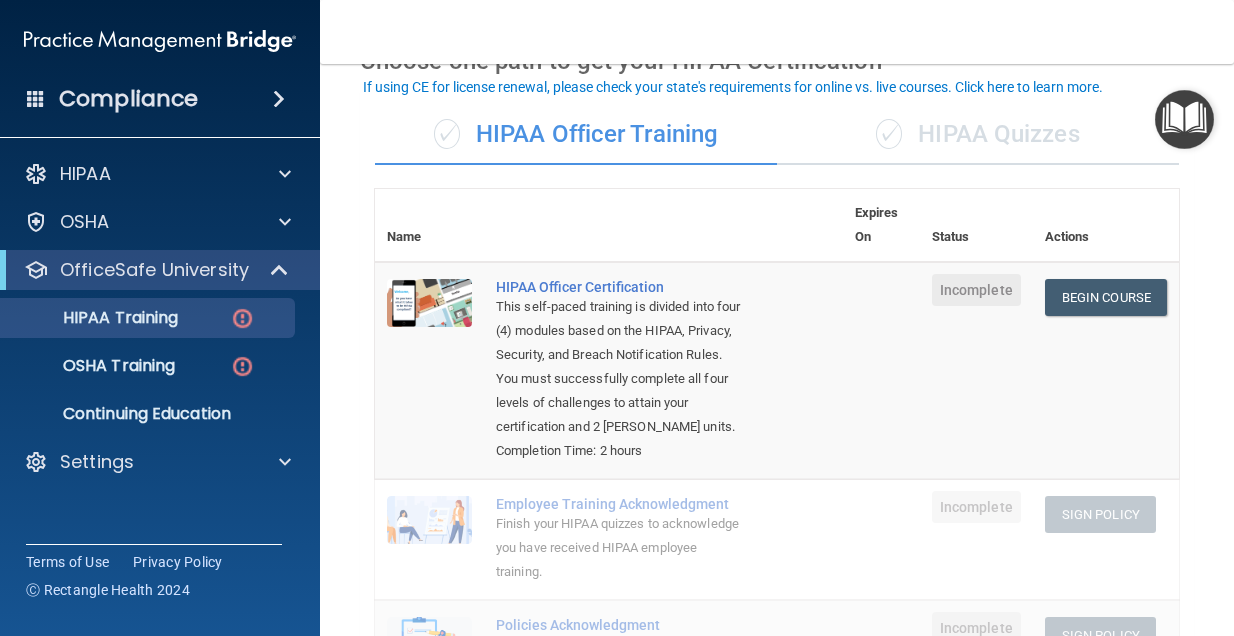 click on "✓   HIPAA Quizzes" at bounding box center [978, 135] 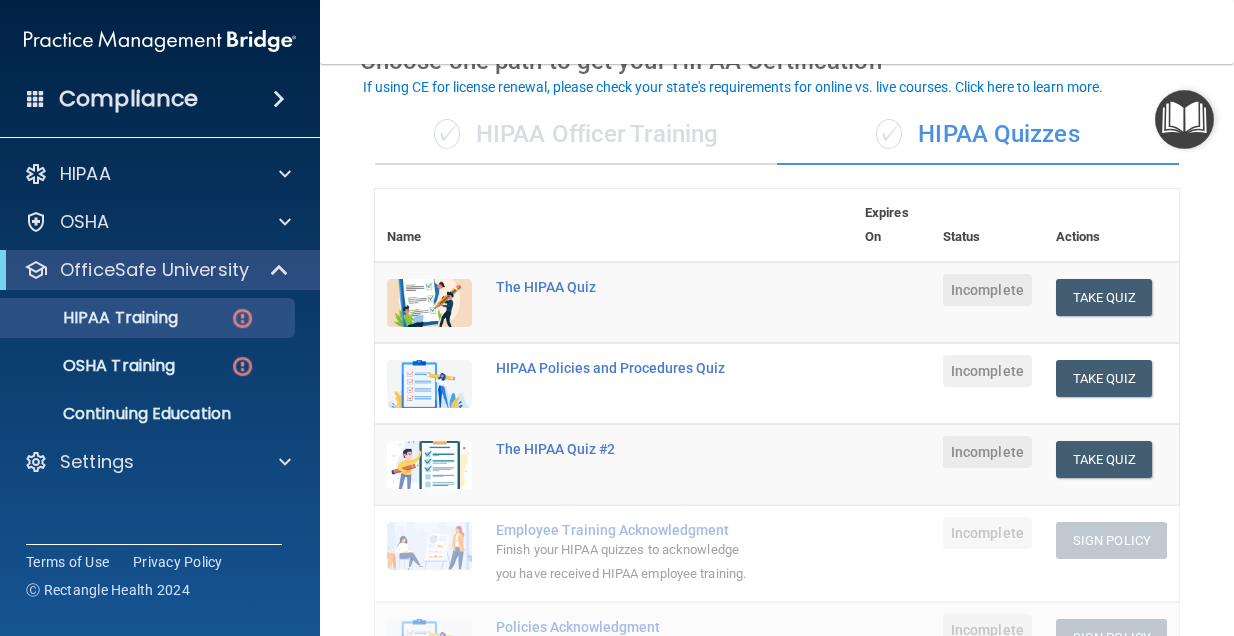 click on "✓   HIPAA Officer Training" at bounding box center [576, 135] 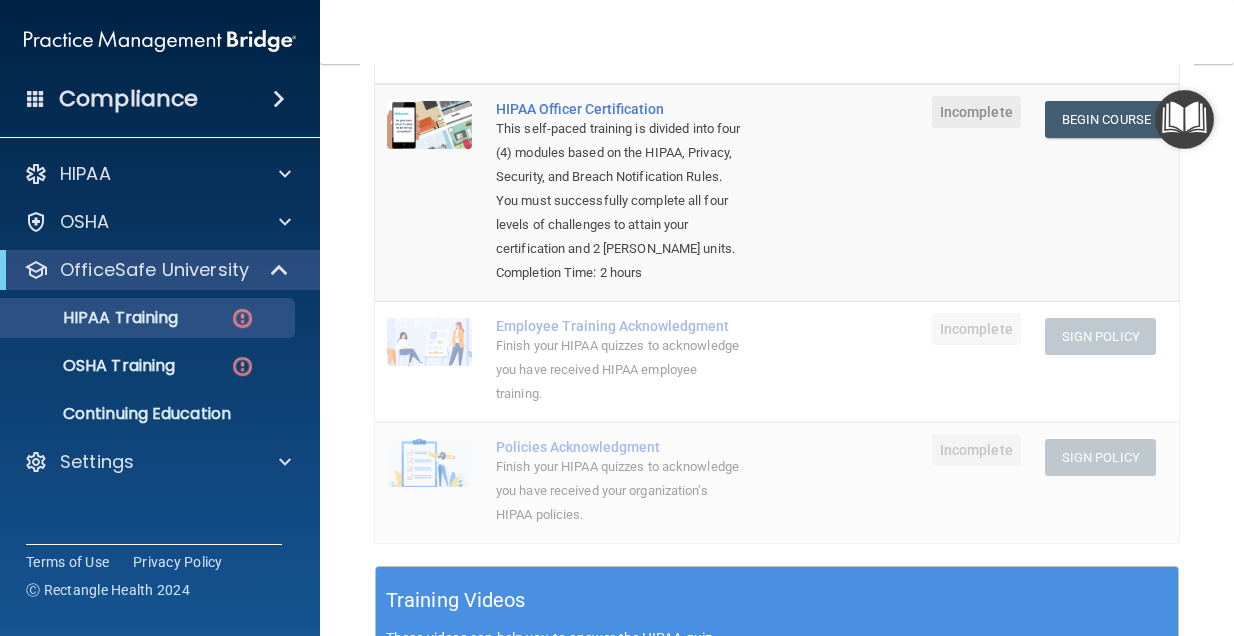 scroll, scrollTop: 295, scrollLeft: 0, axis: vertical 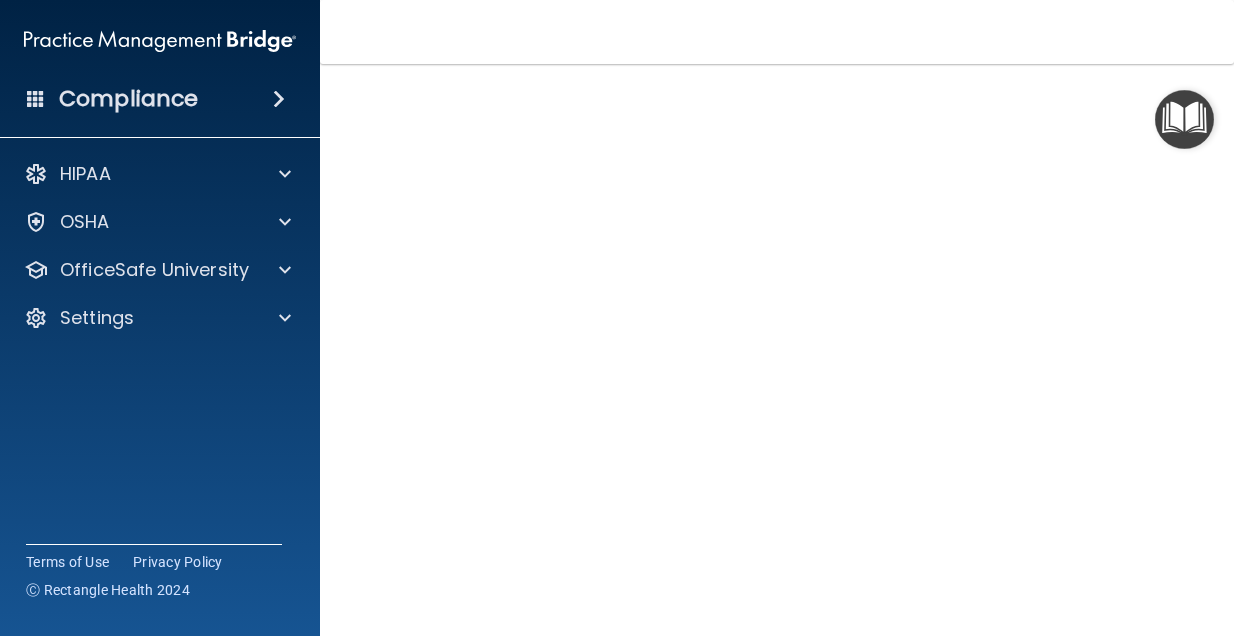 click on "Toggle navigation                                                                                                     LisBeth Ramos   lisbeth29ramos@gmail.com                            Manage My Enterprise              Ridgeline Oral Surgery     Manage My Location" at bounding box center [777, 32] 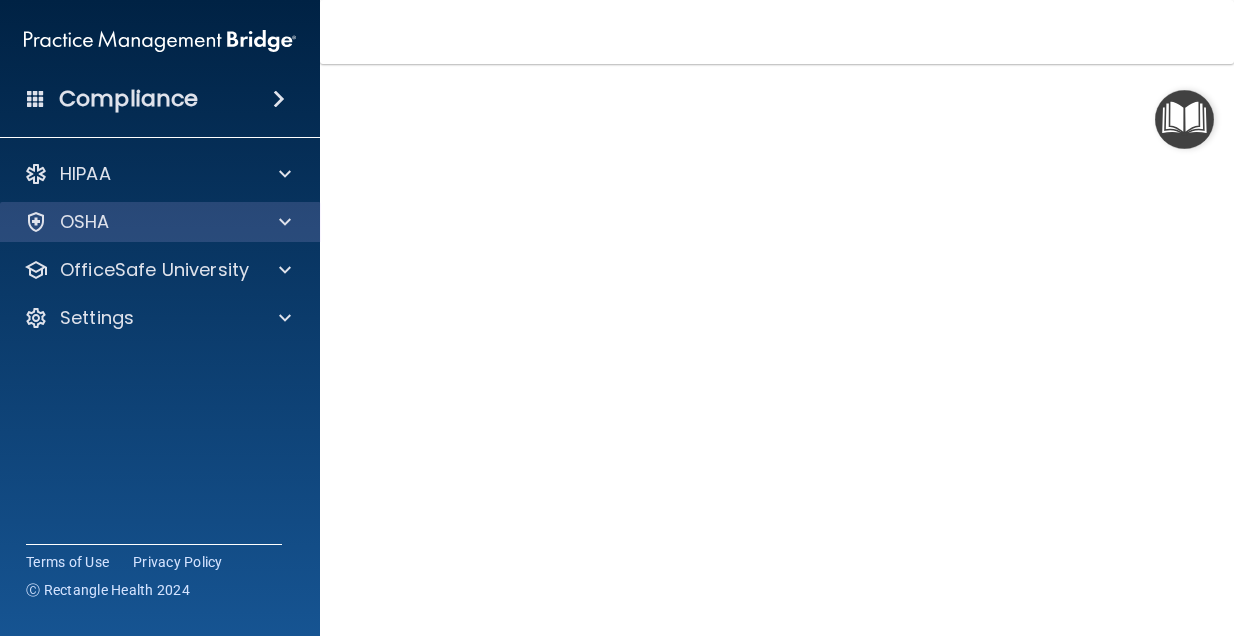 click at bounding box center [285, 222] 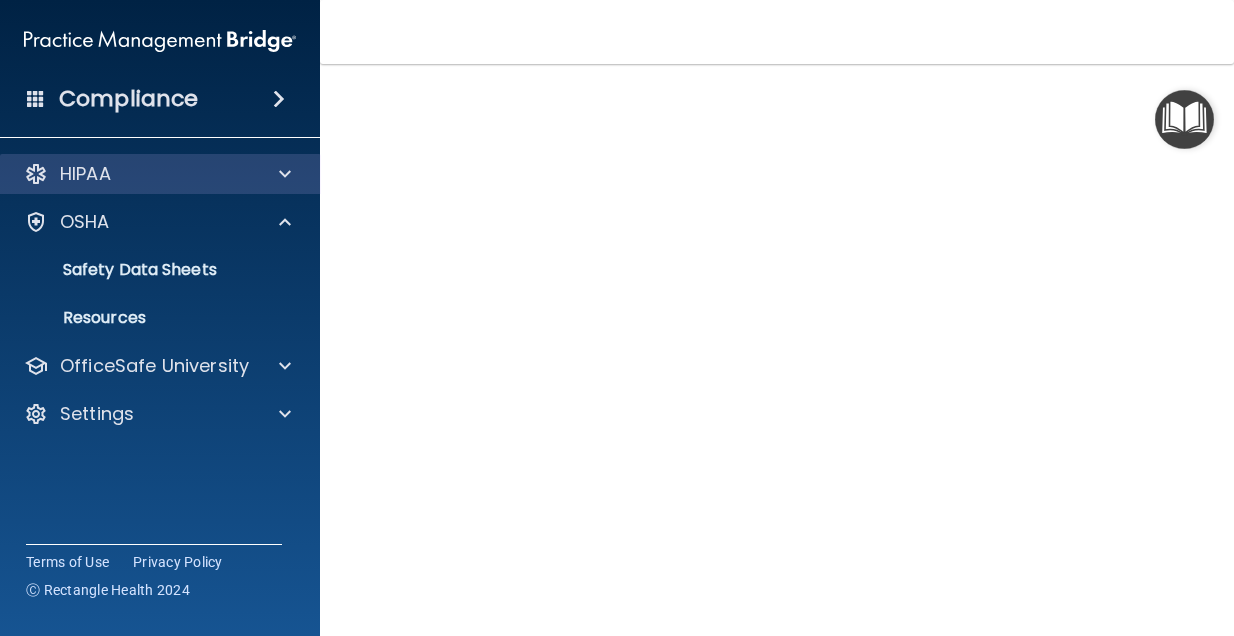 click at bounding box center (282, 174) 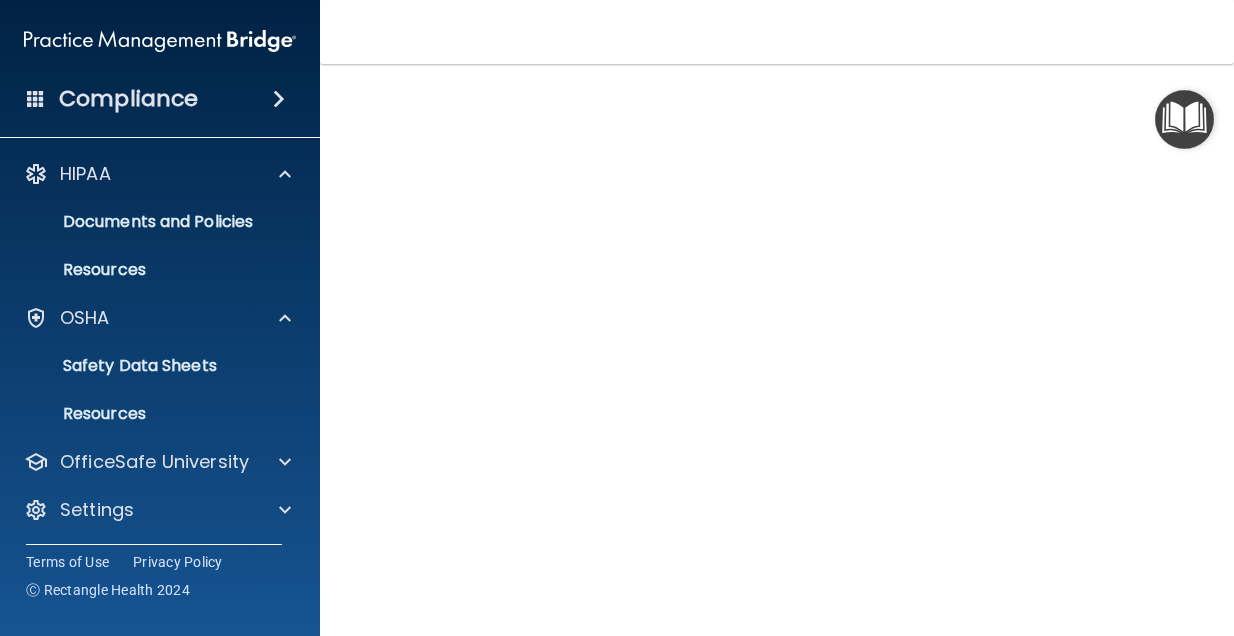 scroll, scrollTop: 143, scrollLeft: 0, axis: vertical 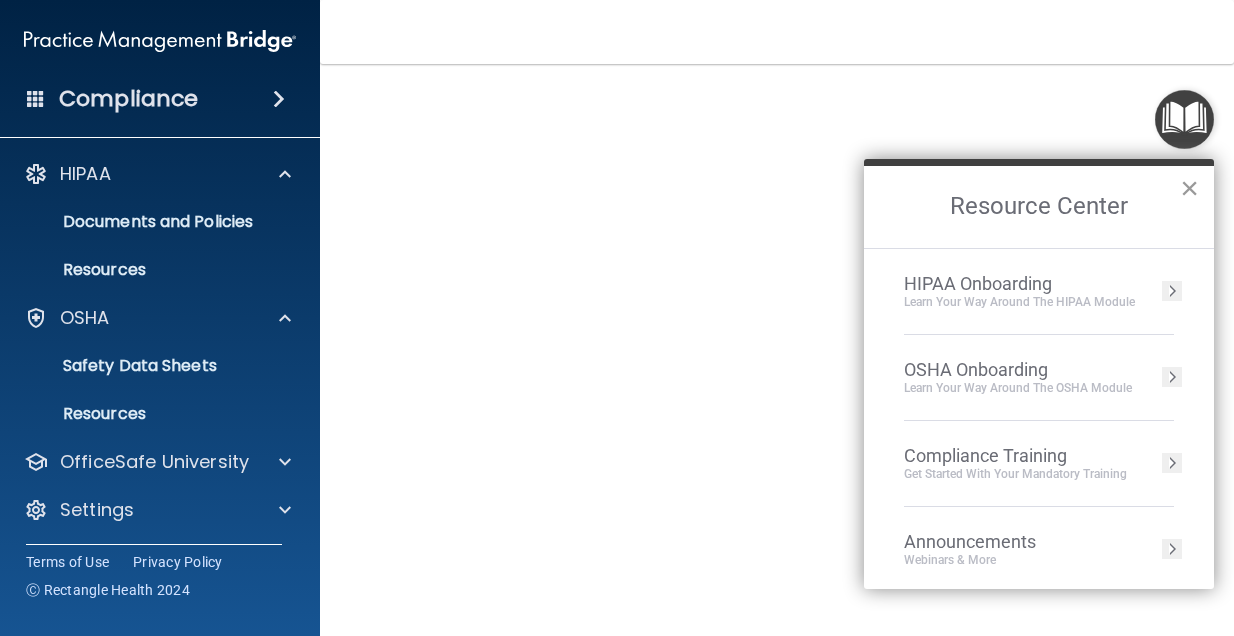 click on "×" at bounding box center (1189, 188) 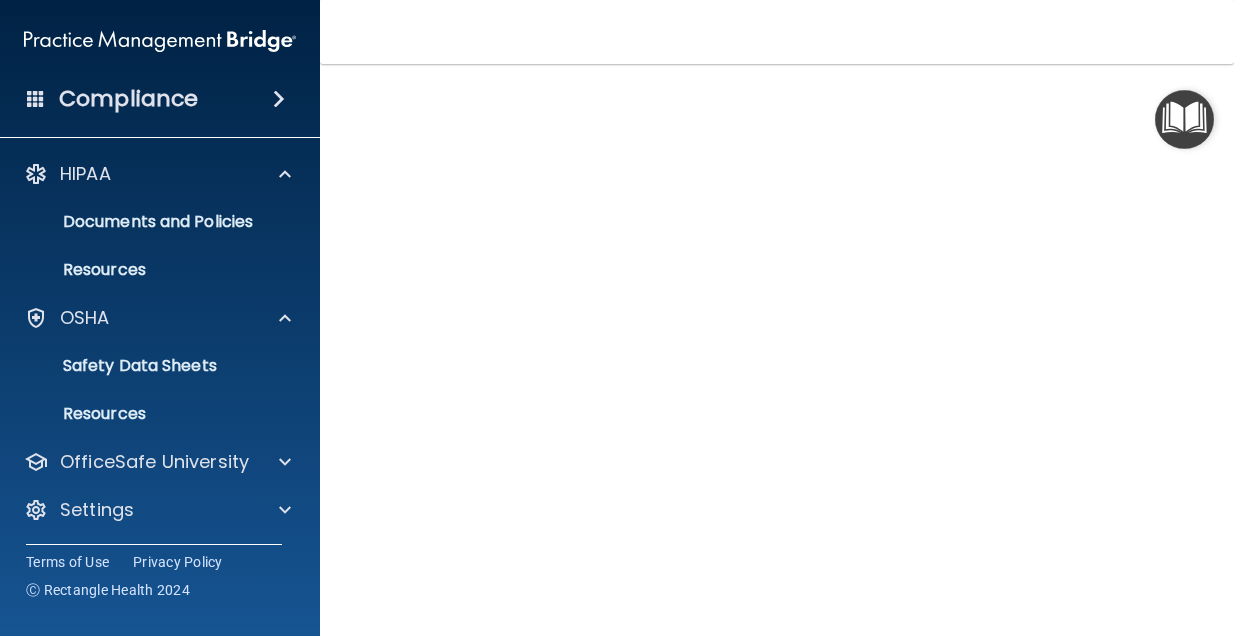 scroll, scrollTop: 123, scrollLeft: 0, axis: vertical 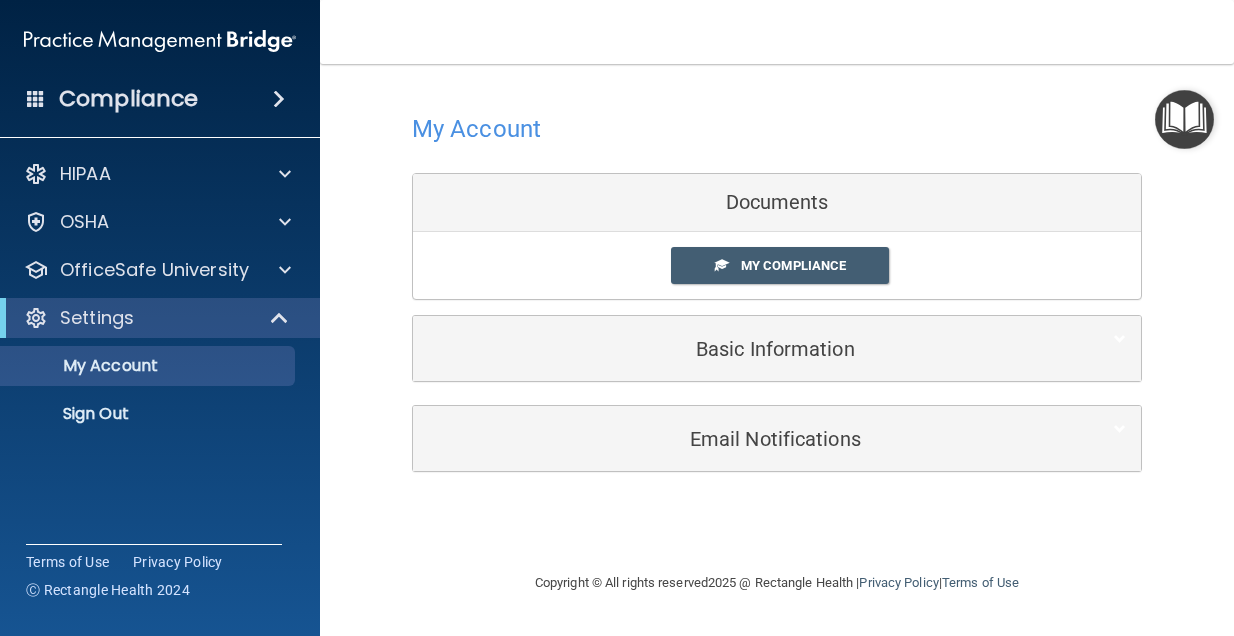 click on "Email Notifications" at bounding box center [746, 439] 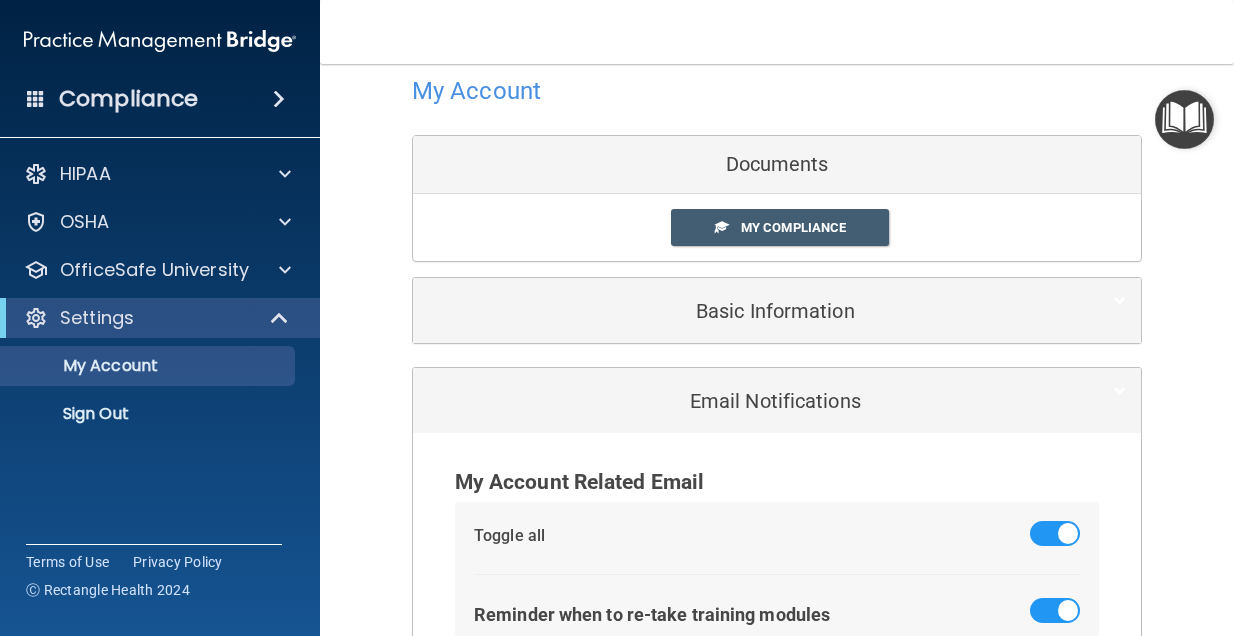 scroll, scrollTop: 33, scrollLeft: 0, axis: vertical 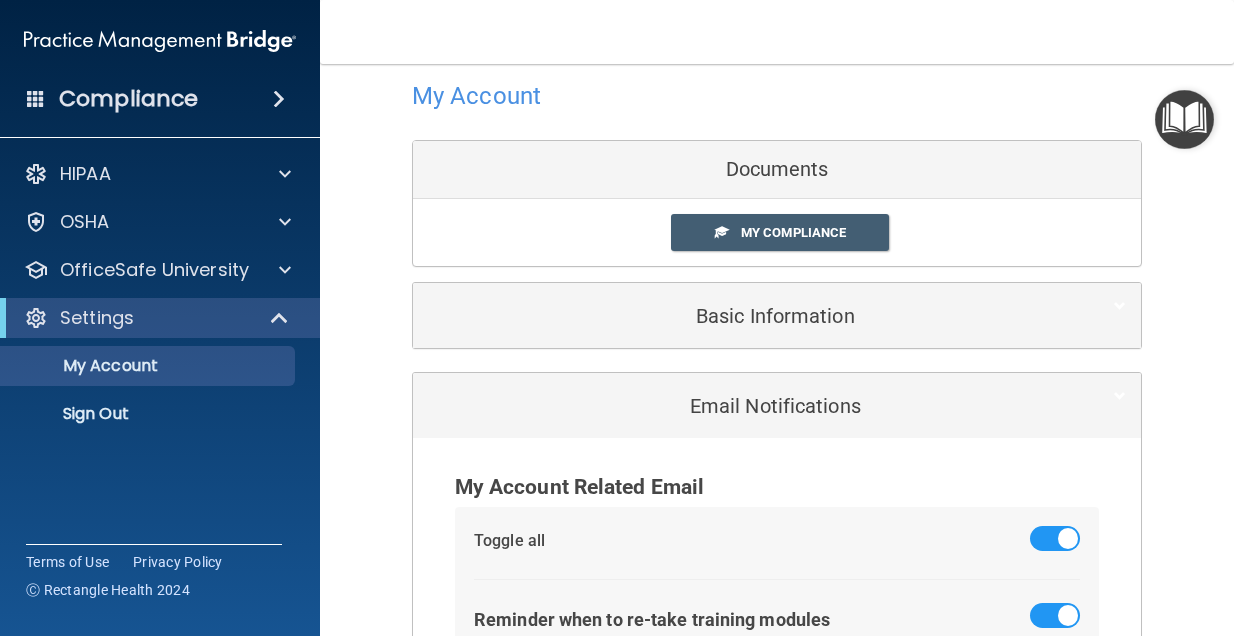 click on "Documents" at bounding box center [777, 170] 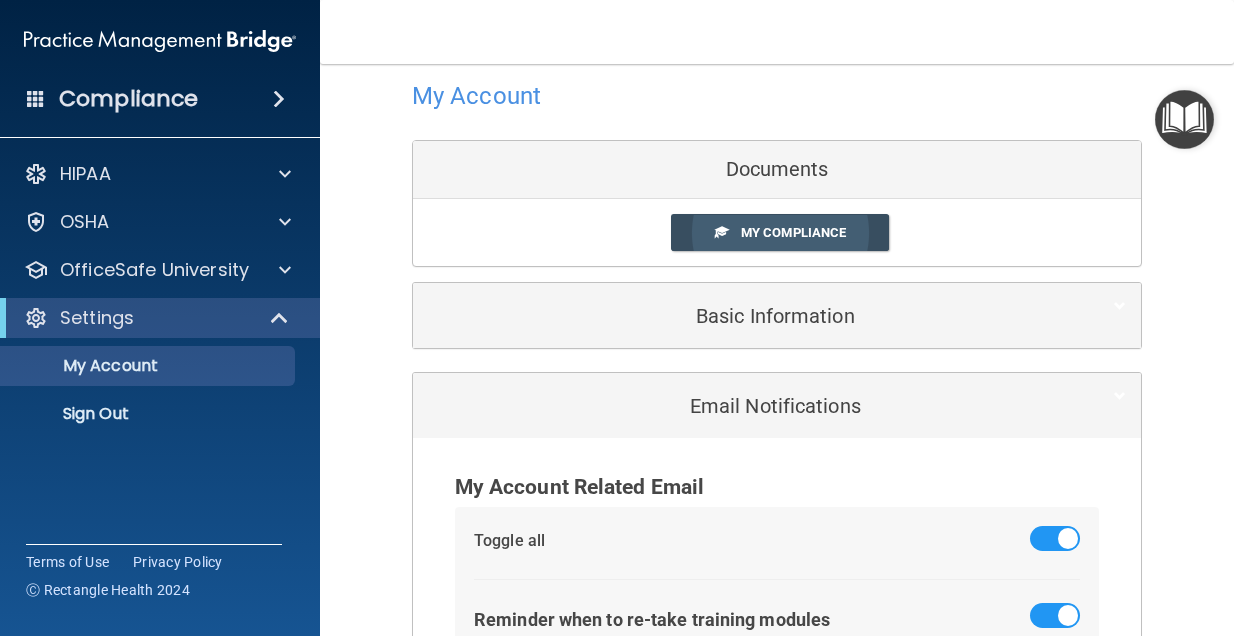 click on "My Compliance" at bounding box center (780, 232) 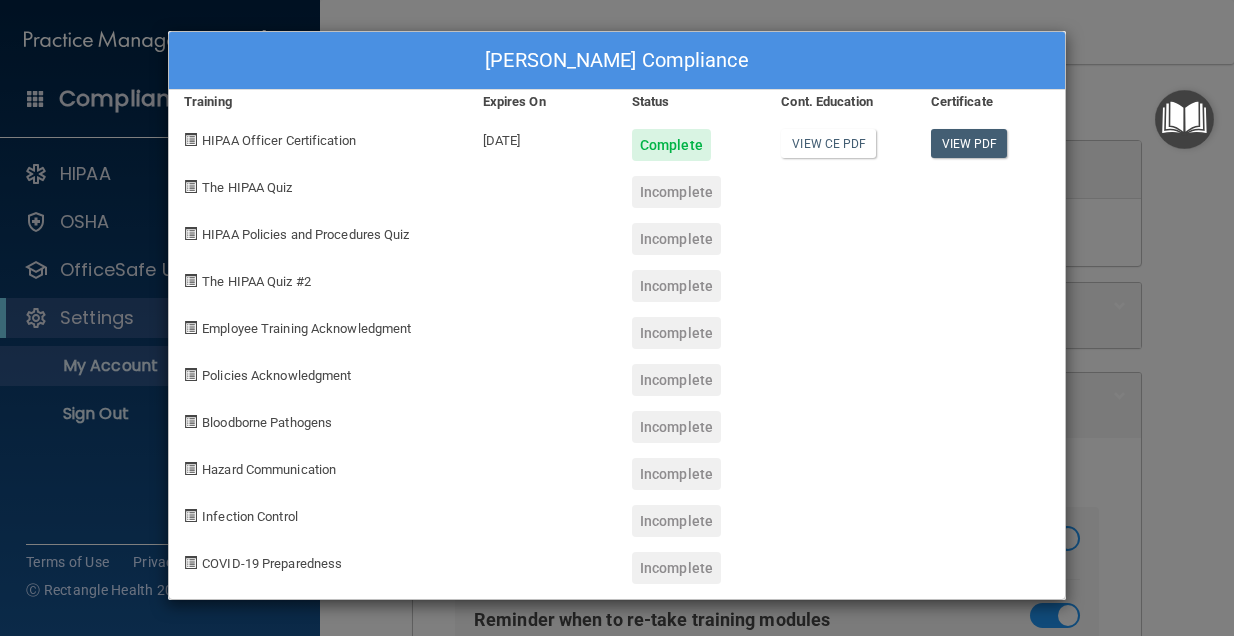 click at bounding box center (542, 325) 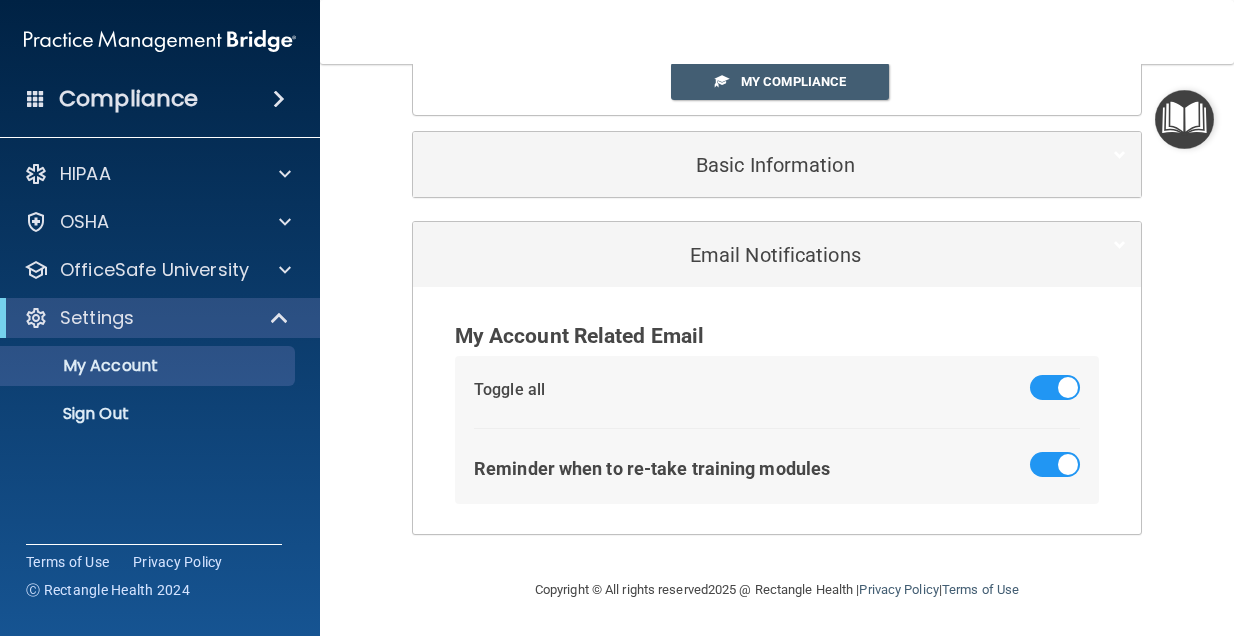 scroll, scrollTop: 183, scrollLeft: 0, axis: vertical 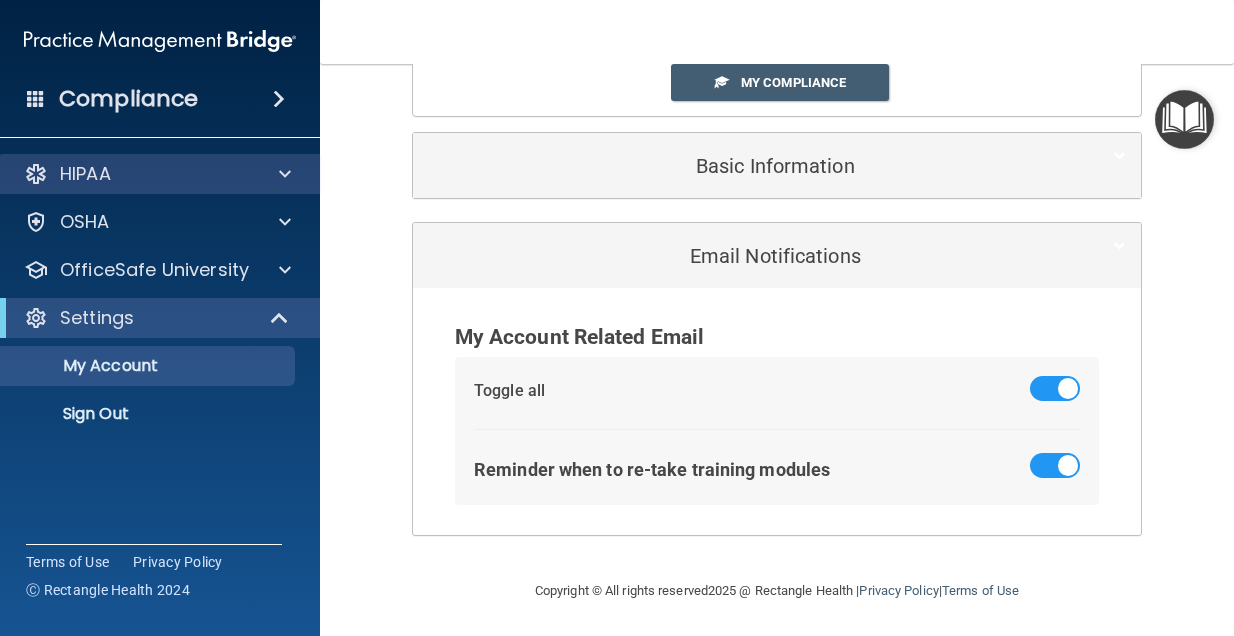 click on "HIPAA" at bounding box center (160, 174) 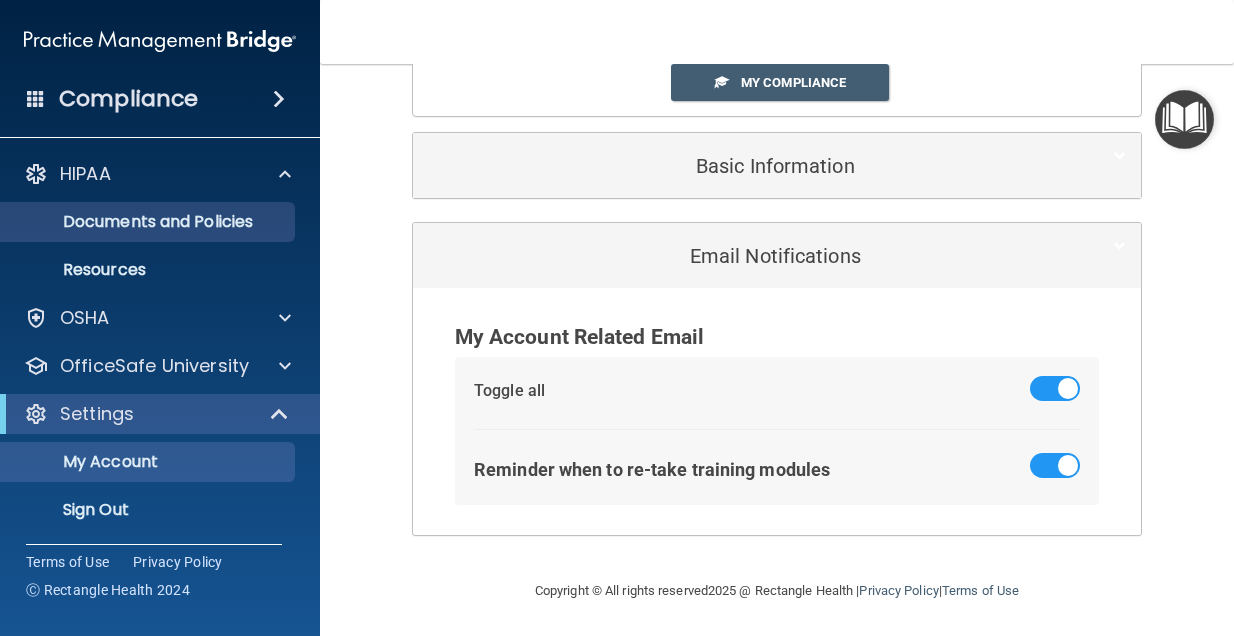 click on "Documents and Policies" at bounding box center [149, 222] 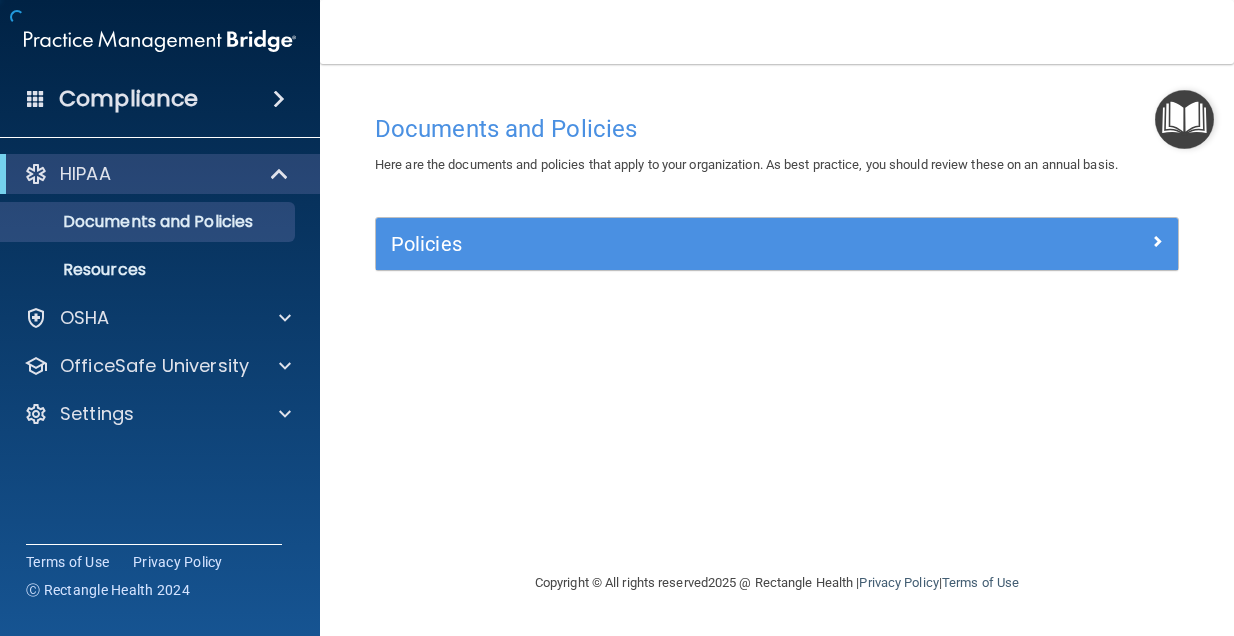 scroll, scrollTop: 0, scrollLeft: 0, axis: both 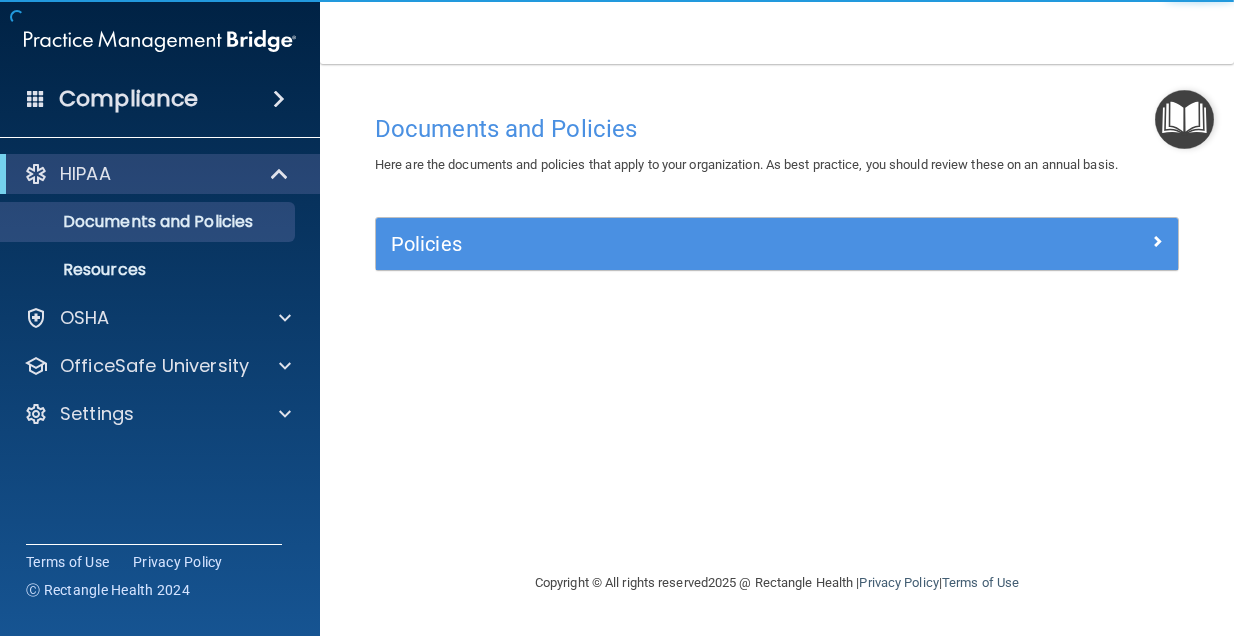 click on "Policies" at bounding box center [677, 244] 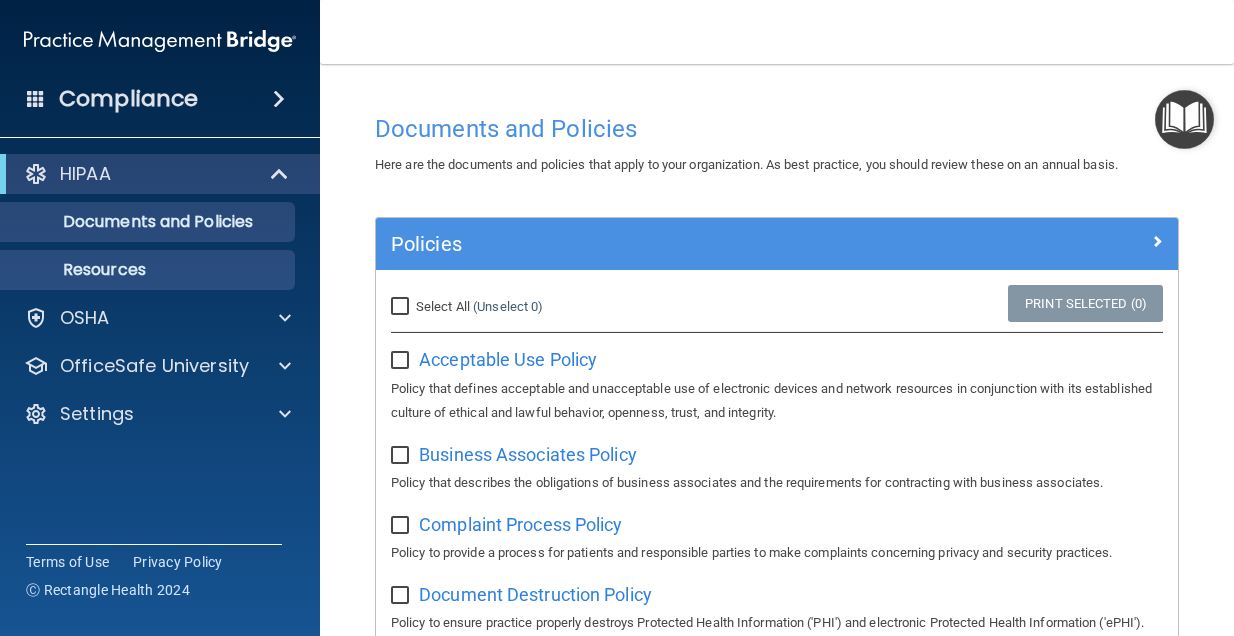click on "Resources" at bounding box center [149, 270] 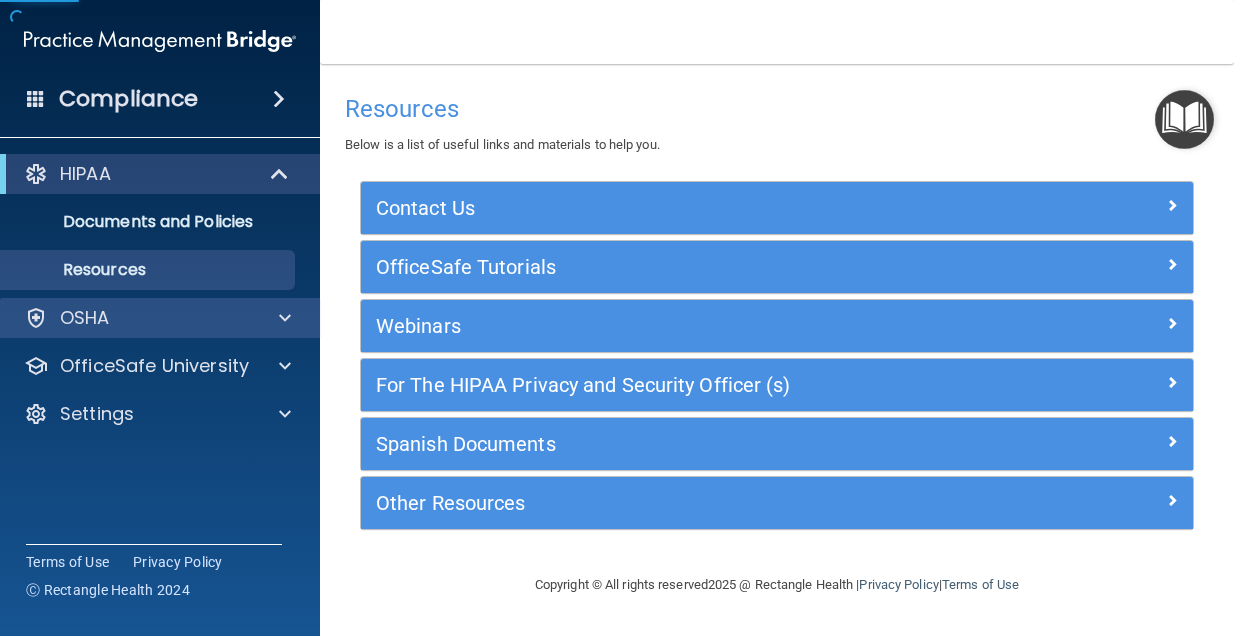 click on "OSHA" at bounding box center [133, 318] 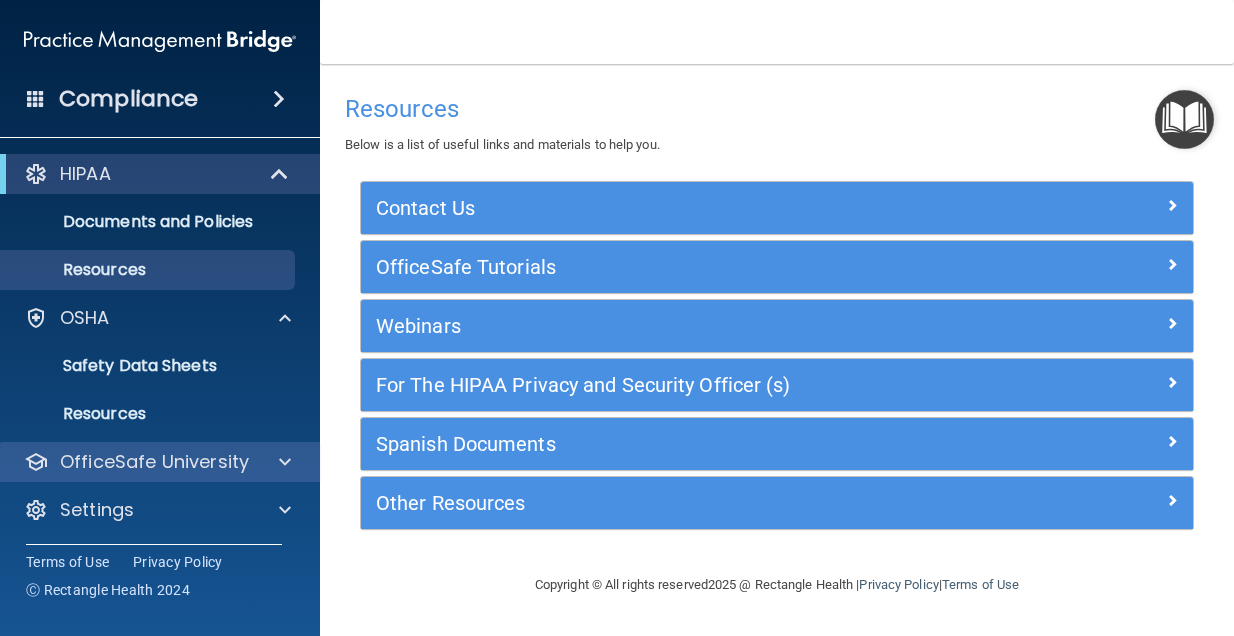 click on "OfficeSafe University" at bounding box center (154, 462) 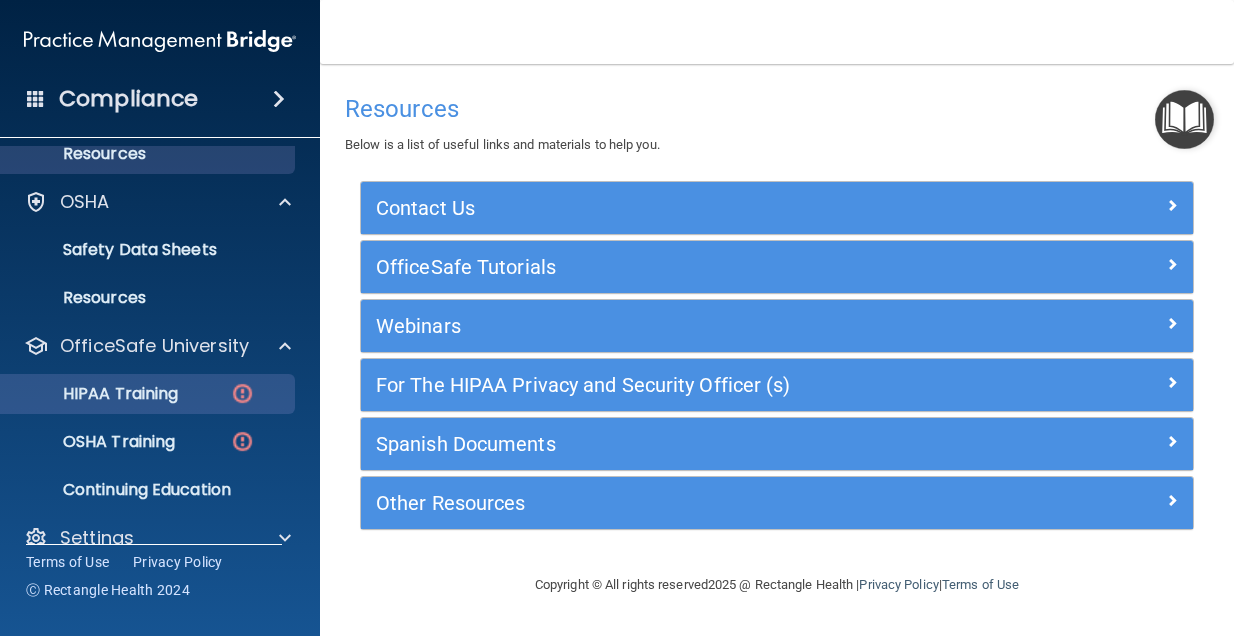 click on "HIPAA Training" at bounding box center (149, 394) 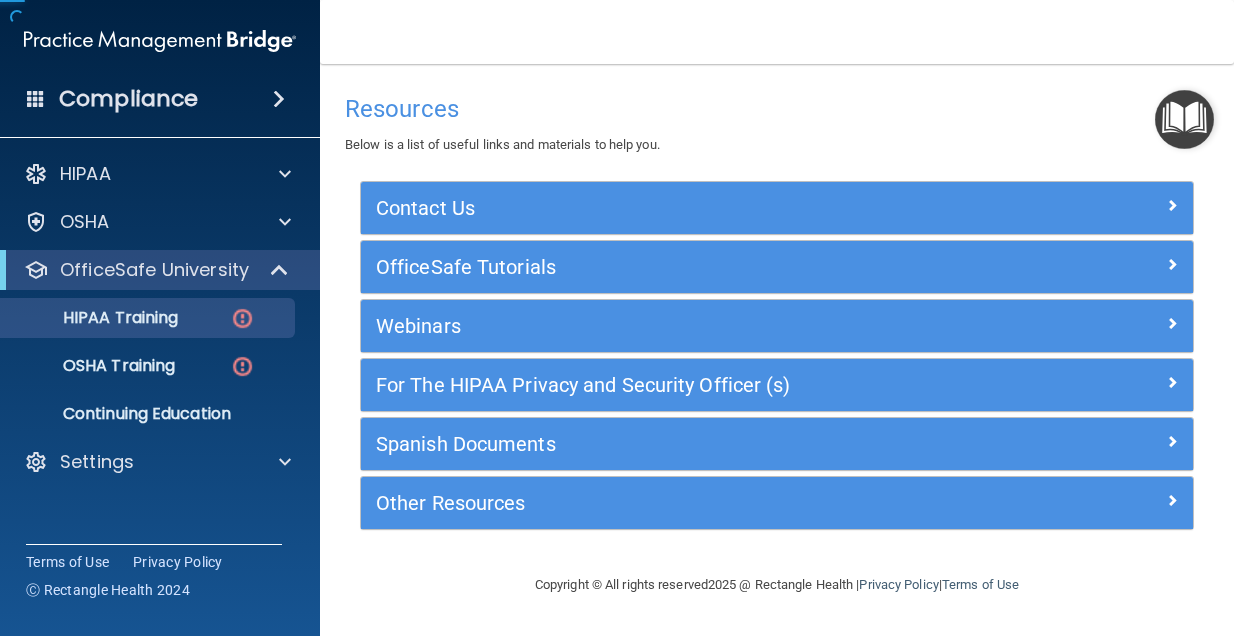 scroll, scrollTop: 0, scrollLeft: 0, axis: both 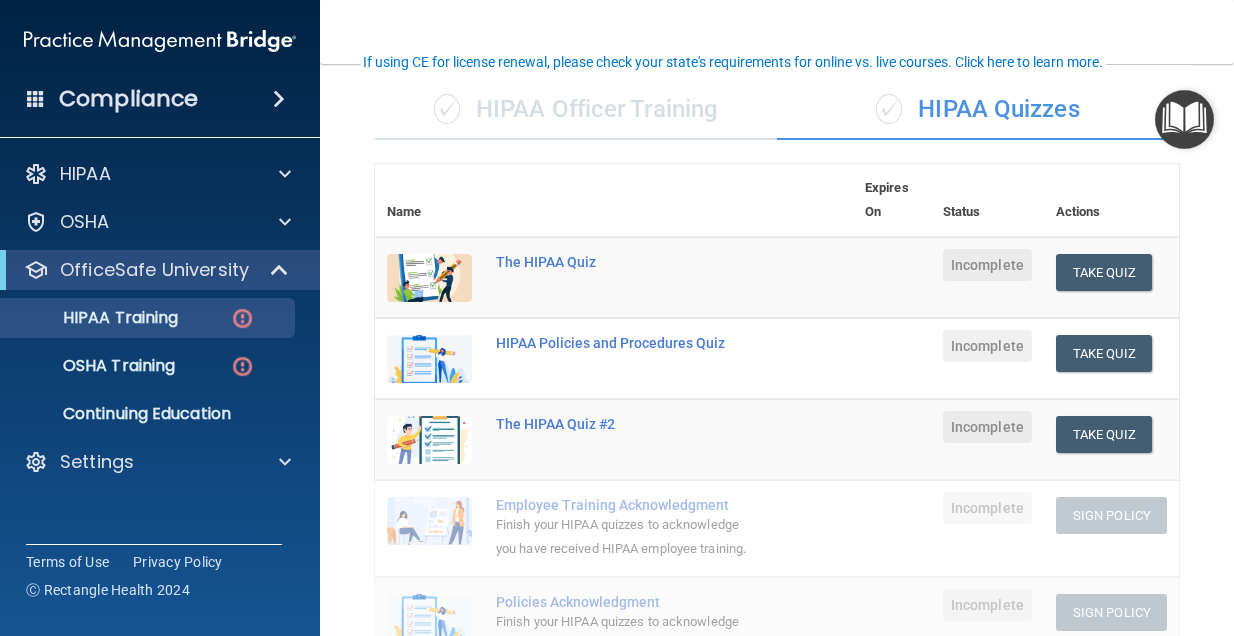 click on "✓   HIPAA Officer Training" at bounding box center (576, 110) 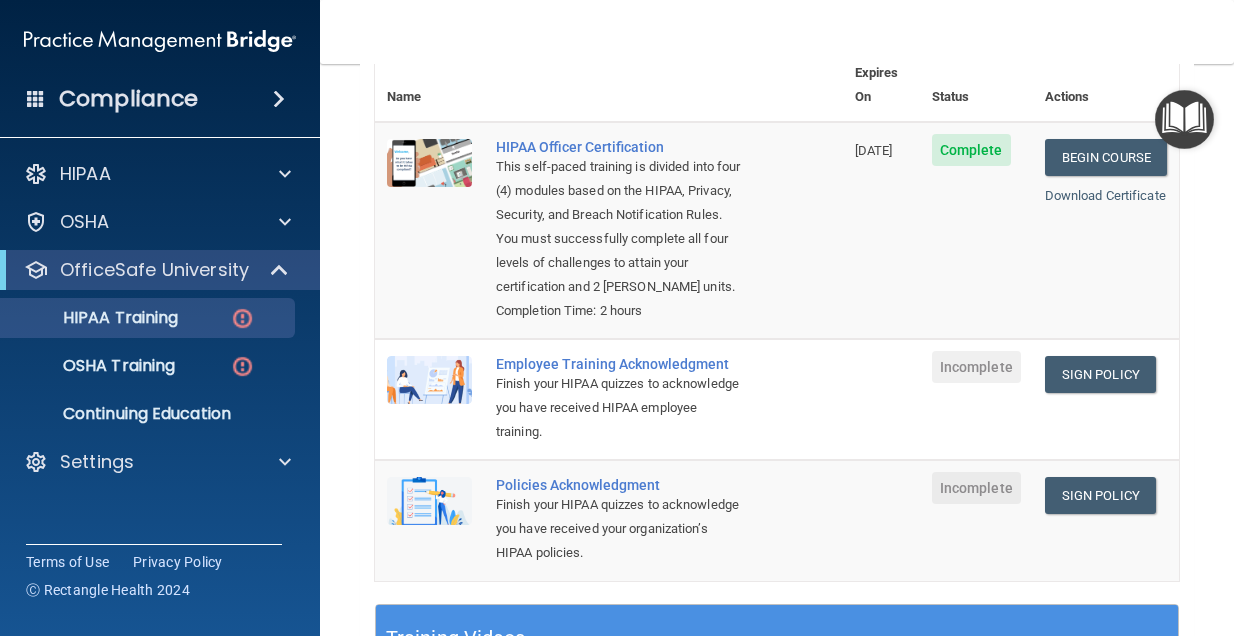 scroll, scrollTop: 239, scrollLeft: 0, axis: vertical 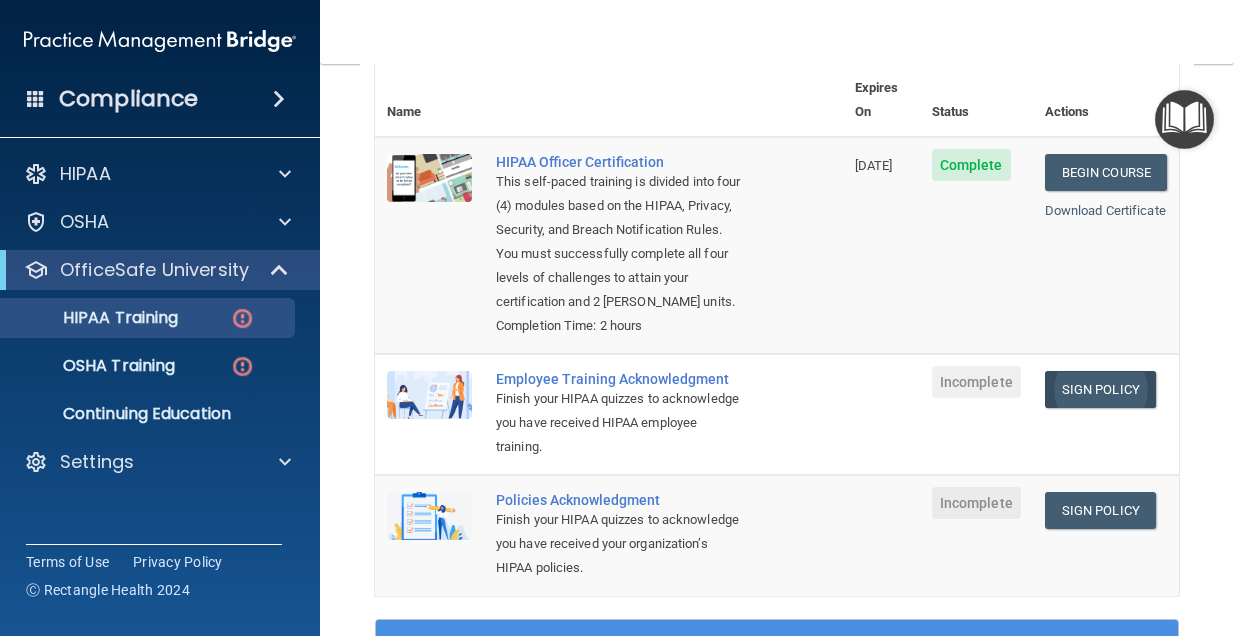 click on "Sign Policy" at bounding box center (1100, 389) 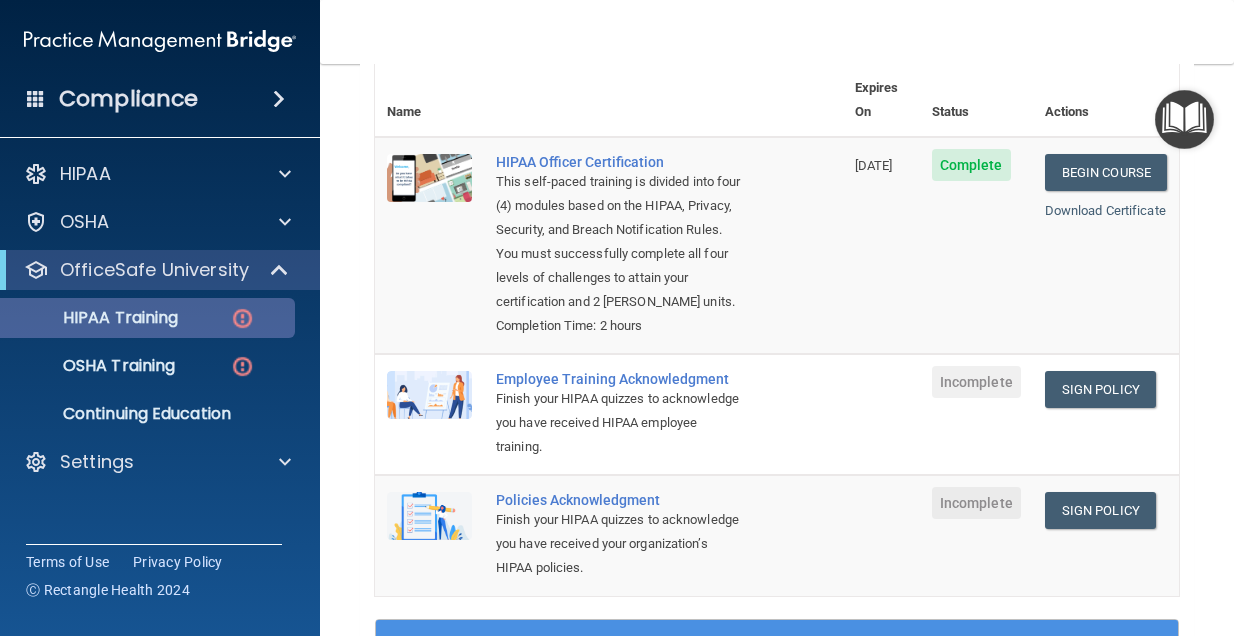 click on "HIPAA Training" at bounding box center [149, 318] 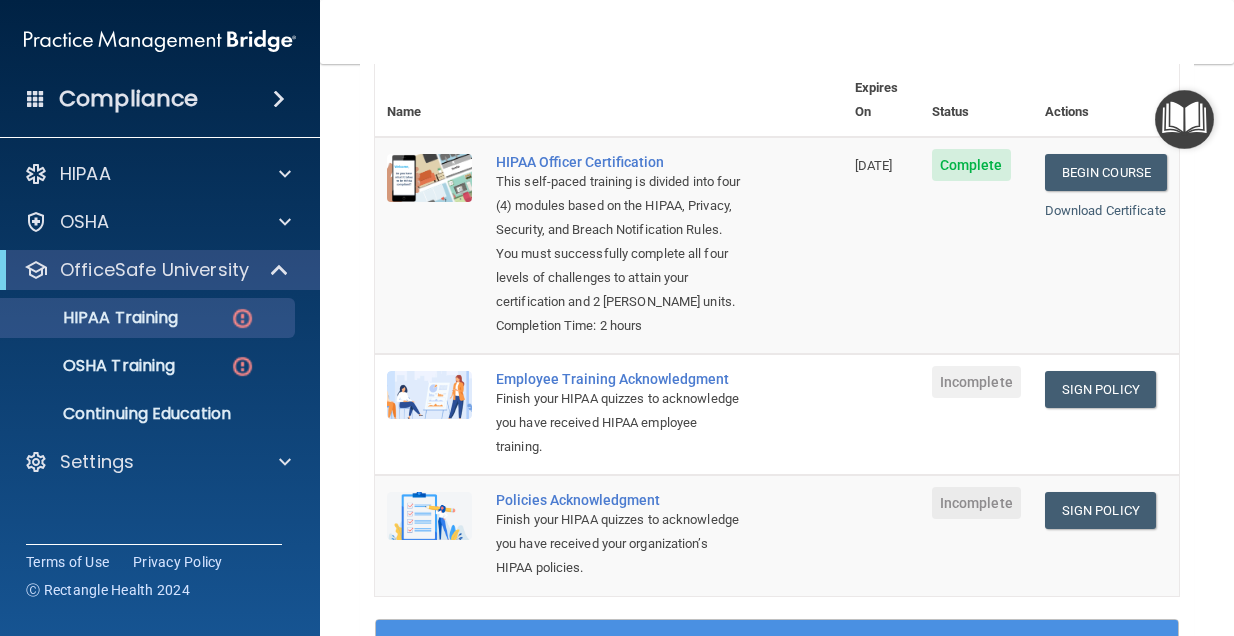 scroll, scrollTop: 323, scrollLeft: 0, axis: vertical 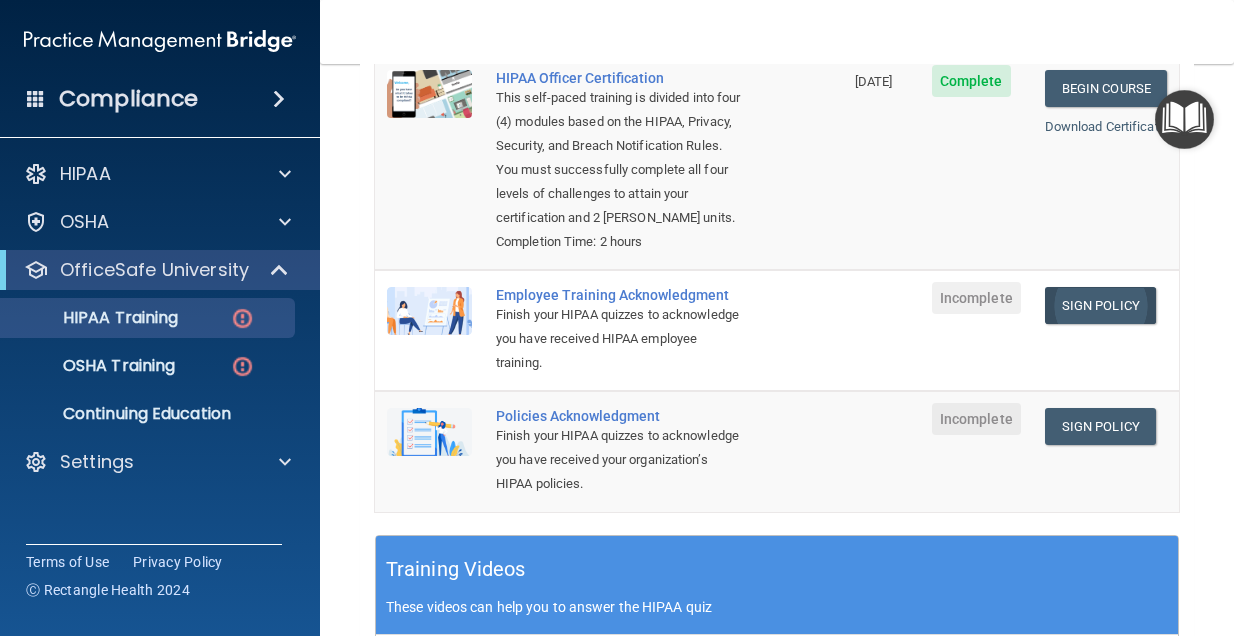 click on "Sign Policy" at bounding box center [1100, 305] 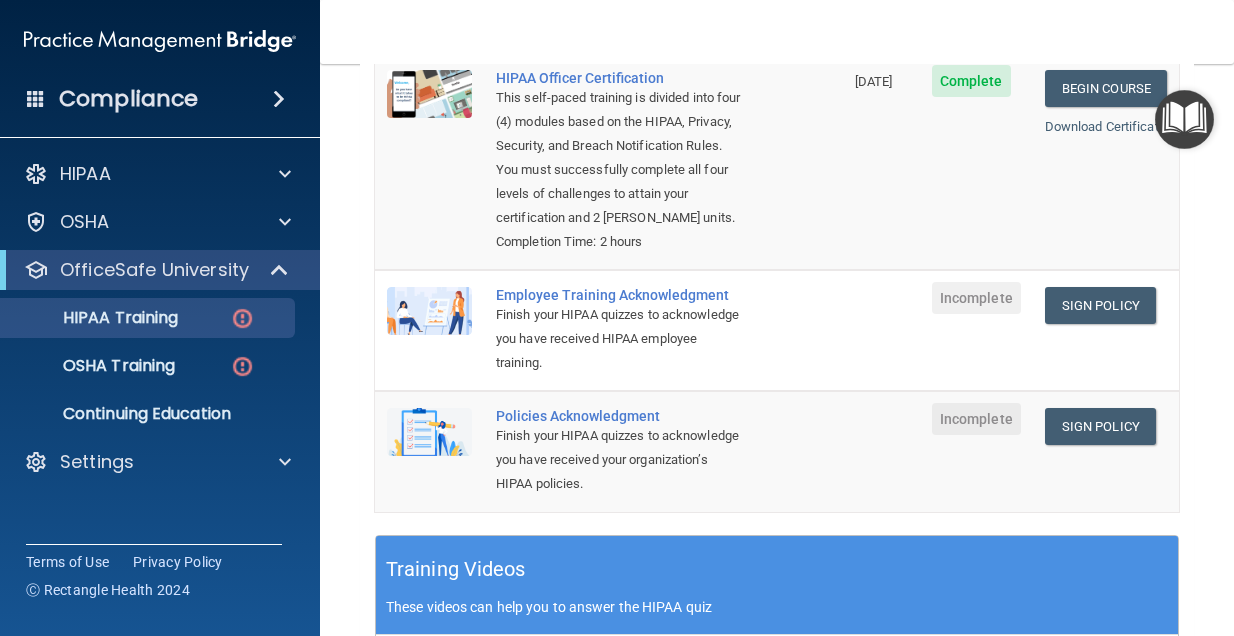 click on "Finish your HIPAA quizzes to acknowledge you have received HIPAA employee training." at bounding box center (619, 339) 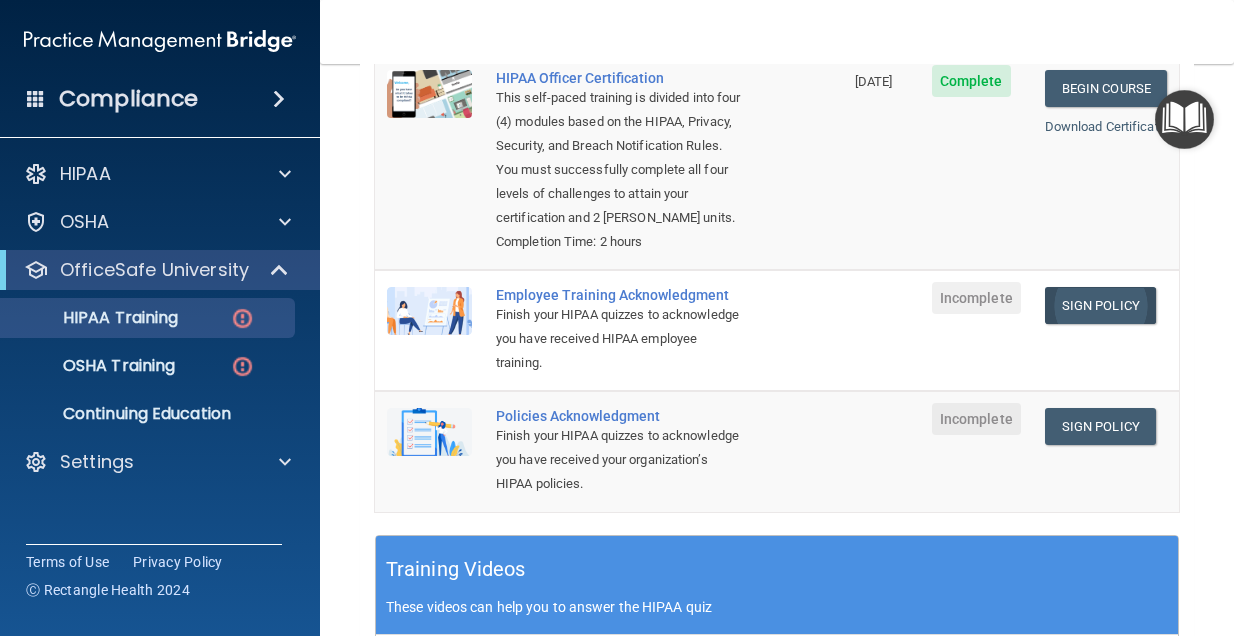 click on "Sign Policy" at bounding box center [1100, 305] 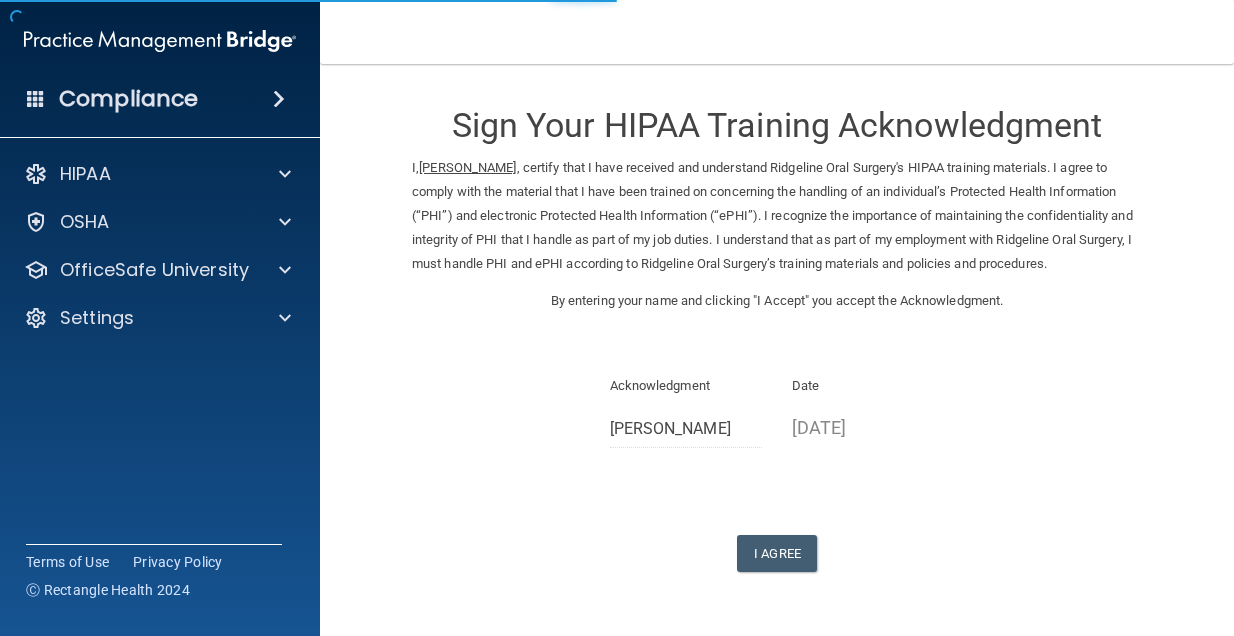 scroll, scrollTop: 0, scrollLeft: 0, axis: both 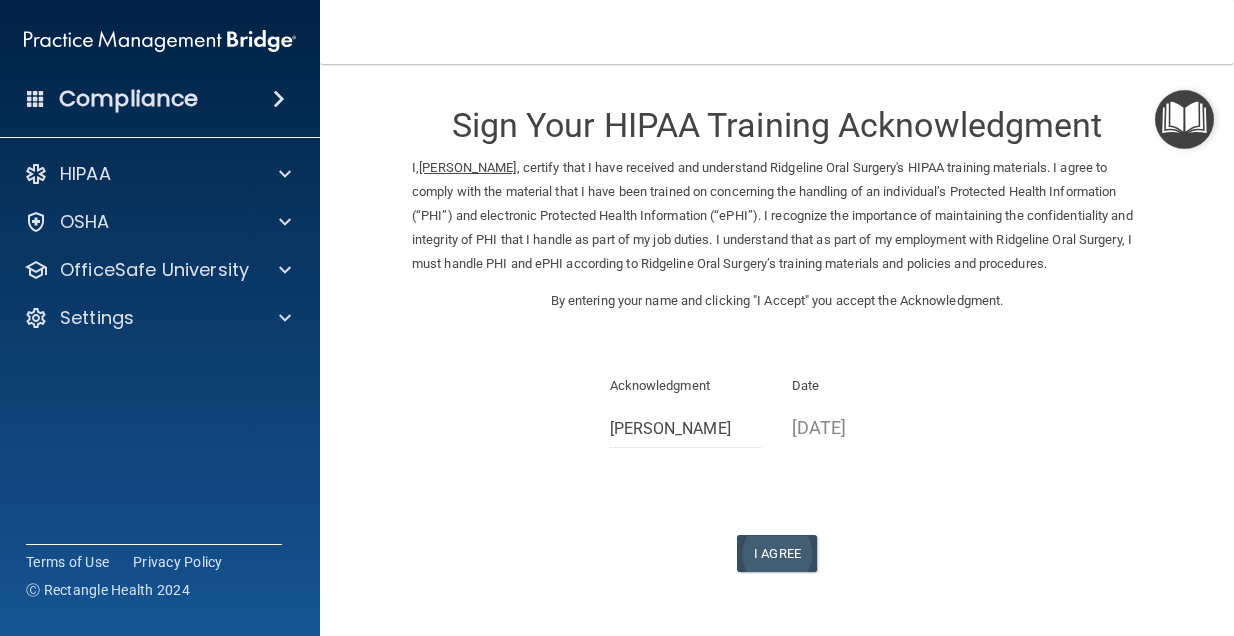 click on "I Agree" at bounding box center [777, 553] 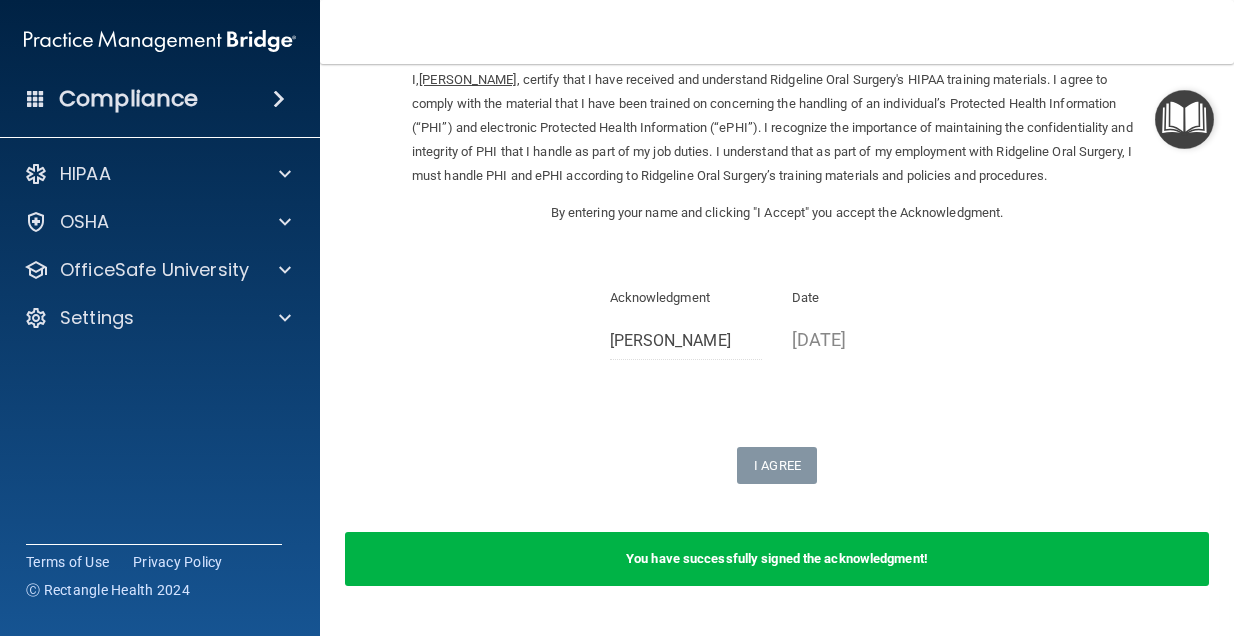 scroll, scrollTop: 92, scrollLeft: 0, axis: vertical 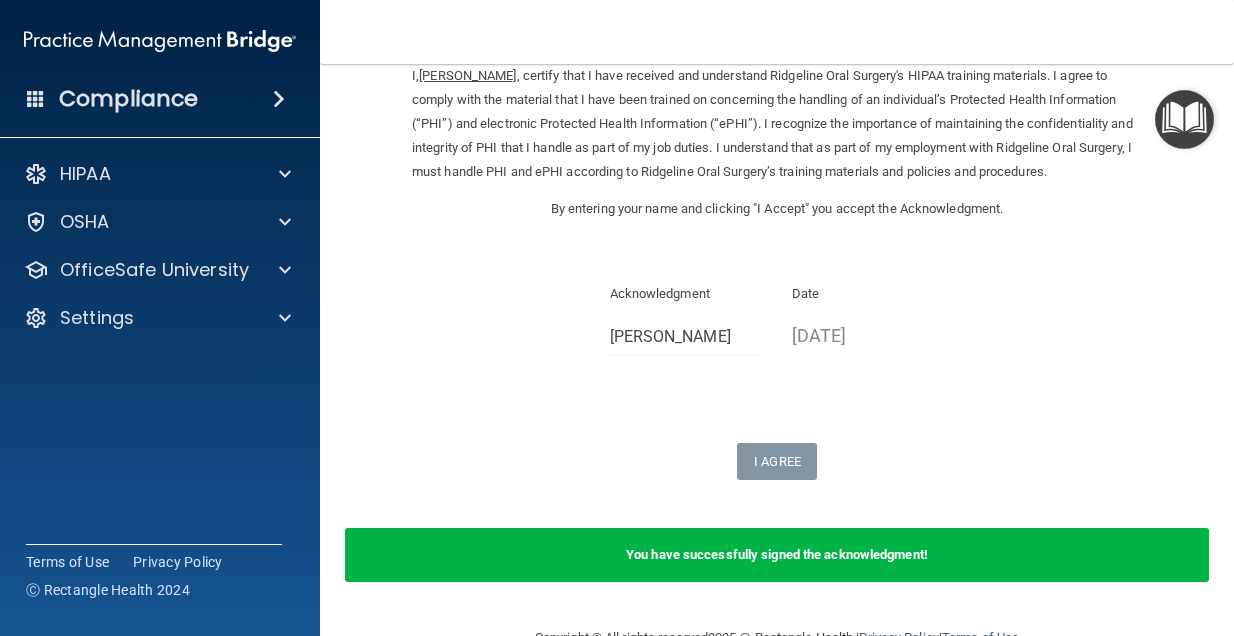 click on "Acknowledgment   LisBeth Ramos" at bounding box center [686, 319] 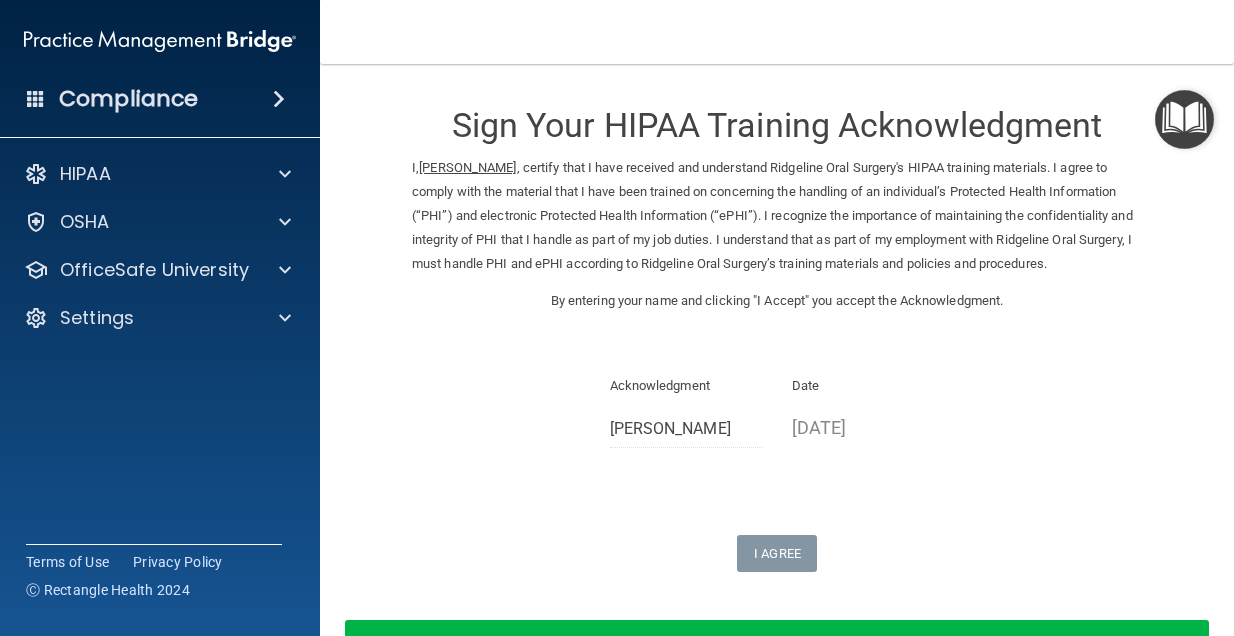 scroll, scrollTop: 0, scrollLeft: 0, axis: both 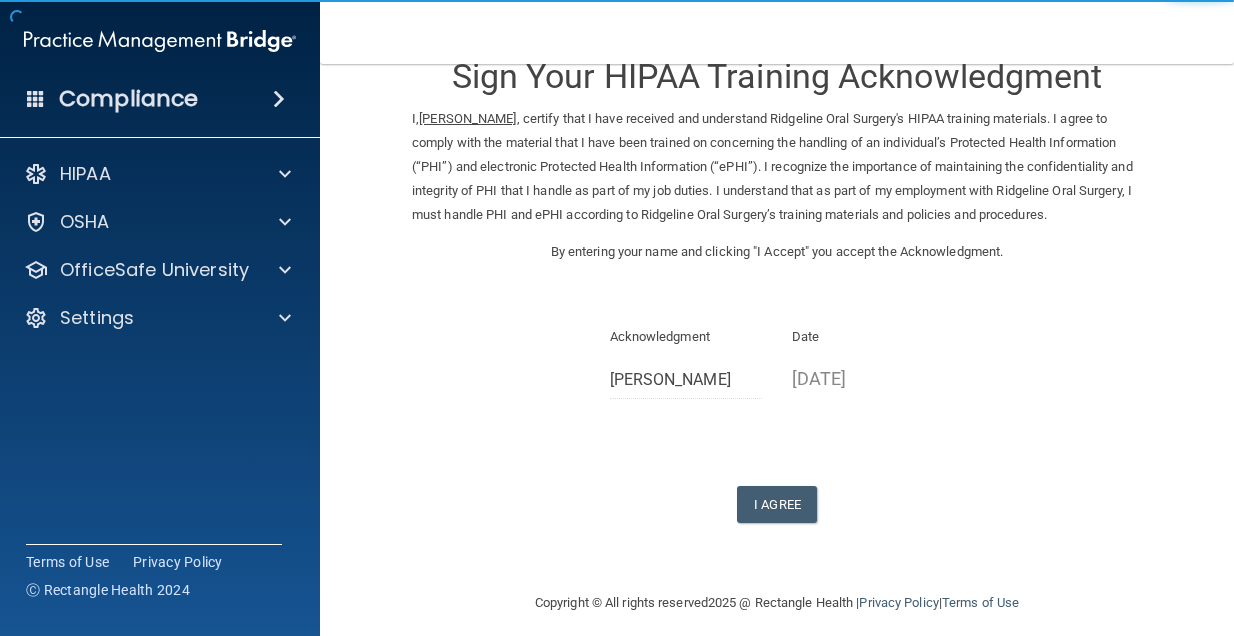 click on "[PERSON_NAME]" at bounding box center (686, 380) 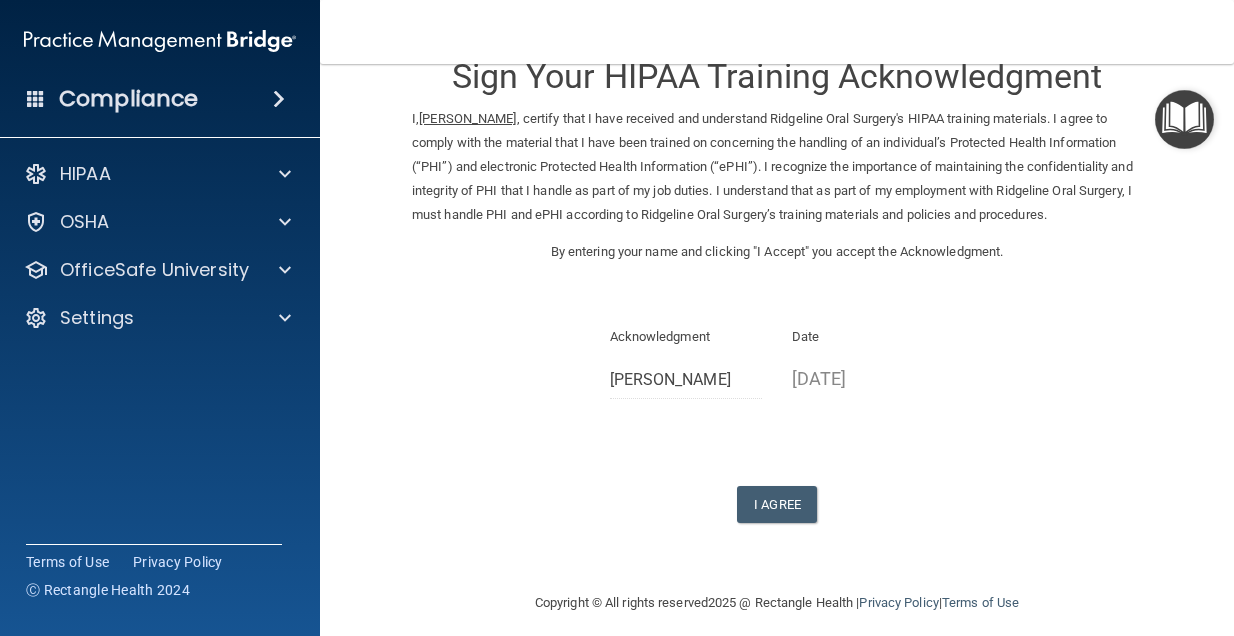 click on "[PERSON_NAME]" at bounding box center [686, 380] 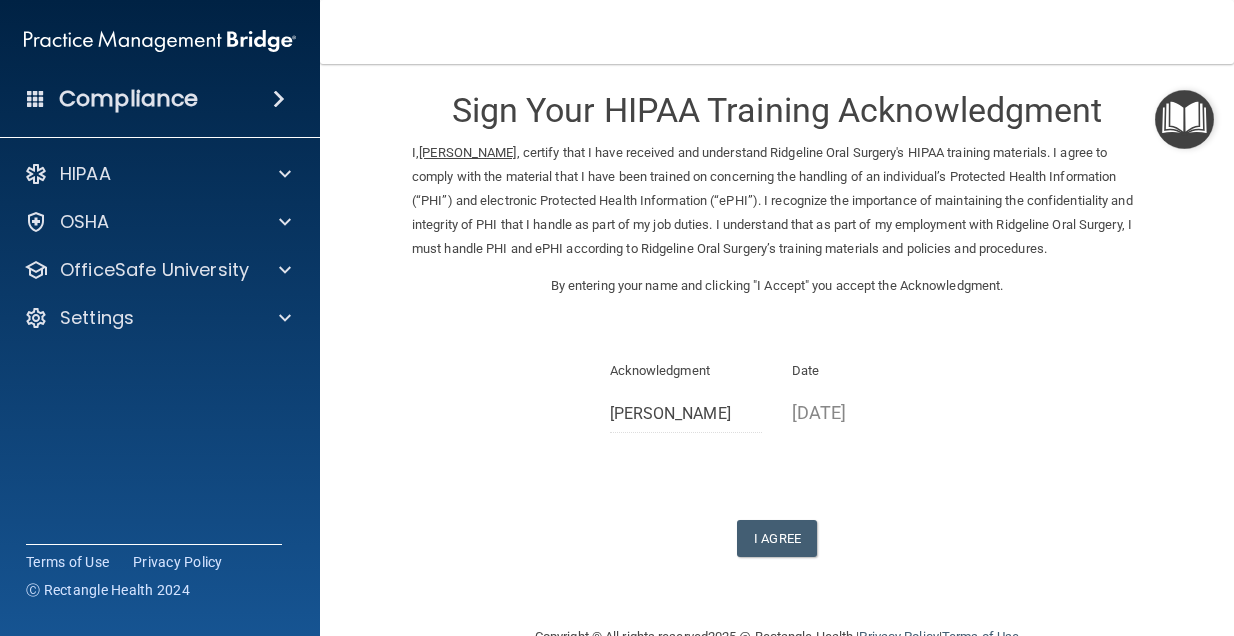 scroll, scrollTop: 0, scrollLeft: 0, axis: both 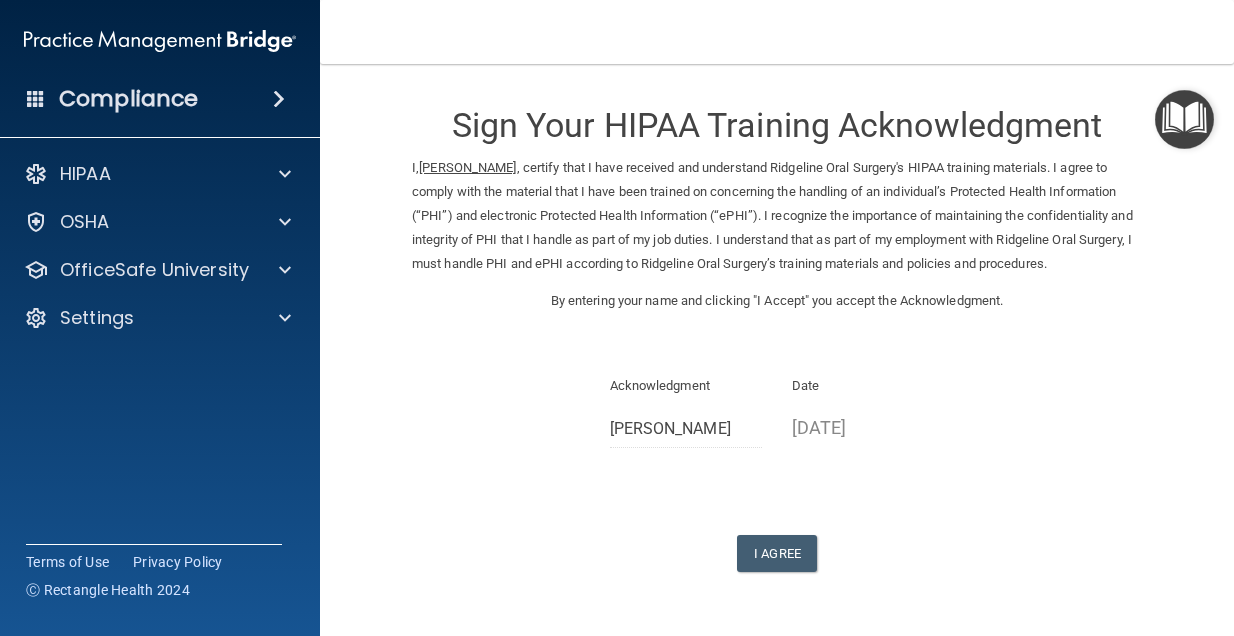 click on "I,  [PERSON_NAME] , certify that I have received and understand Ridgeline Oral Surgery's HIPAA training materials. I agree to comply with the material that I have been trained on concerning the handling of an individual’s Protected Health Information (“PHI”) and electronic Protected Health Information (“ePHI”). I recognize the importance of maintaining the confidentiality and integrity of PHI that I handle as part of my job duties. I understand that as part of my employment with Ridgeline Oral Surgery, I must handle PHI and ePHI according to Ridgeline Oral Surgery’s training materials and policies and procedures." at bounding box center [777, 216] 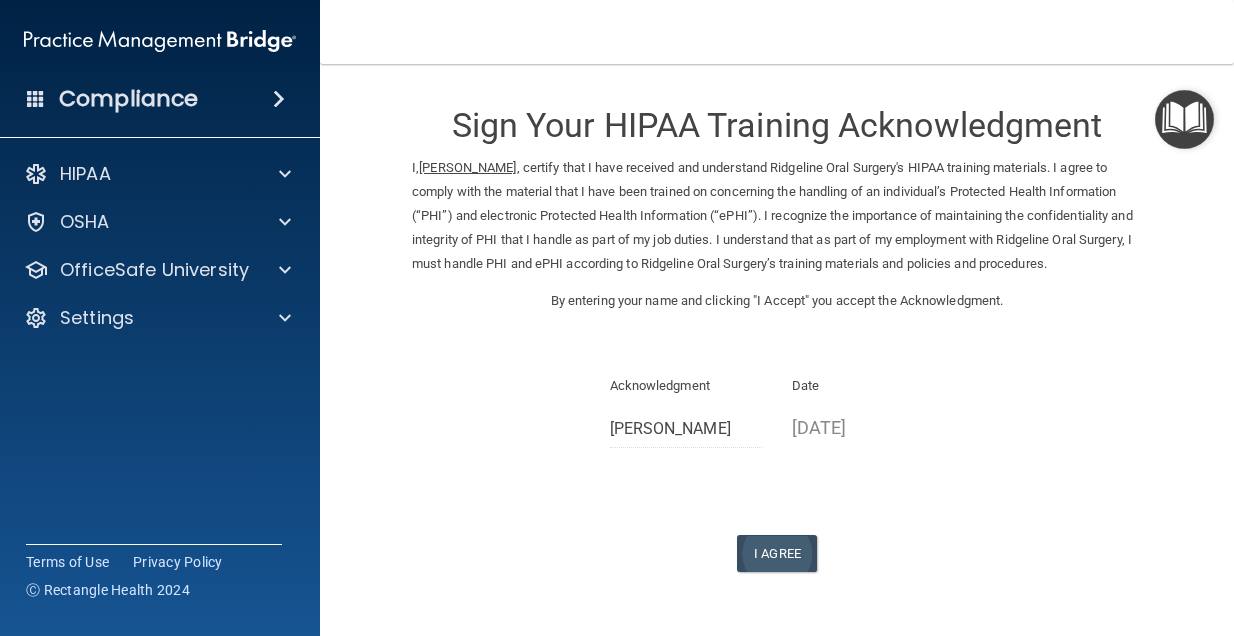 click on "I Agree" at bounding box center (777, 553) 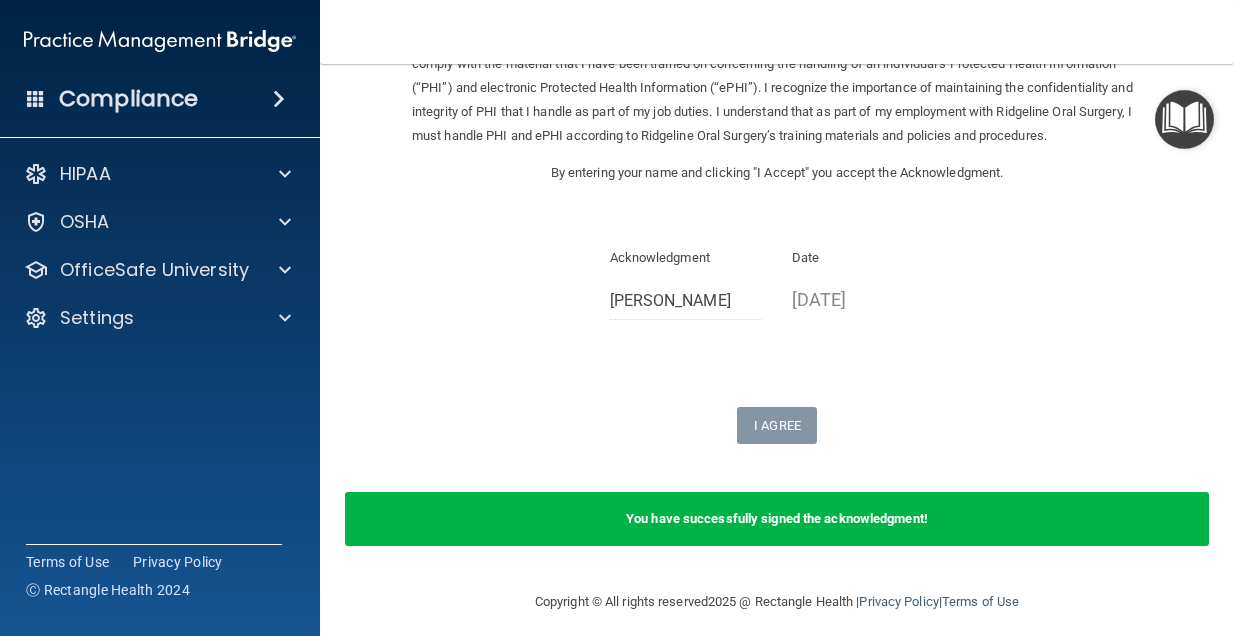 scroll, scrollTop: 126, scrollLeft: 0, axis: vertical 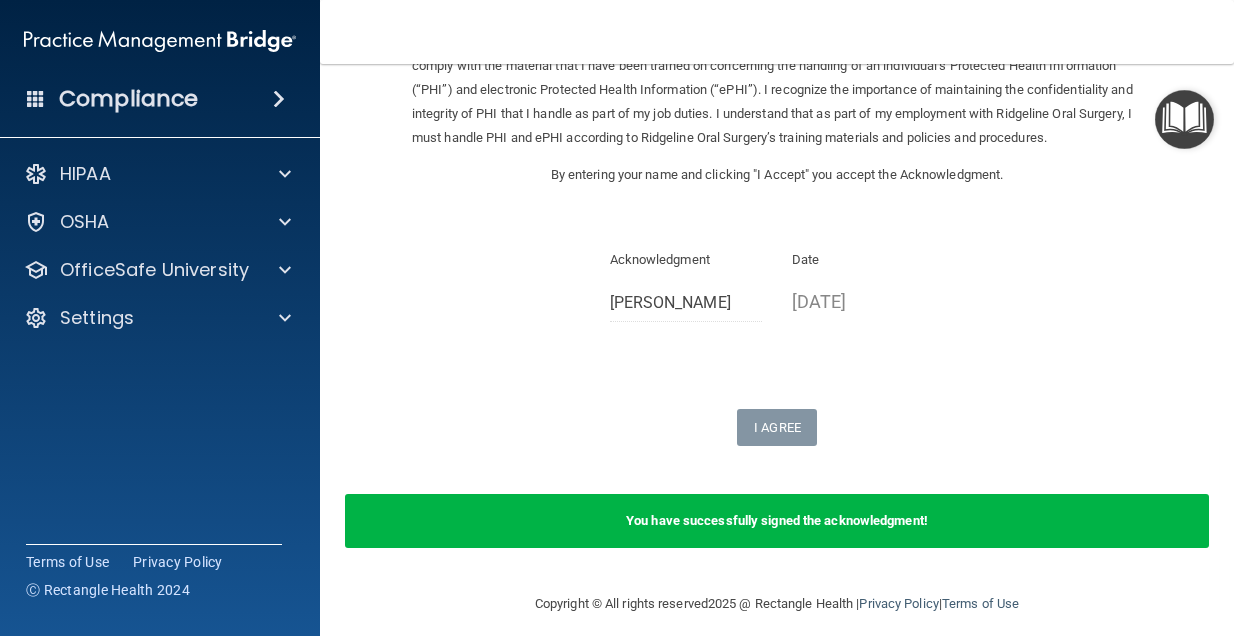 click on "You have successfully signed the acknowledgment!" at bounding box center [777, 520] 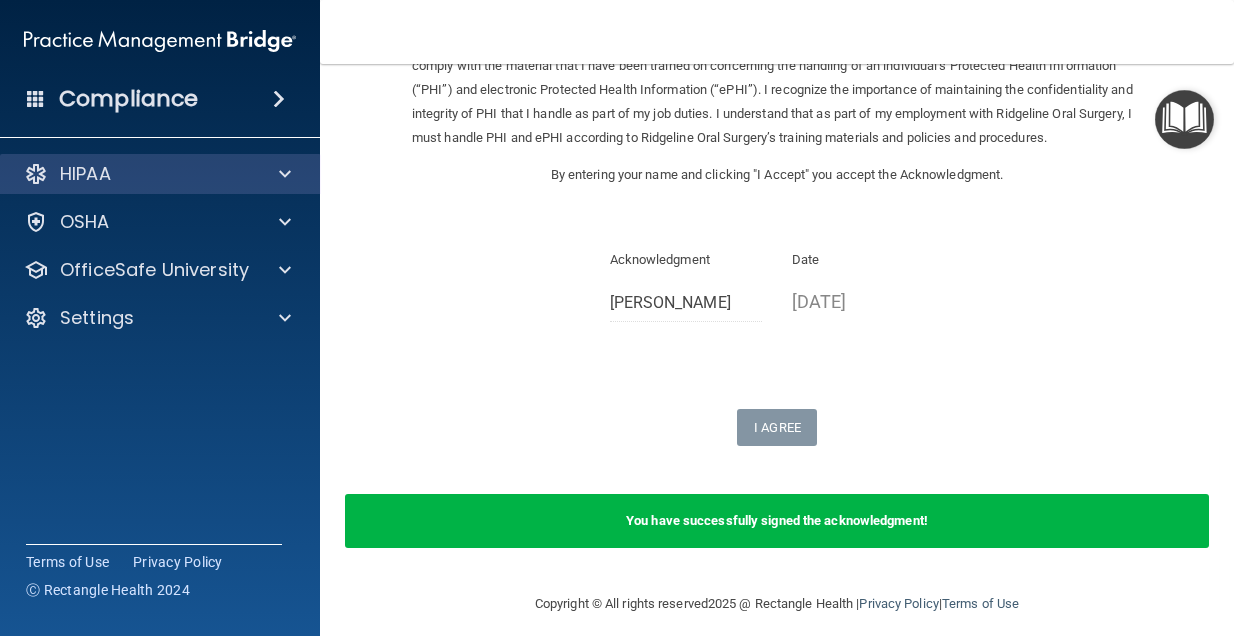 click on "HIPAA" at bounding box center [133, 174] 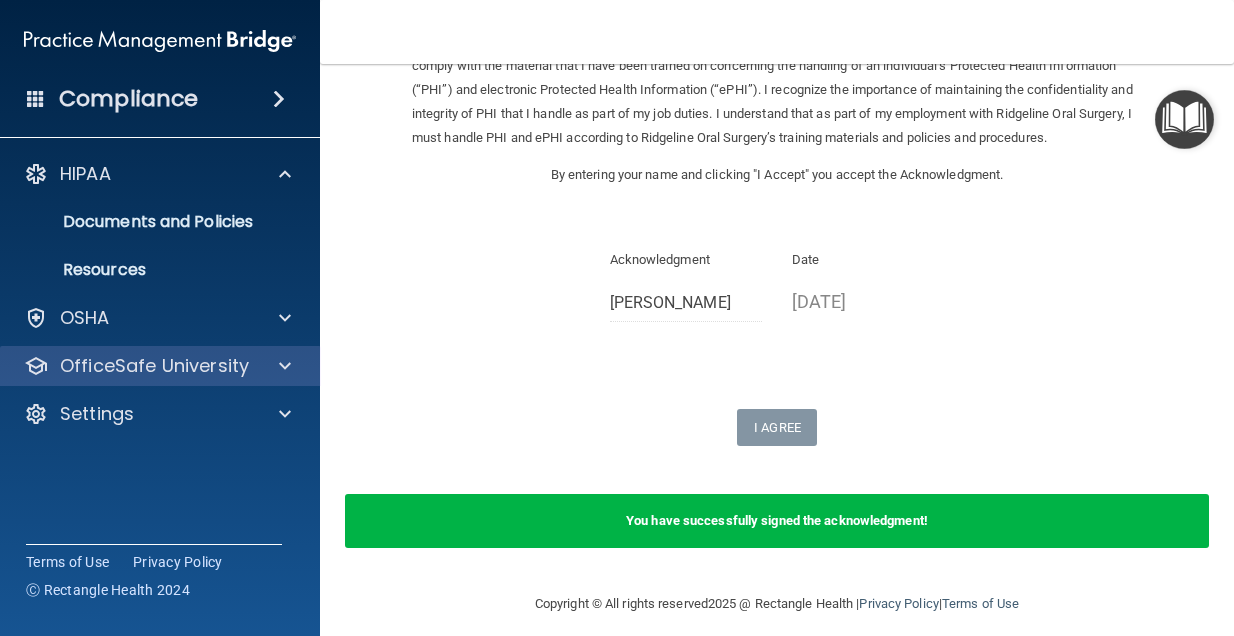 click on "OfficeSafe University" at bounding box center (154, 366) 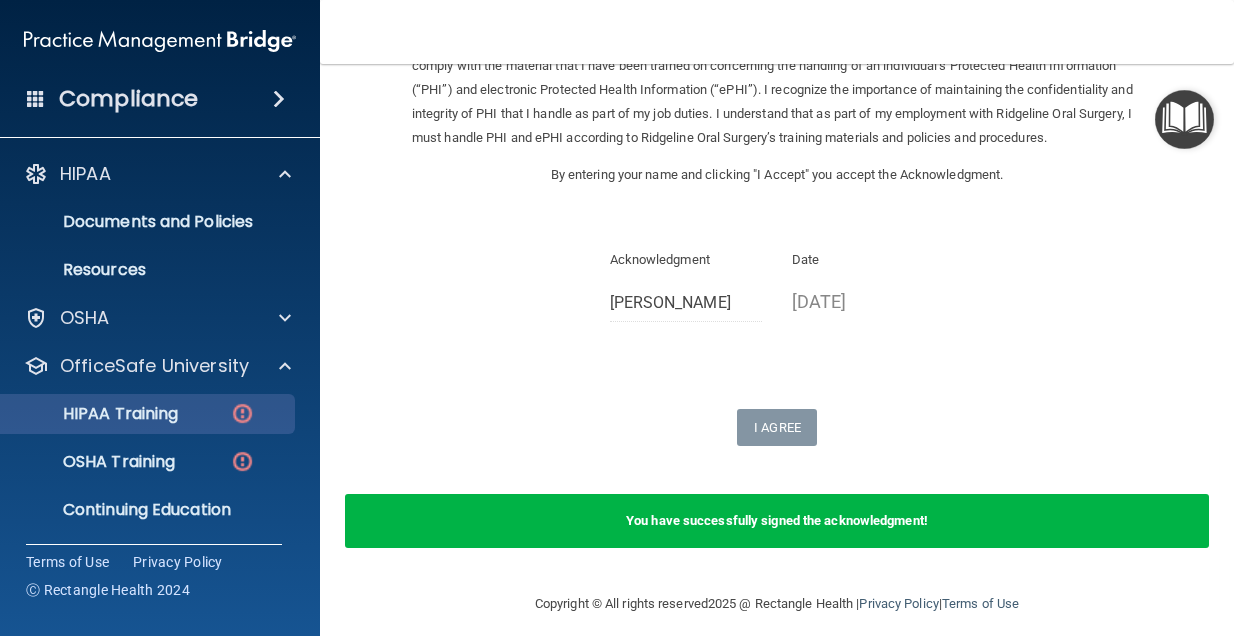 click on "HIPAA Training" at bounding box center [149, 414] 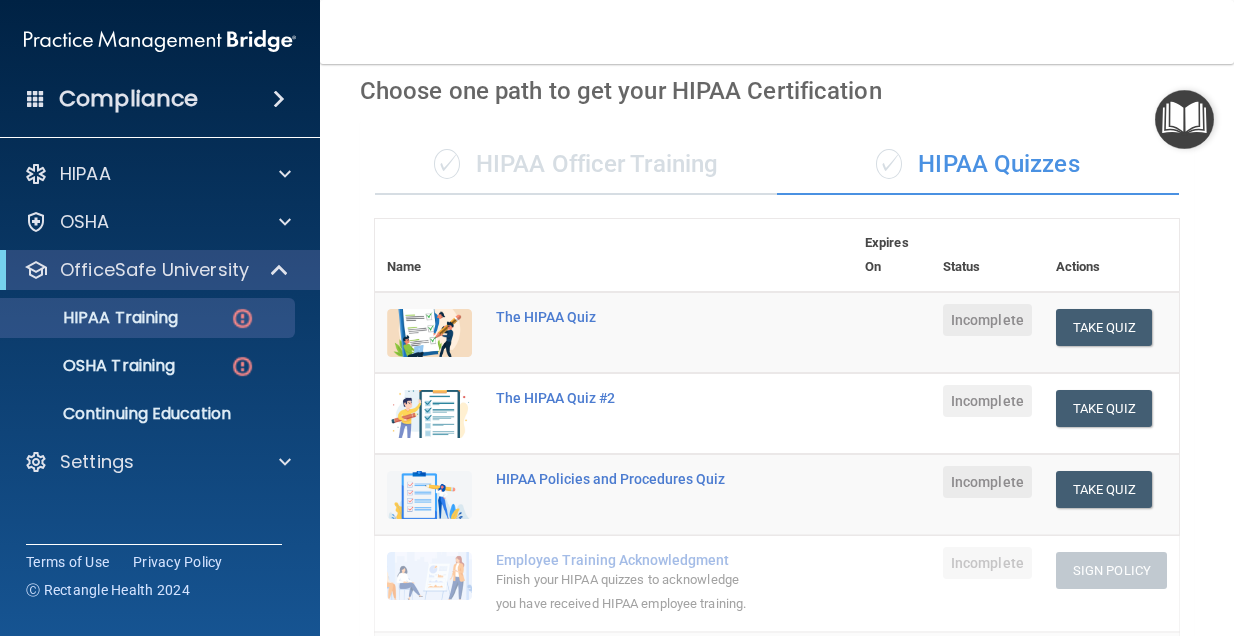 scroll, scrollTop: 63, scrollLeft: 0, axis: vertical 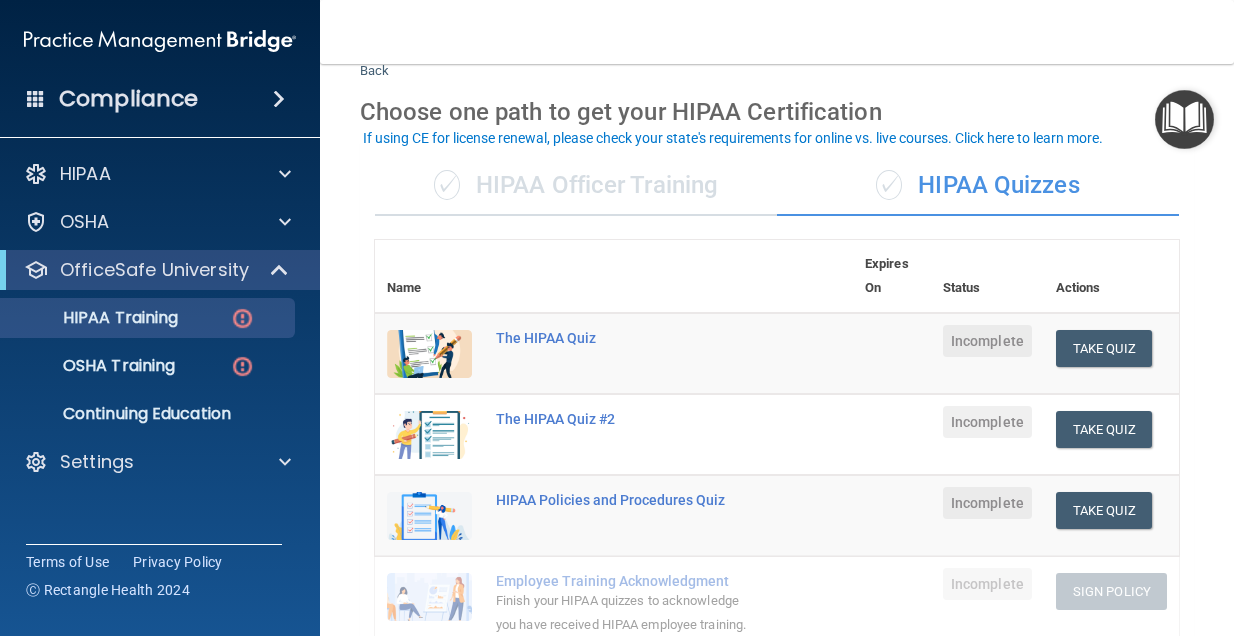 click on "✓   HIPAA Officer Training" at bounding box center [576, 186] 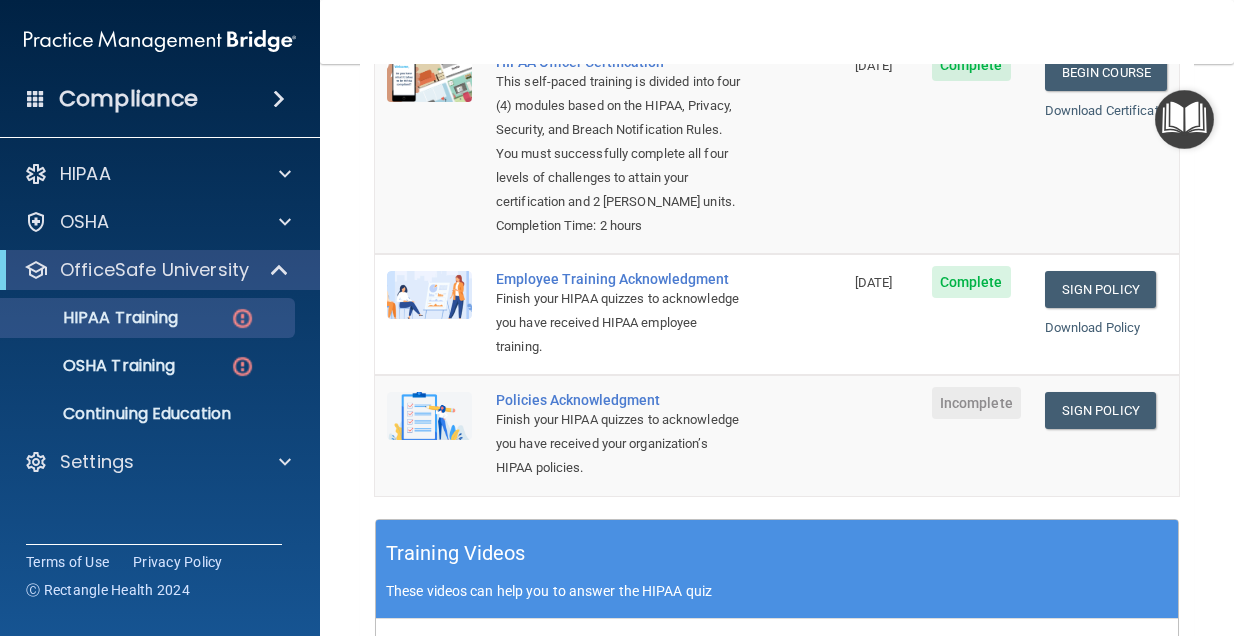 scroll, scrollTop: 340, scrollLeft: 0, axis: vertical 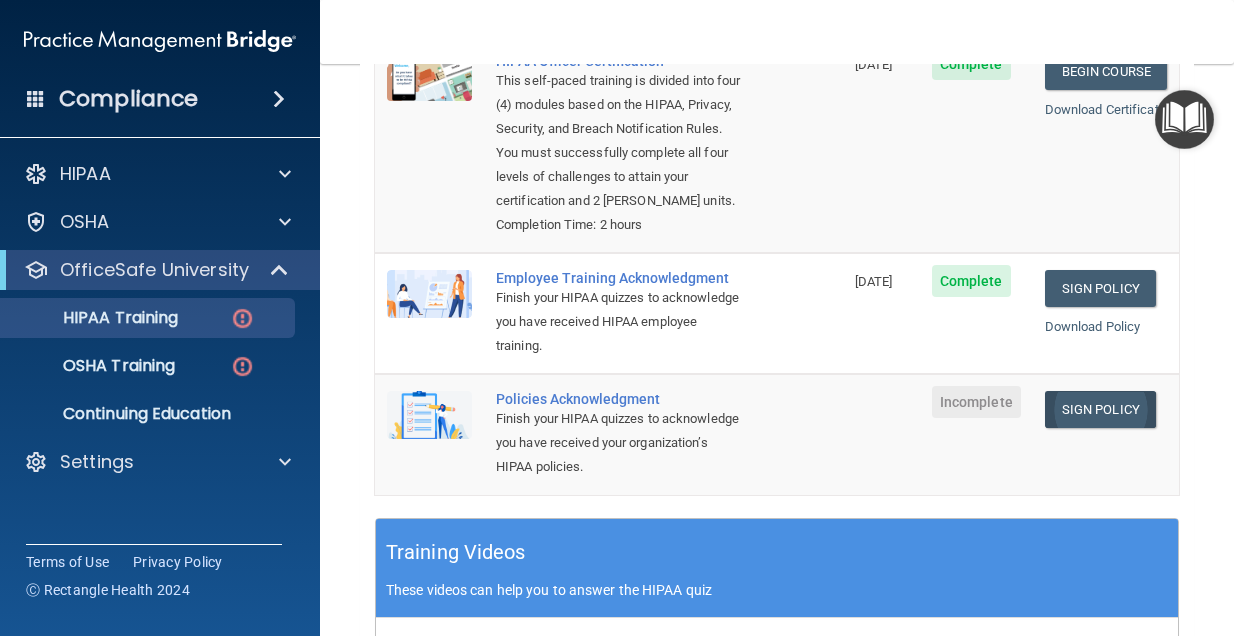 click on "Sign Policy" at bounding box center [1100, 409] 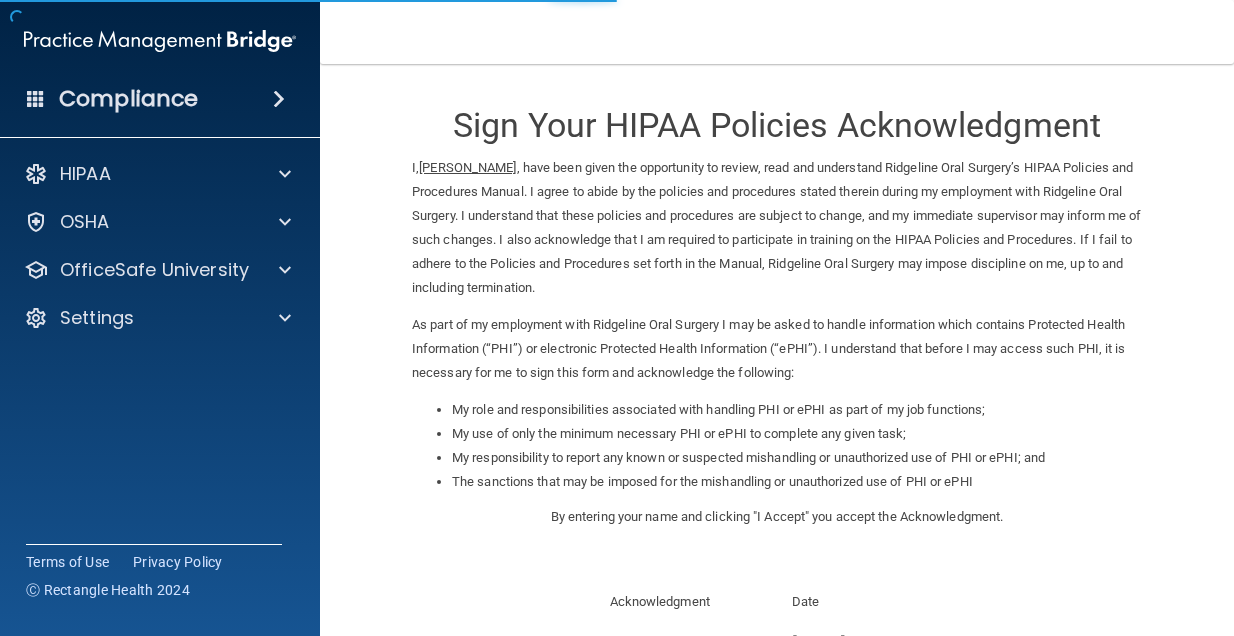 scroll, scrollTop: 0, scrollLeft: 0, axis: both 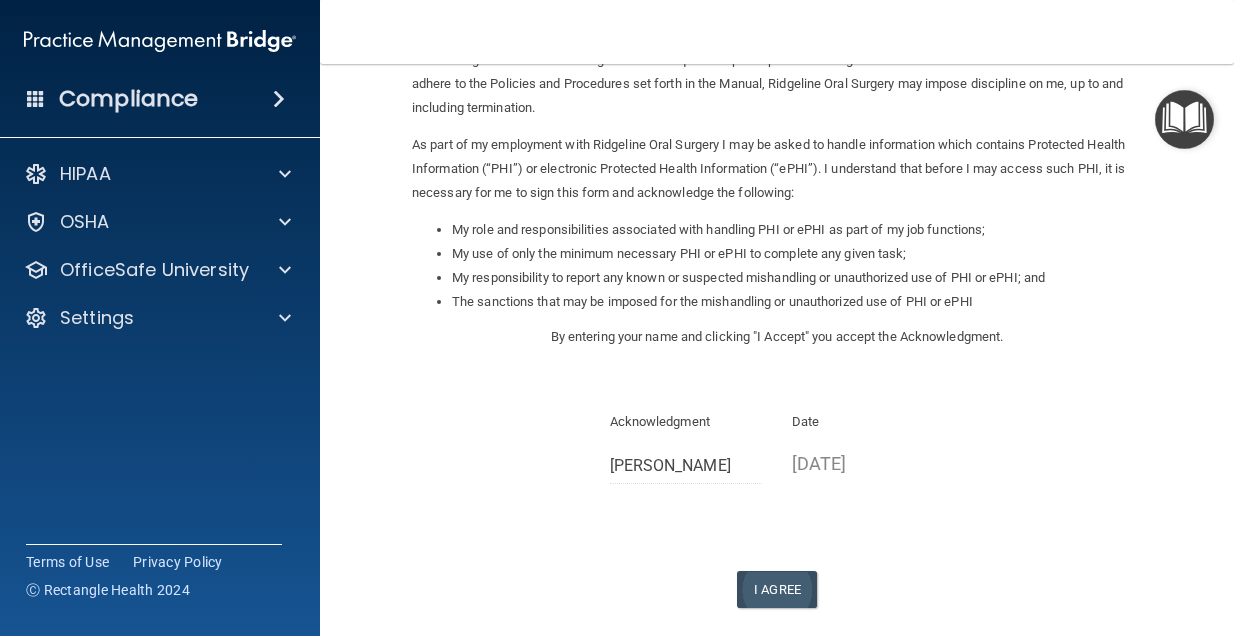 click on "I Agree" at bounding box center (777, 589) 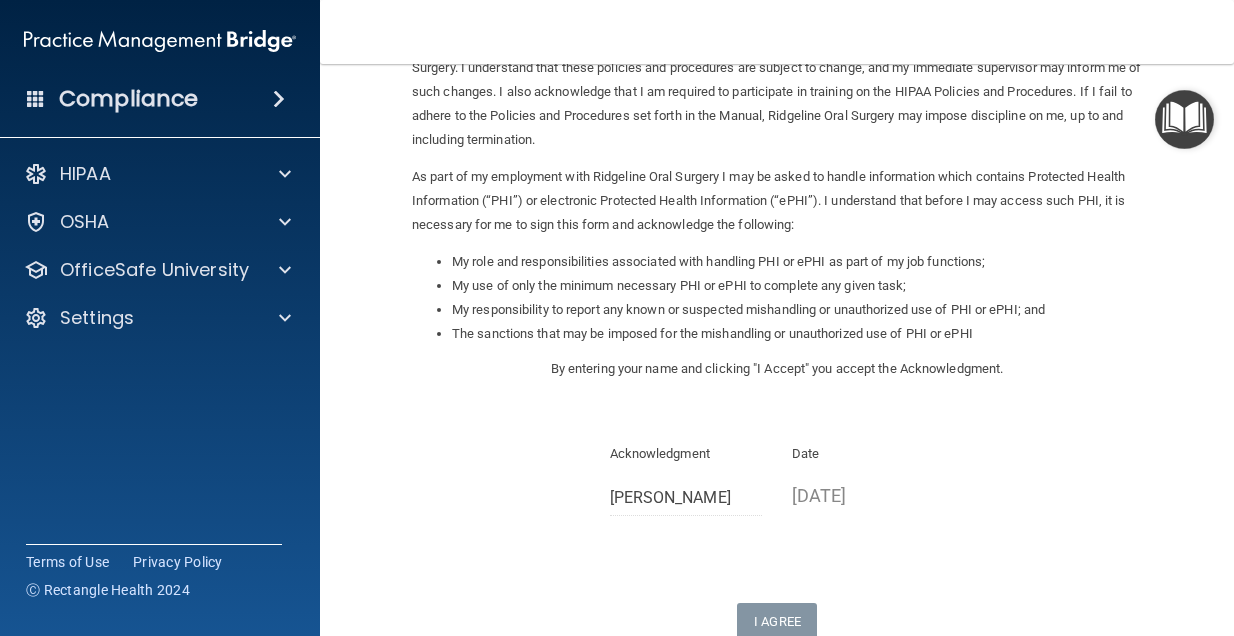 scroll, scrollTop: 113, scrollLeft: 0, axis: vertical 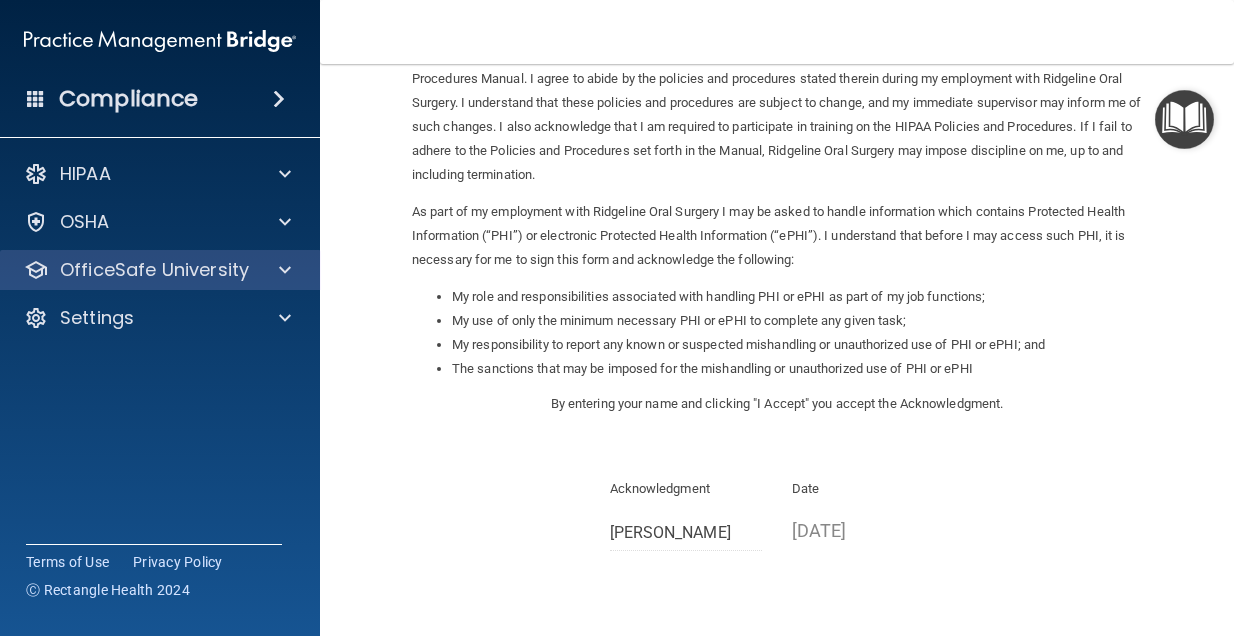 click on "OfficeSafe University" at bounding box center (160, 270) 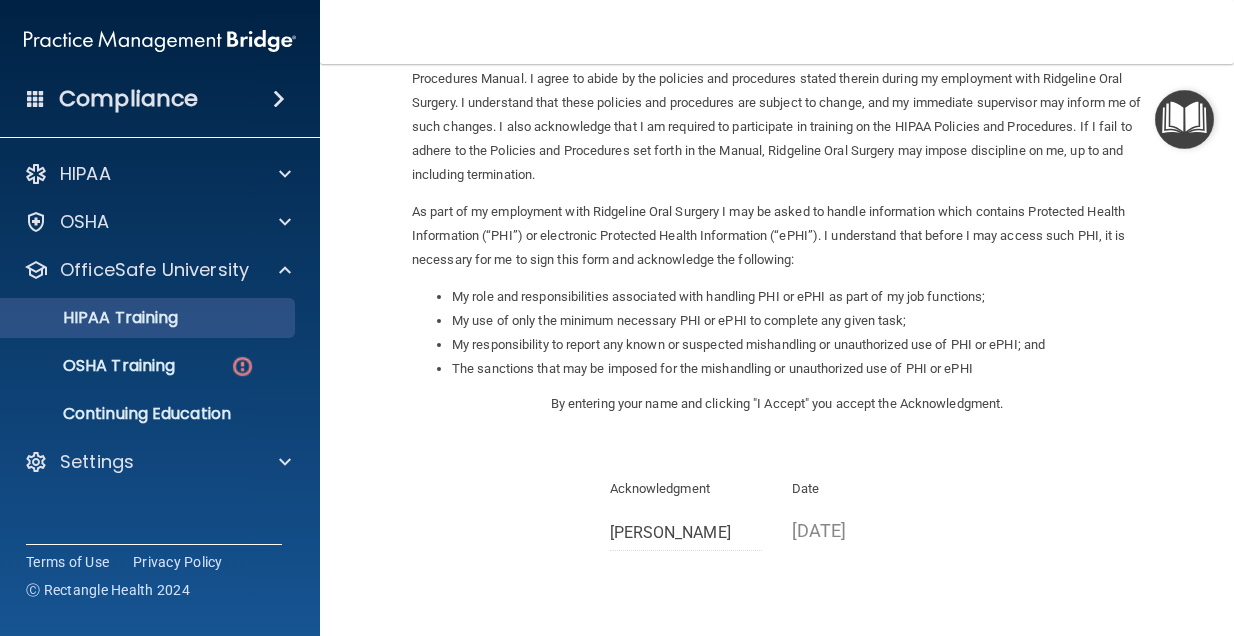 click on "HIPAA Training" at bounding box center [95, 318] 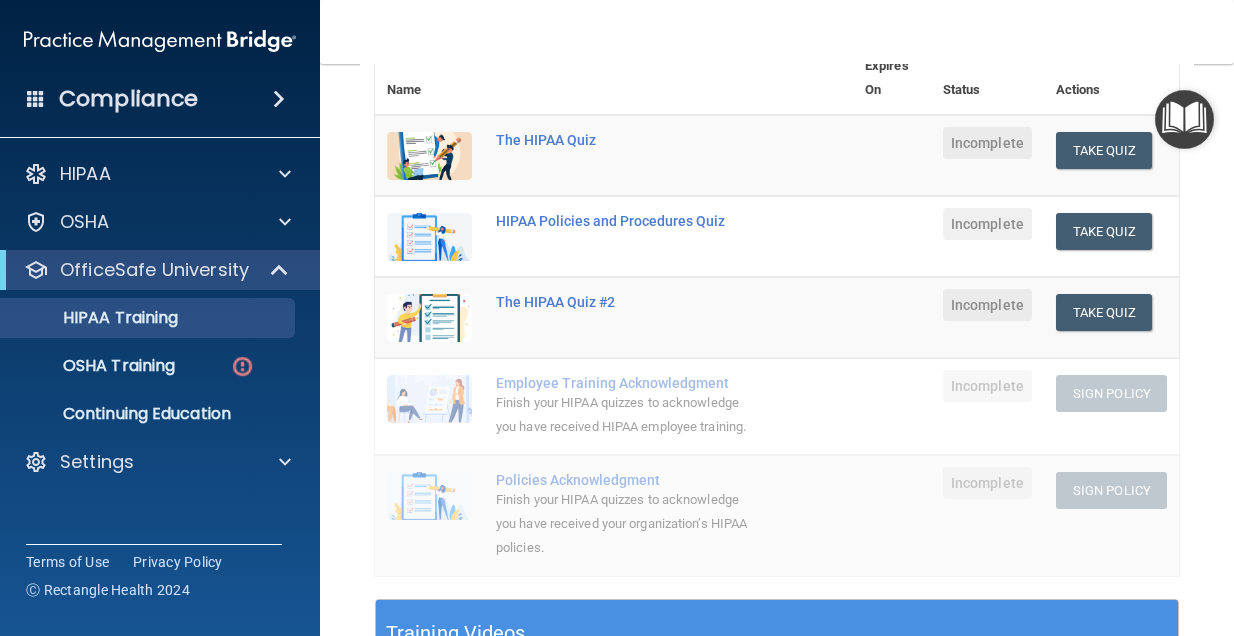 scroll, scrollTop: 265, scrollLeft: 0, axis: vertical 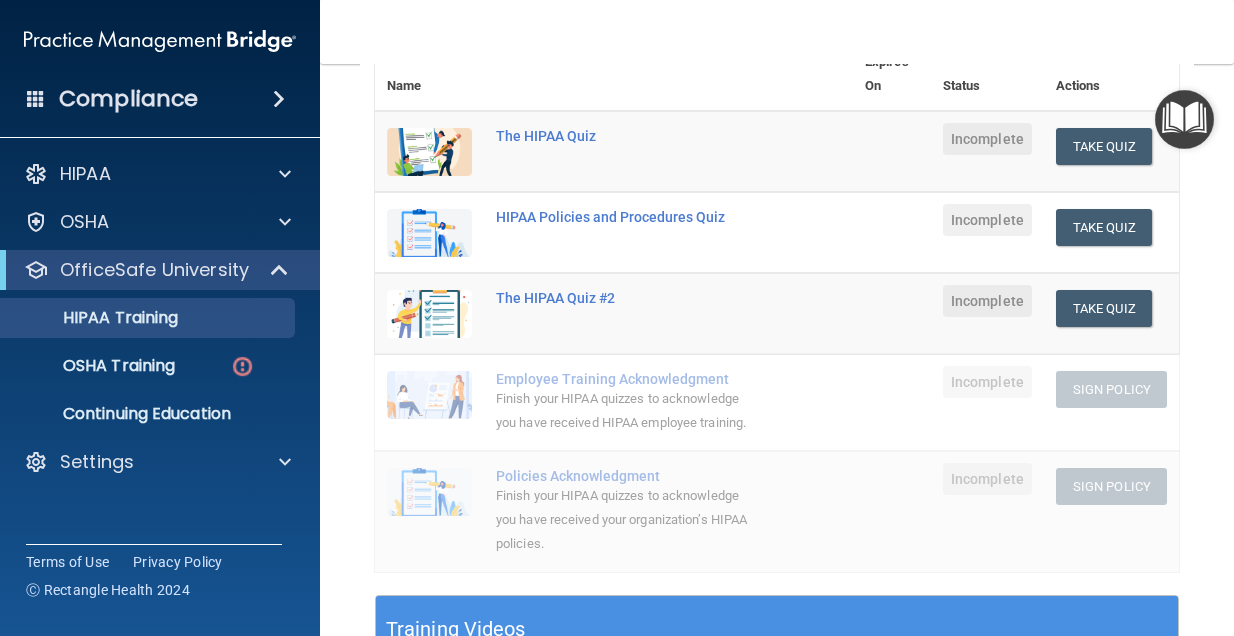click on "Employee Training Acknowledgment" at bounding box center (624, 379) 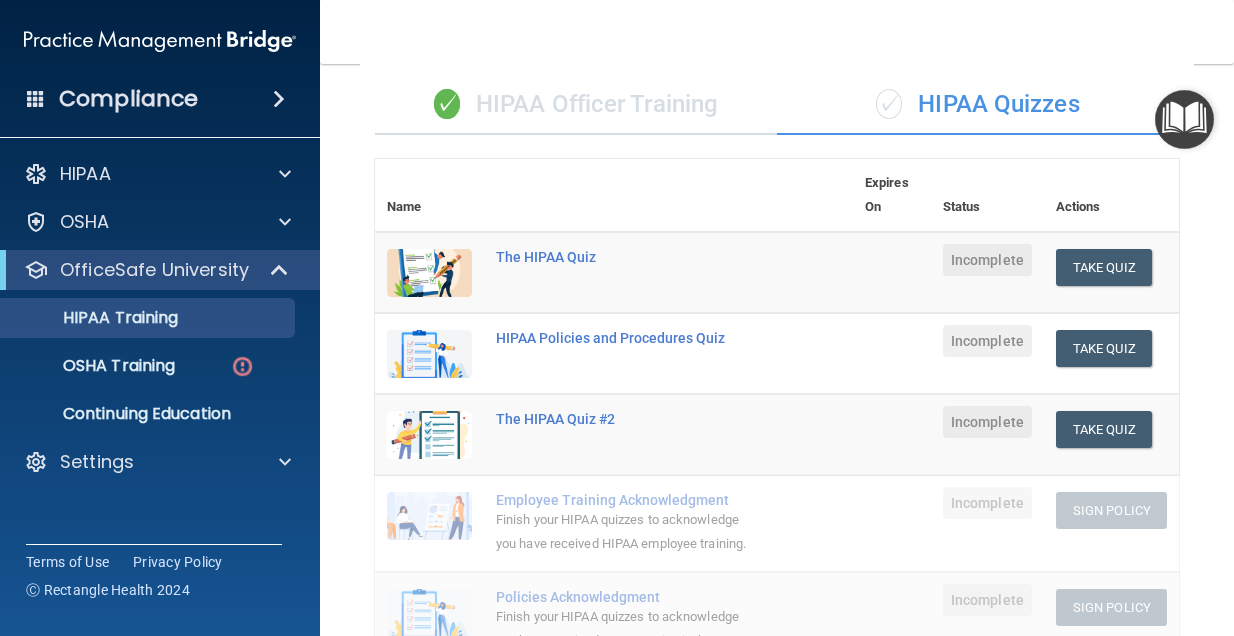 scroll, scrollTop: 126, scrollLeft: 0, axis: vertical 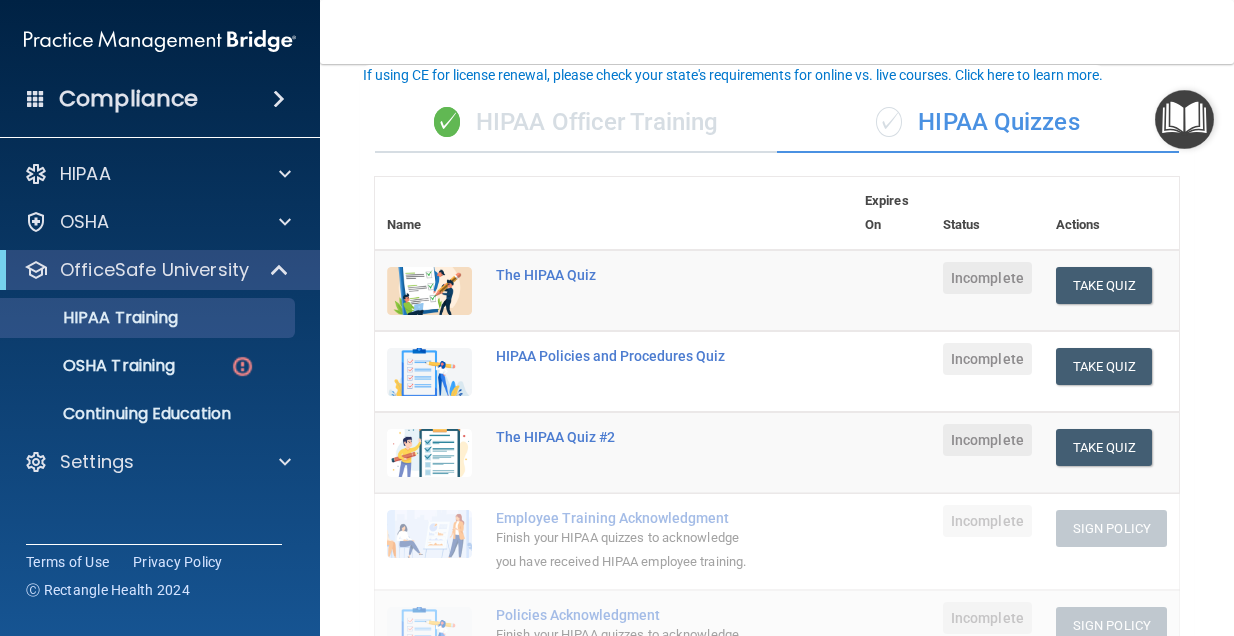 click on "✓   HIPAA Officer Training" at bounding box center (576, 123) 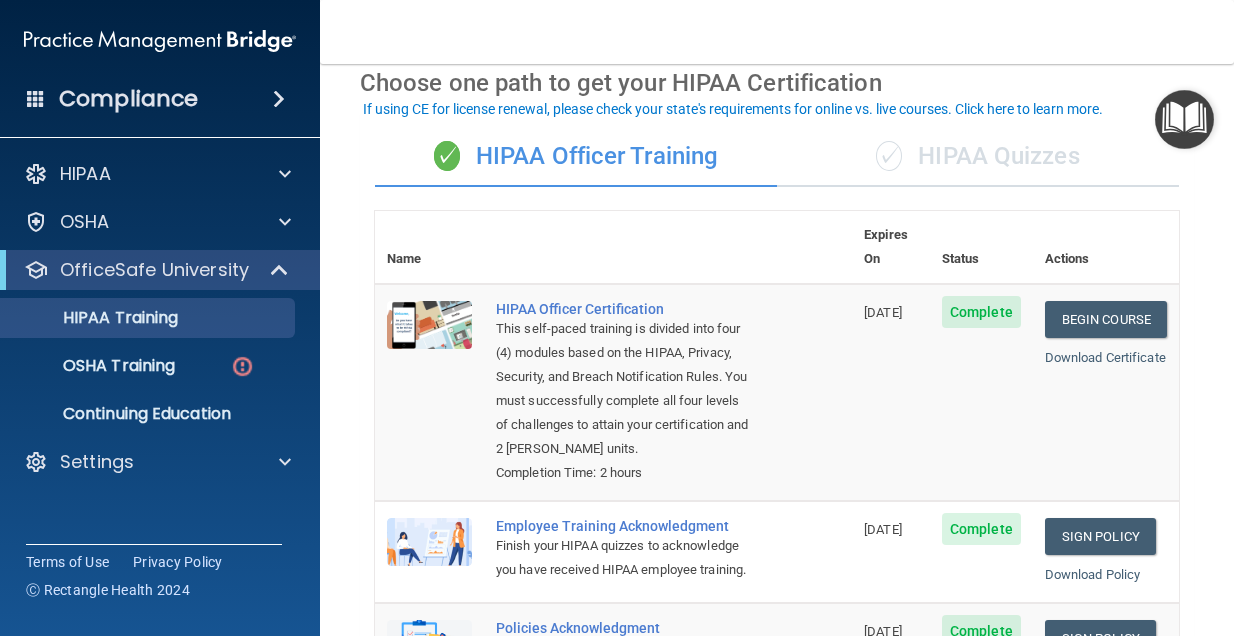 scroll, scrollTop: 91, scrollLeft: 0, axis: vertical 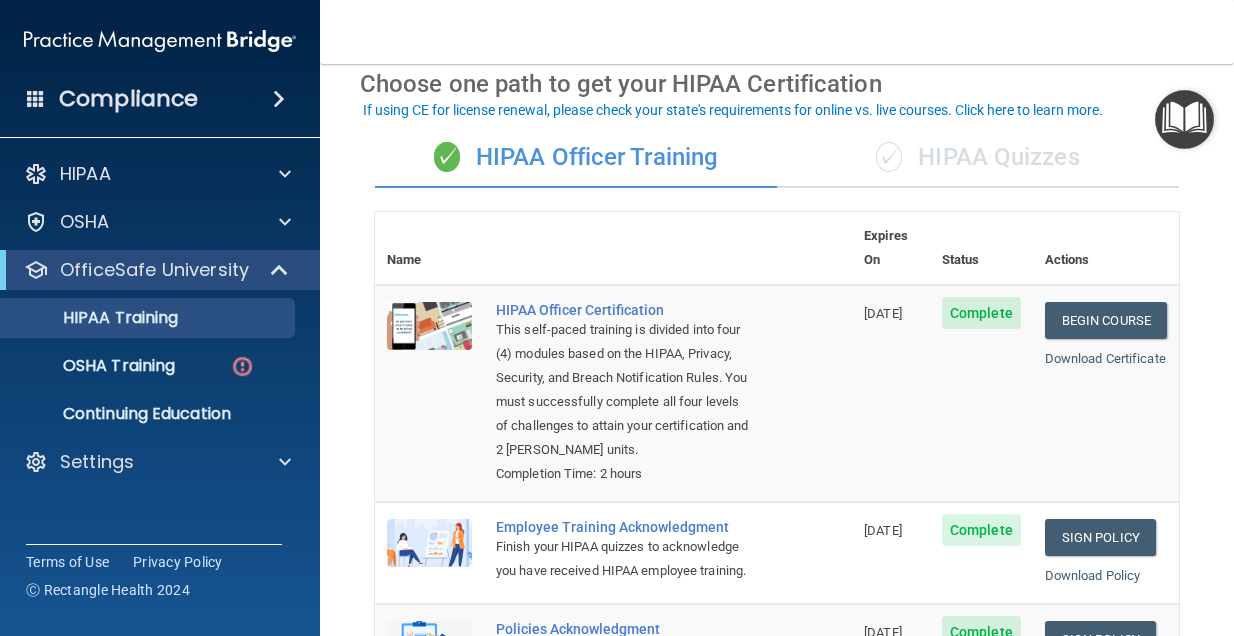 click on "✓   HIPAA Quizzes" at bounding box center [978, 158] 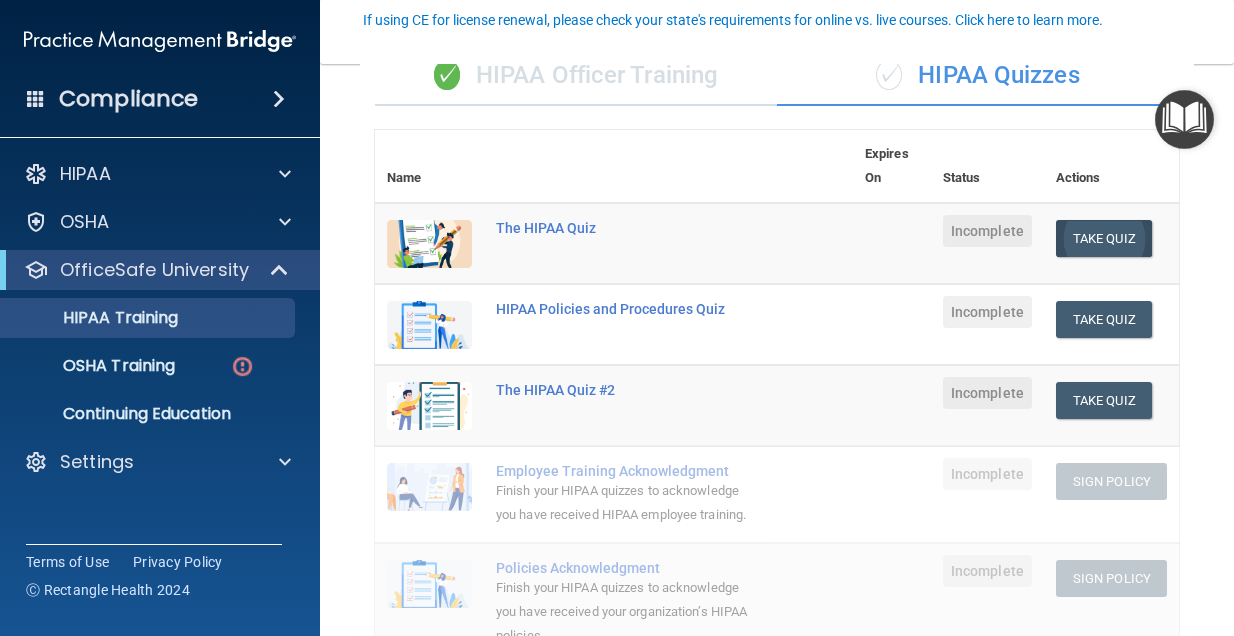 scroll, scrollTop: 170, scrollLeft: 0, axis: vertical 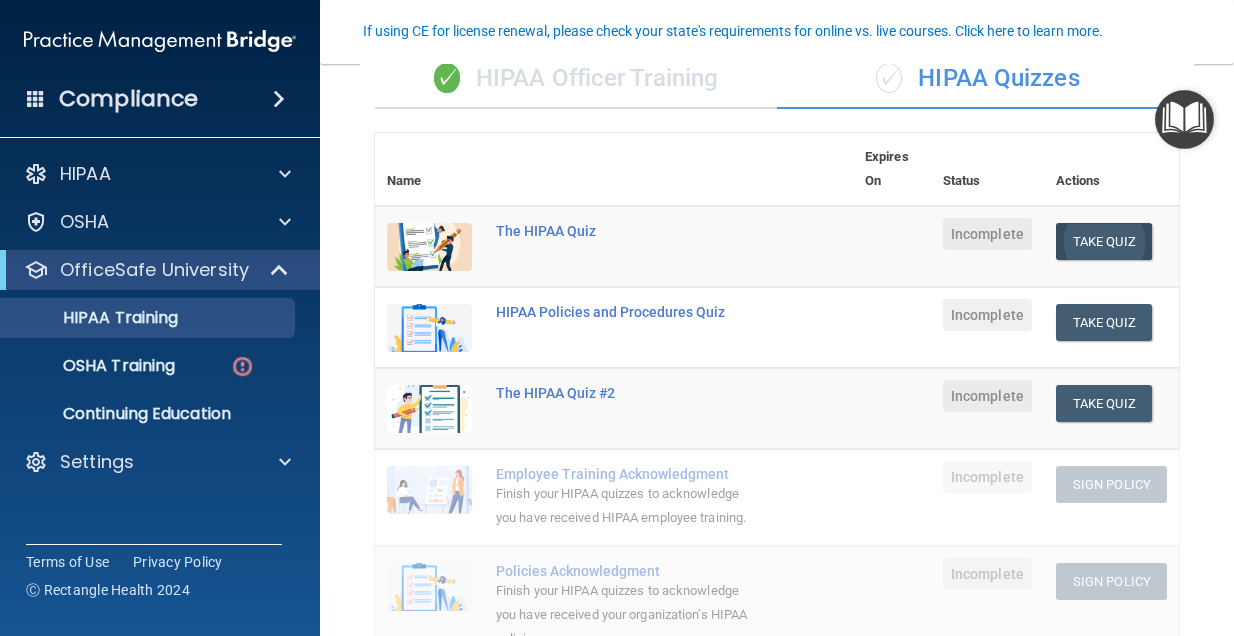 click on "Take Quiz" at bounding box center [1104, 241] 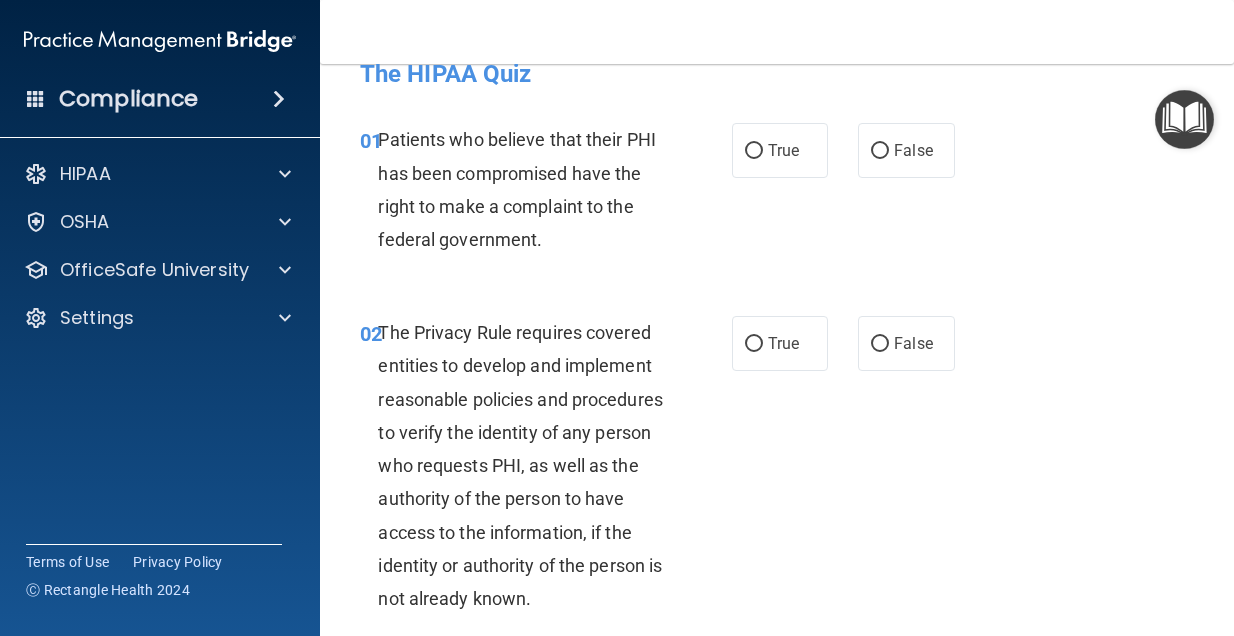 scroll, scrollTop: 38, scrollLeft: 0, axis: vertical 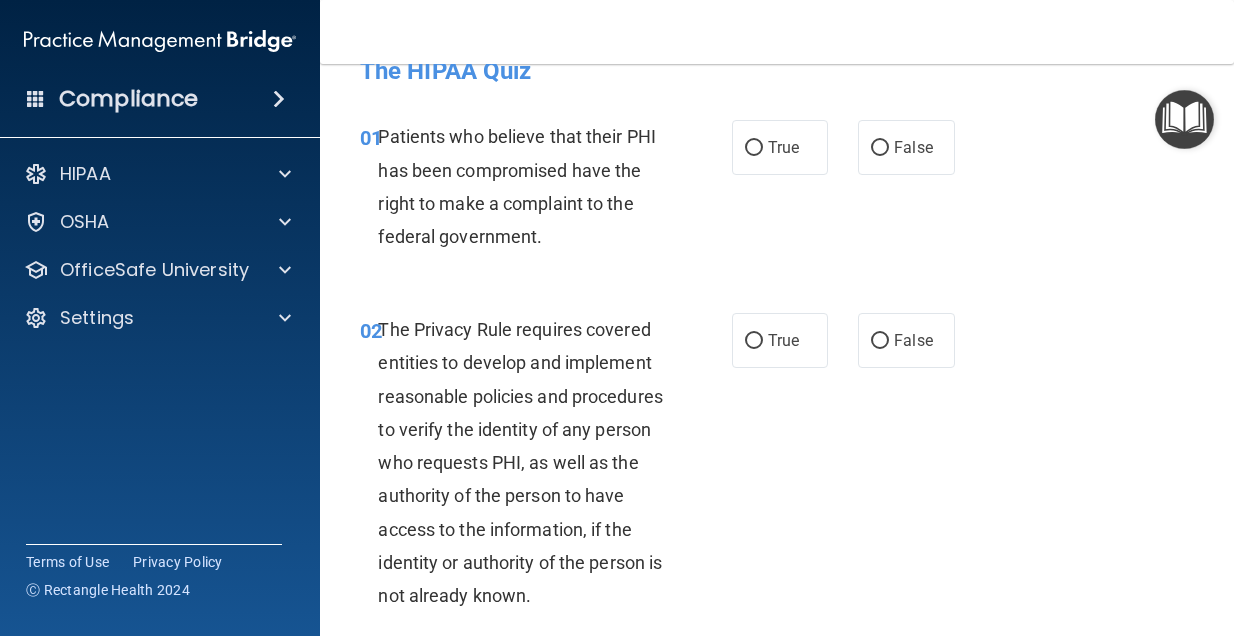 click on "01       Patients who believe that their PHI has been compromised have the right to make a complaint to the federal government.                 True           False" at bounding box center (777, 191) 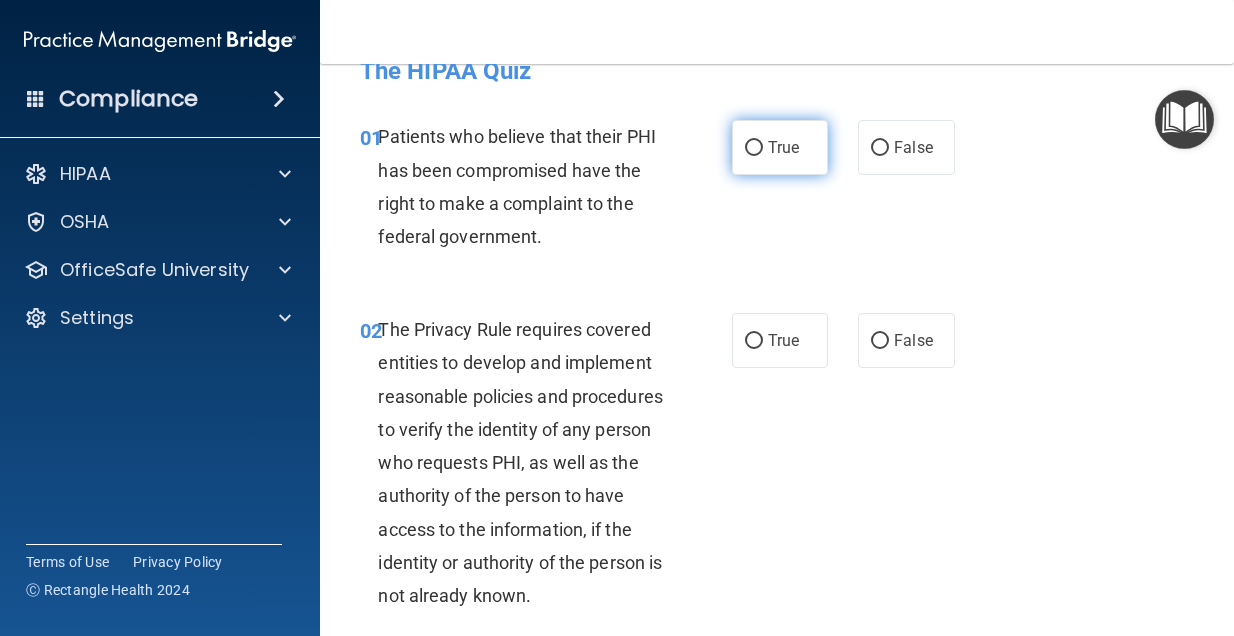 click on "True" at bounding box center (780, 147) 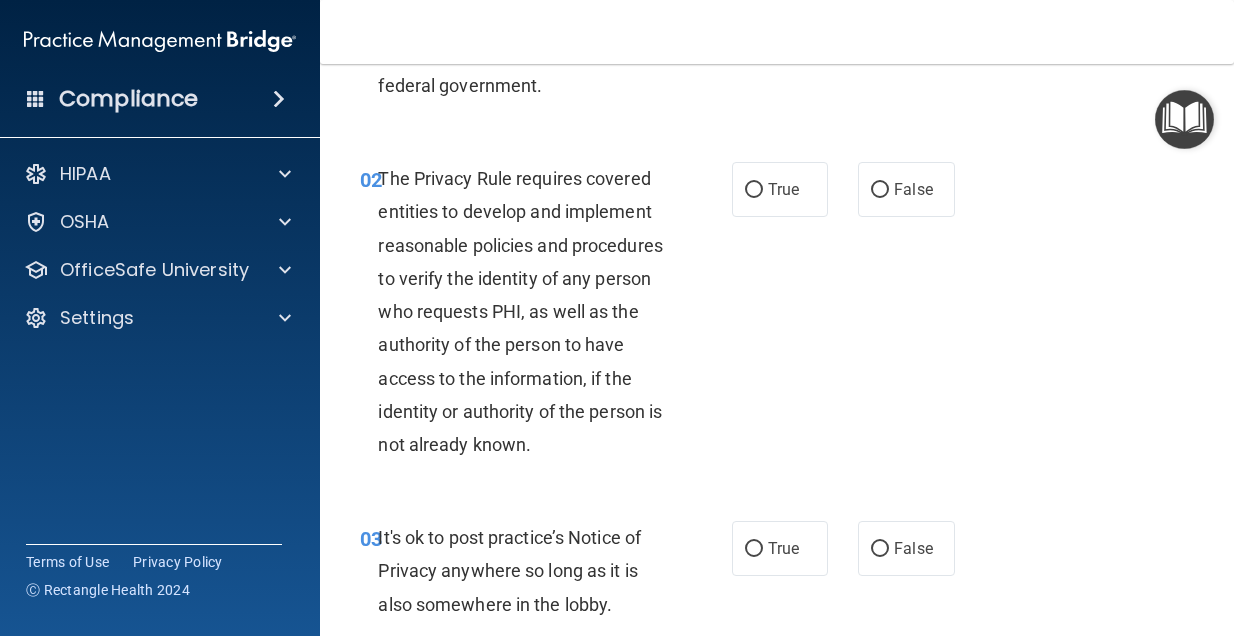scroll, scrollTop: 193, scrollLeft: 0, axis: vertical 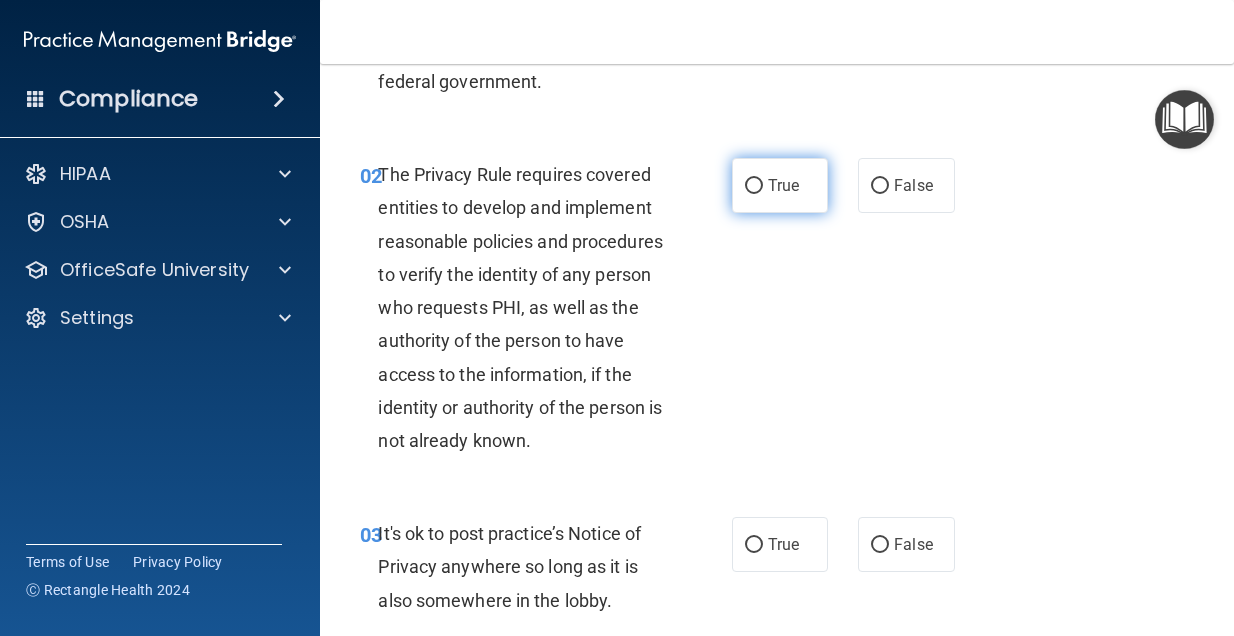 click on "True" at bounding box center (783, 185) 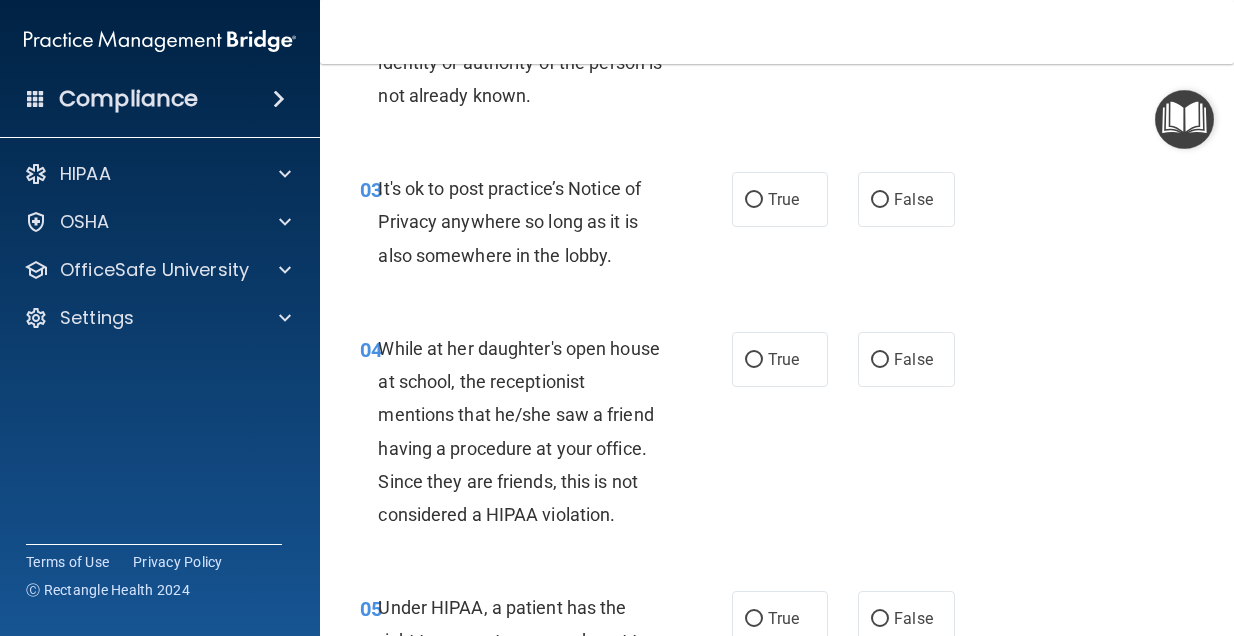 scroll, scrollTop: 539, scrollLeft: 0, axis: vertical 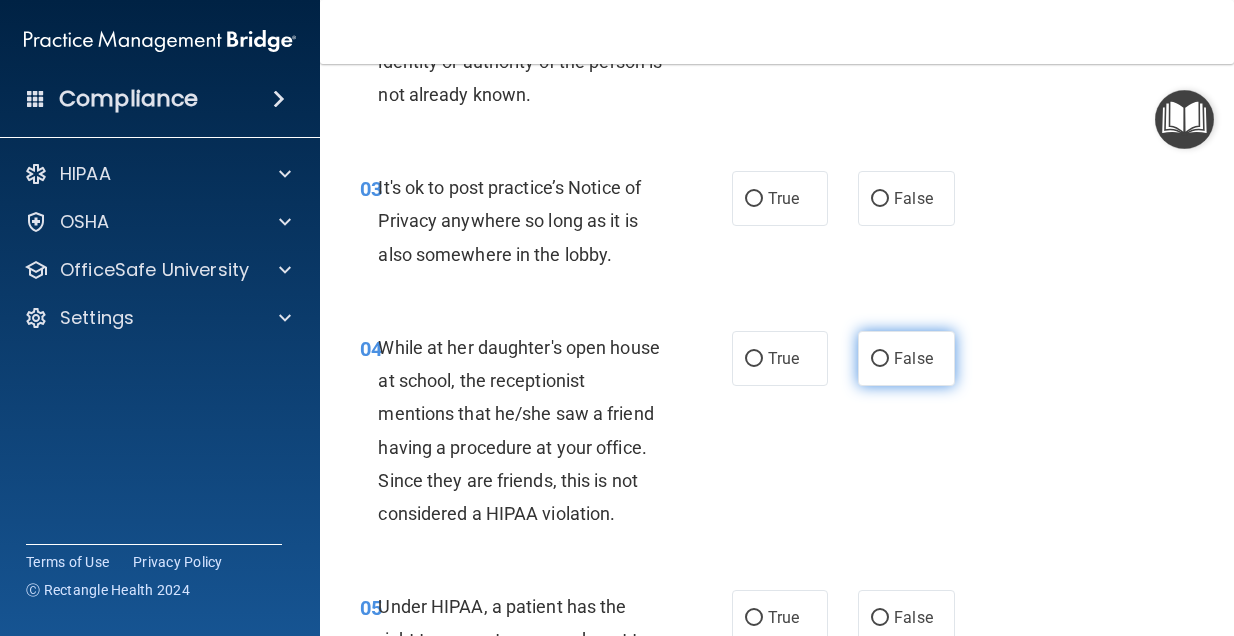 click on "False" at bounding box center (913, 358) 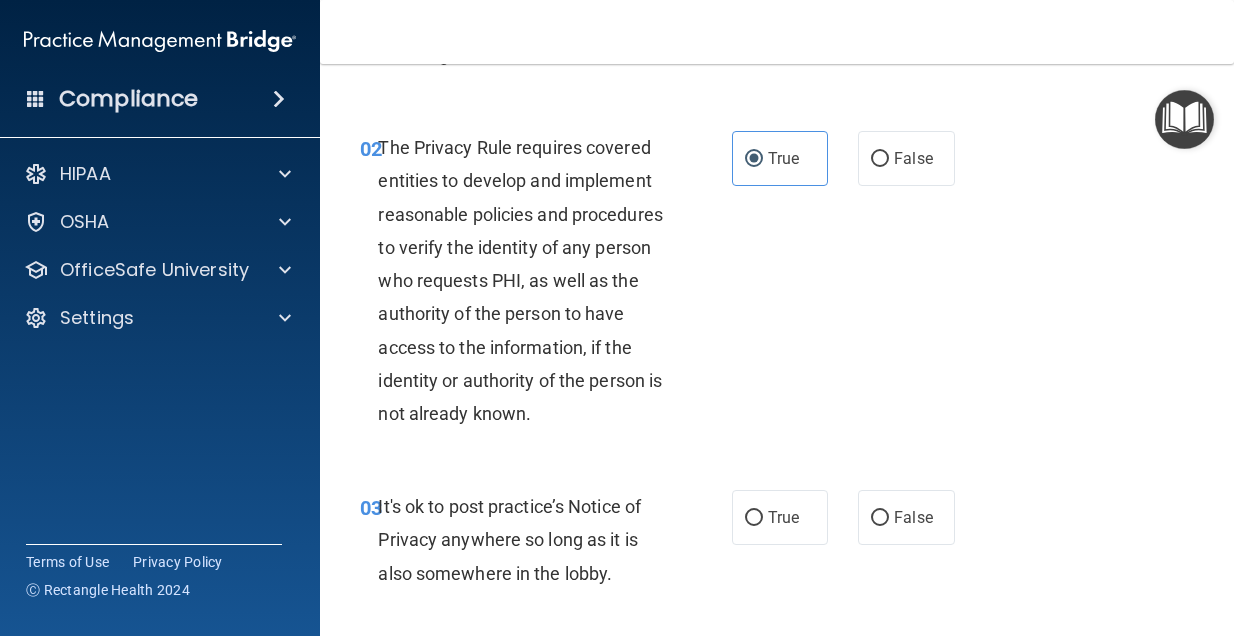 scroll, scrollTop: 218, scrollLeft: 0, axis: vertical 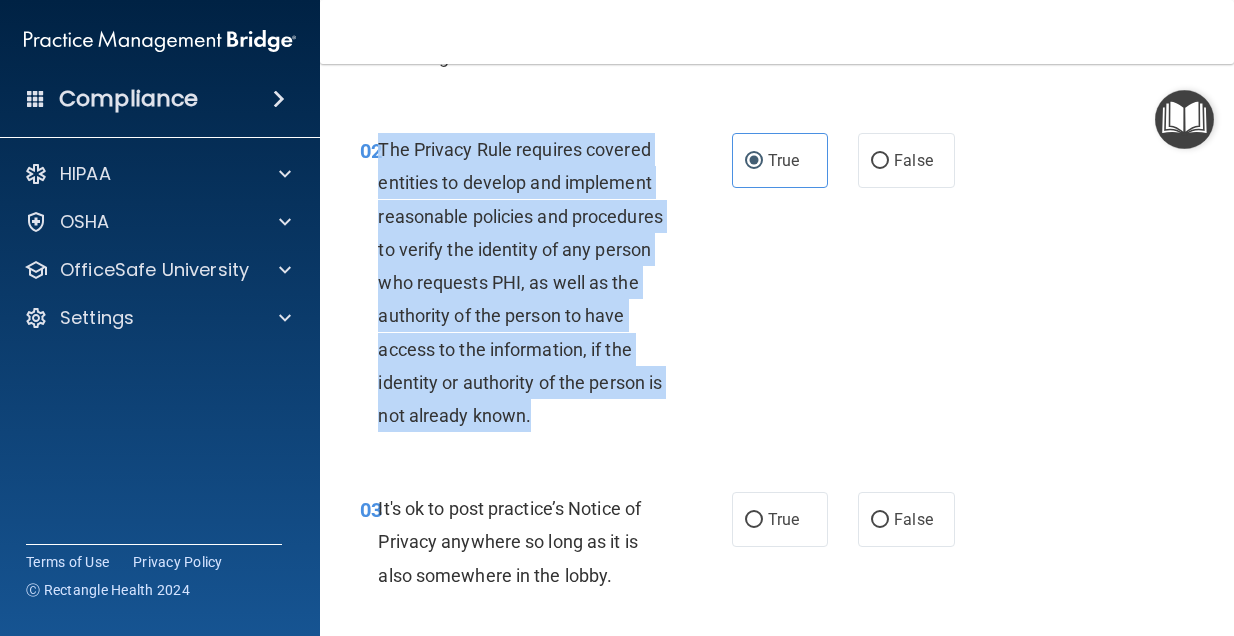 drag, startPoint x: 382, startPoint y: 151, endPoint x: 618, endPoint y: 418, distance: 356.34955 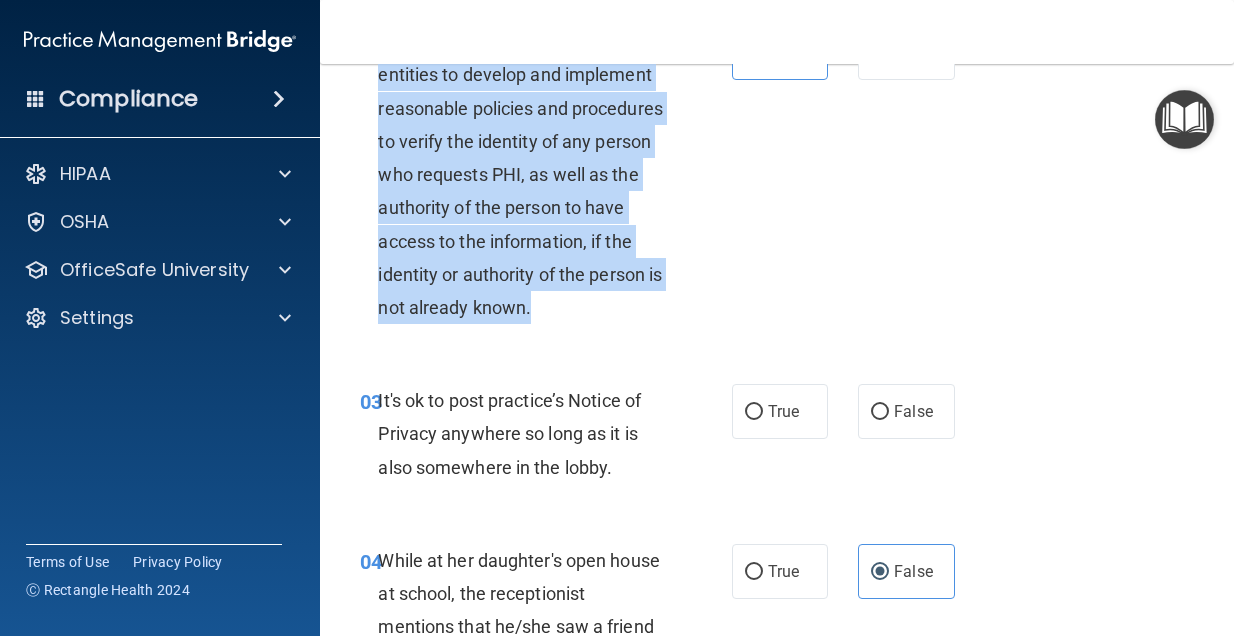 scroll, scrollTop: 327, scrollLeft: 0, axis: vertical 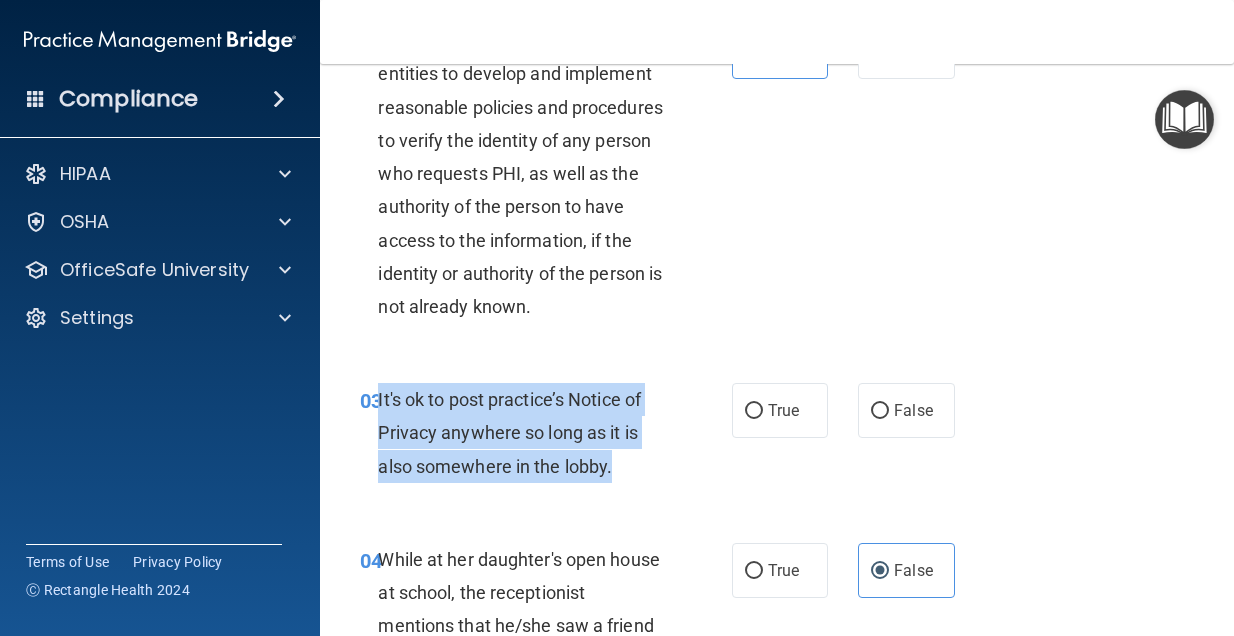 drag, startPoint x: 631, startPoint y: 462, endPoint x: 377, endPoint y: 391, distance: 263.7366 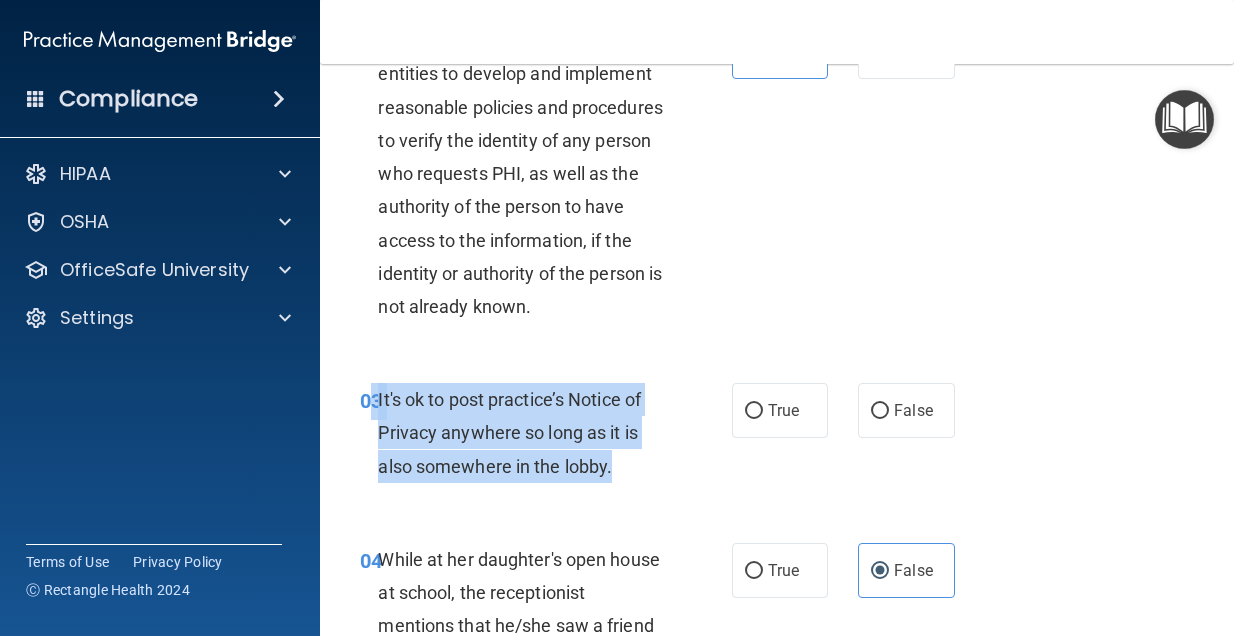 copy on "3       It's ok to post  practice’s Notice of Privacy anywhere so long as it is also somewhere in the lobby." 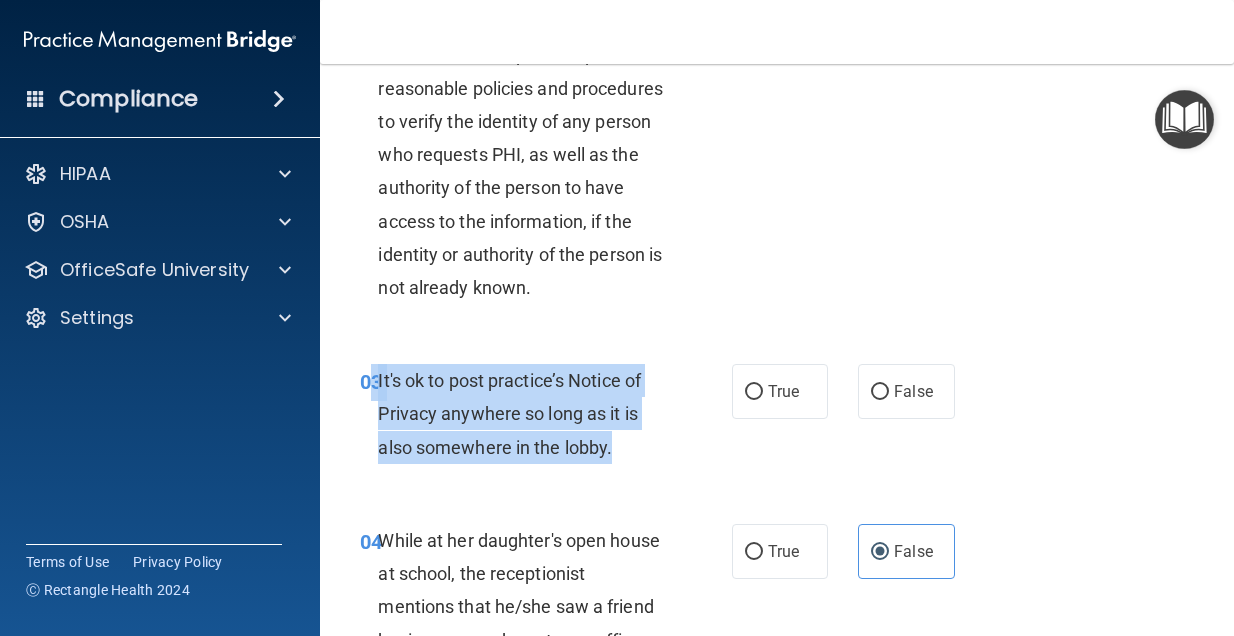 scroll, scrollTop: 353, scrollLeft: 0, axis: vertical 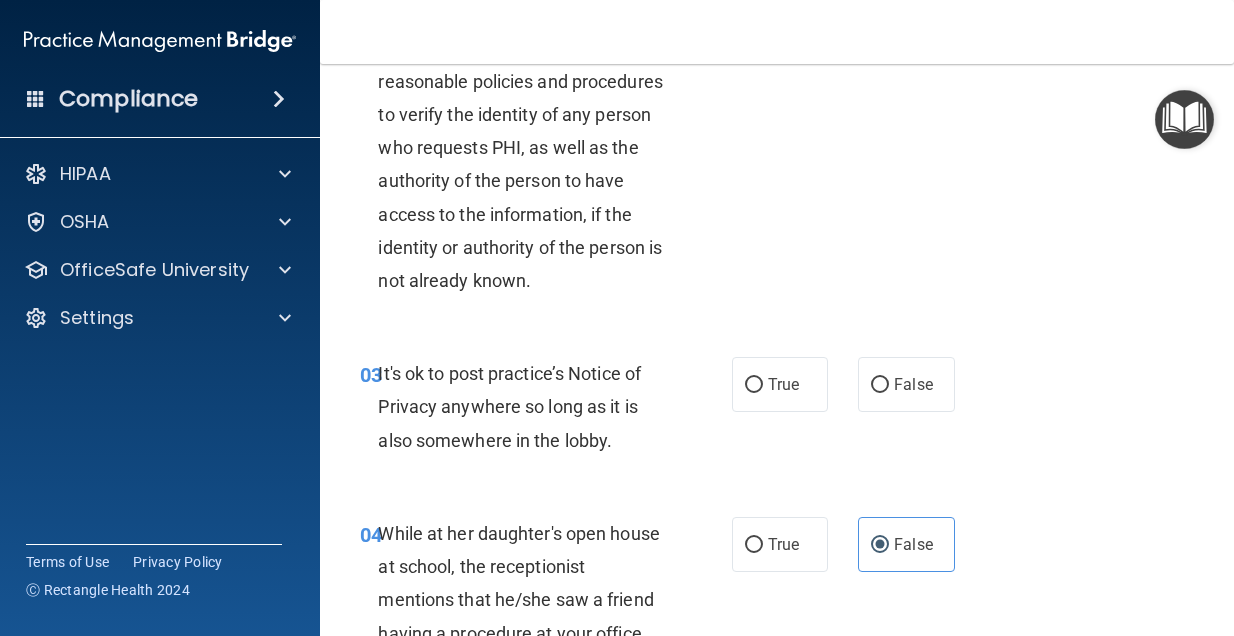 click on "True           False" at bounding box center (847, 384) 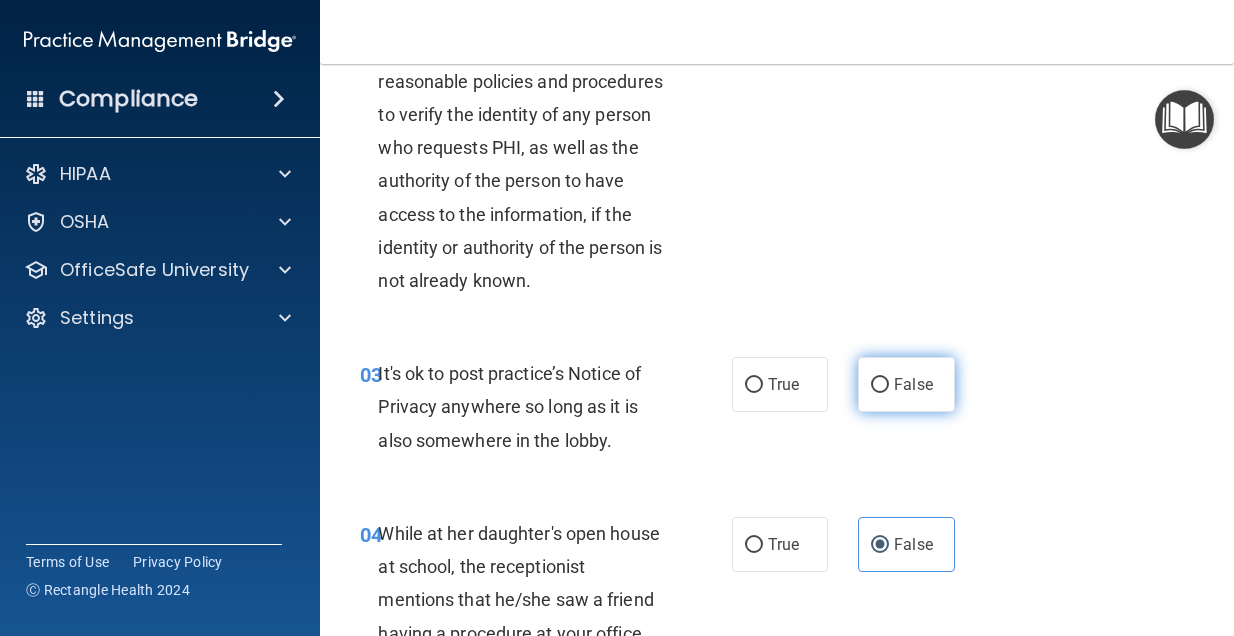 click on "False" at bounding box center (880, 385) 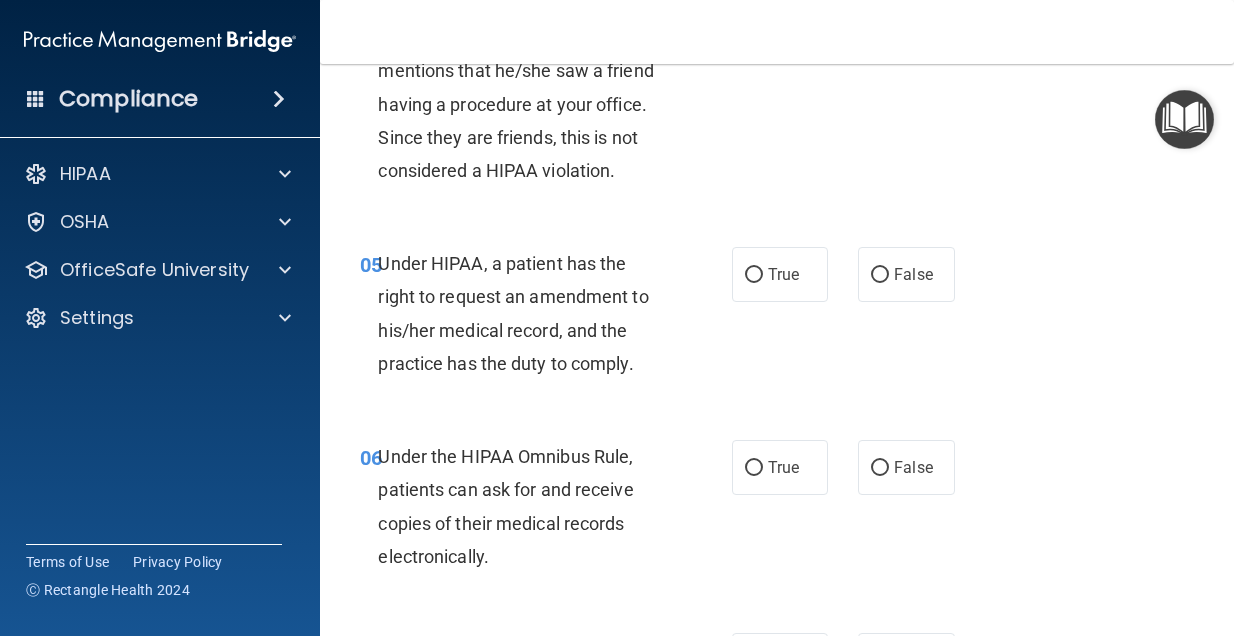 scroll, scrollTop: 883, scrollLeft: 0, axis: vertical 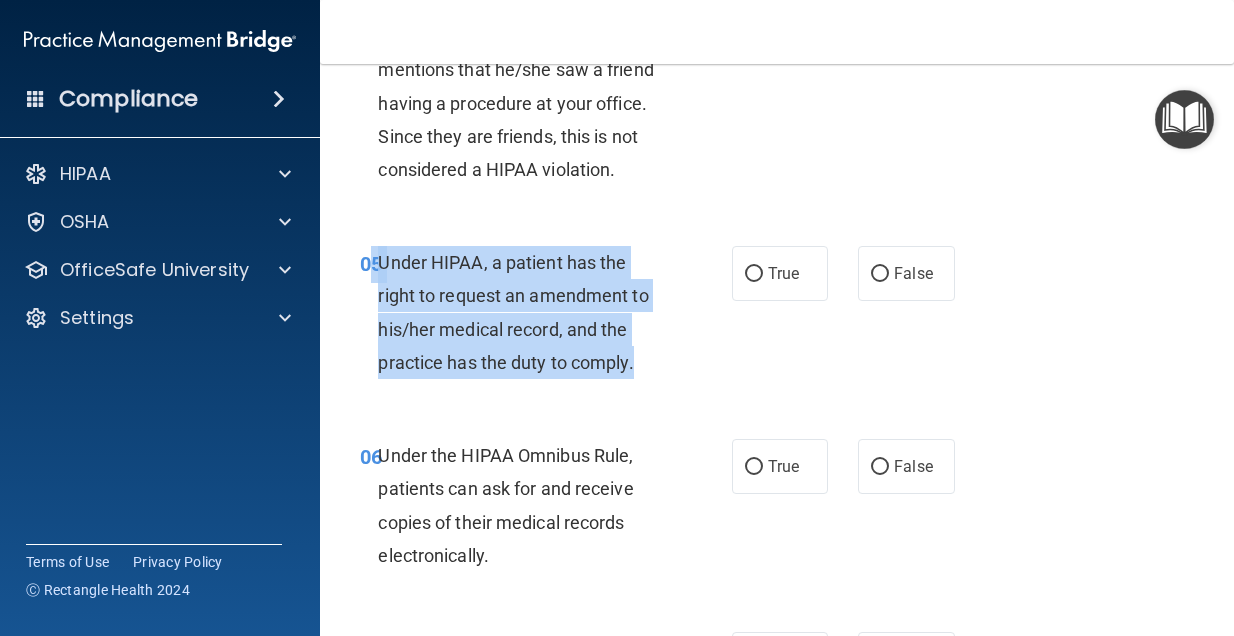 drag, startPoint x: 634, startPoint y: 359, endPoint x: 371, endPoint y: 256, distance: 282.44998 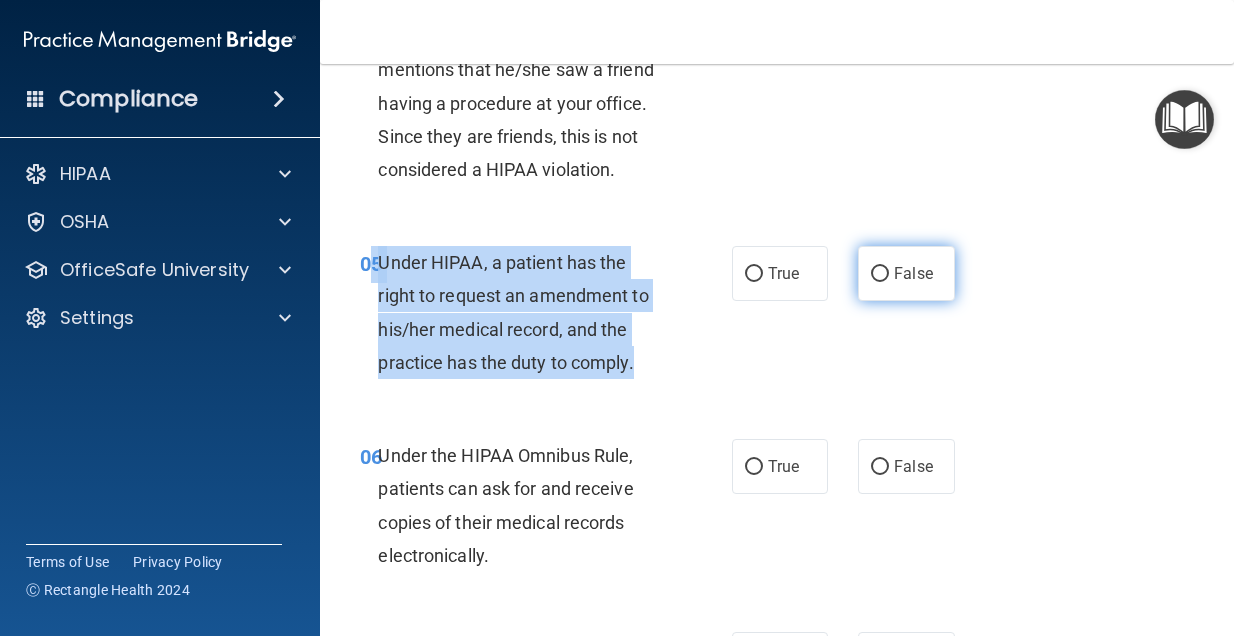 click on "False" at bounding box center (880, 274) 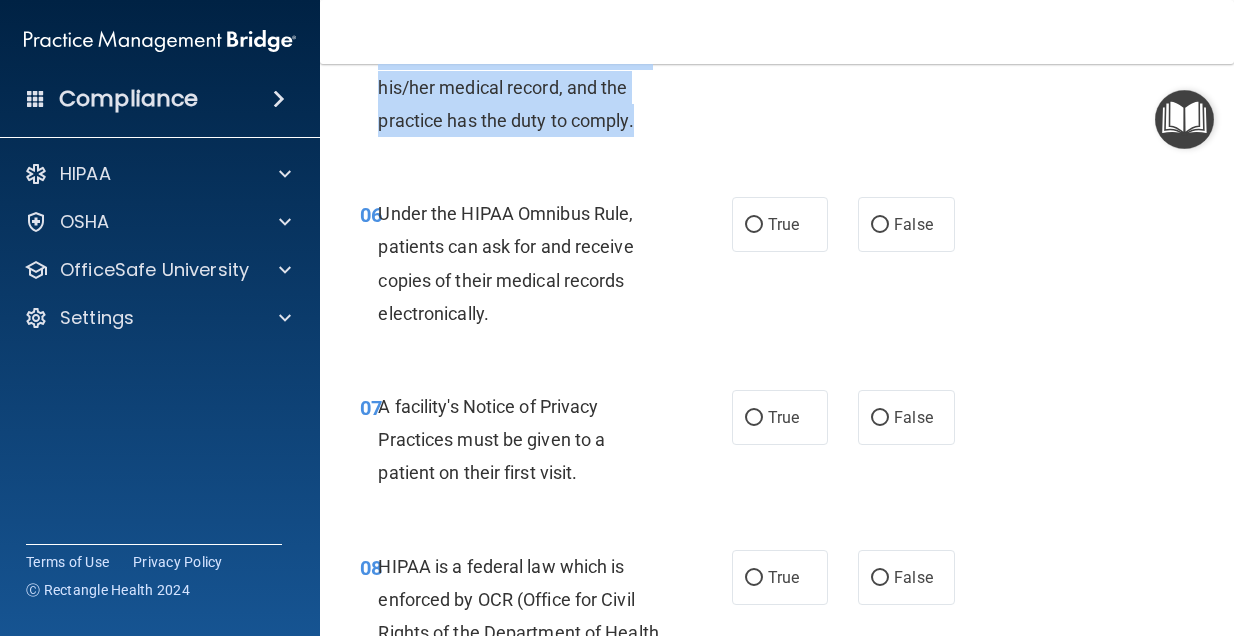 scroll, scrollTop: 1135, scrollLeft: 0, axis: vertical 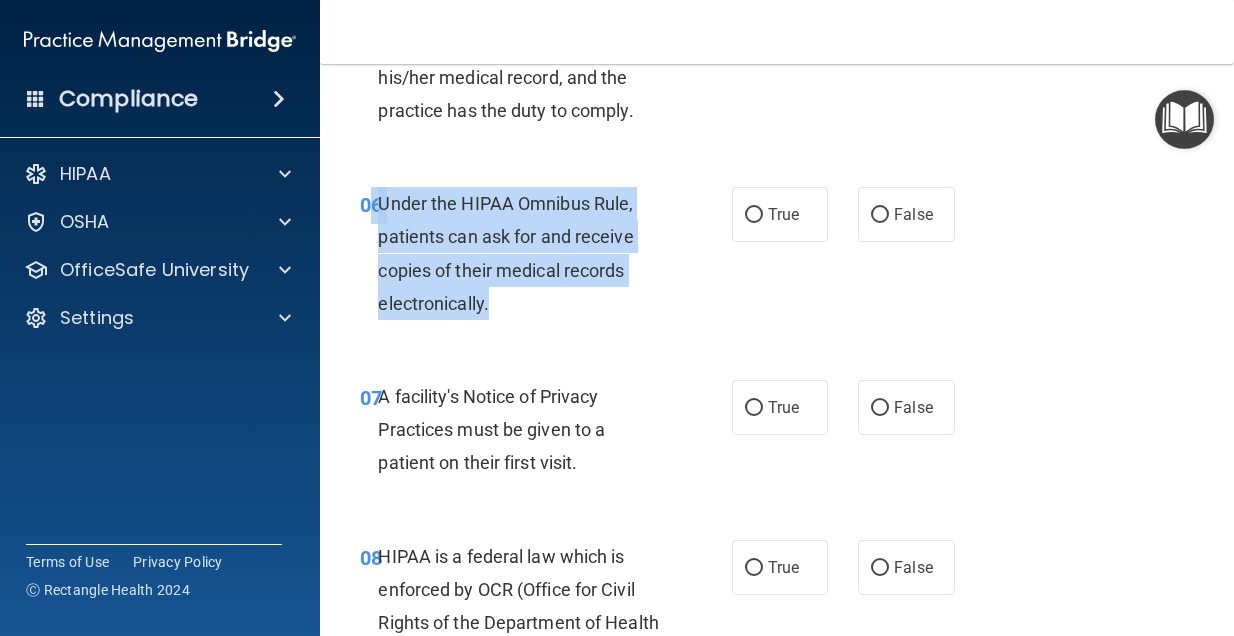 drag, startPoint x: 546, startPoint y: 319, endPoint x: 376, endPoint y: 191, distance: 212.80037 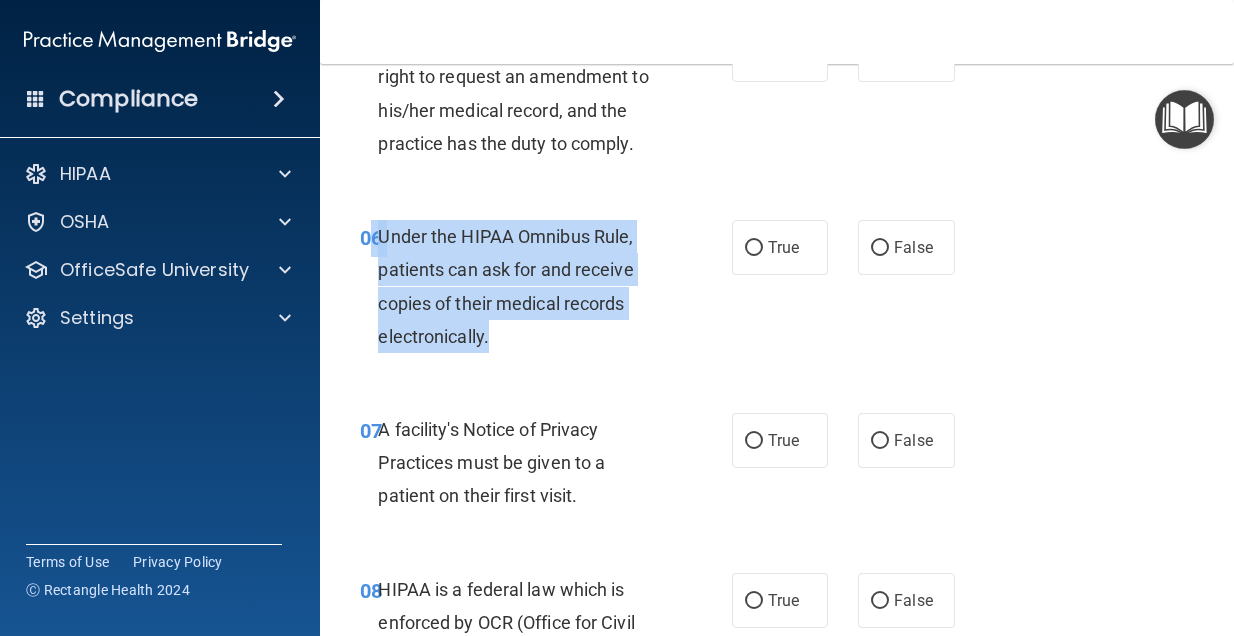 scroll, scrollTop: 1106, scrollLeft: 0, axis: vertical 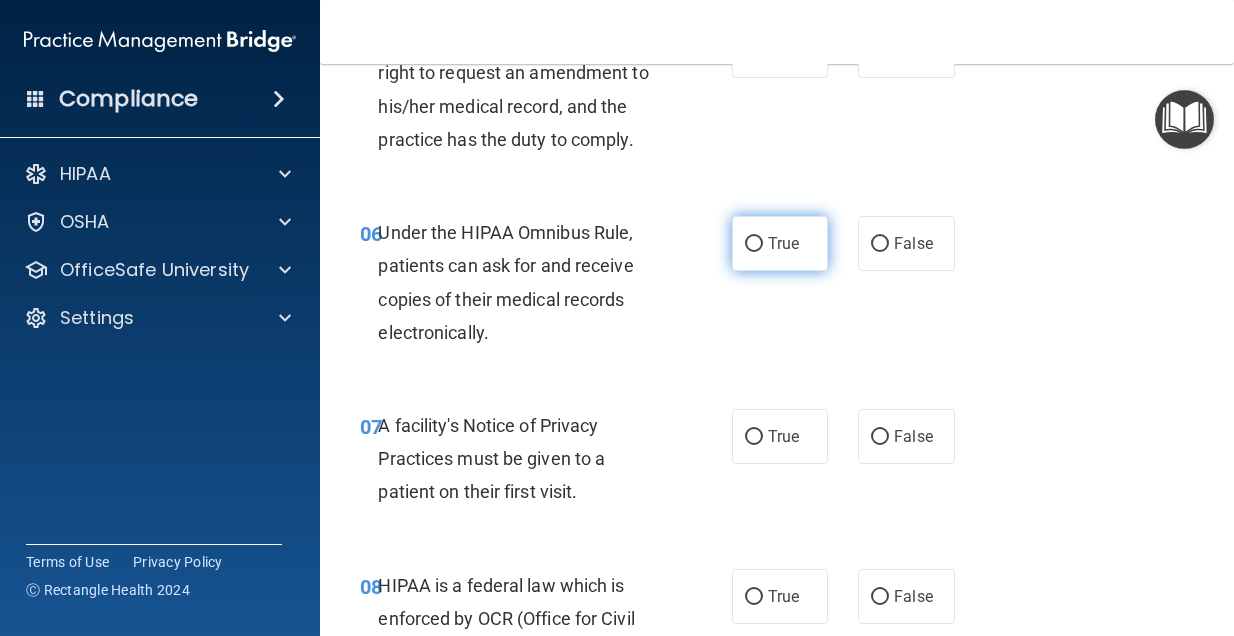 click on "True" at bounding box center [780, 243] 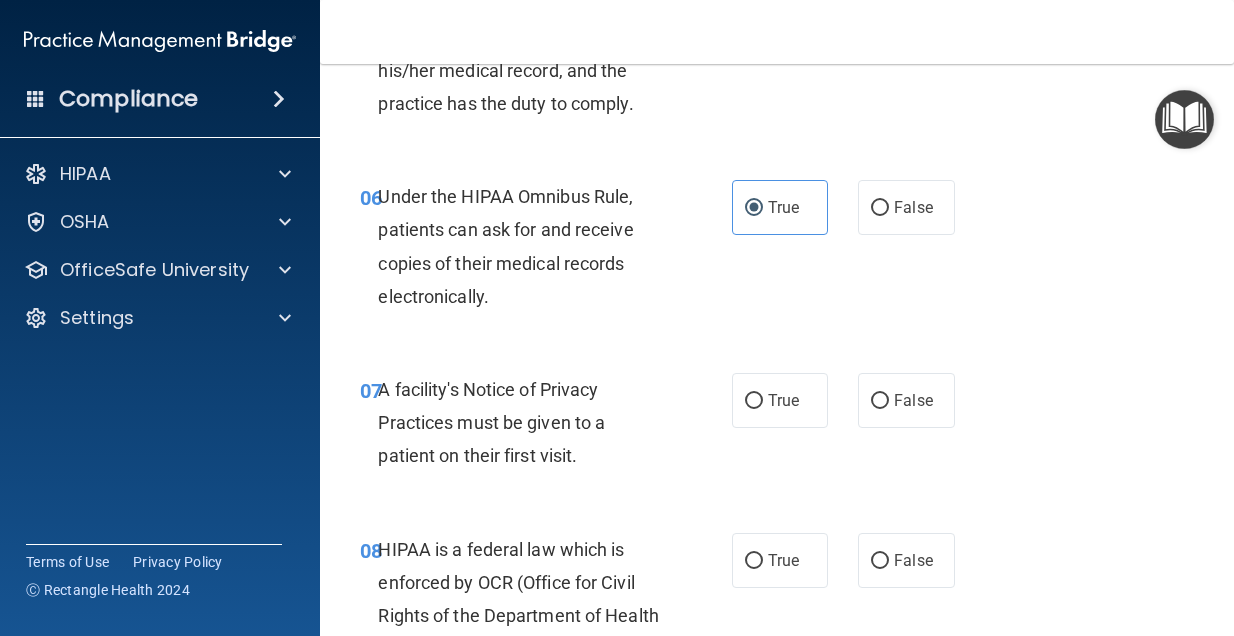 scroll, scrollTop: 1147, scrollLeft: 0, axis: vertical 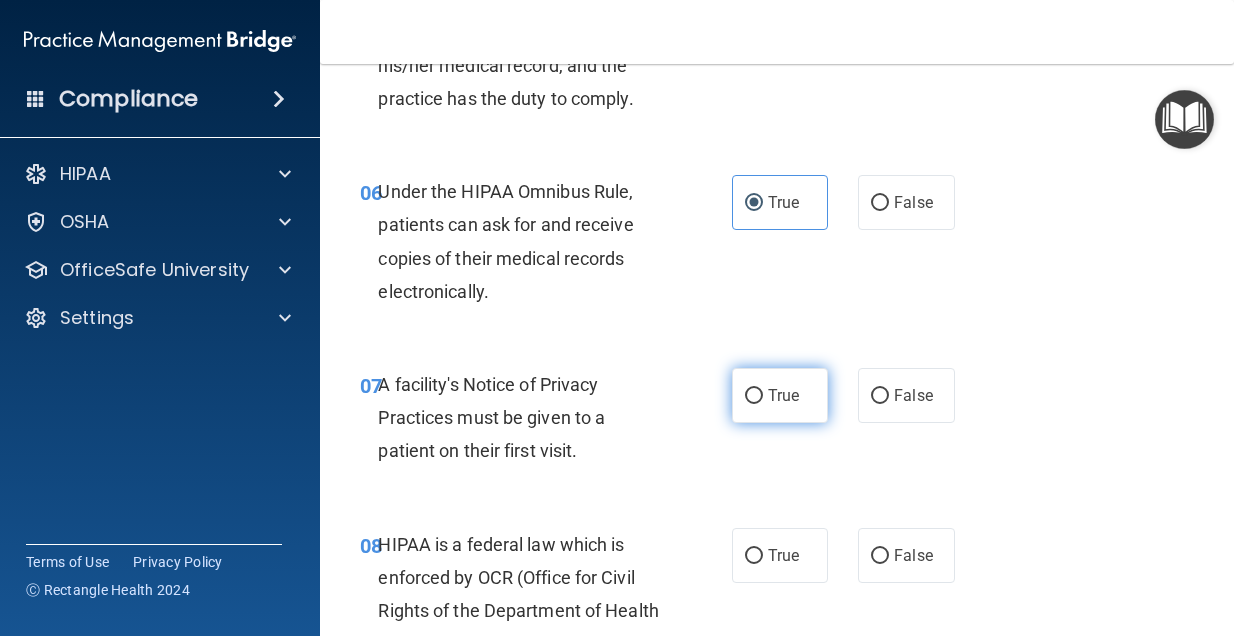 click on "True" at bounding box center [783, 395] 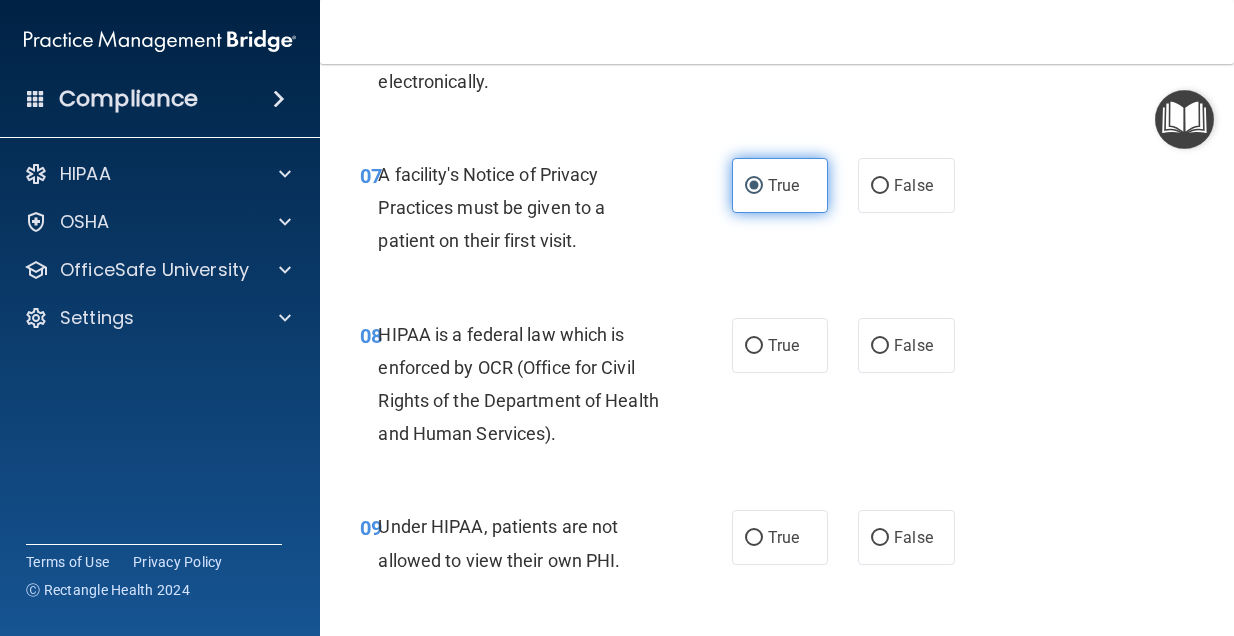 scroll, scrollTop: 1361, scrollLeft: 0, axis: vertical 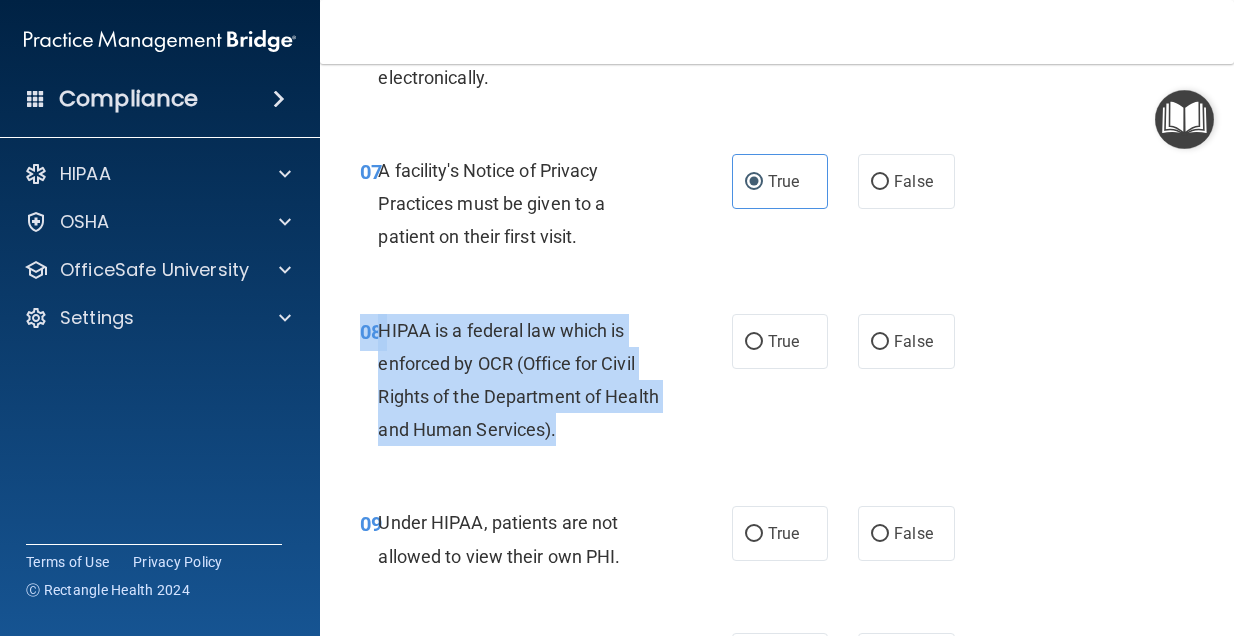 click on "08       HIPAA is a federal law which is enforced by OCR (Office for Civil Rights of the Department of Health and Human Services).                 True           False" at bounding box center (777, 385) 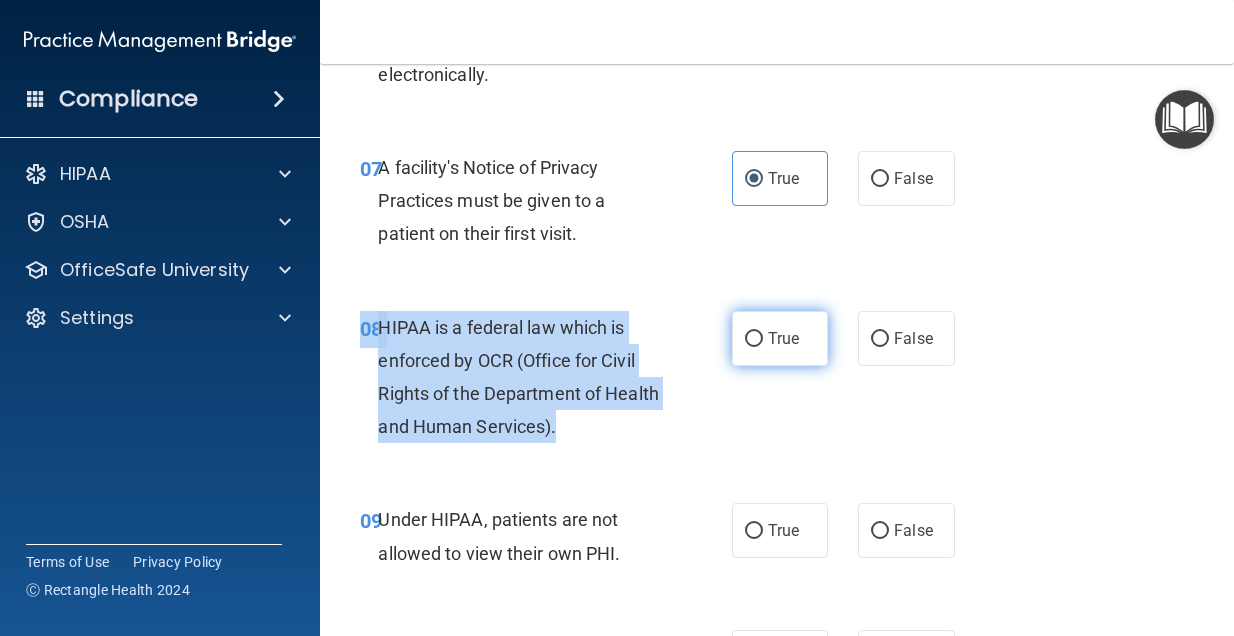 click on "True" at bounding box center [754, 339] 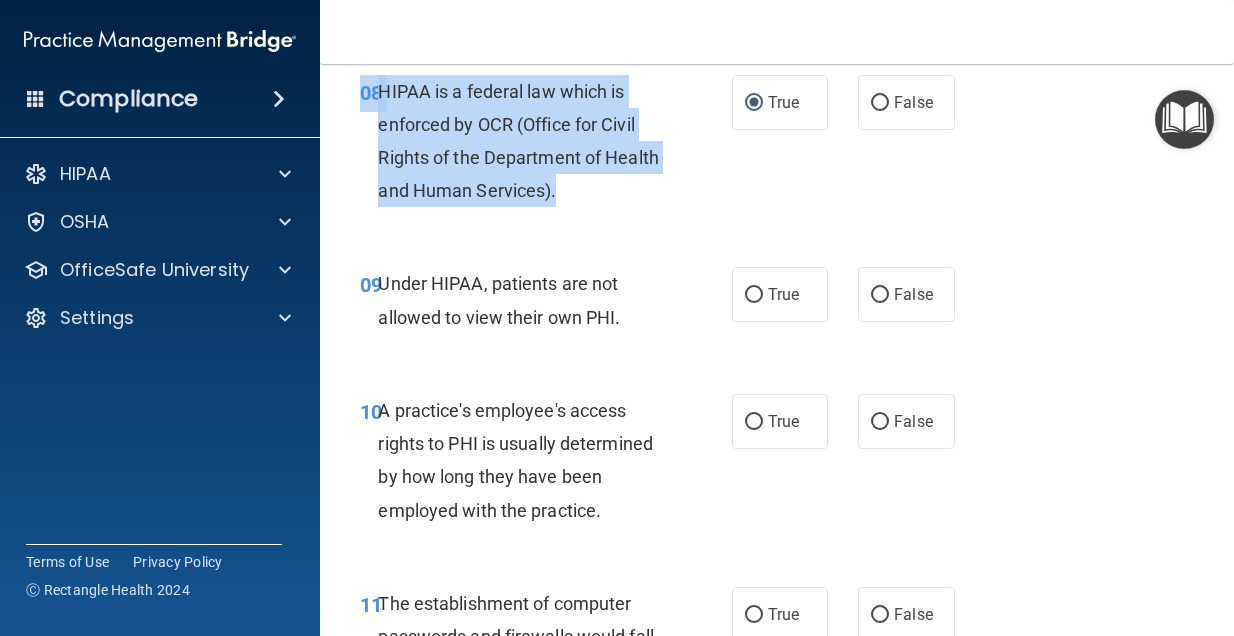 scroll, scrollTop: 1601, scrollLeft: 0, axis: vertical 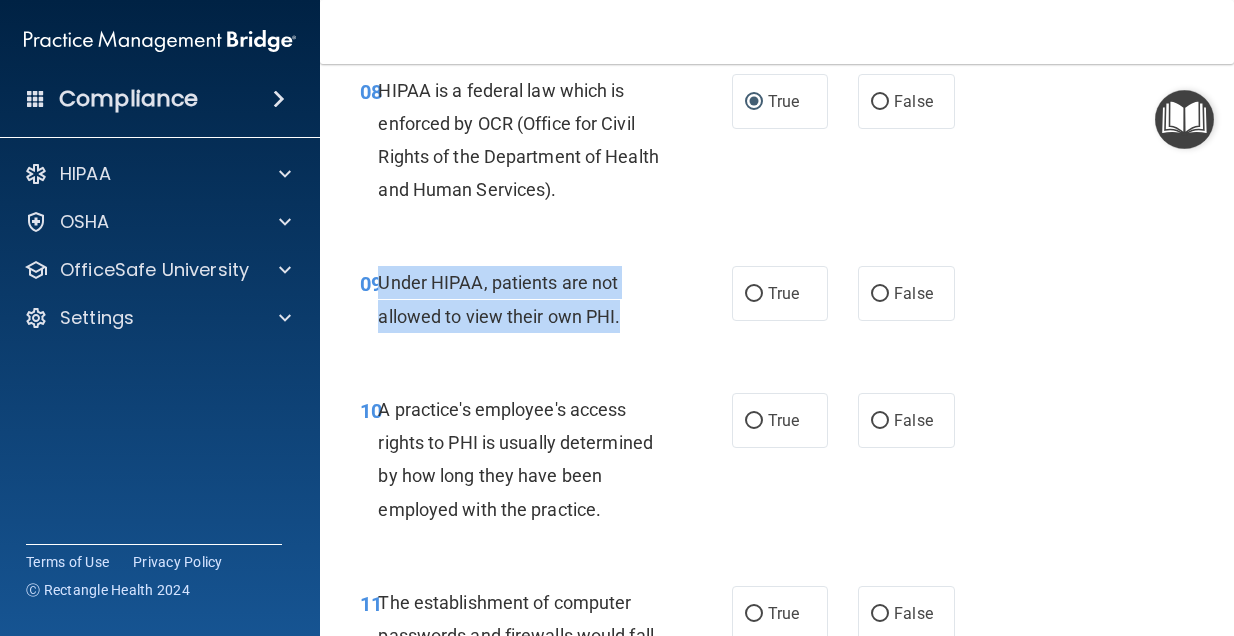 drag, startPoint x: 625, startPoint y: 318, endPoint x: 378, endPoint y: 264, distance: 252.83394 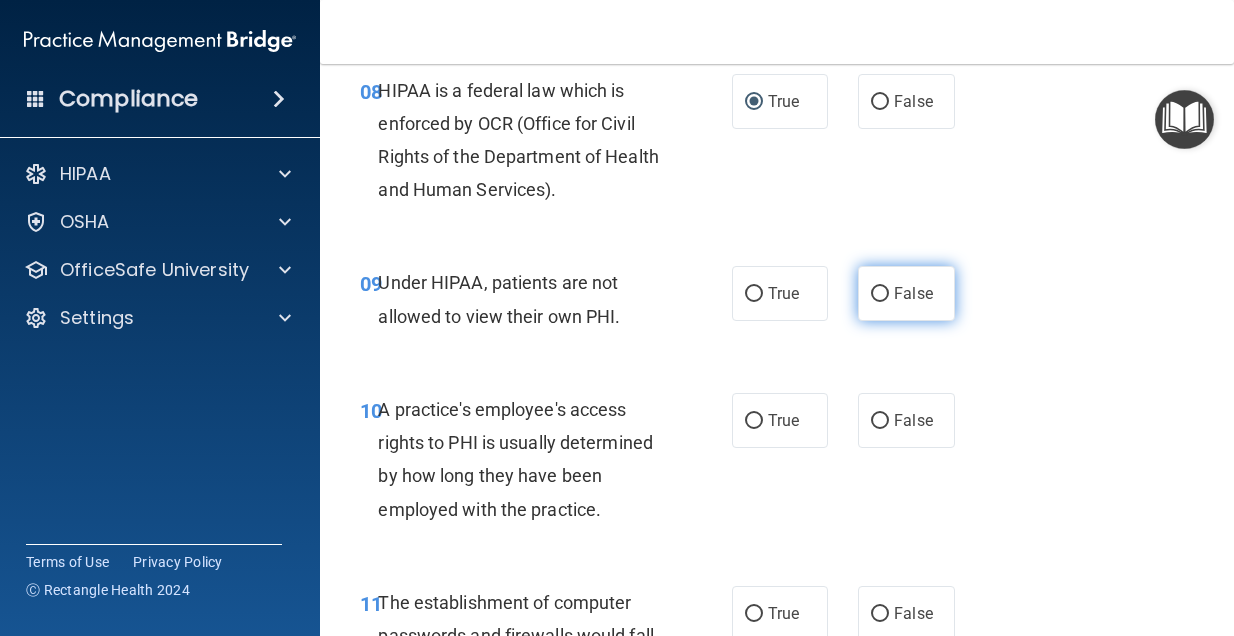 click on "False" at bounding box center (906, 293) 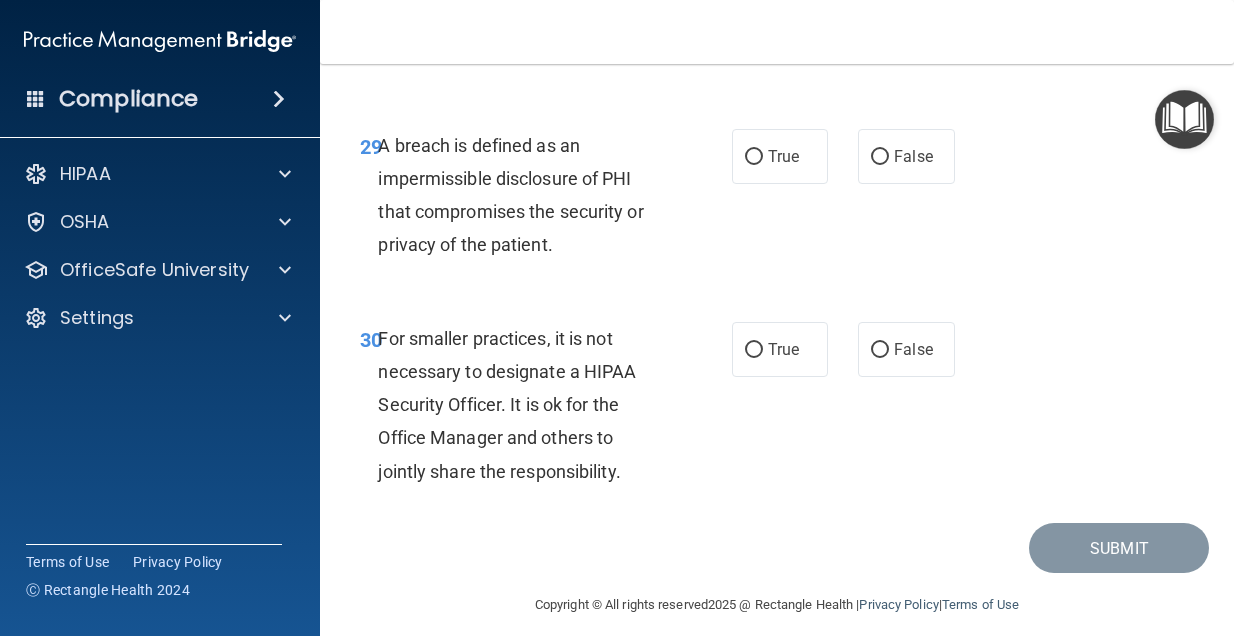 scroll, scrollTop: 6025, scrollLeft: 0, axis: vertical 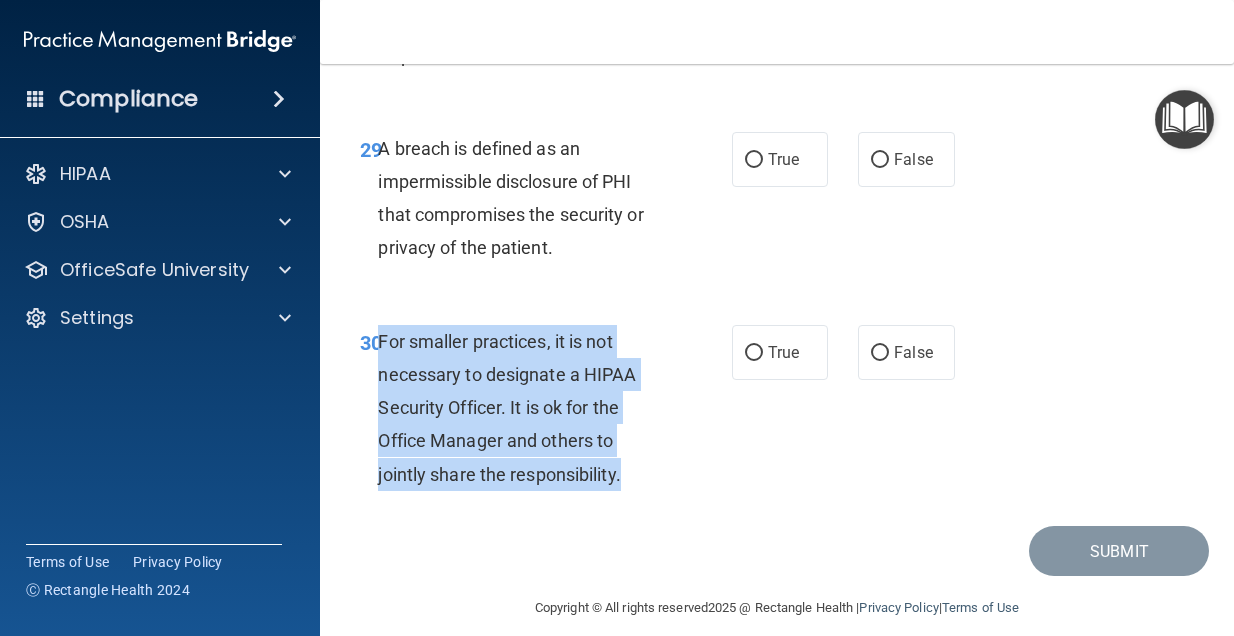 drag, startPoint x: 621, startPoint y: 483, endPoint x: 379, endPoint y: 341, distance: 280.5851 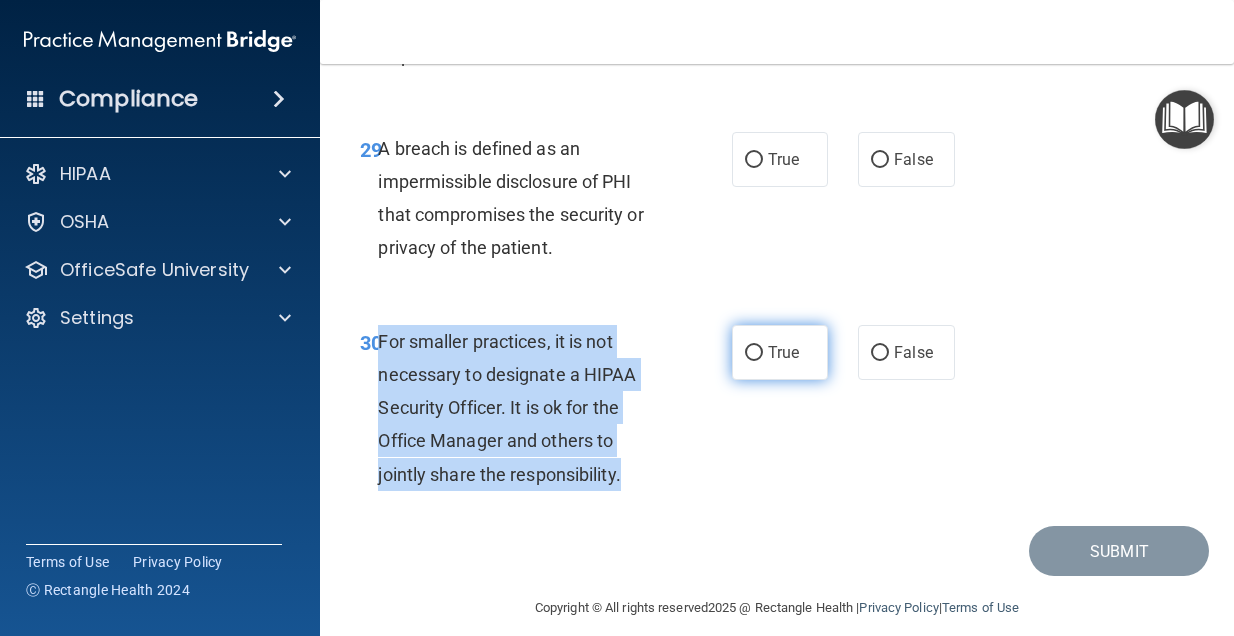 click on "True" at bounding box center (754, 353) 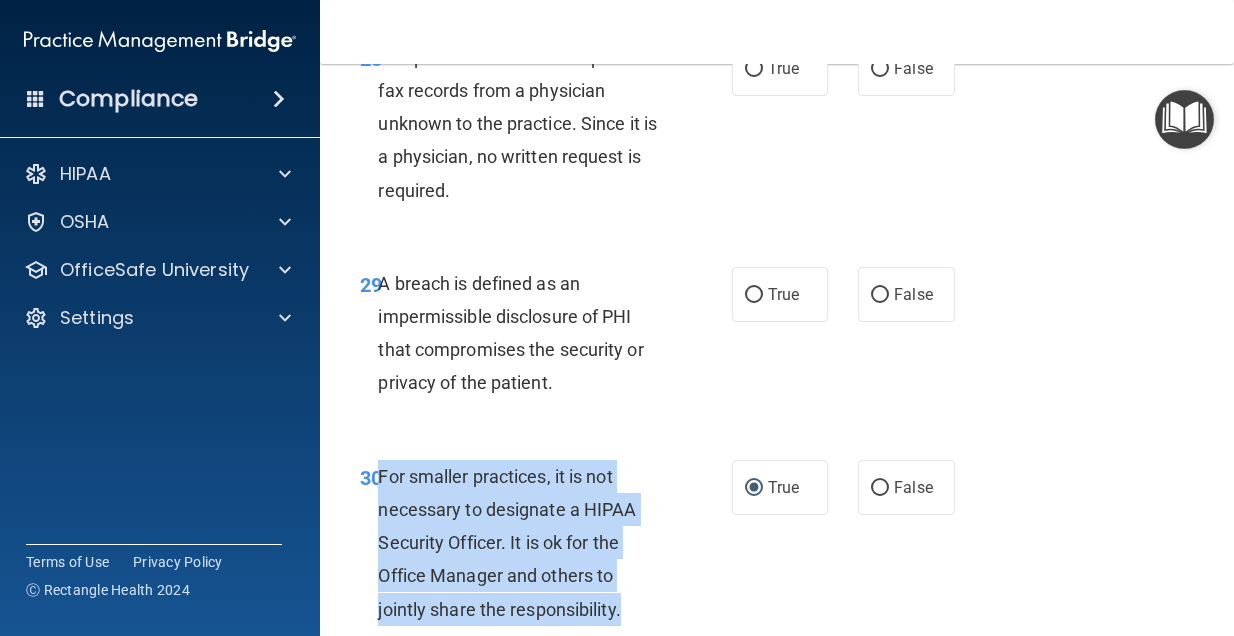 scroll, scrollTop: 5886, scrollLeft: 0, axis: vertical 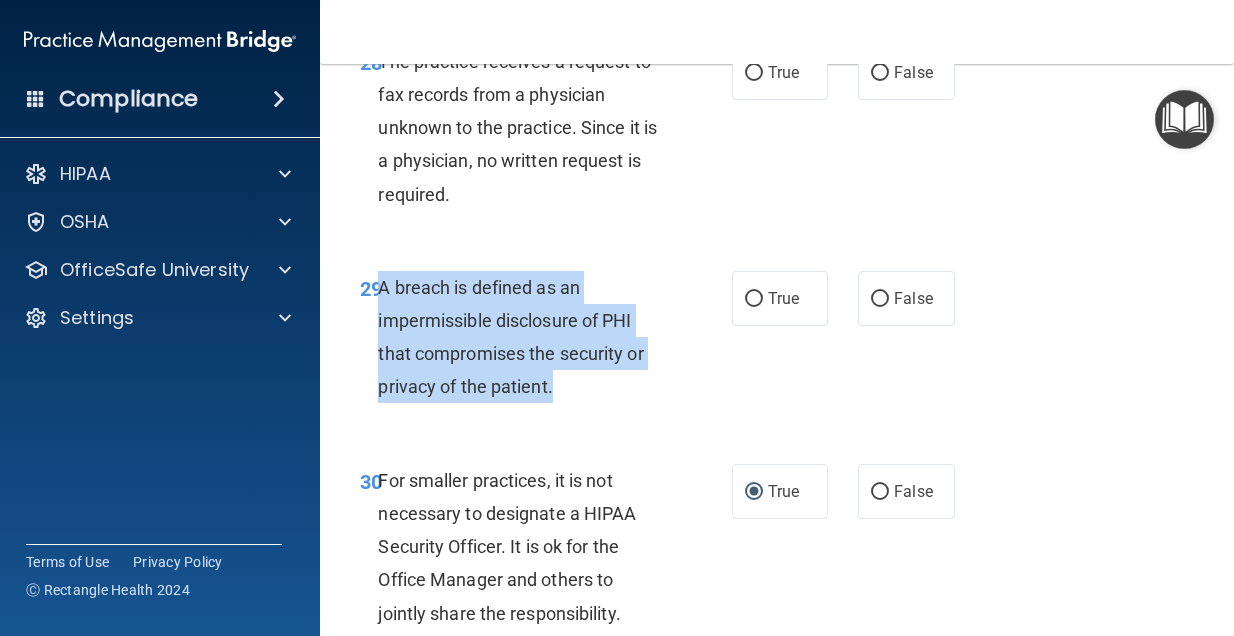 drag, startPoint x: 563, startPoint y: 405, endPoint x: 380, endPoint y: 287, distance: 217.74527 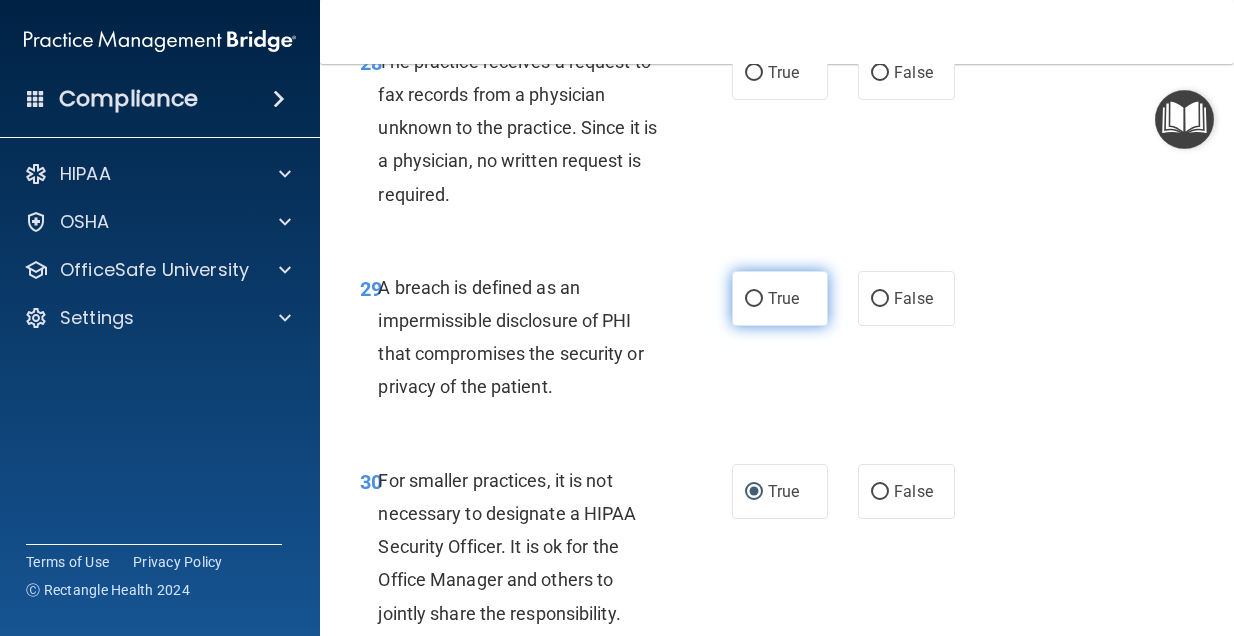 click on "True" at bounding box center (780, 298) 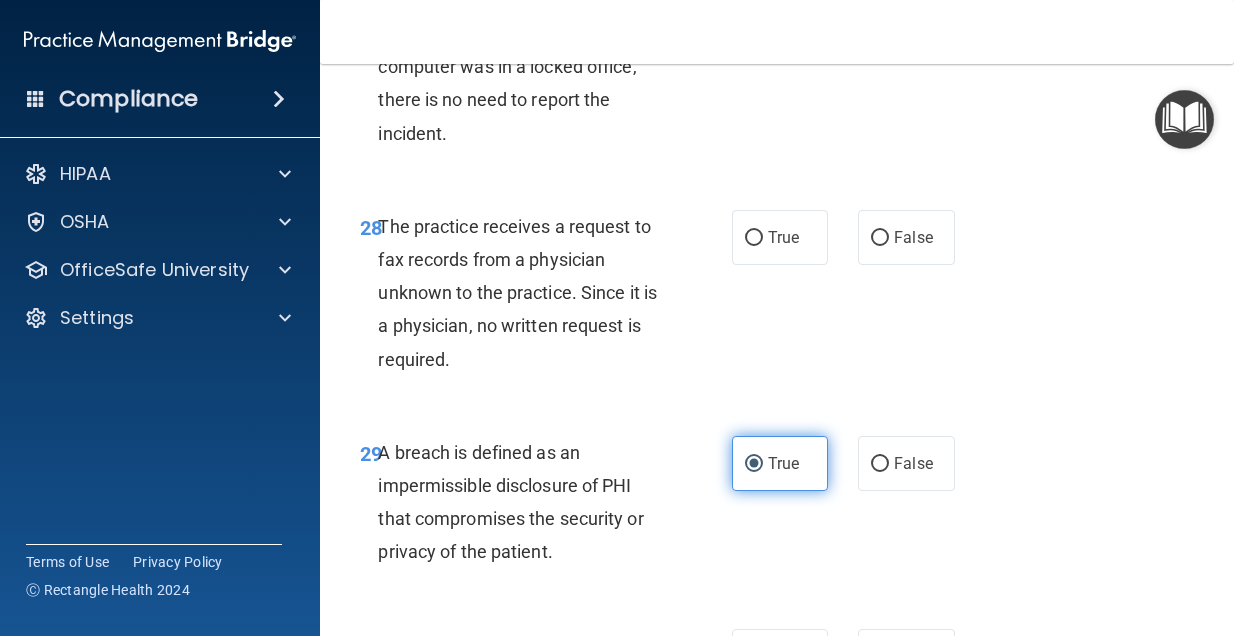 scroll, scrollTop: 5716, scrollLeft: 0, axis: vertical 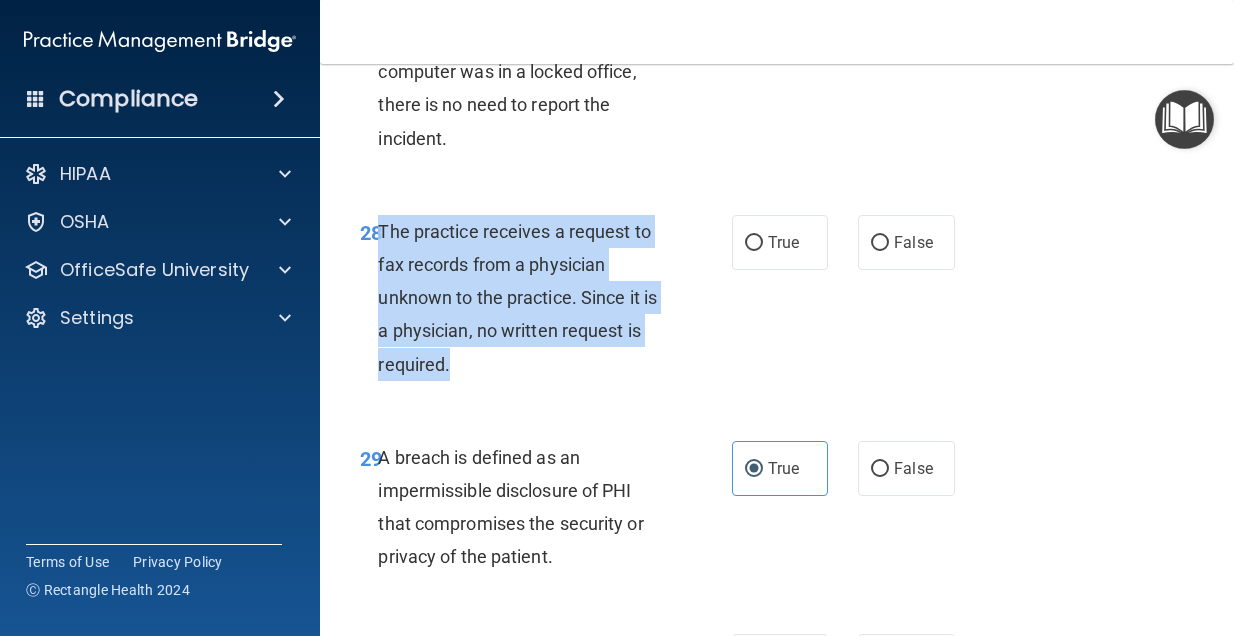 drag, startPoint x: 512, startPoint y: 361, endPoint x: 383, endPoint y: 229, distance: 184.56706 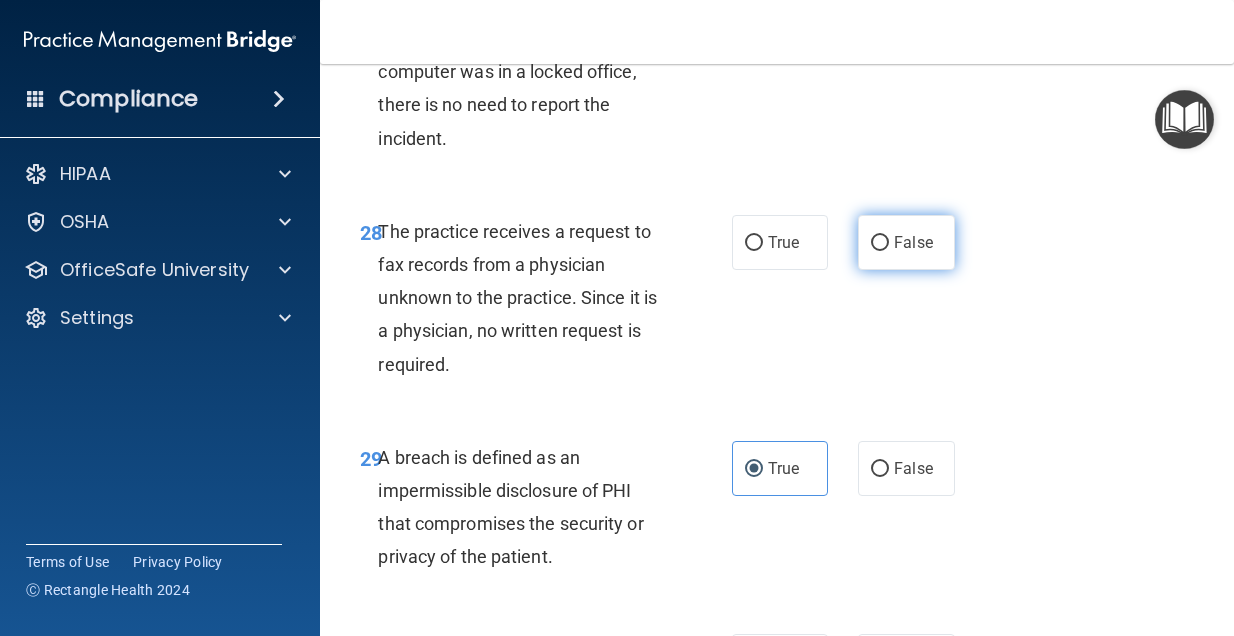 click on "False" at bounding box center (906, 242) 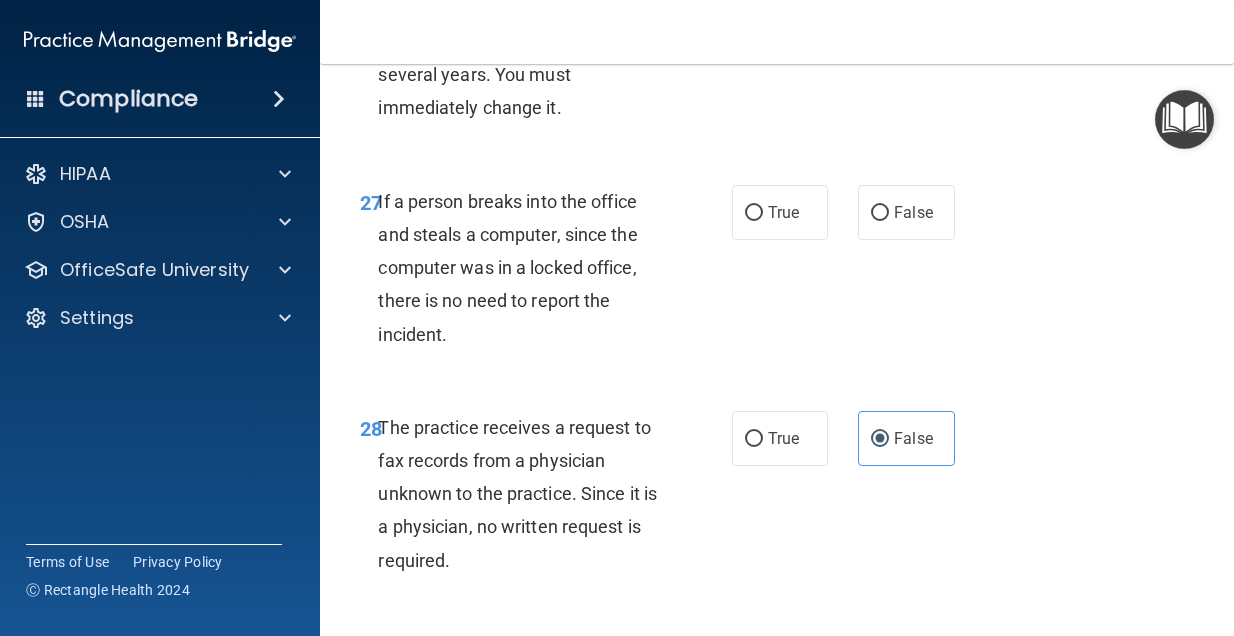 scroll, scrollTop: 5514, scrollLeft: 0, axis: vertical 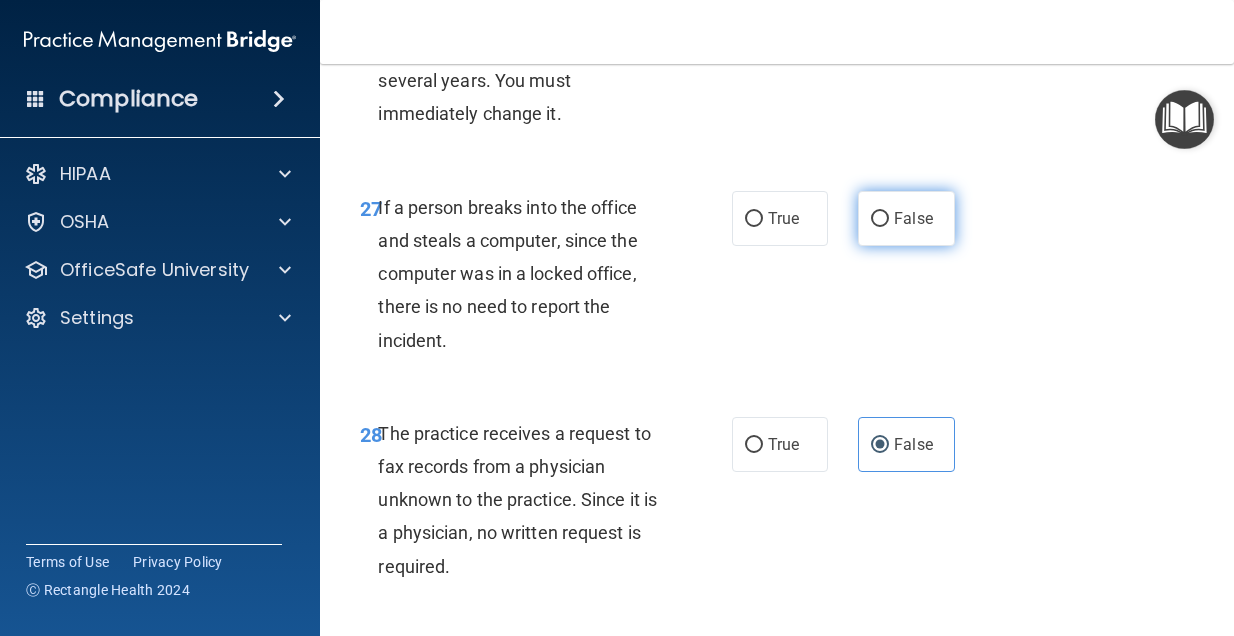 click on "False" at bounding box center [880, 219] 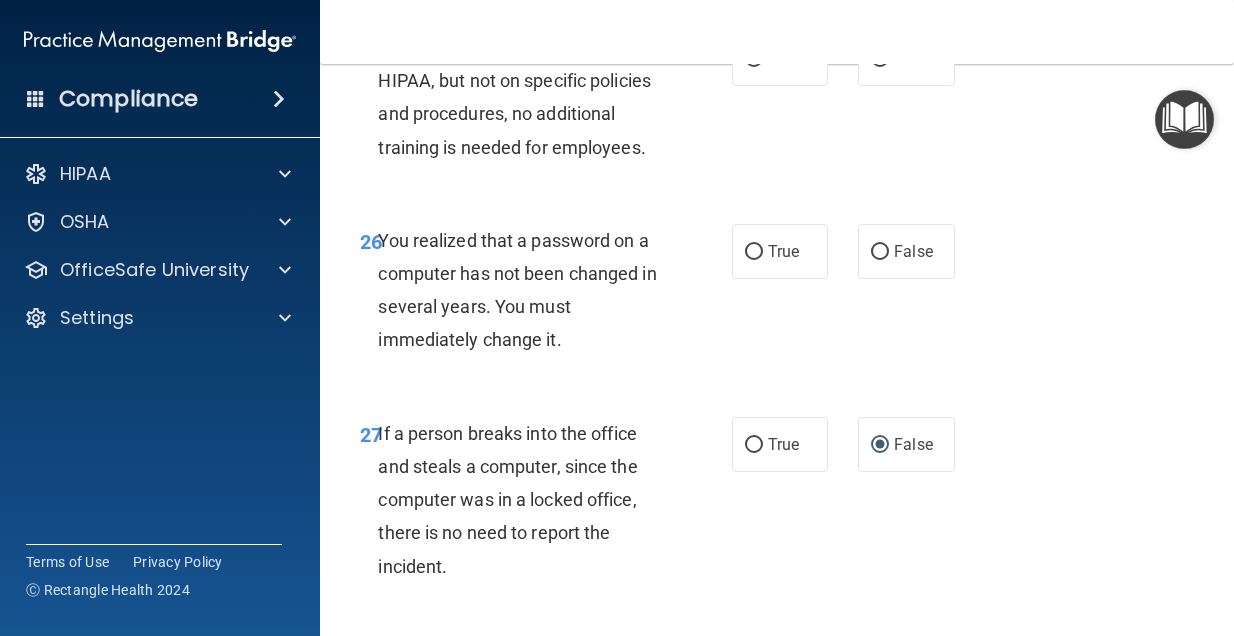 scroll, scrollTop: 5279, scrollLeft: 0, axis: vertical 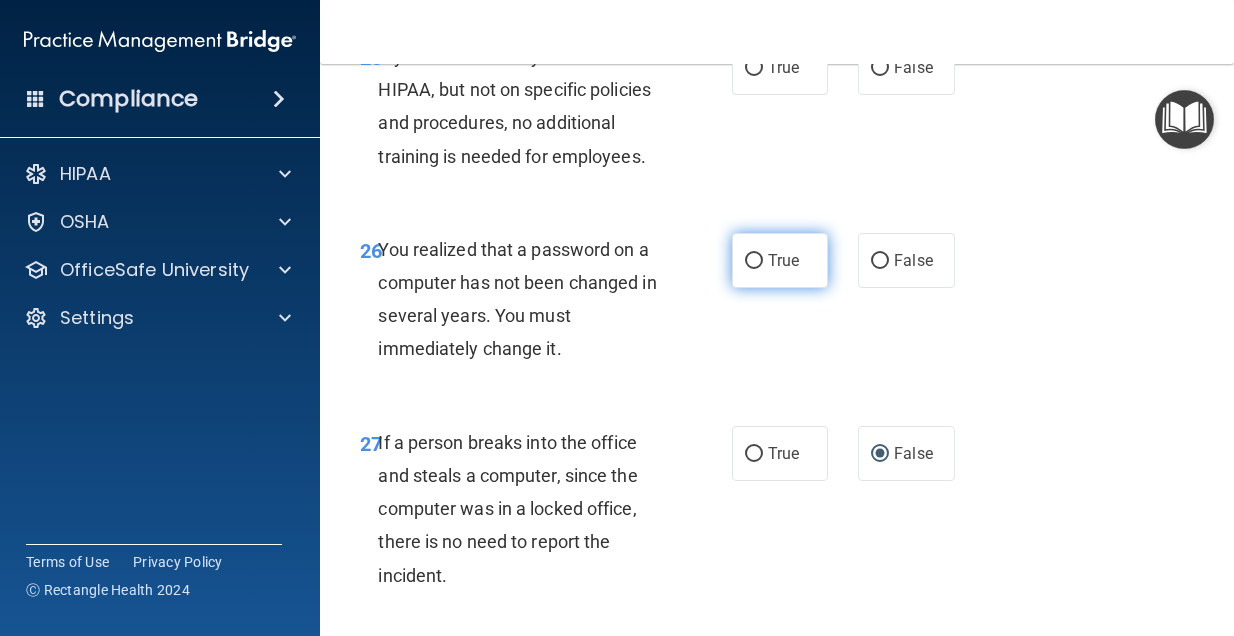 click on "True" at bounding box center [780, 260] 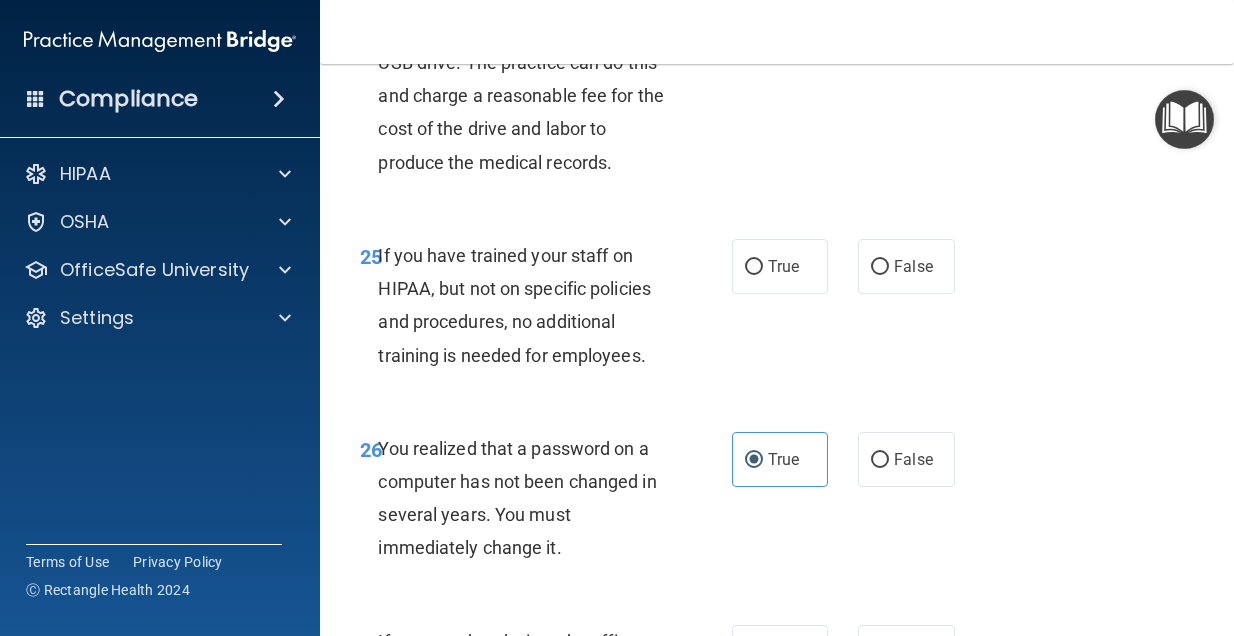 scroll, scrollTop: 5047, scrollLeft: 0, axis: vertical 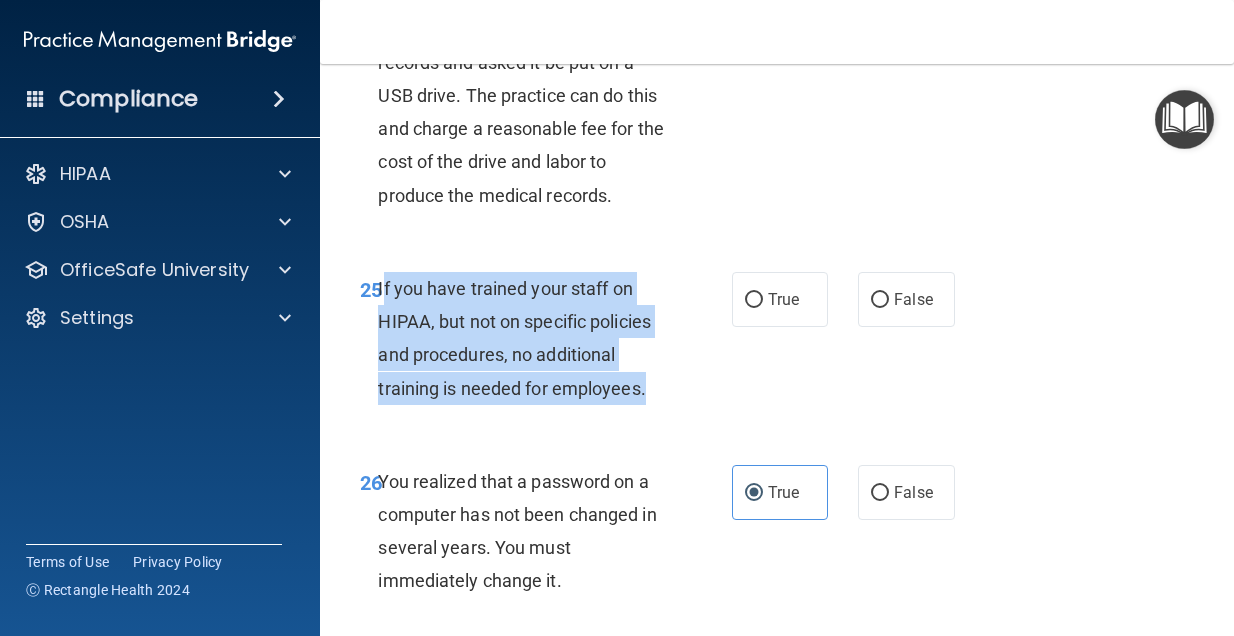 drag, startPoint x: 657, startPoint y: 403, endPoint x: 381, endPoint y: 297, distance: 295.6552 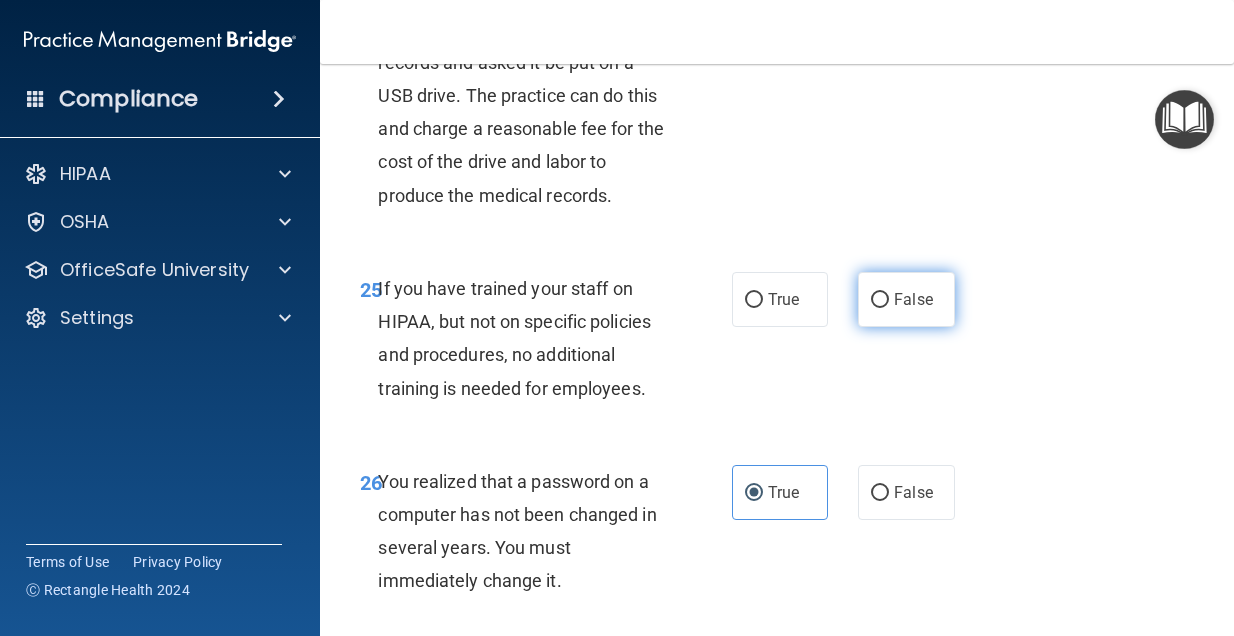 click on "False" at bounding box center [913, 299] 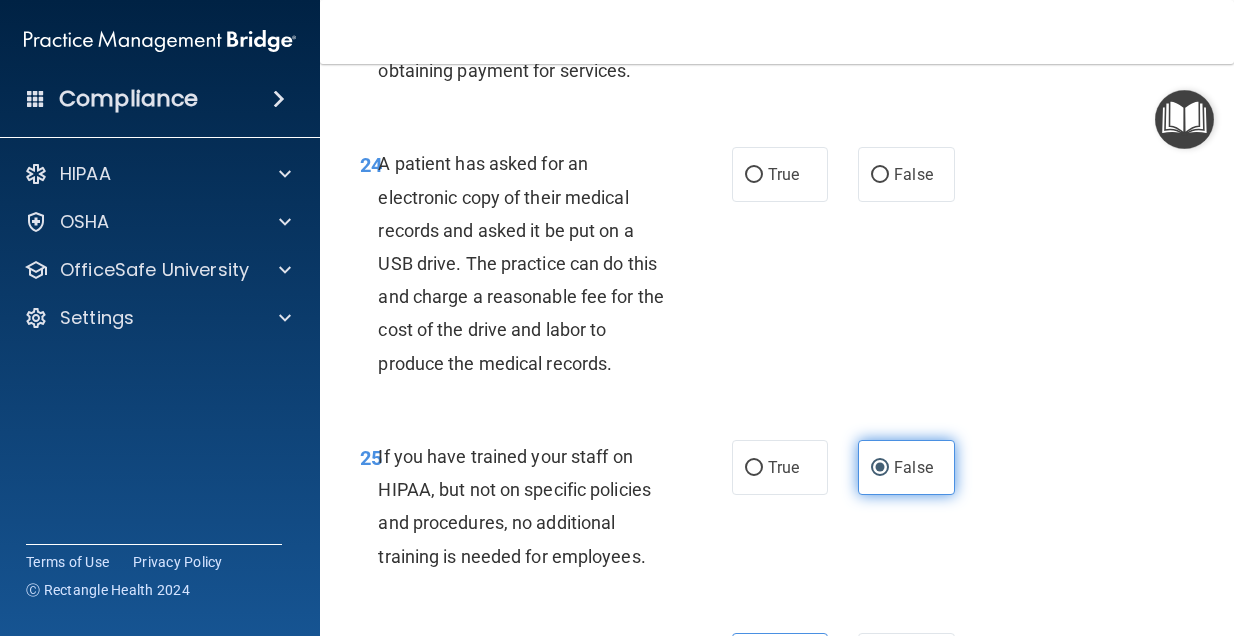 scroll, scrollTop: 4866, scrollLeft: 0, axis: vertical 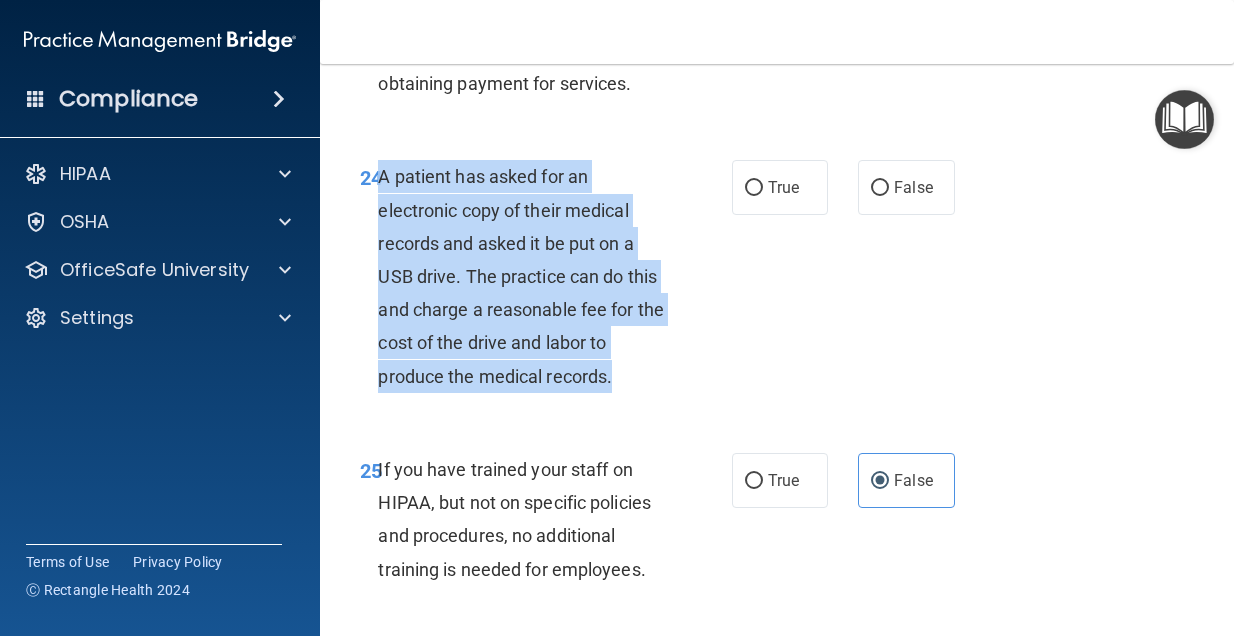drag, startPoint x: 618, startPoint y: 396, endPoint x: 380, endPoint y: 186, distance: 317.40195 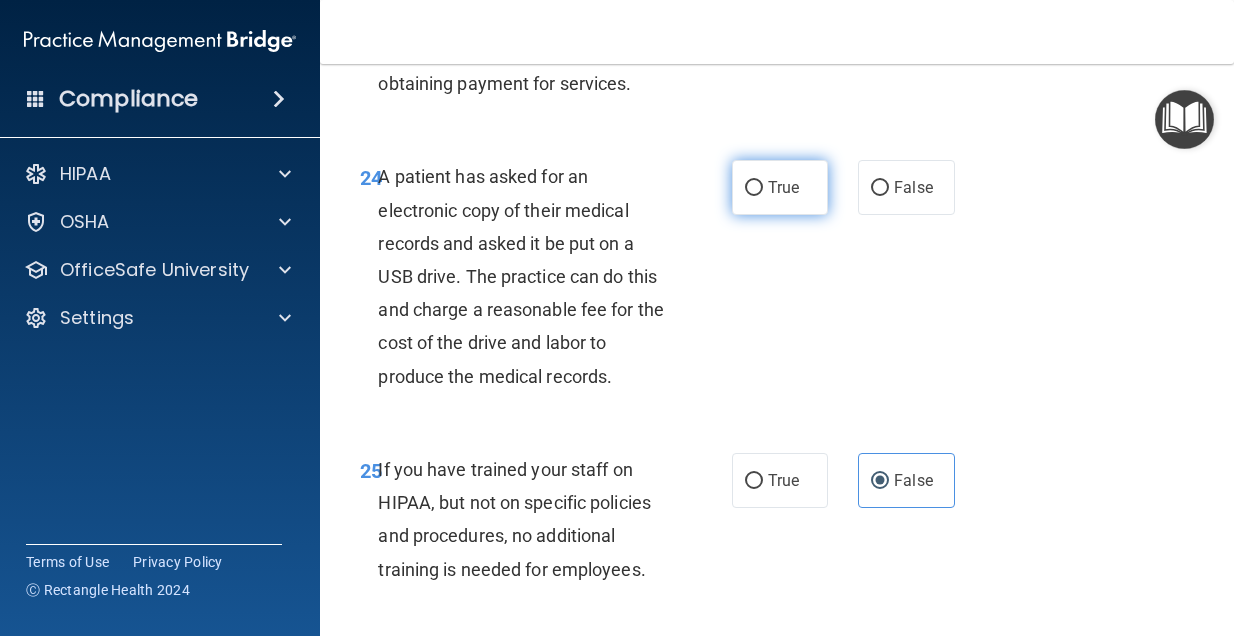 click on "True" at bounding box center [783, 187] 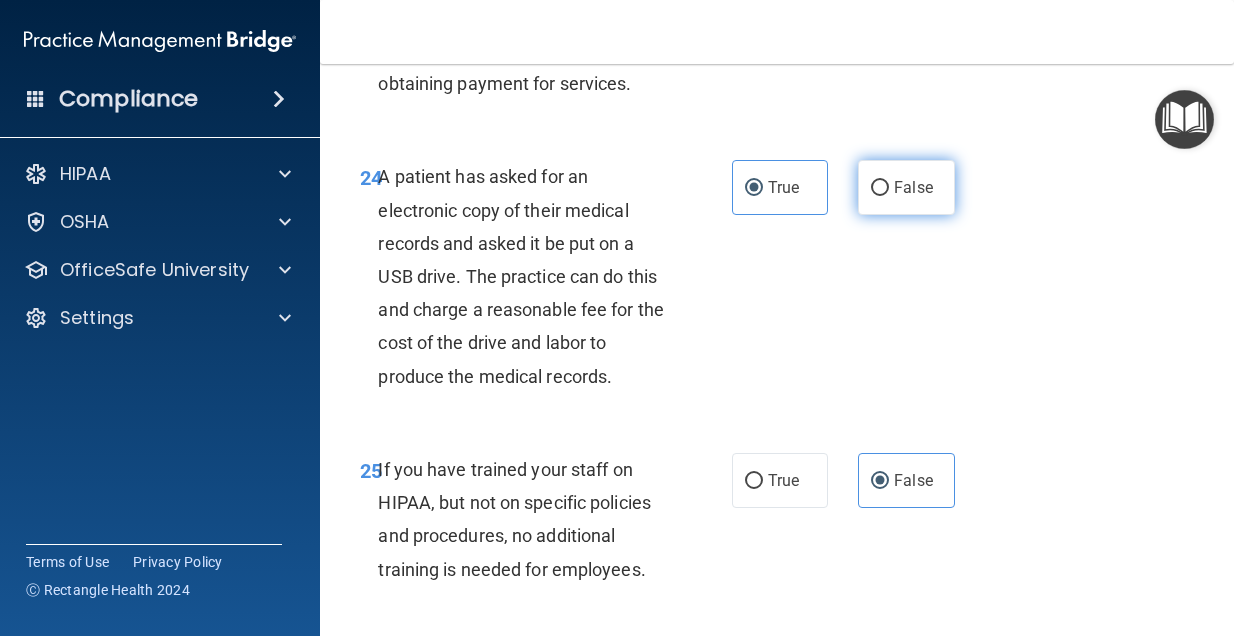 click on "False" at bounding box center [913, 187] 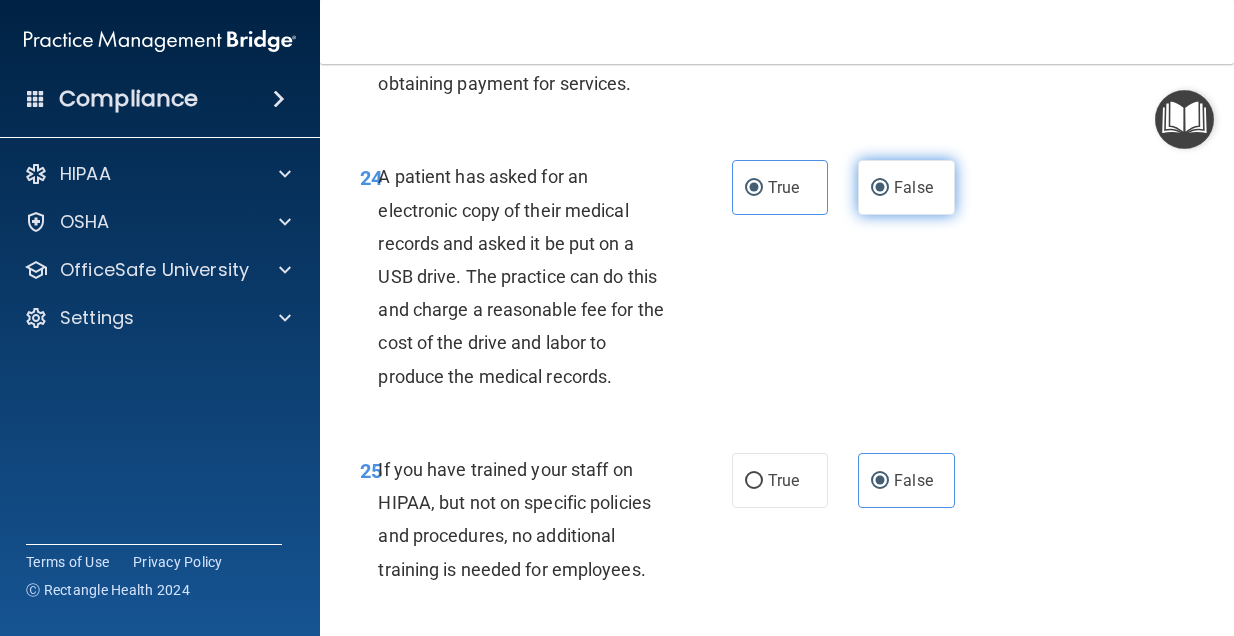 radio on "false" 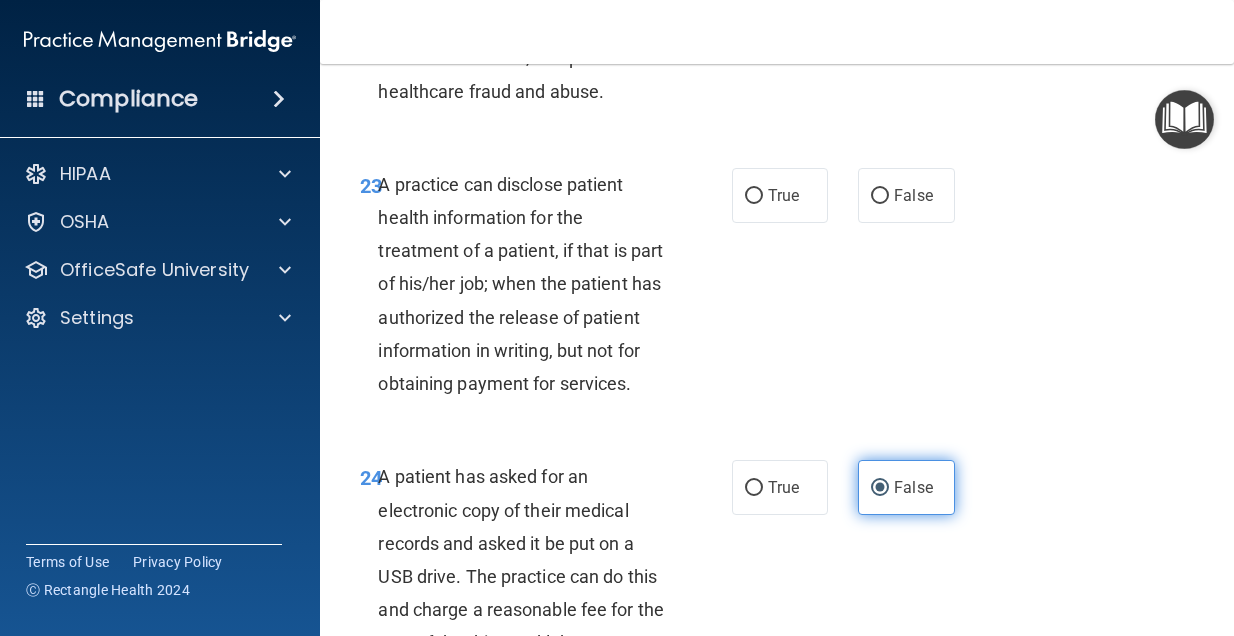 scroll, scrollTop: 4564, scrollLeft: 0, axis: vertical 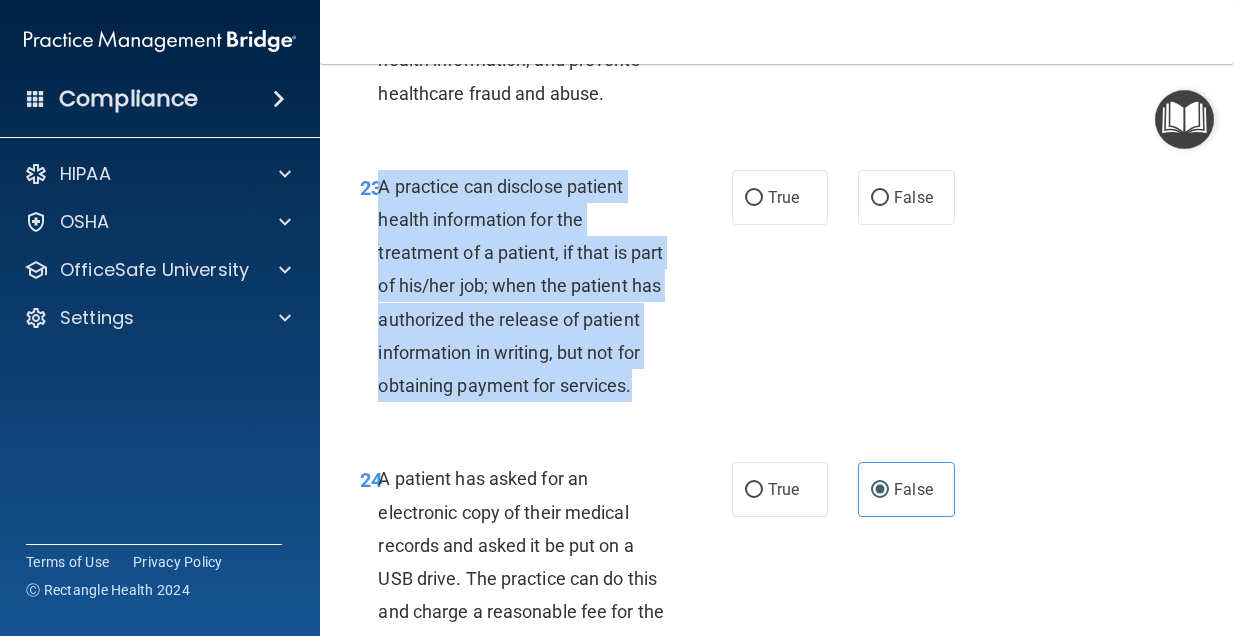 drag, startPoint x: 476, startPoint y: 400, endPoint x: 383, endPoint y: 171, distance: 247.16391 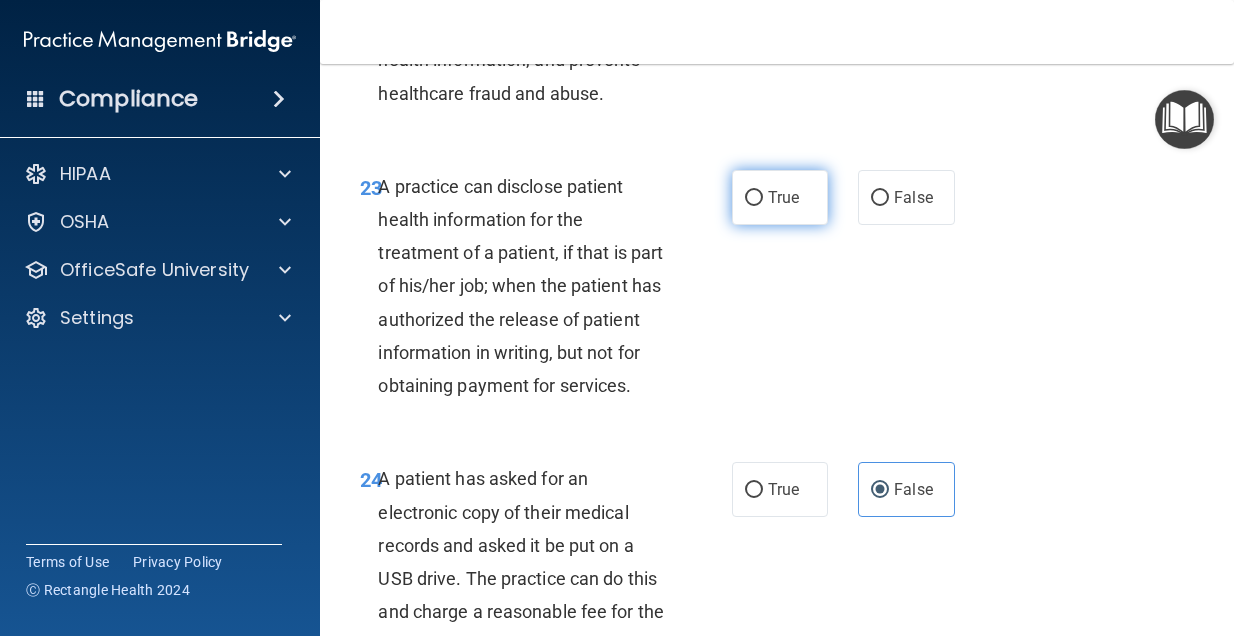 click on "True" at bounding box center [780, 197] 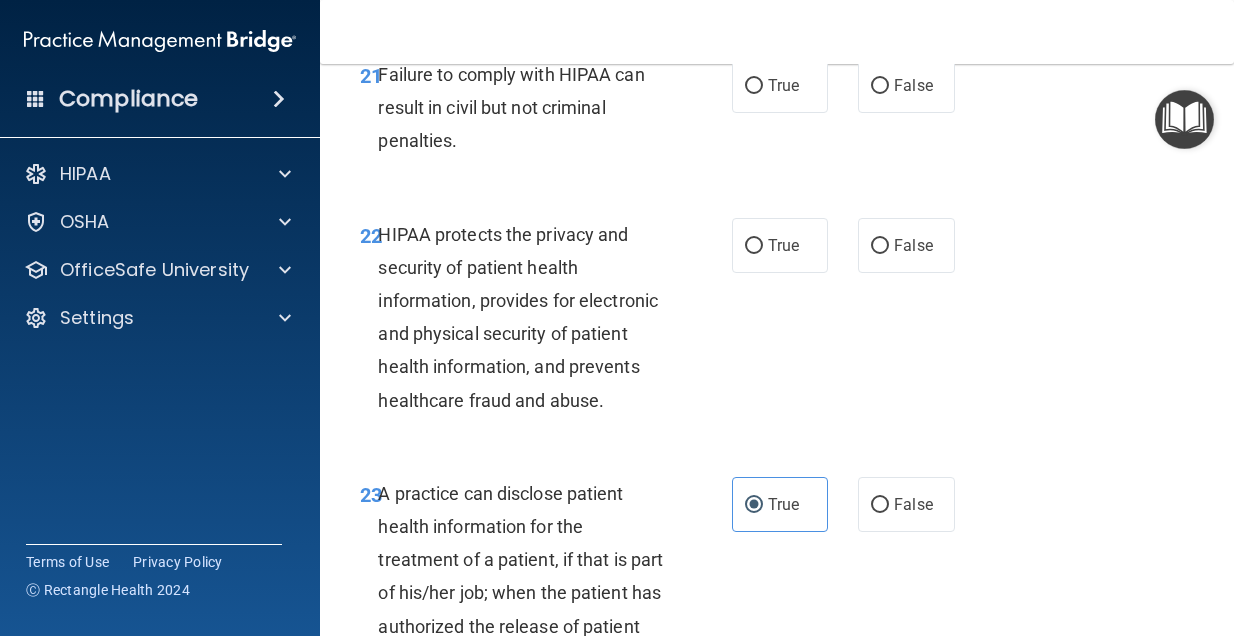 scroll, scrollTop: 4255, scrollLeft: 0, axis: vertical 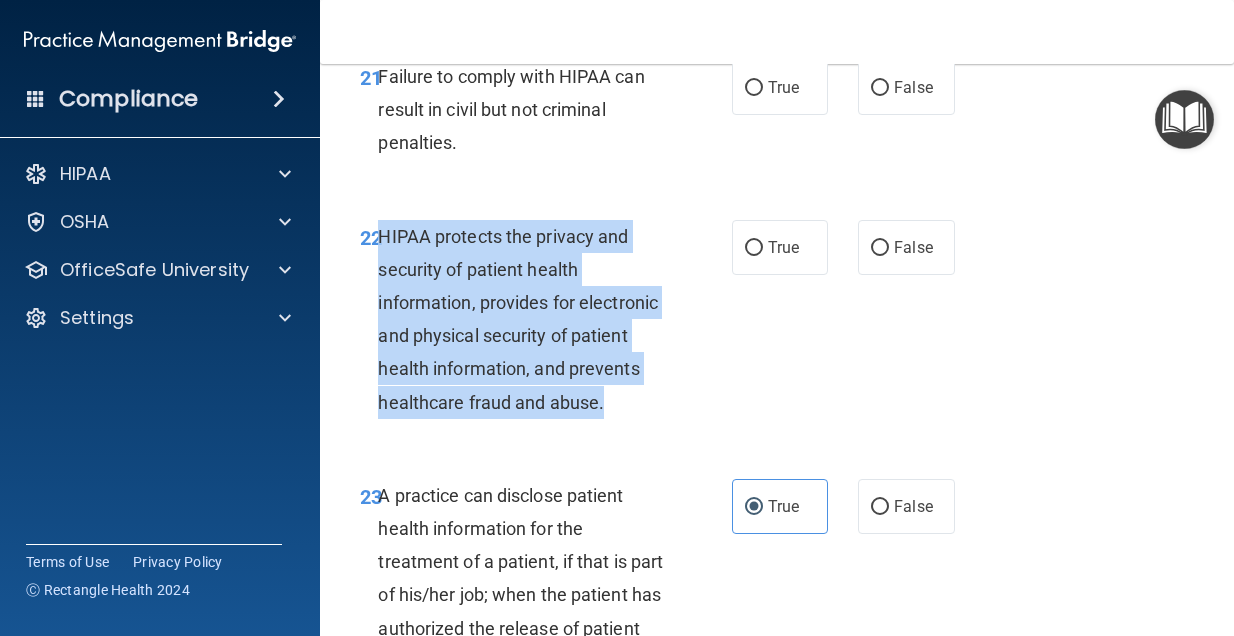 drag, startPoint x: 635, startPoint y: 394, endPoint x: 383, endPoint y: 210, distance: 312.02563 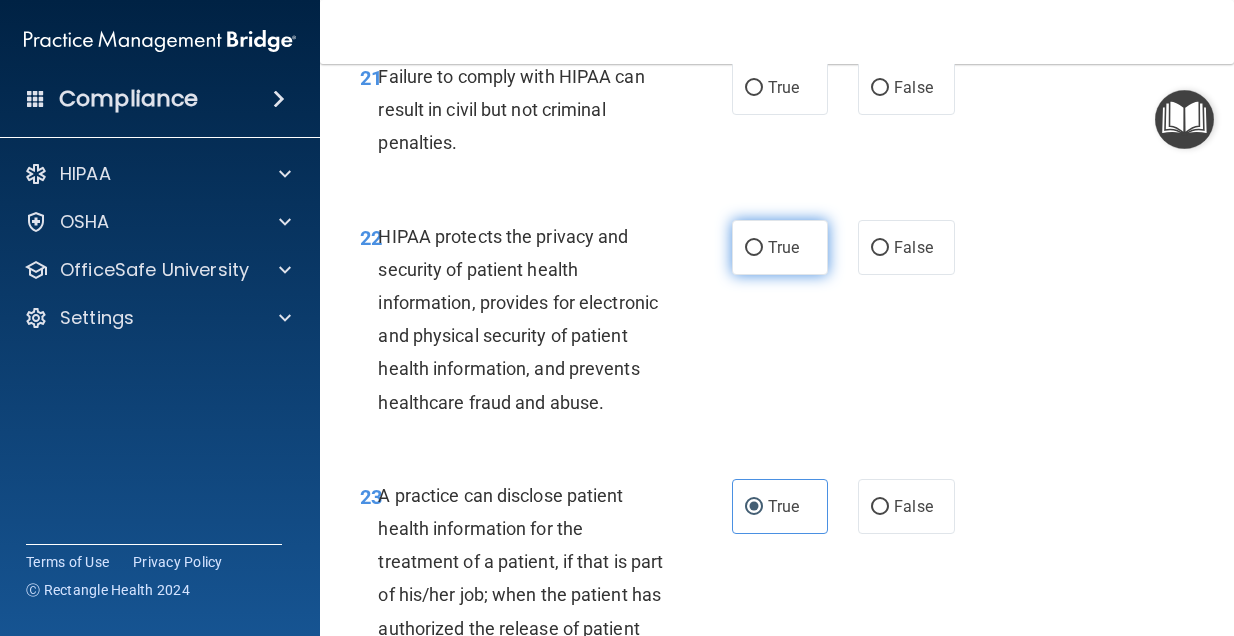 click on "True" at bounding box center [783, 247] 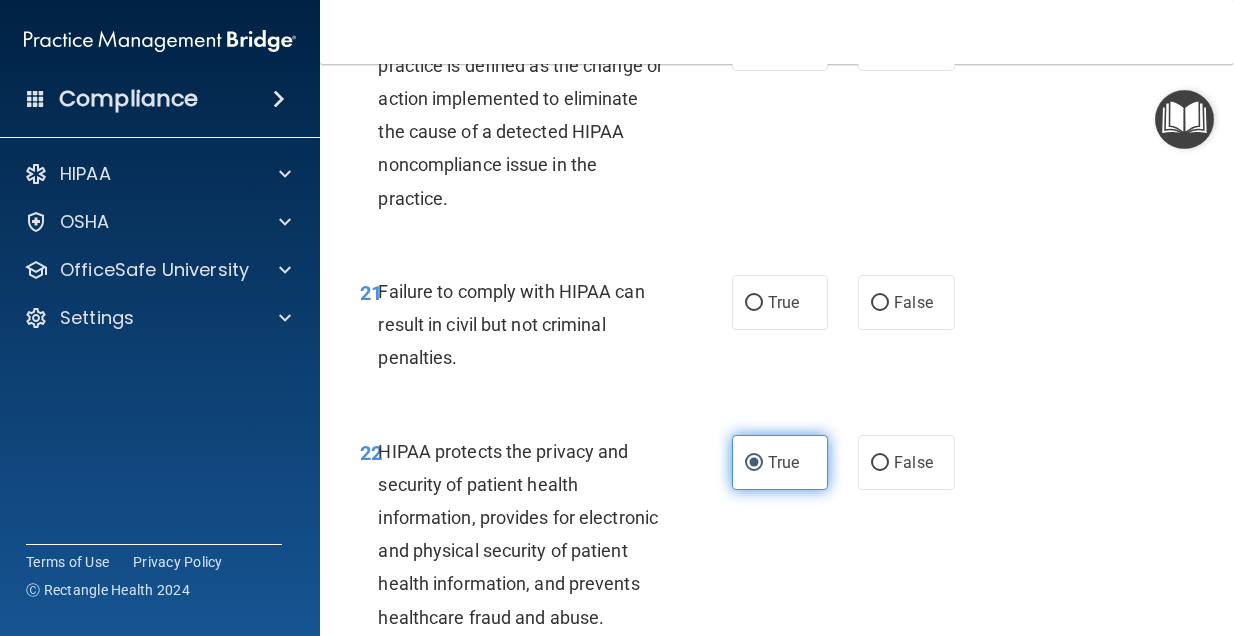 scroll, scrollTop: 4036, scrollLeft: 0, axis: vertical 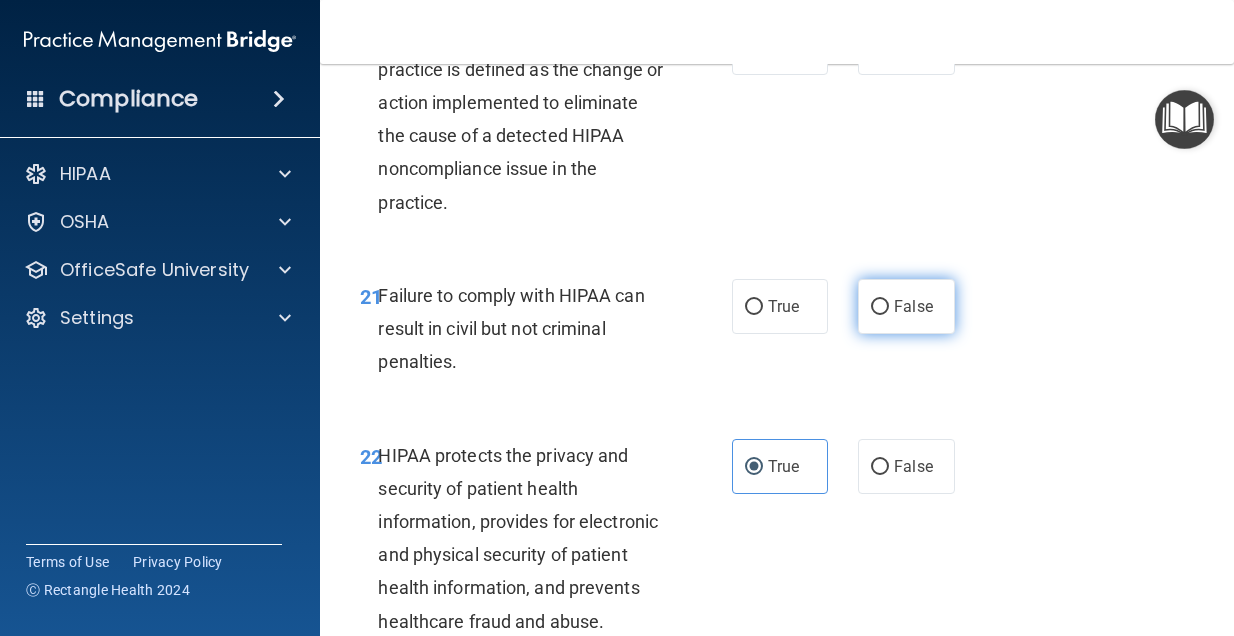 click on "False" at bounding box center [906, 306] 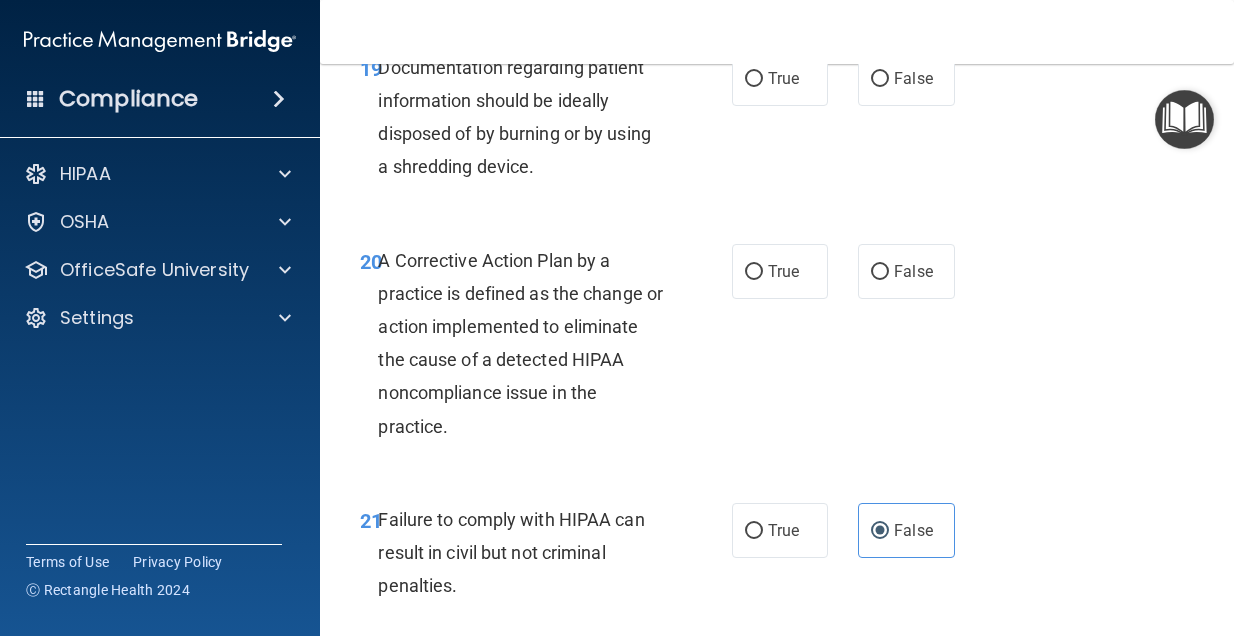 scroll, scrollTop: 3825, scrollLeft: 0, axis: vertical 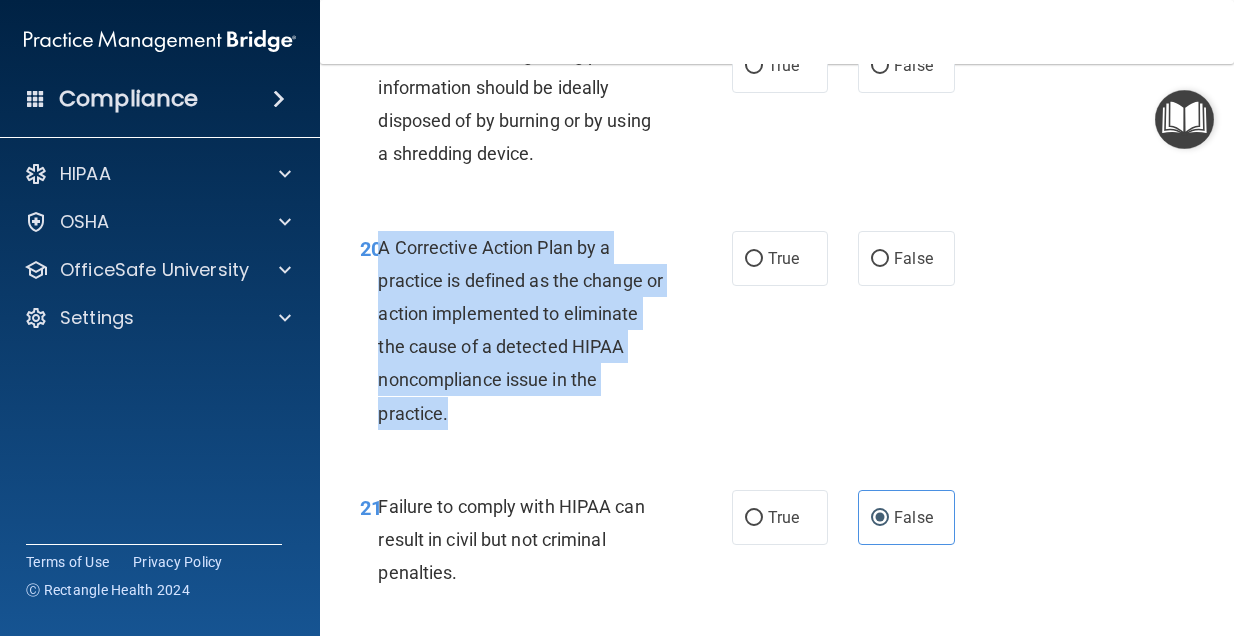 drag, startPoint x: 450, startPoint y: 410, endPoint x: 379, endPoint y: 228, distance: 195.35864 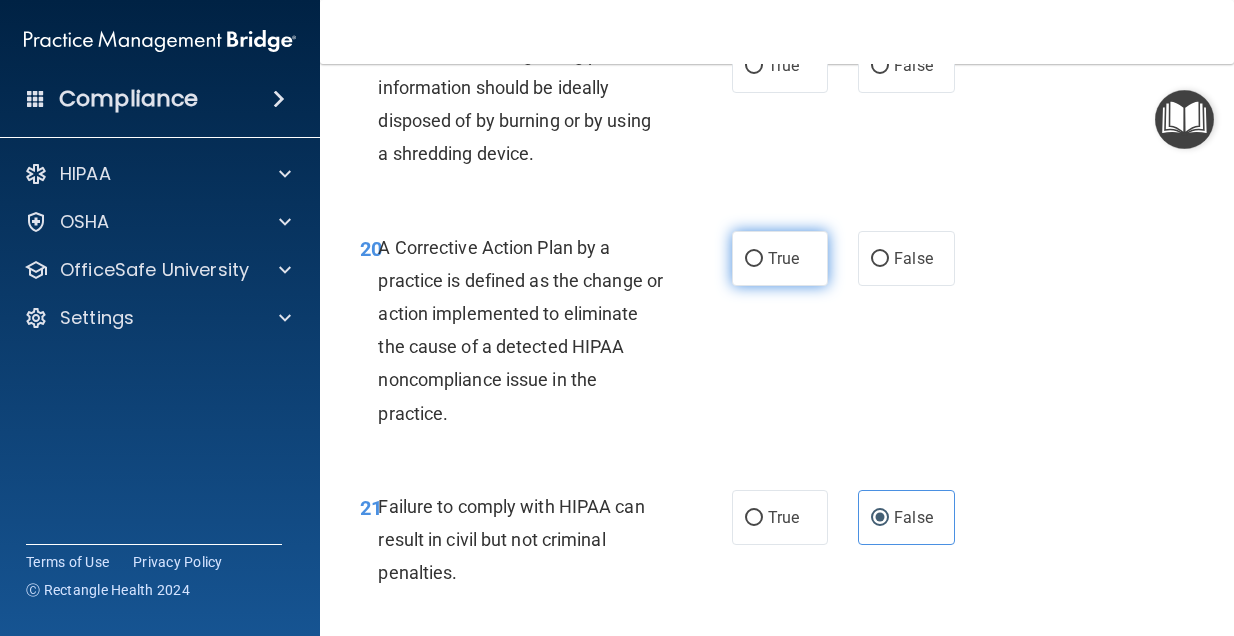 click on "True" at bounding box center (780, 258) 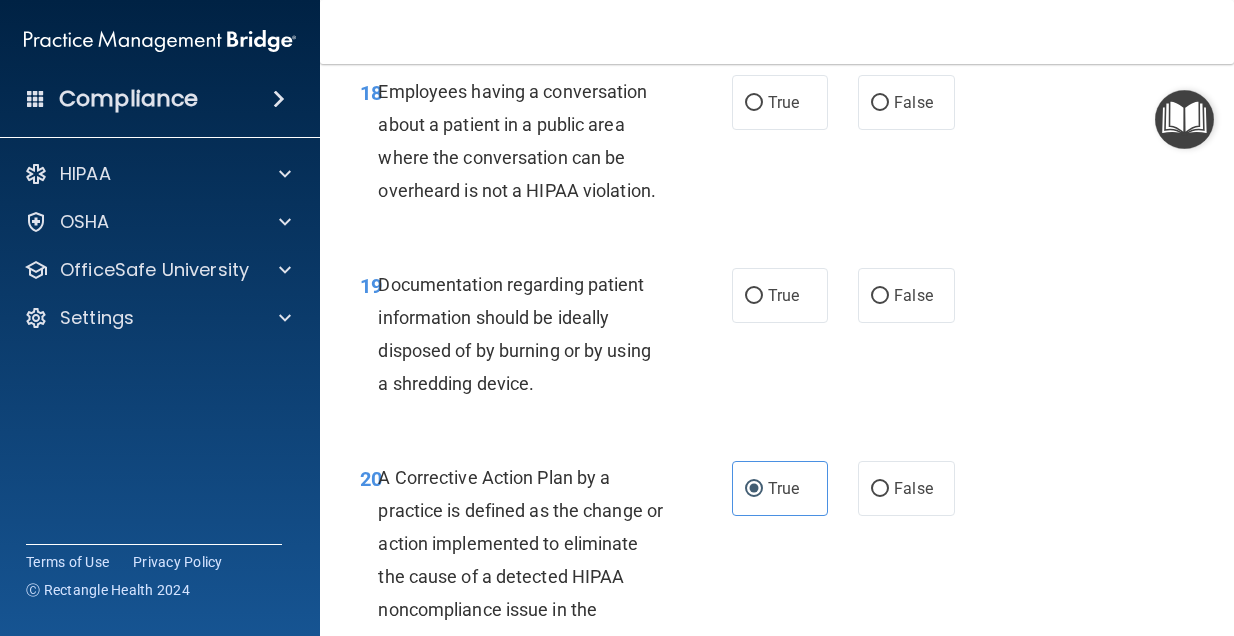 scroll, scrollTop: 3591, scrollLeft: 0, axis: vertical 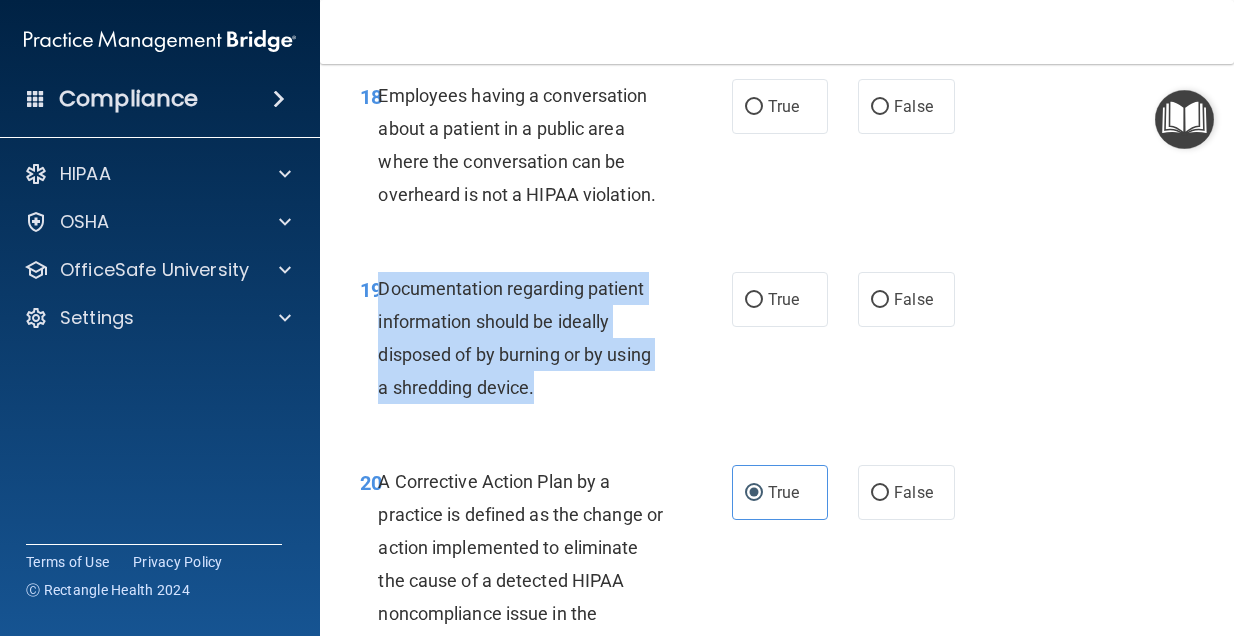 drag, startPoint x: 559, startPoint y: 367, endPoint x: 378, endPoint y: 258, distance: 211.28653 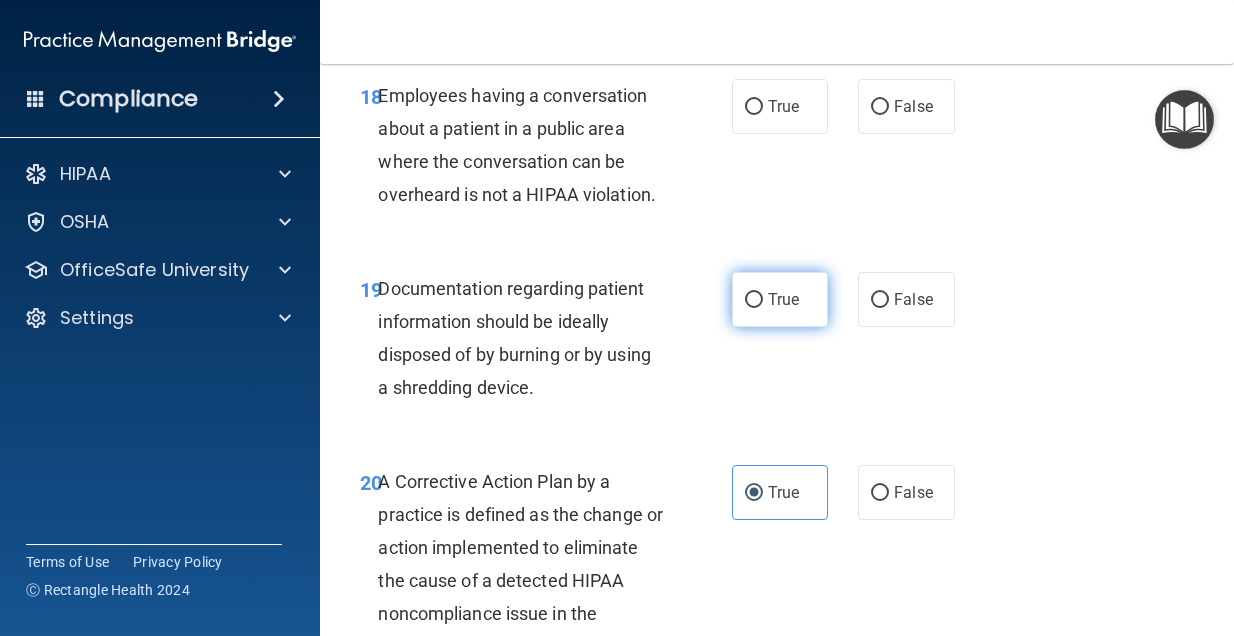 click on "True" at bounding box center [780, 299] 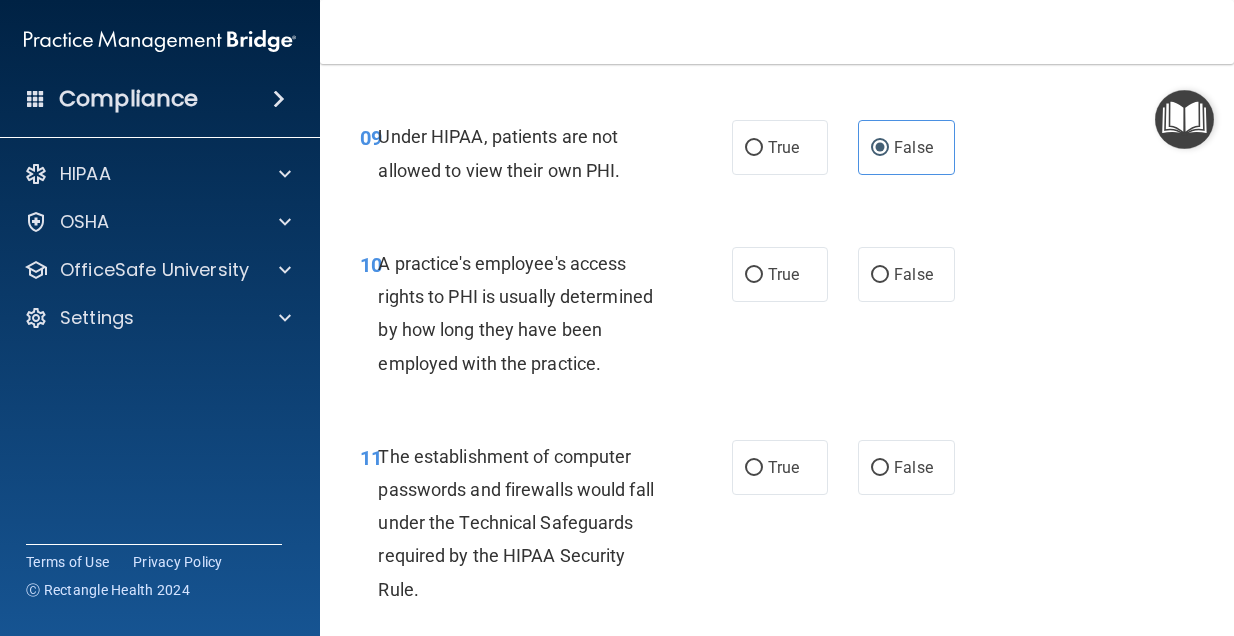 scroll, scrollTop: 1753, scrollLeft: 0, axis: vertical 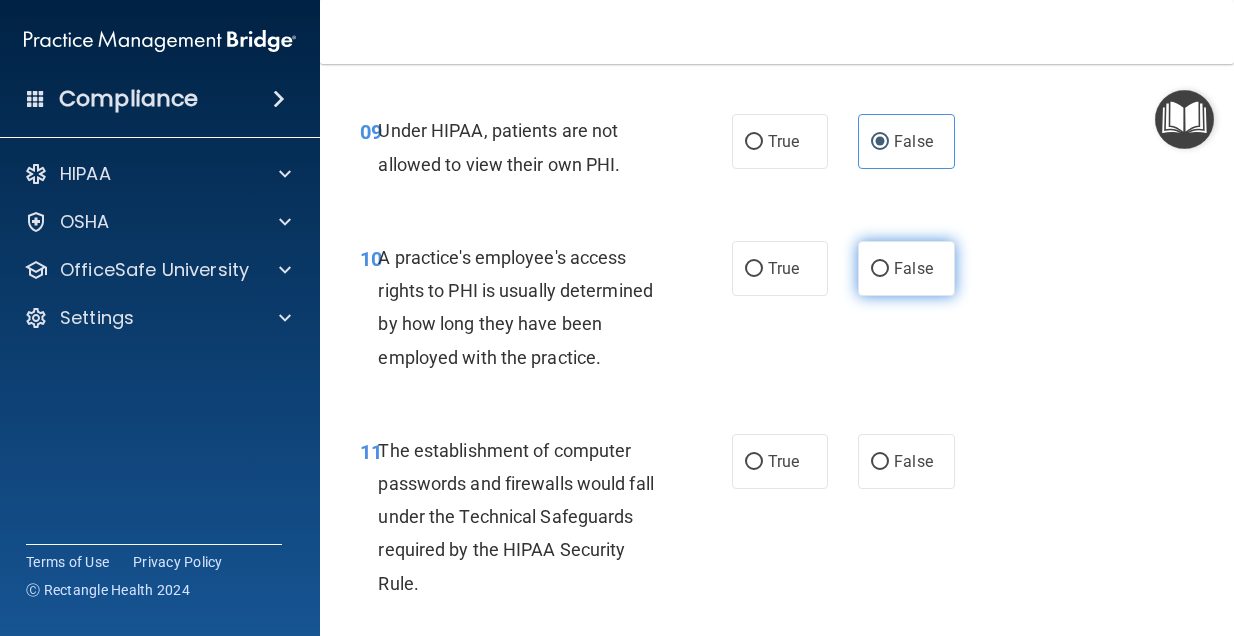 click on "False" at bounding box center (880, 269) 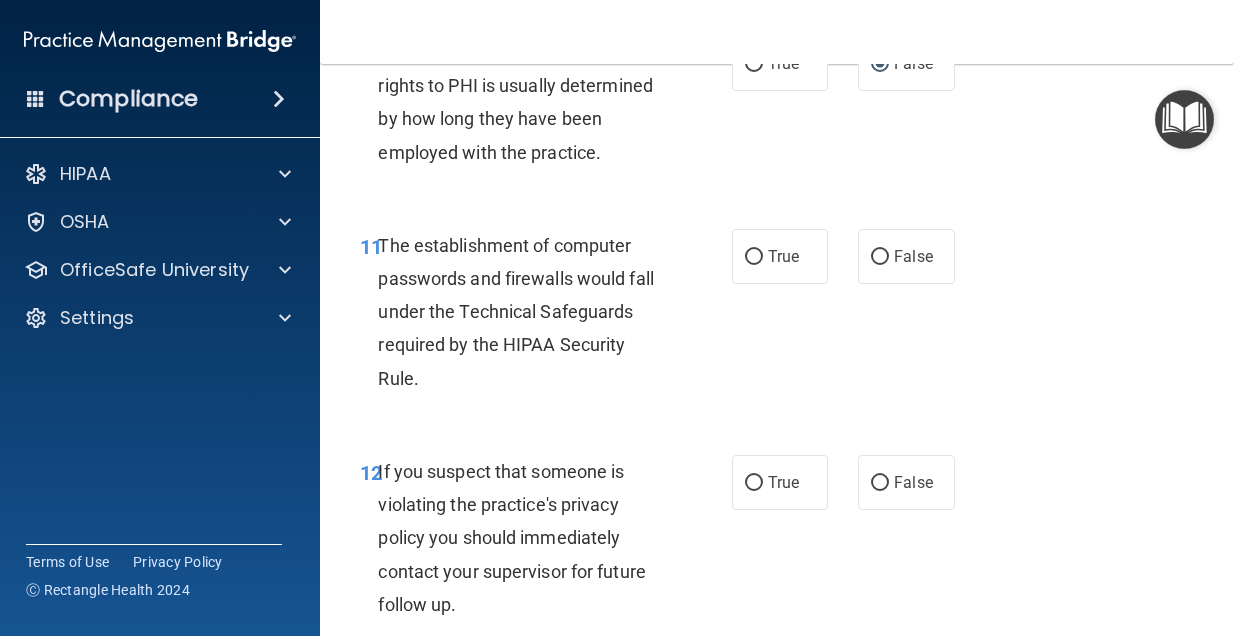 scroll, scrollTop: 1969, scrollLeft: 0, axis: vertical 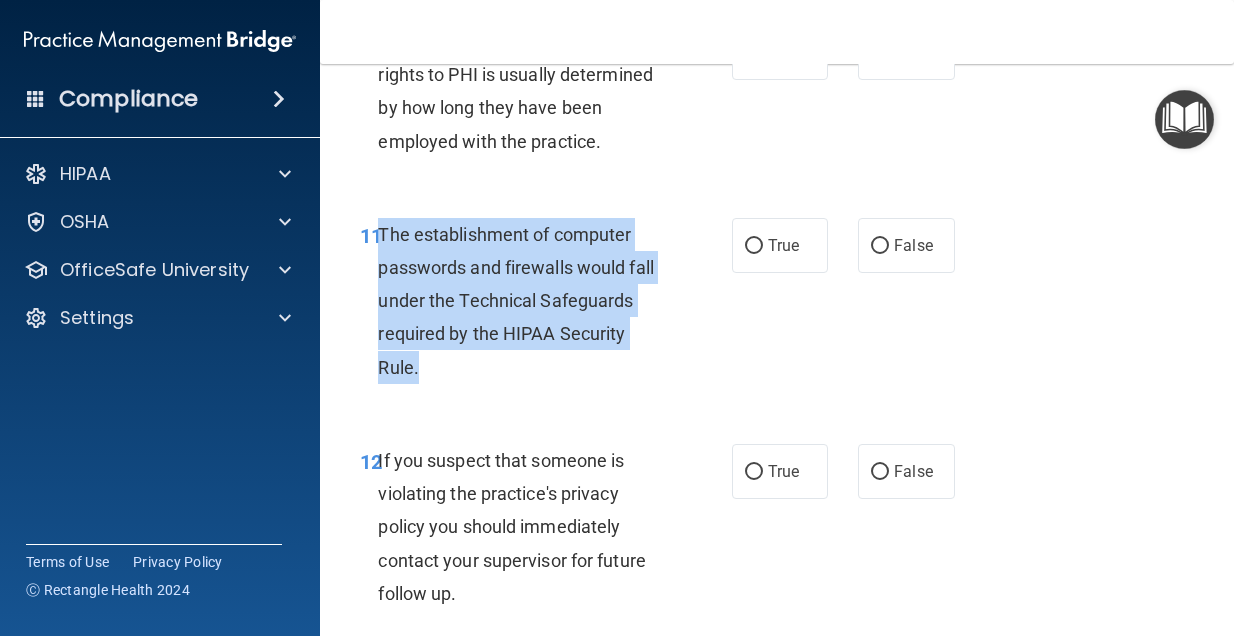 drag, startPoint x: 437, startPoint y: 346, endPoint x: 382, endPoint y: 225, distance: 132.91351 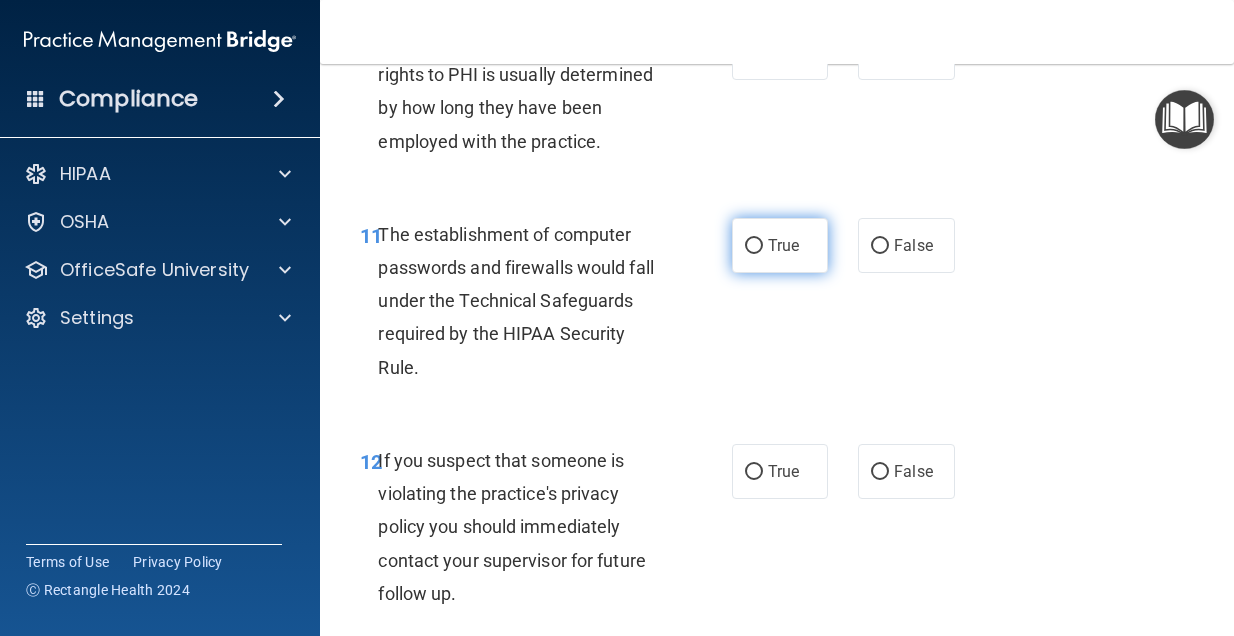 click on "True" at bounding box center [780, 245] 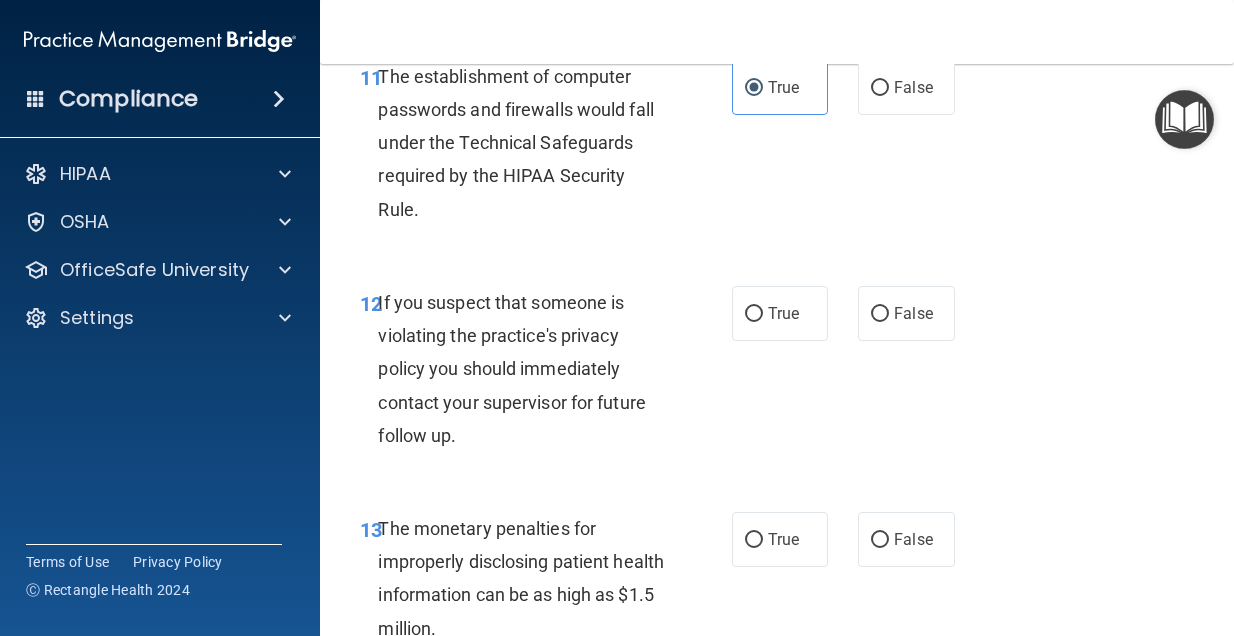 scroll, scrollTop: 2128, scrollLeft: 0, axis: vertical 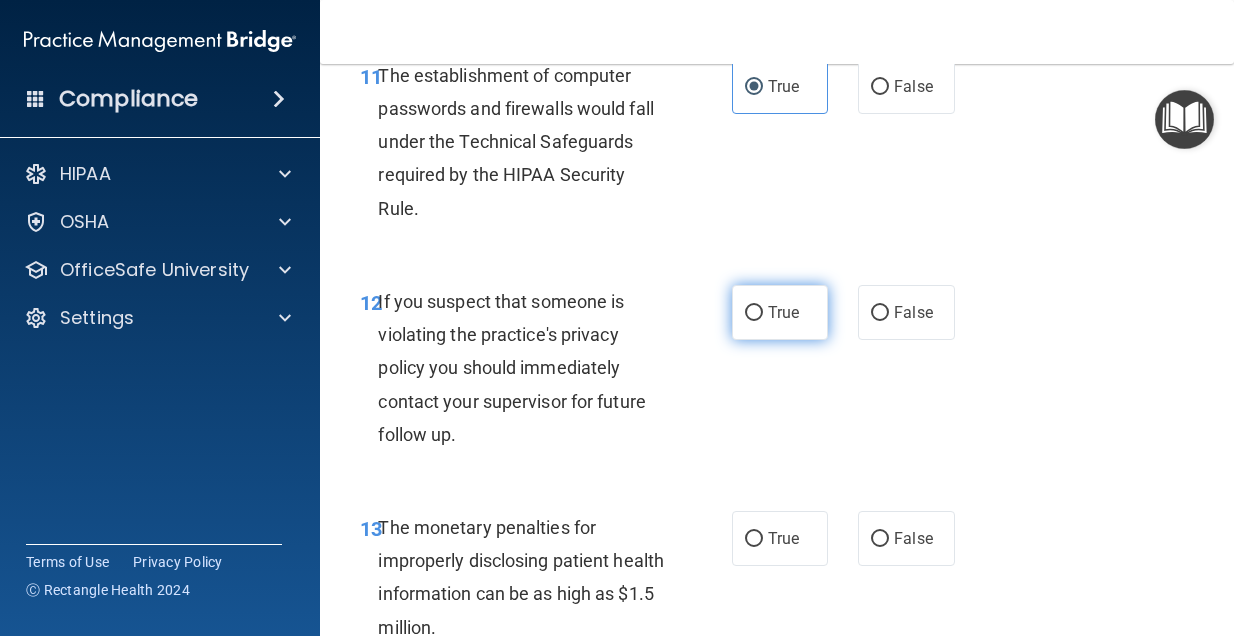 click on "True" at bounding box center [780, 312] 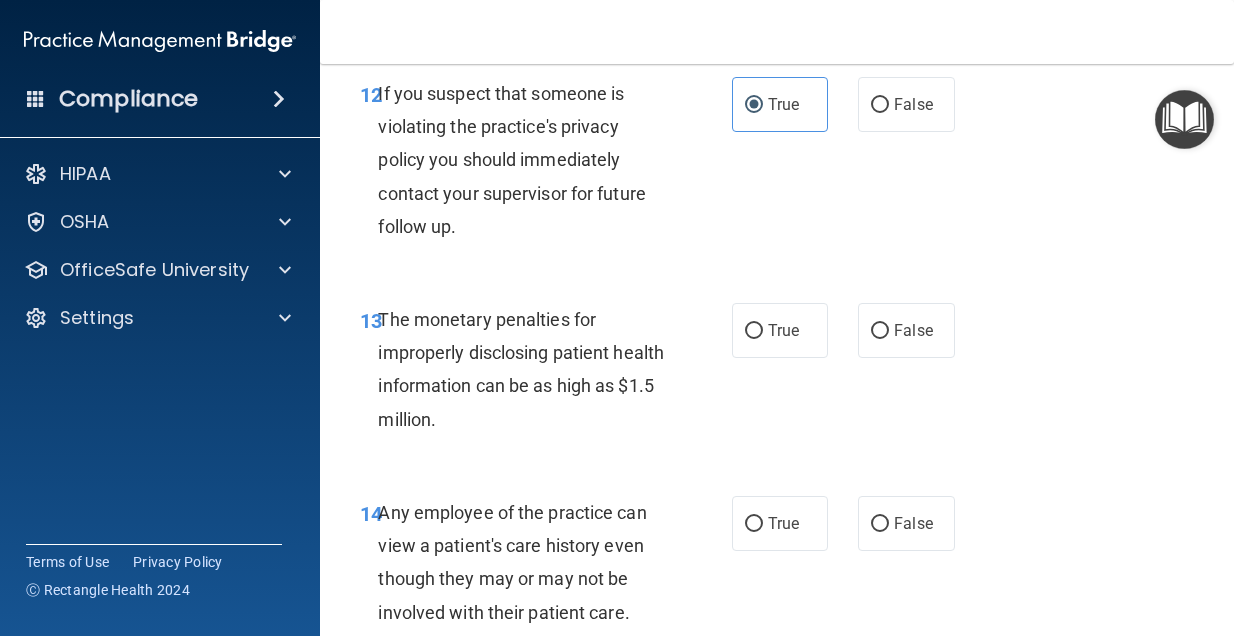 scroll, scrollTop: 2342, scrollLeft: 0, axis: vertical 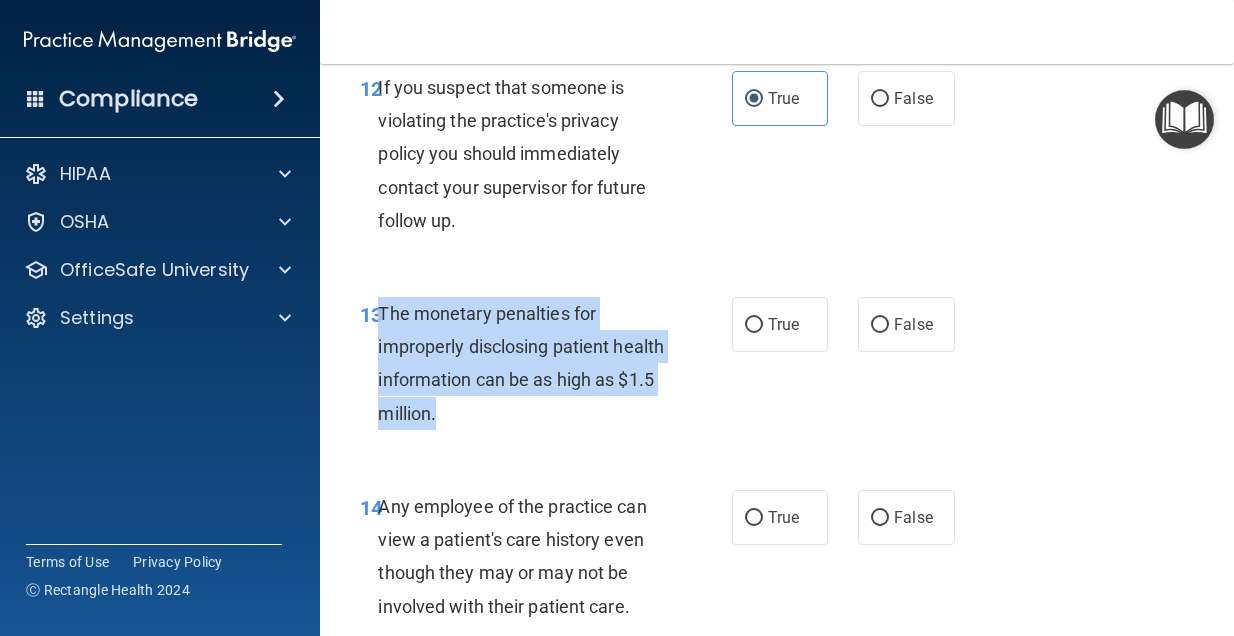 drag, startPoint x: 511, startPoint y: 415, endPoint x: 382, endPoint y: 306, distance: 168.88458 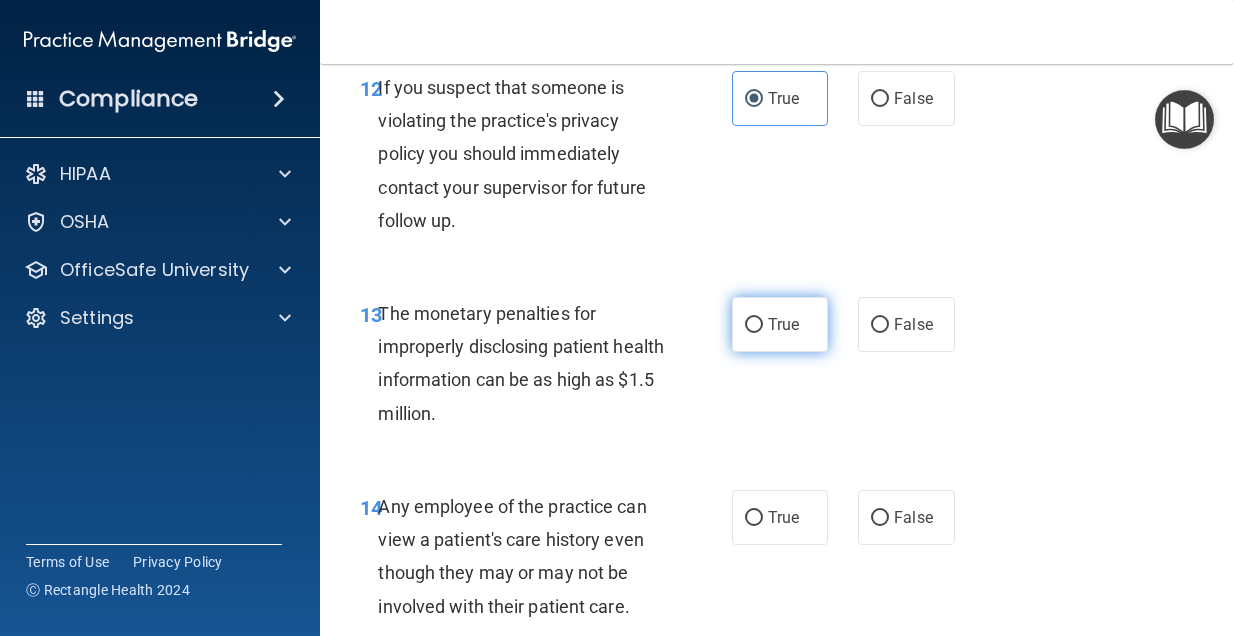 click on "True" at bounding box center [780, 324] 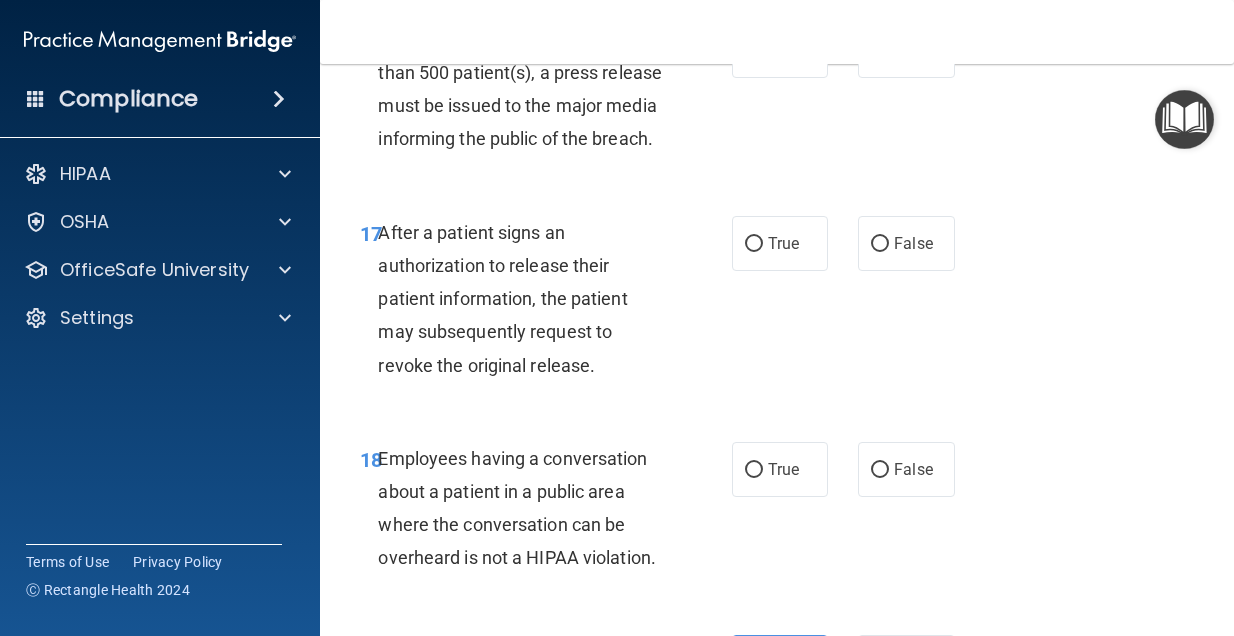 scroll, scrollTop: 3230, scrollLeft: 0, axis: vertical 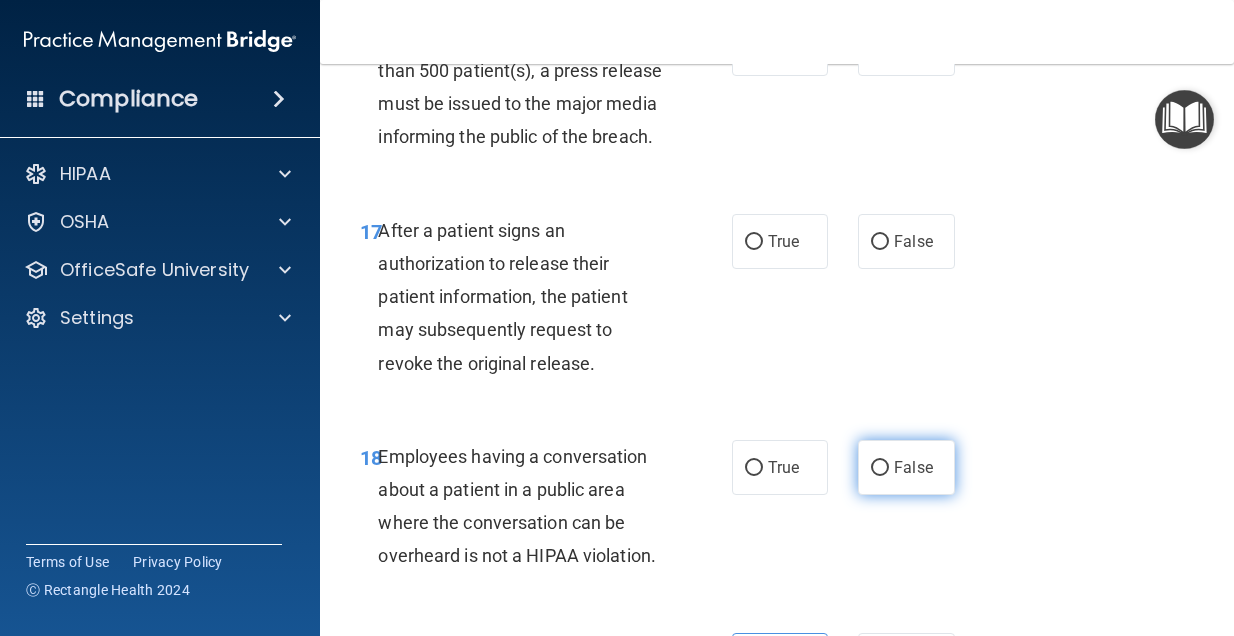 click on "False" at bounding box center [880, 468] 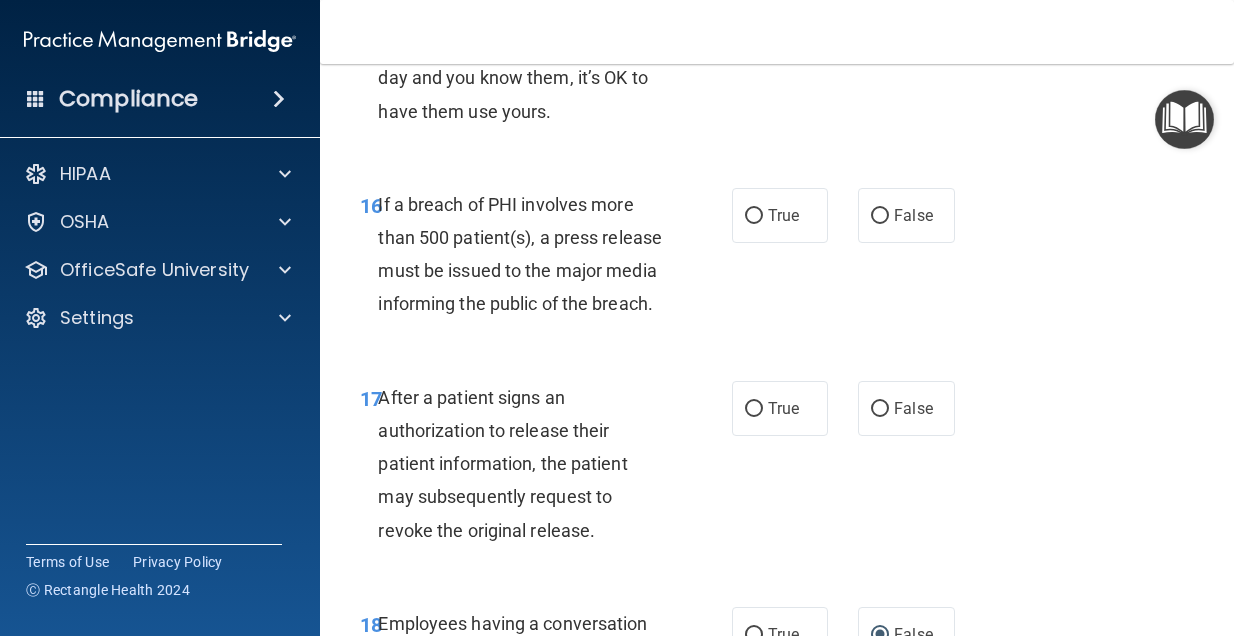 scroll, scrollTop: 3052, scrollLeft: 0, axis: vertical 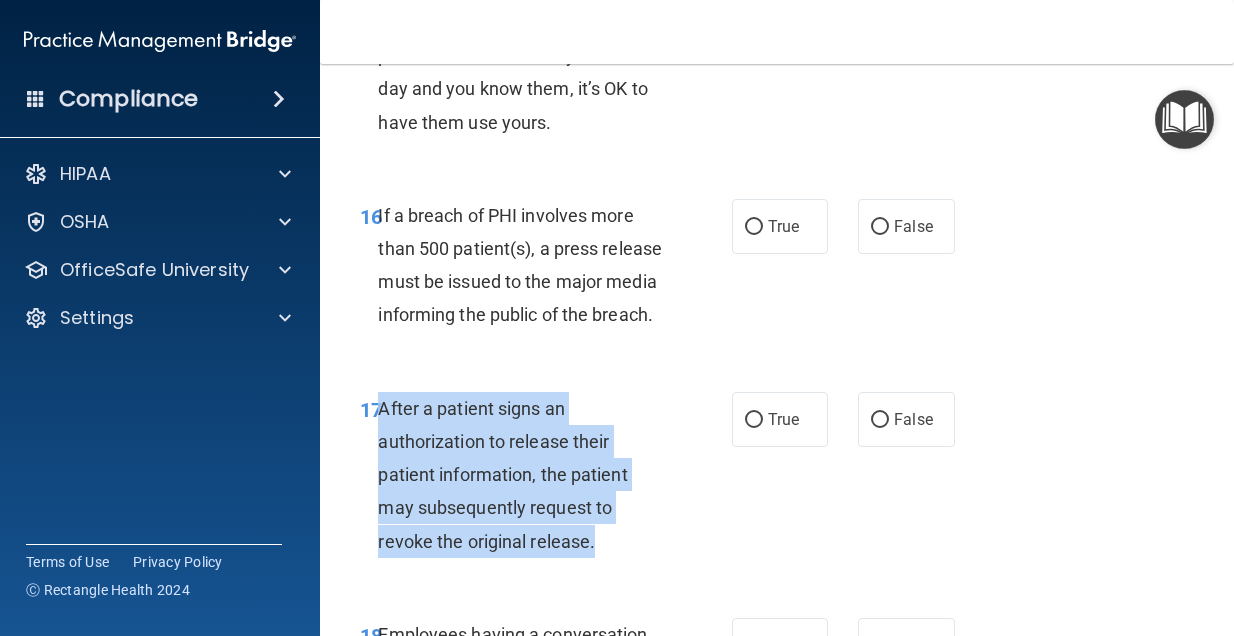 drag, startPoint x: 608, startPoint y: 544, endPoint x: 382, endPoint y: 394, distance: 271.24896 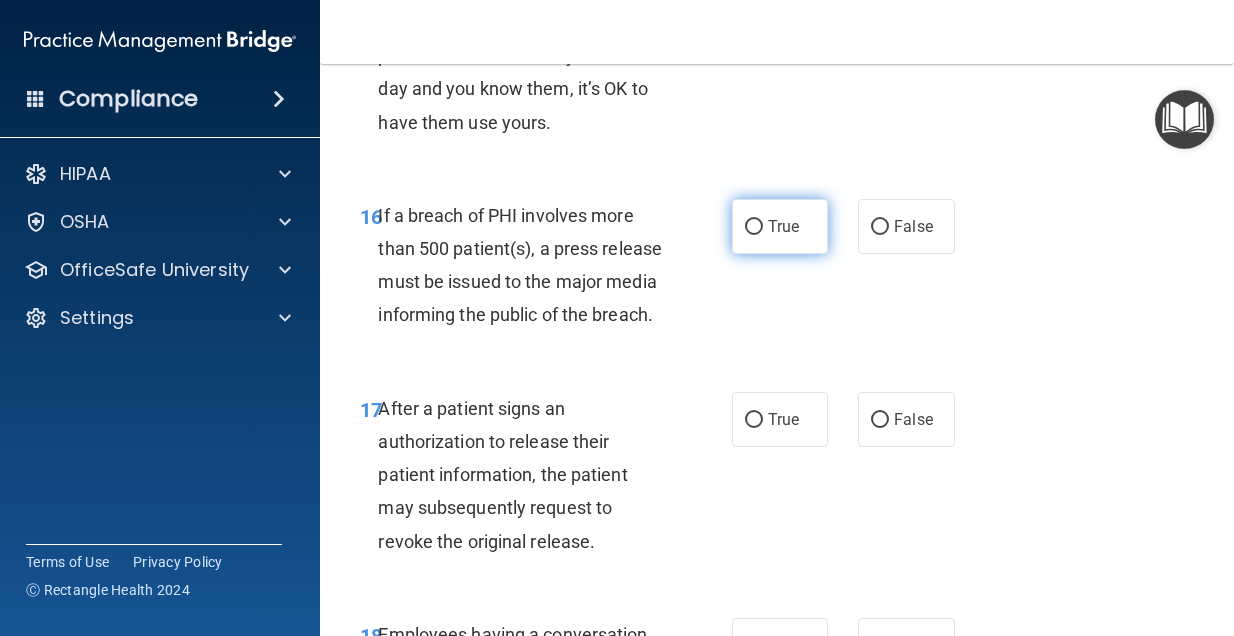 click on "True" at bounding box center [783, 226] 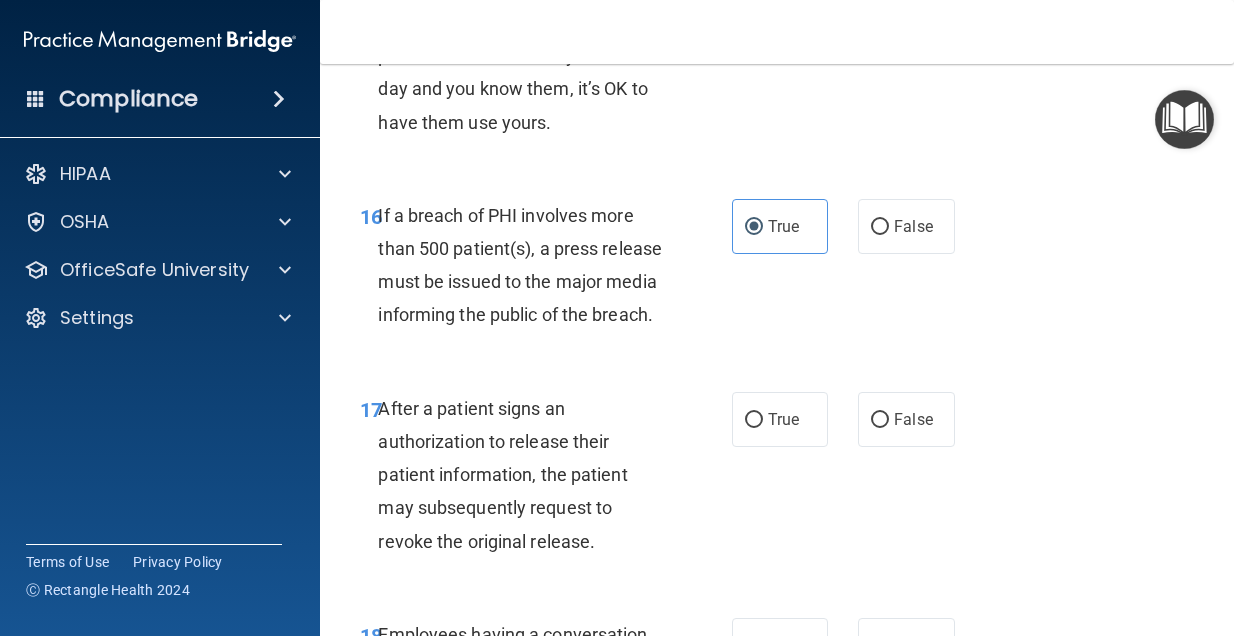 click on "Toggle navigation                                                                                                     [PERSON_NAME]   [EMAIL_ADDRESS][DOMAIN_NAME]                            Manage My Enterprise              Ridgeline Oral Surgery     Manage My Location" at bounding box center (777, 32) 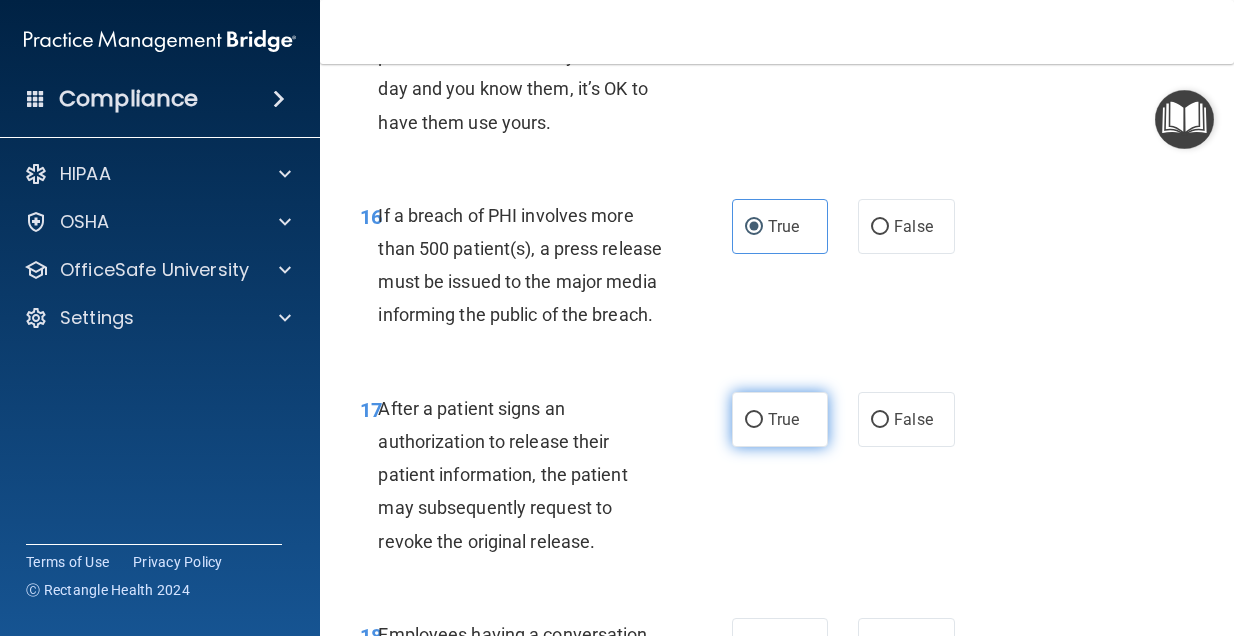click on "True" at bounding box center (754, 420) 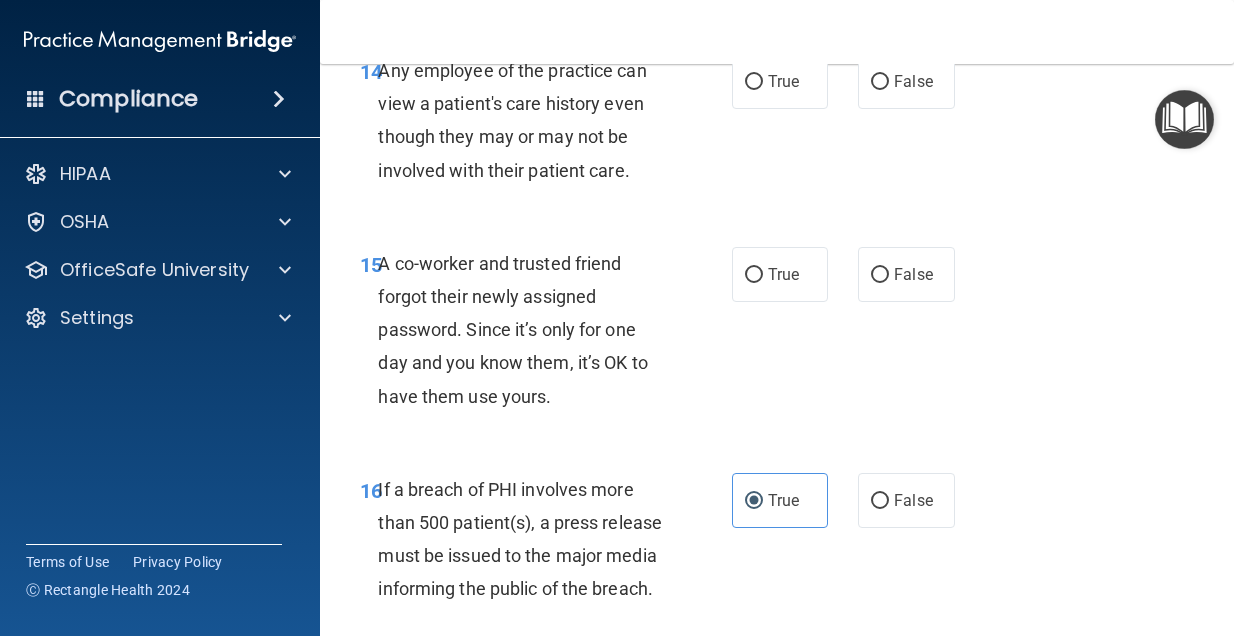 scroll, scrollTop: 2766, scrollLeft: 0, axis: vertical 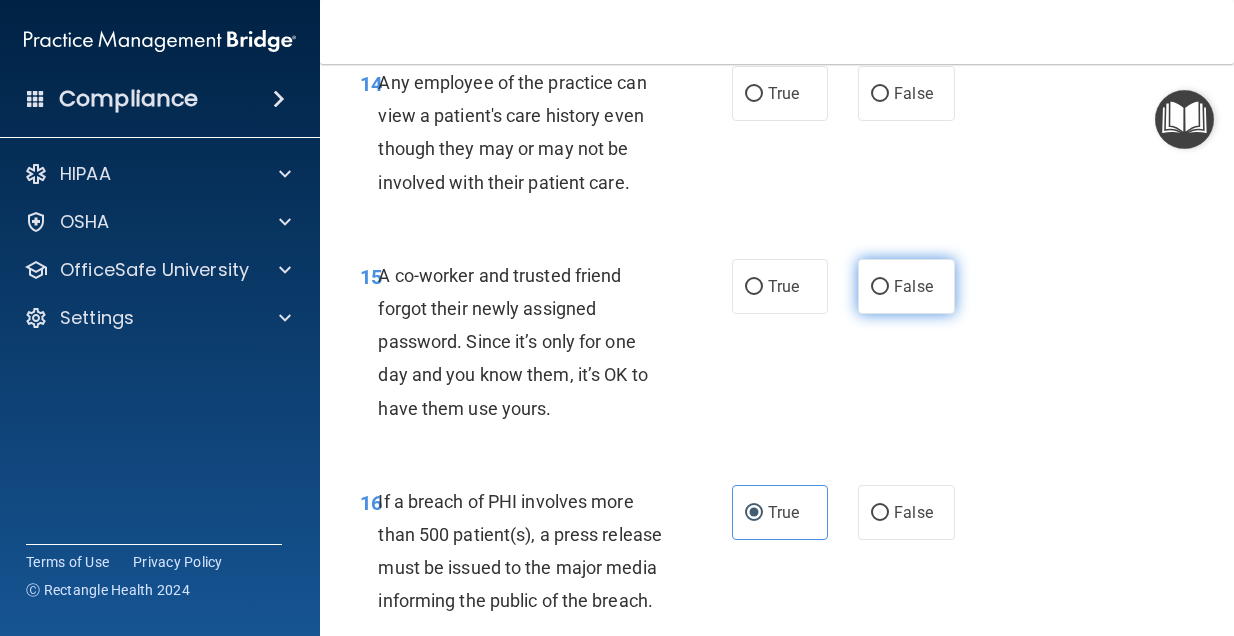 click on "False" at bounding box center [913, 286] 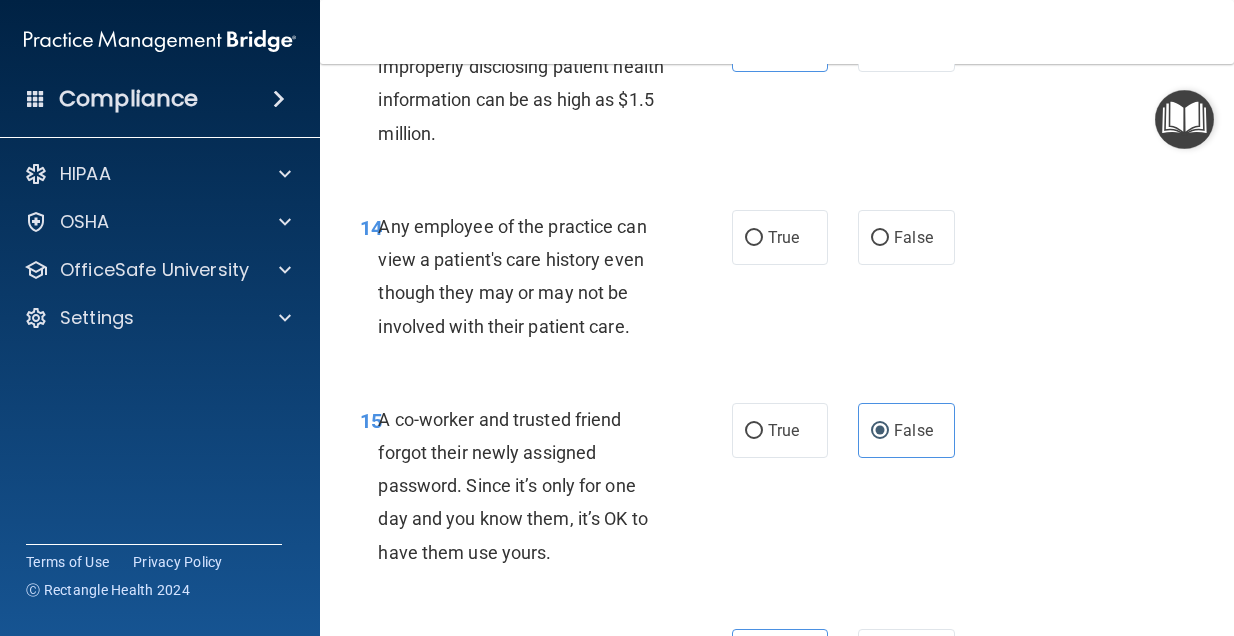 scroll, scrollTop: 2616, scrollLeft: 0, axis: vertical 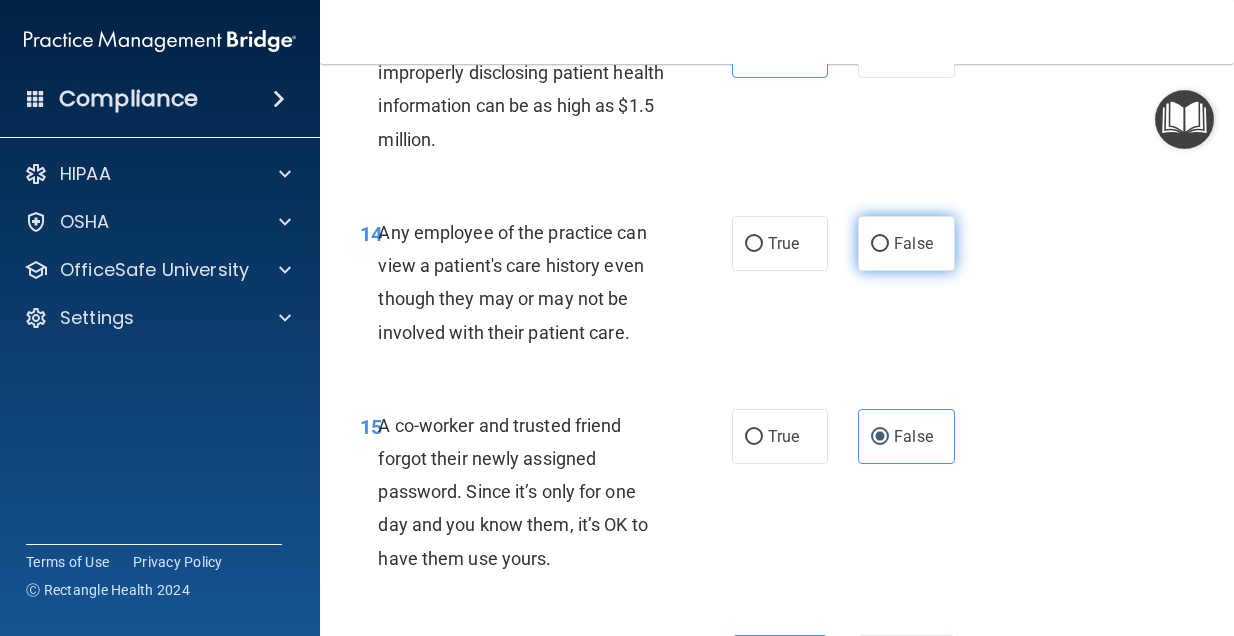 click on "False" at bounding box center (906, 243) 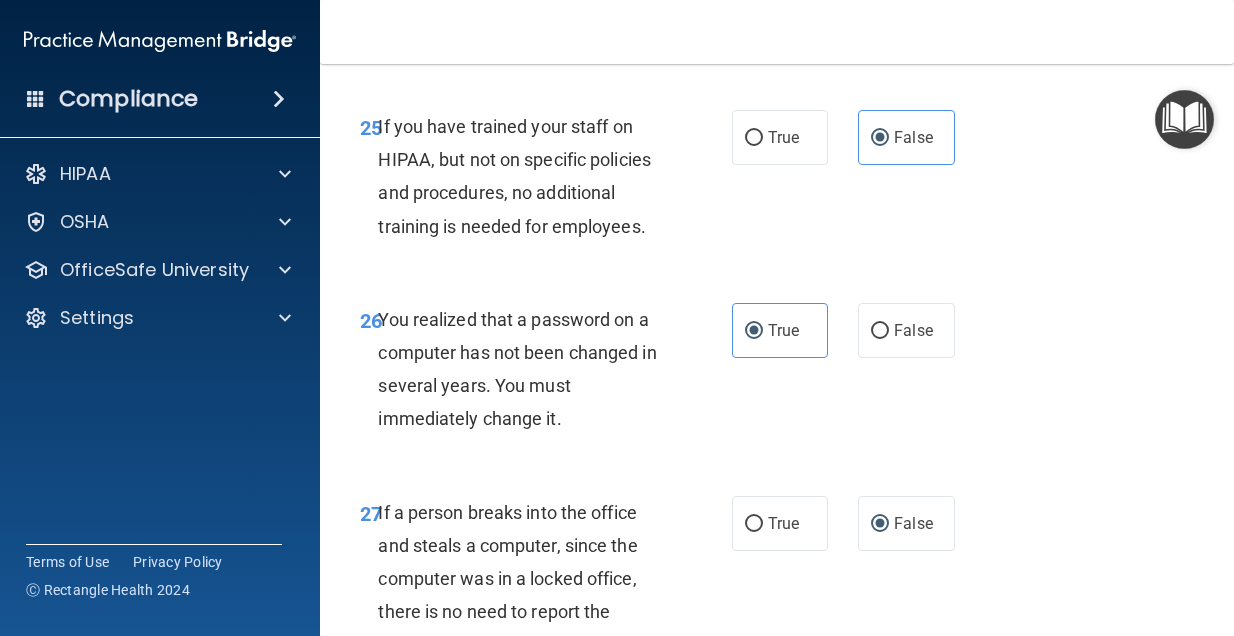 scroll, scrollTop: 6047, scrollLeft: 0, axis: vertical 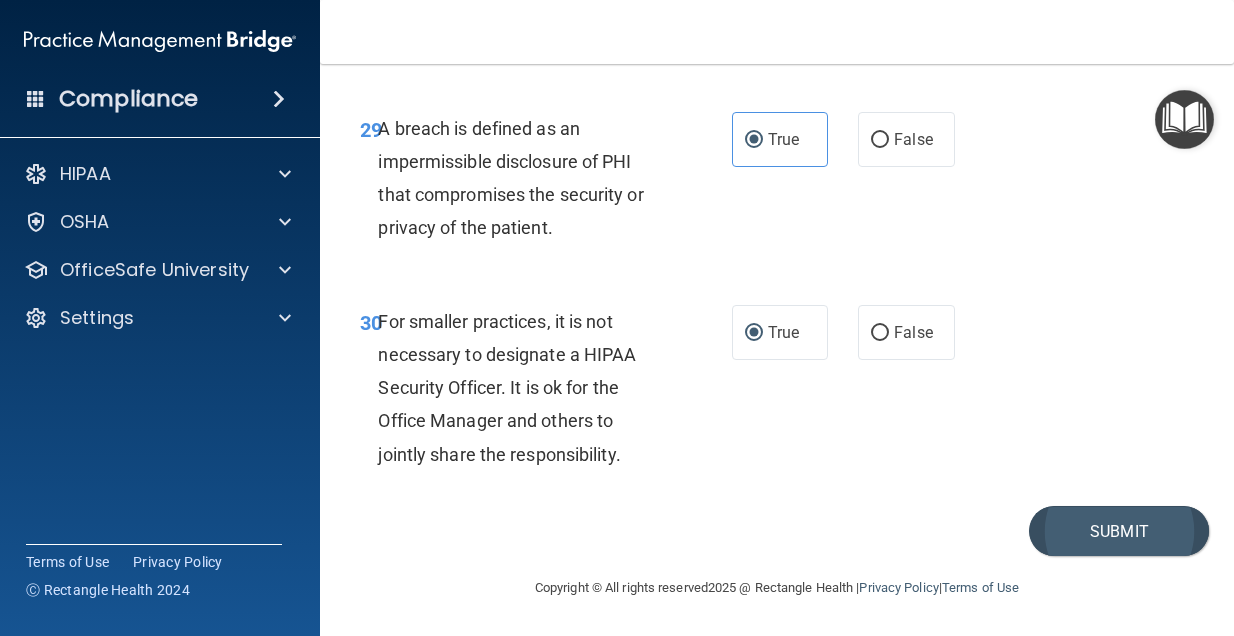 click on "Submit" at bounding box center [1119, 531] 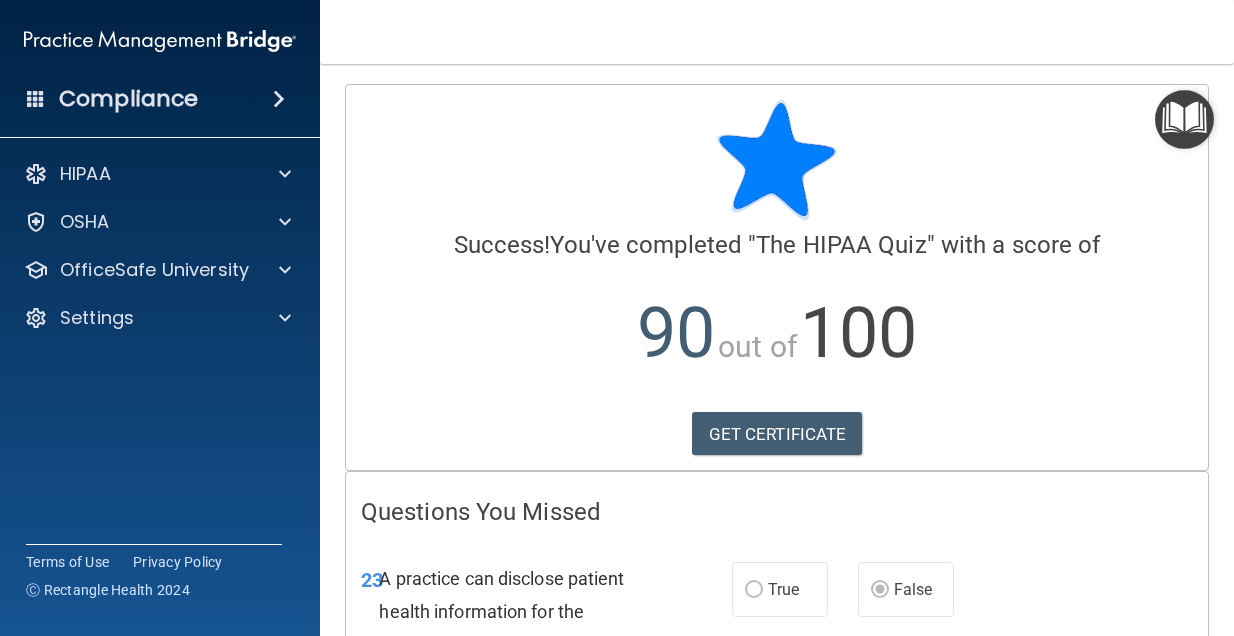scroll, scrollTop: 0, scrollLeft: 0, axis: both 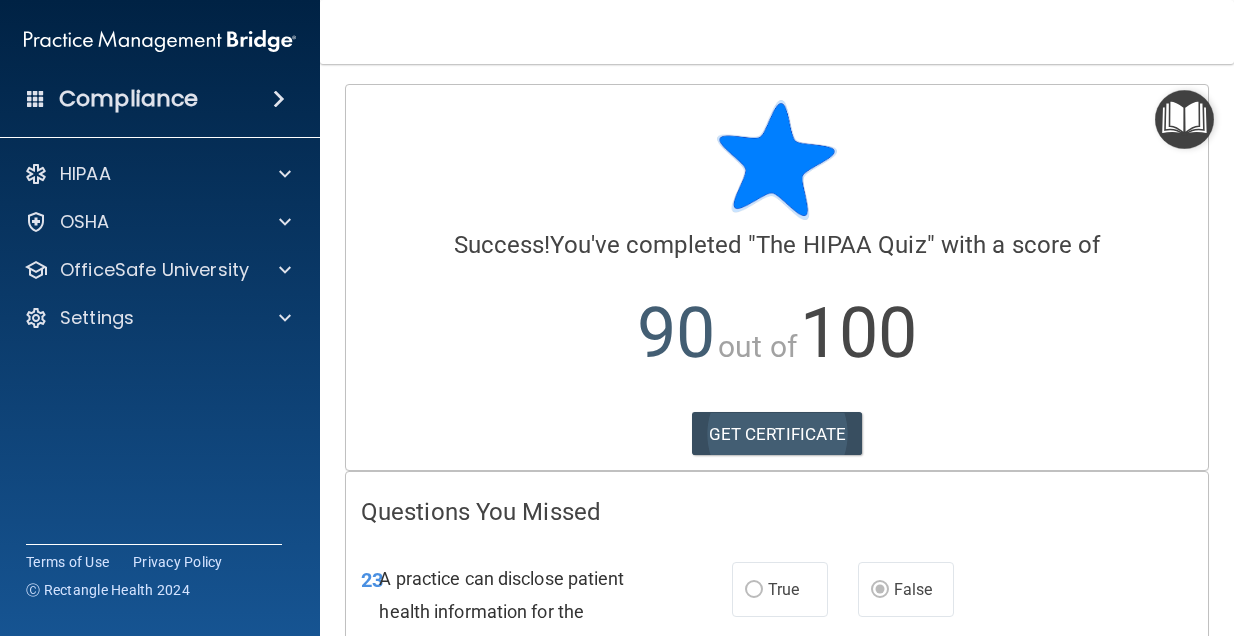 click on "GET CERTIFICATE" at bounding box center [777, 434] 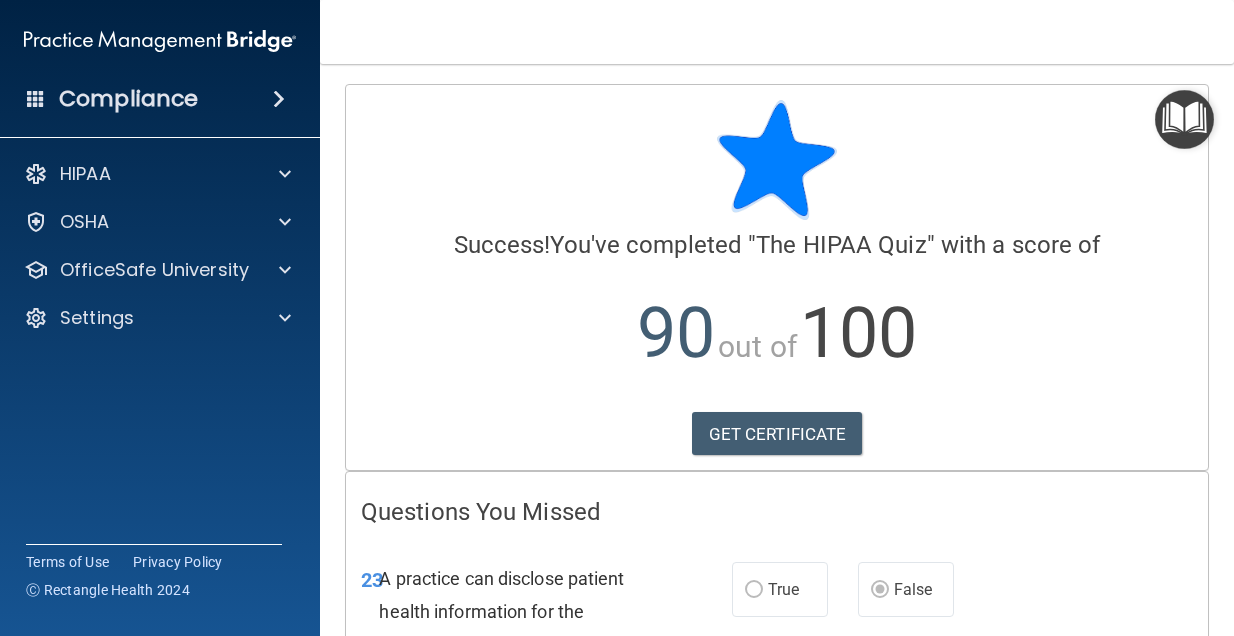 scroll, scrollTop: 0, scrollLeft: 0, axis: both 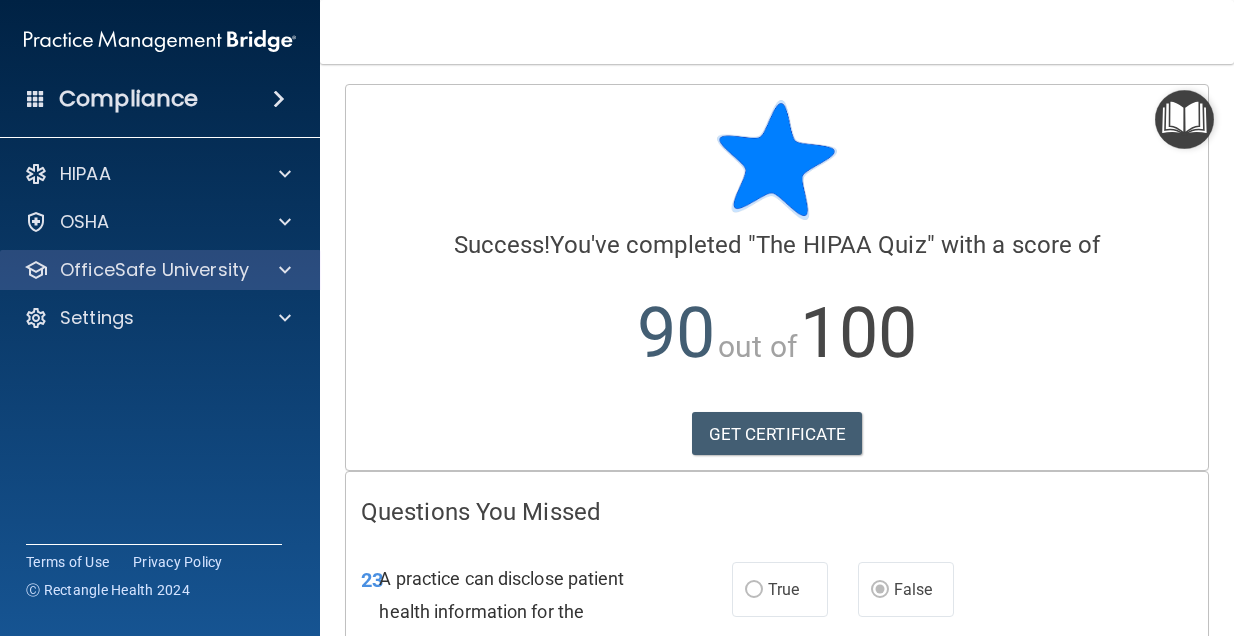 click on "OfficeSafe University" at bounding box center [154, 270] 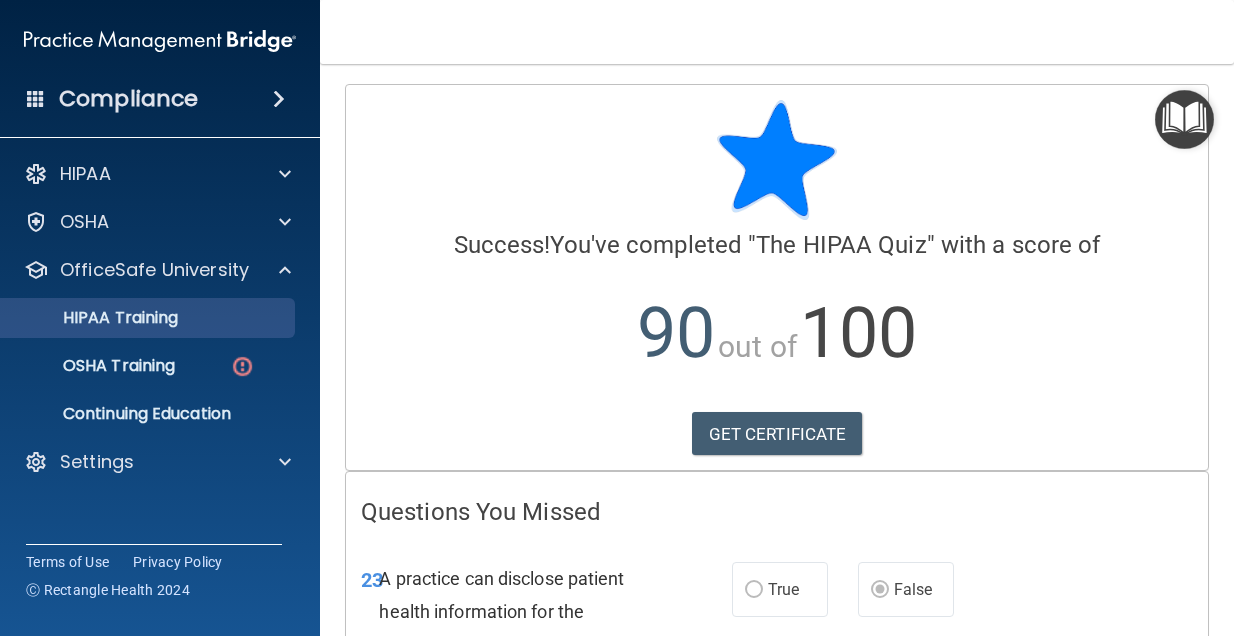 click on "HIPAA Training" at bounding box center [137, 318] 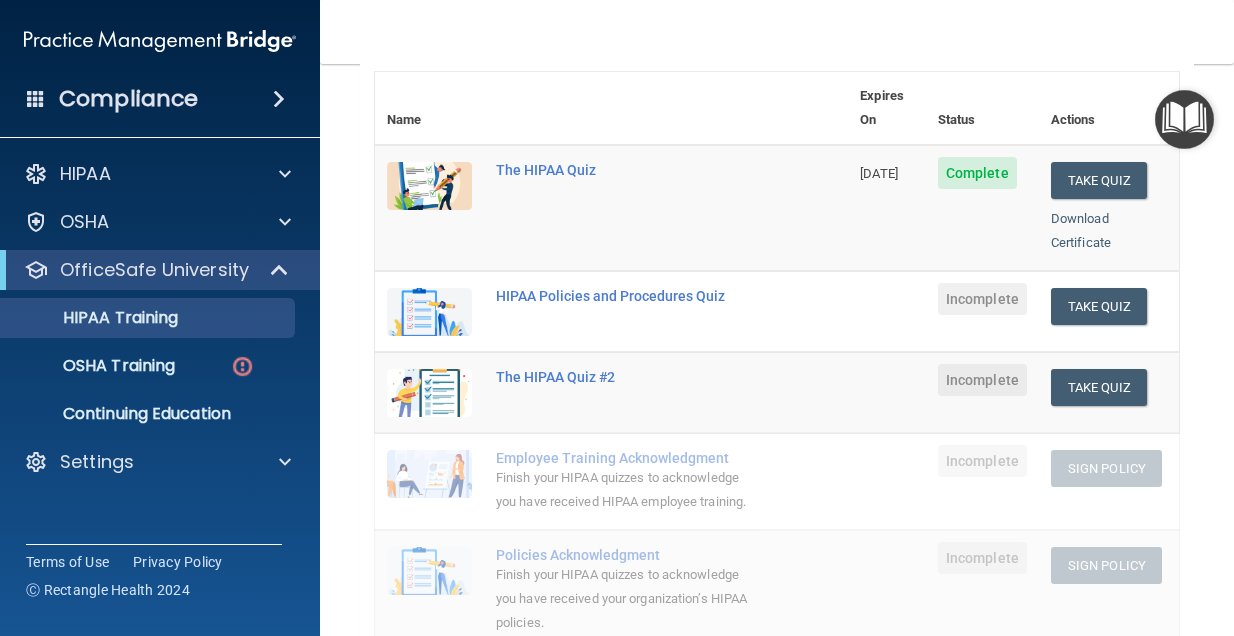 scroll, scrollTop: 227, scrollLeft: 0, axis: vertical 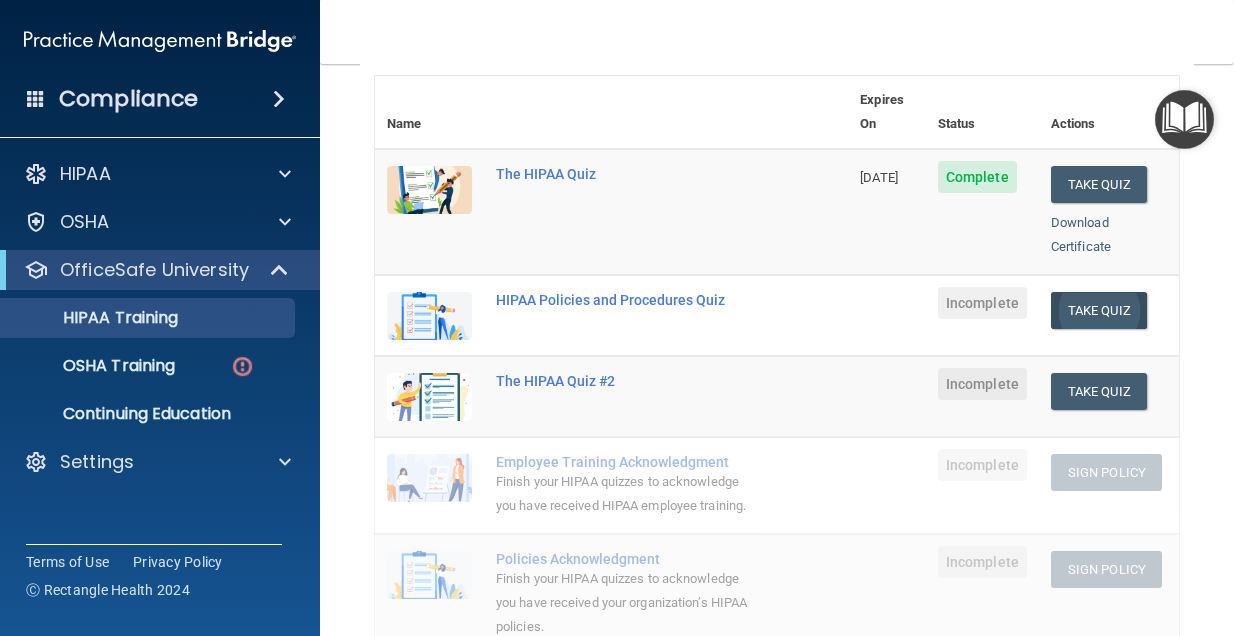 click on "Take Quiz" at bounding box center (1099, 310) 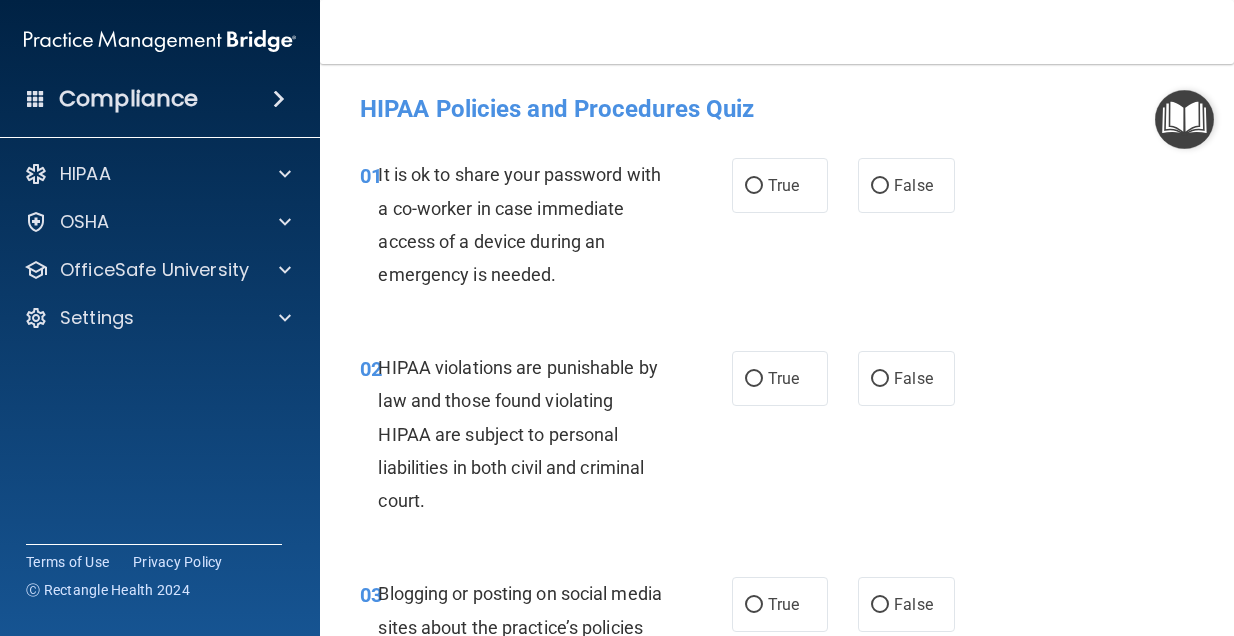 scroll, scrollTop: 0, scrollLeft: 0, axis: both 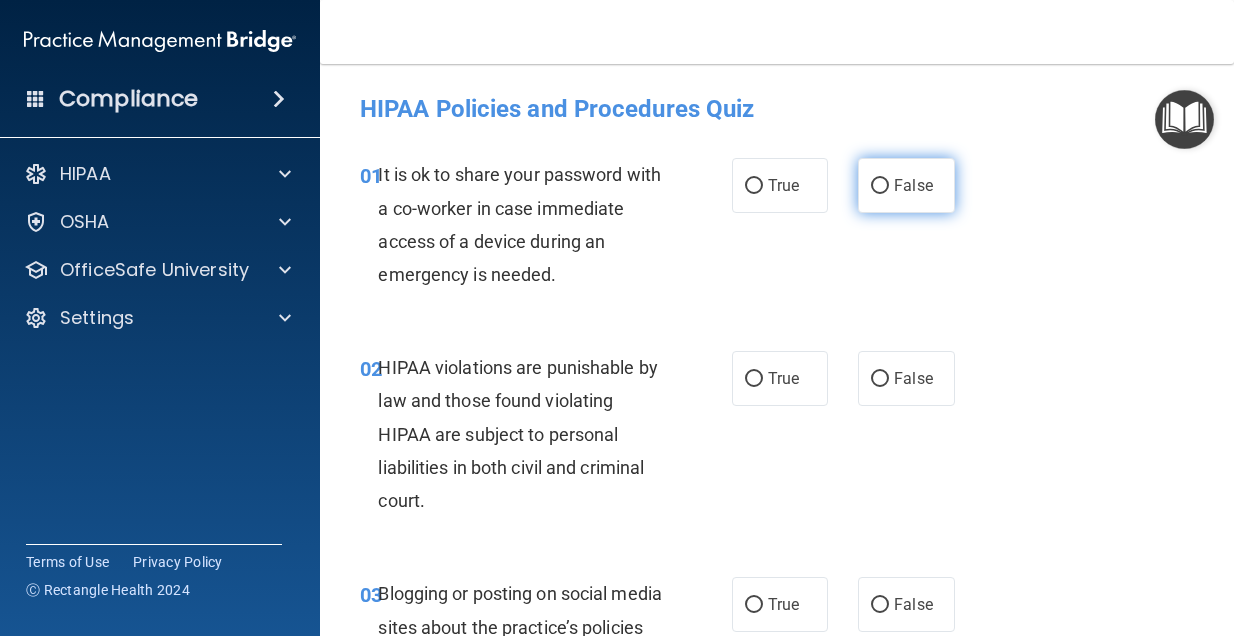 click on "False" at bounding box center [906, 185] 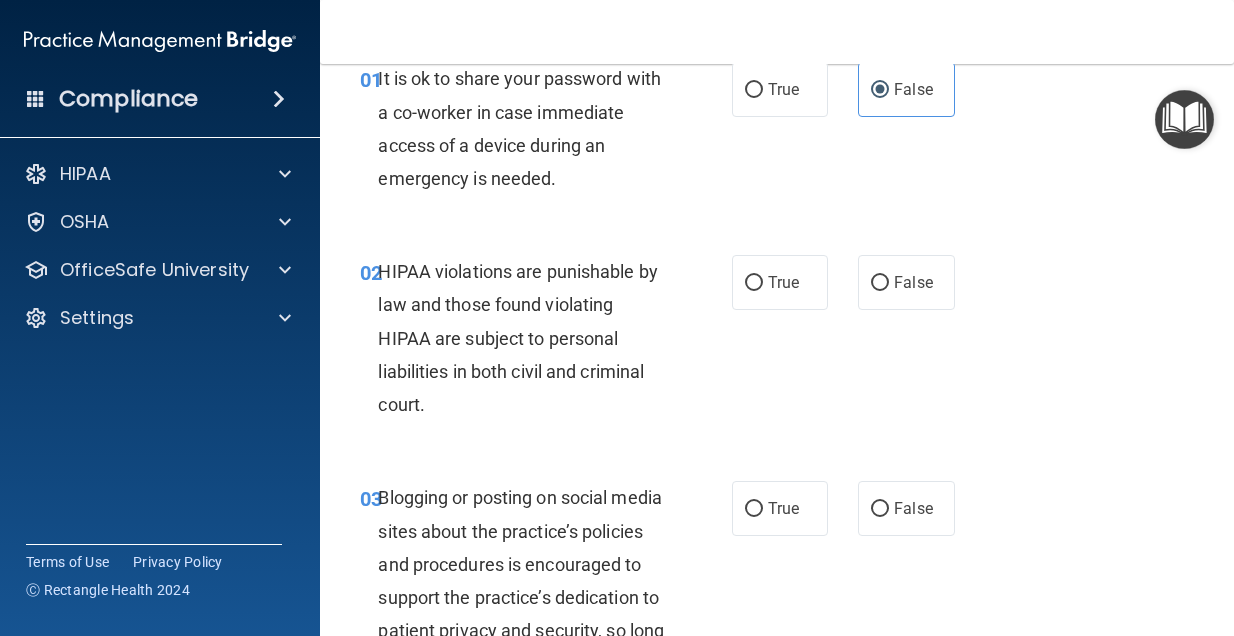 scroll, scrollTop: 98, scrollLeft: 0, axis: vertical 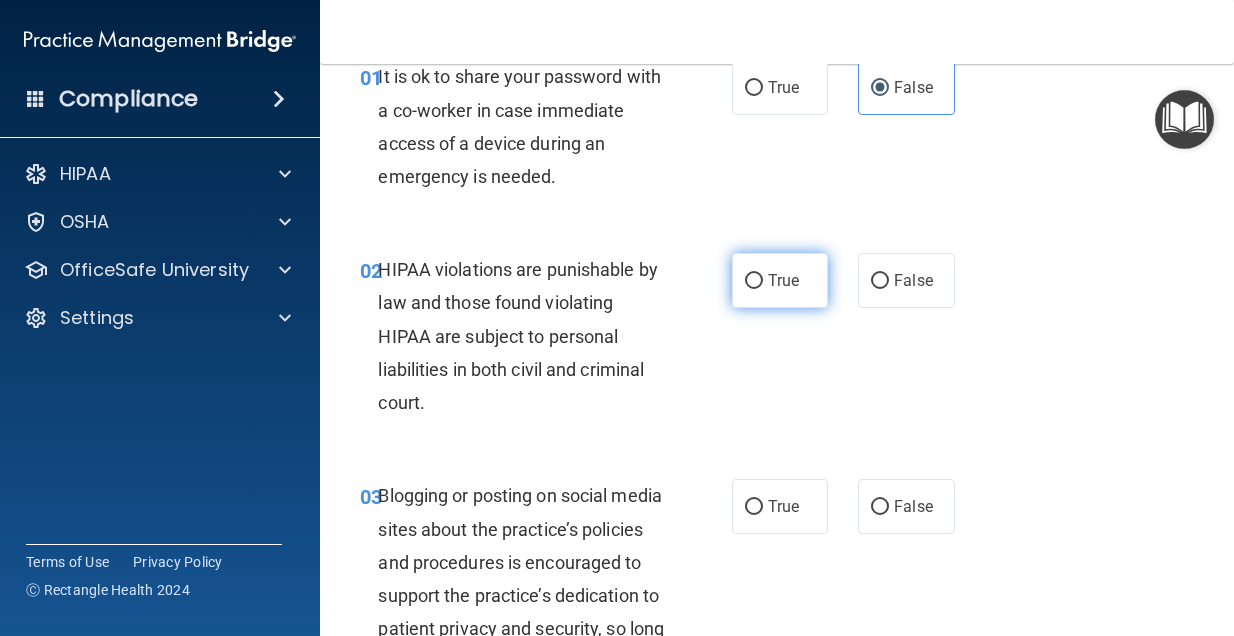 click on "True" at bounding box center [783, 280] 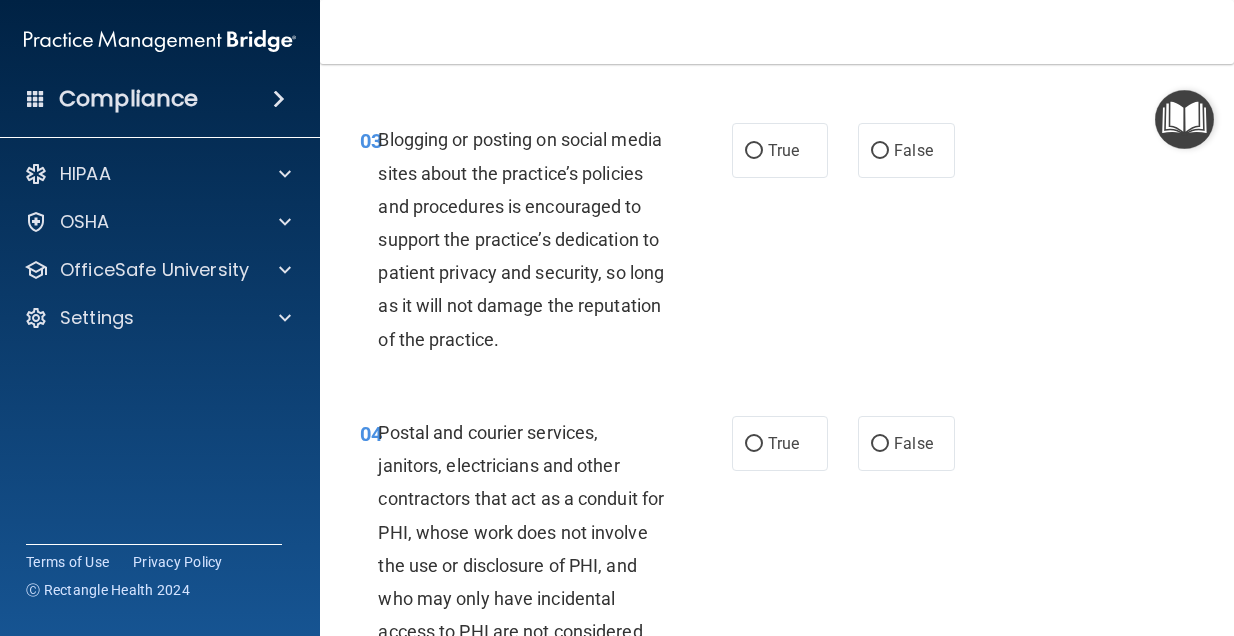scroll, scrollTop: 456, scrollLeft: 0, axis: vertical 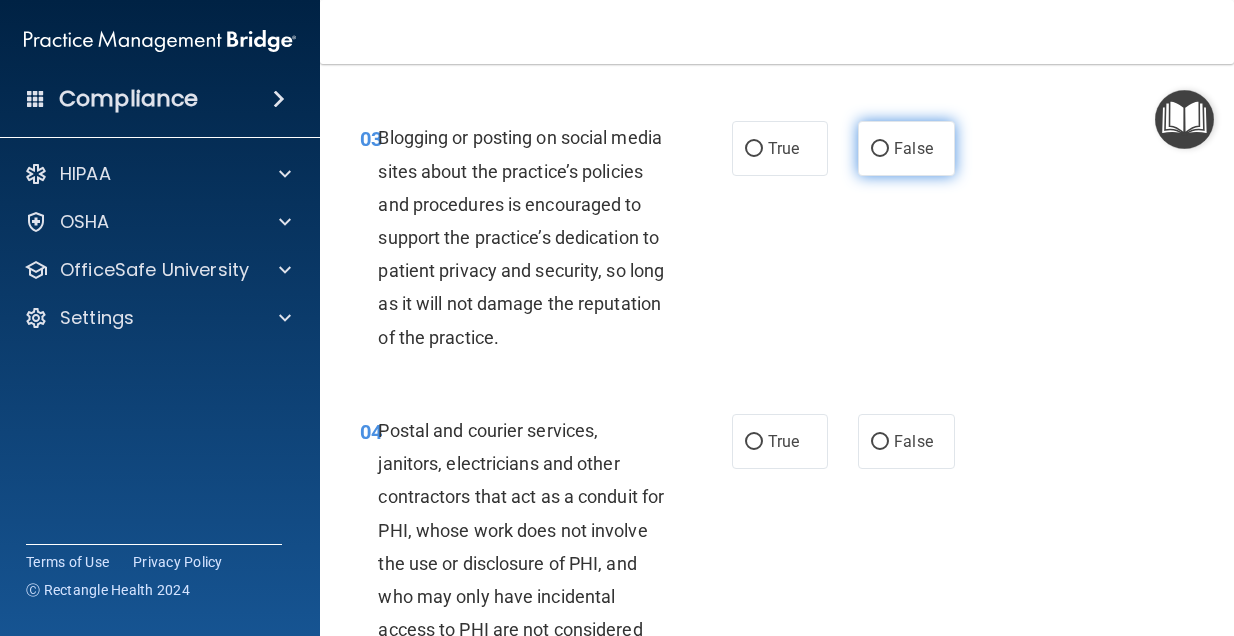click on "False" at bounding box center (913, 148) 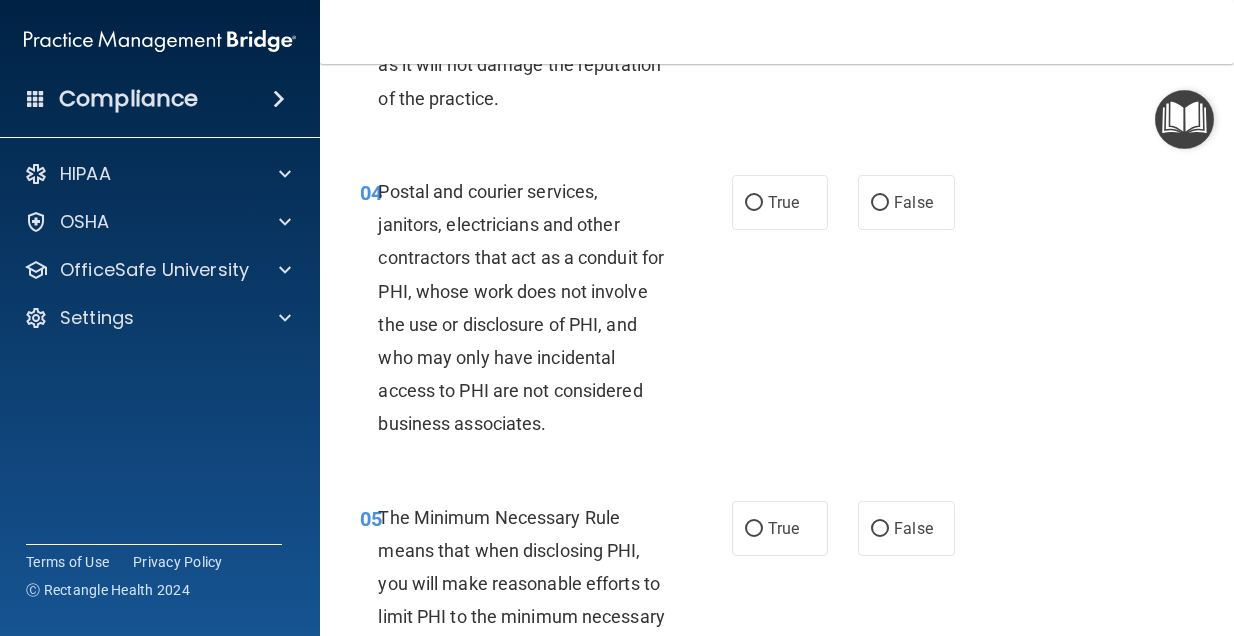 scroll, scrollTop: 698, scrollLeft: 0, axis: vertical 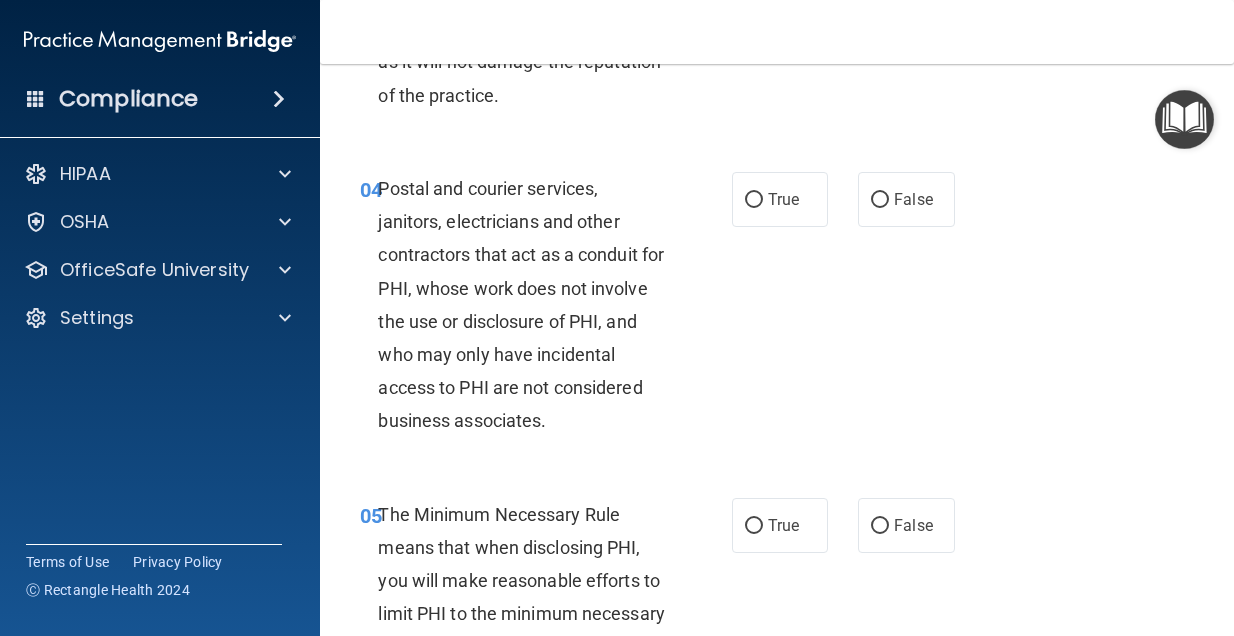 click on "True           False" at bounding box center [847, 199] 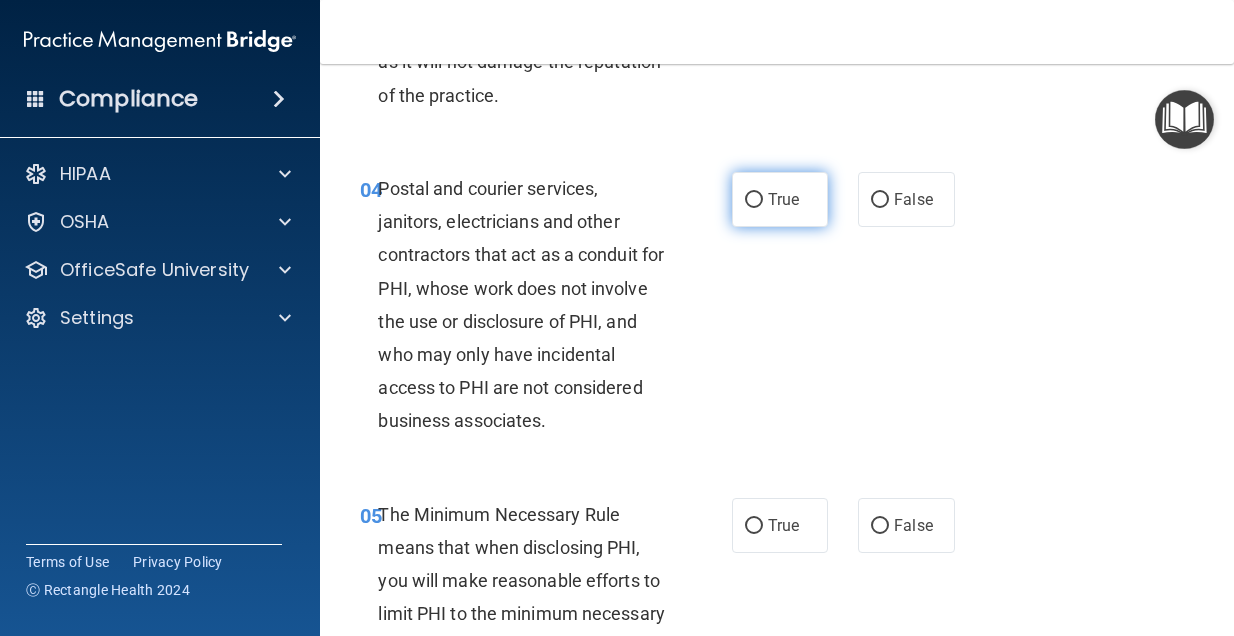 click on "True" at bounding box center [780, 199] 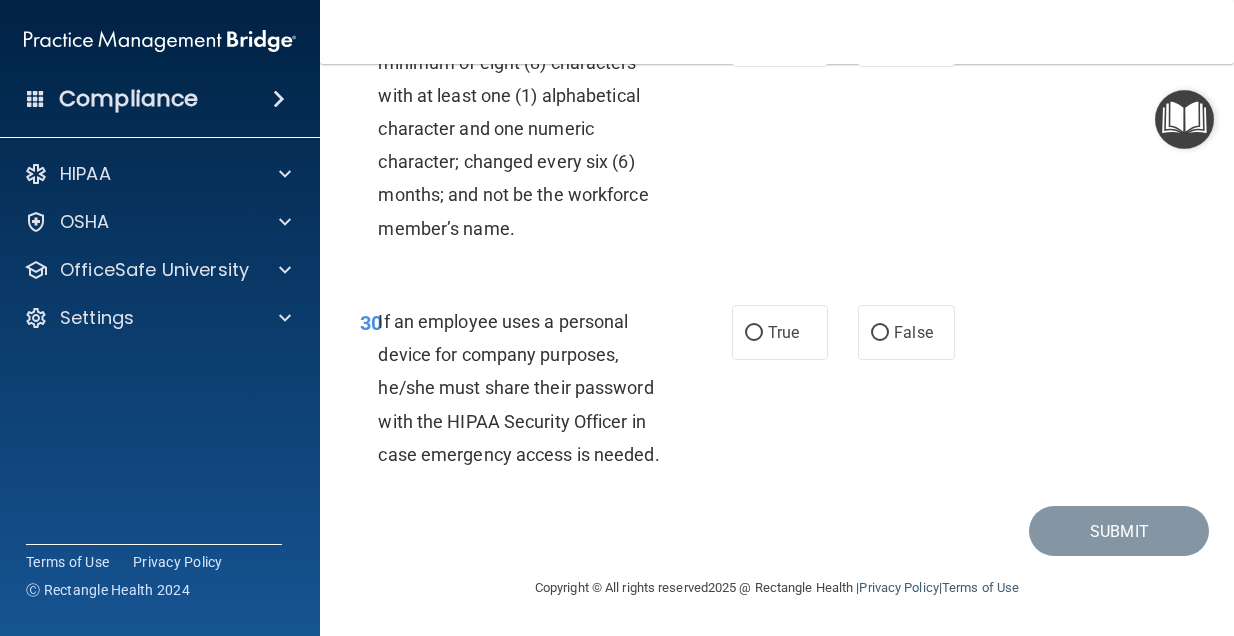 scroll, scrollTop: 6674, scrollLeft: 0, axis: vertical 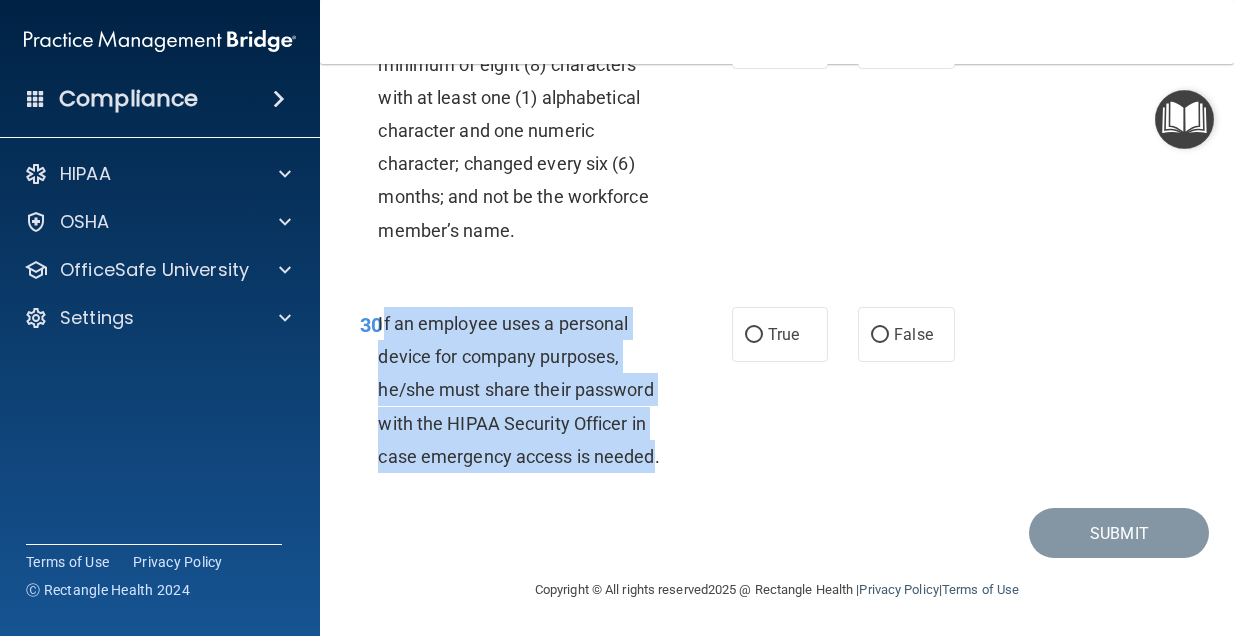 drag, startPoint x: 652, startPoint y: 457, endPoint x: 384, endPoint y: 319, distance: 301.4432 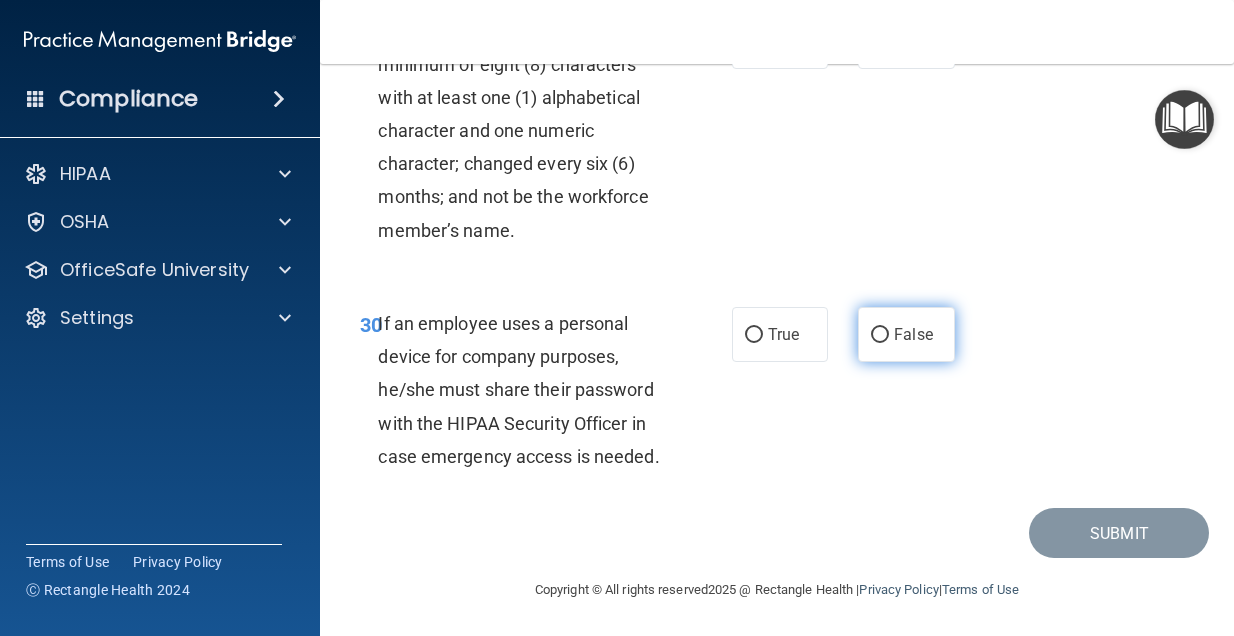 click on "False" at bounding box center (906, 334) 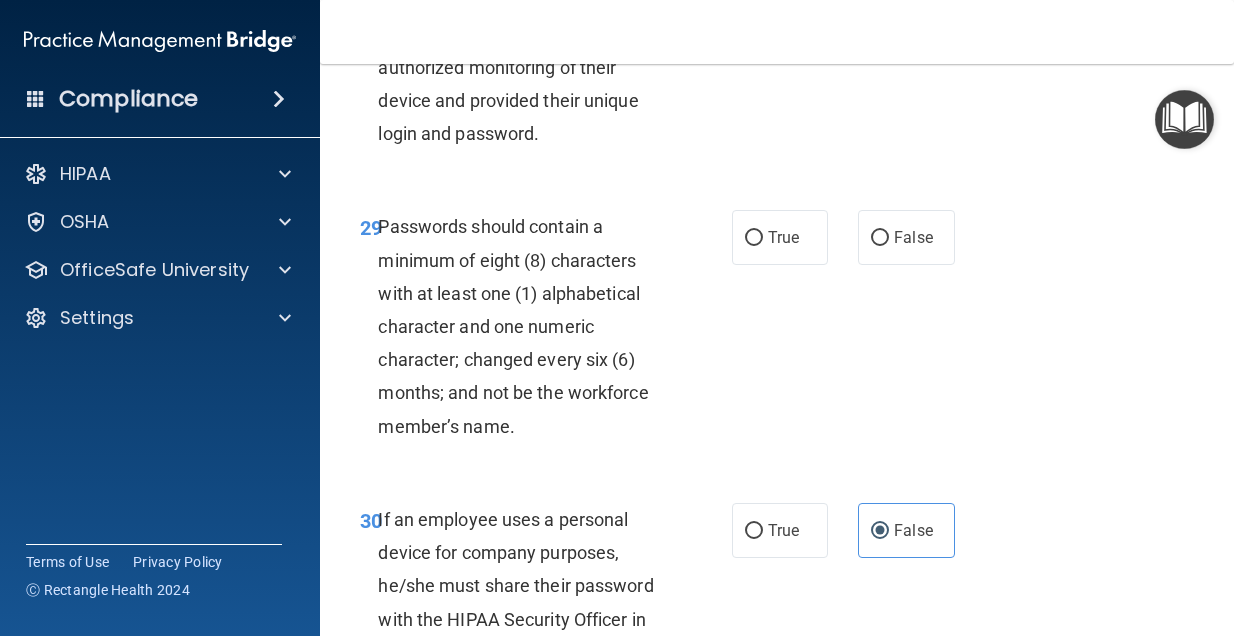 scroll, scrollTop: 6481, scrollLeft: 0, axis: vertical 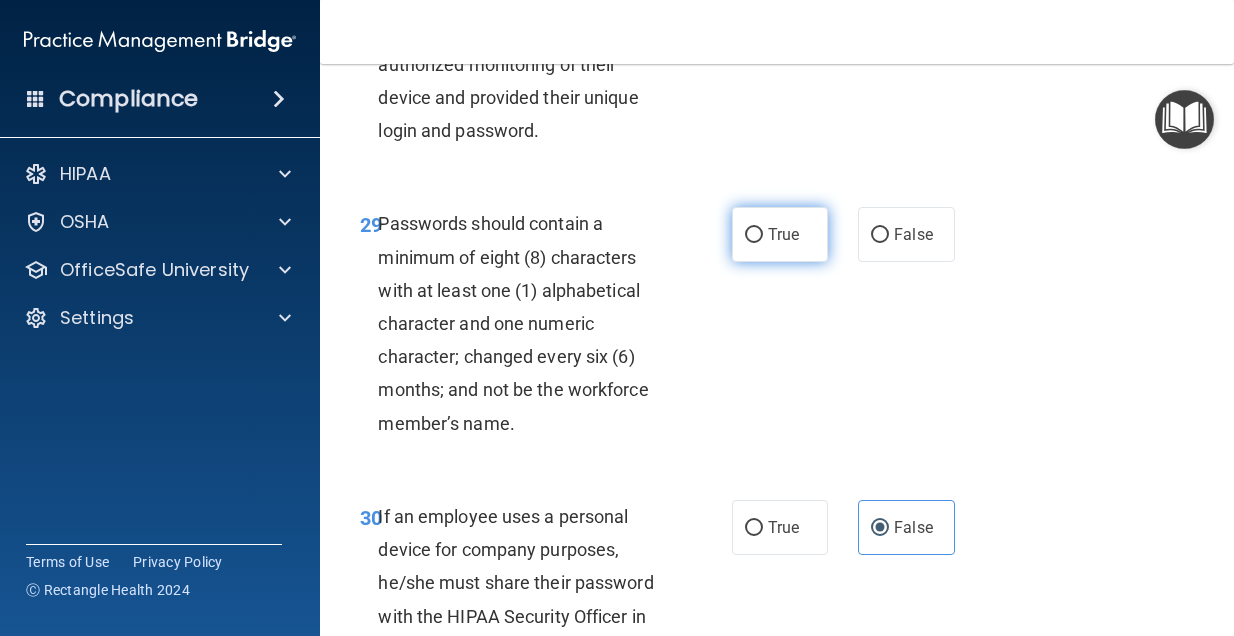click on "True" at bounding box center [783, 234] 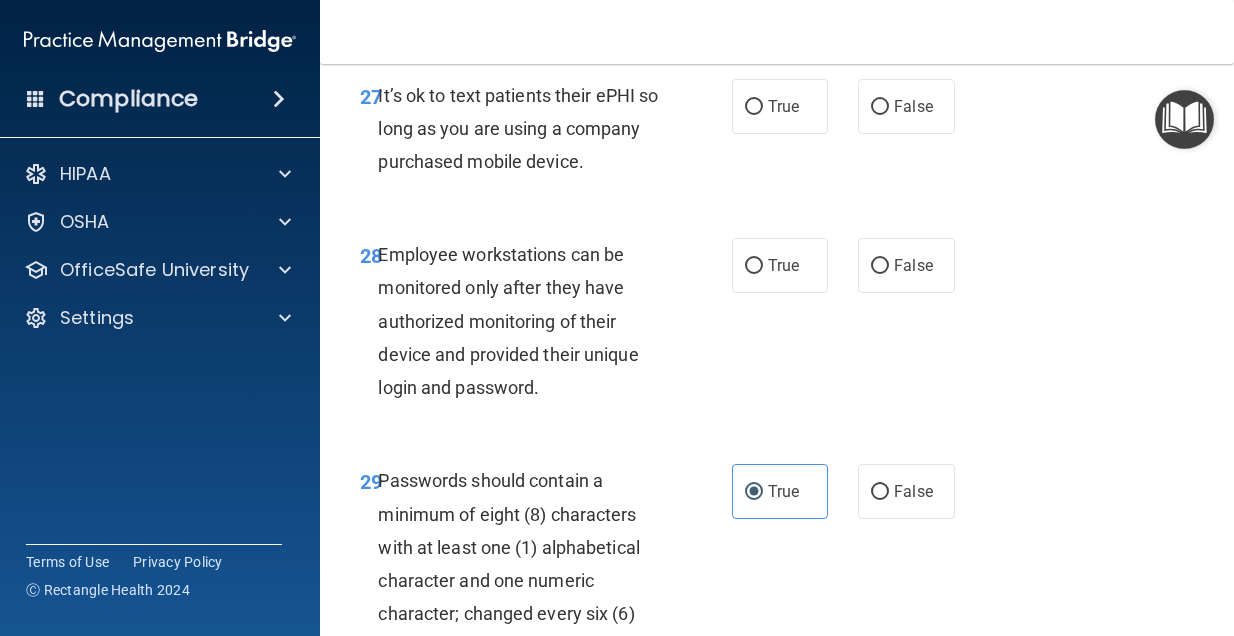 scroll, scrollTop: 6225, scrollLeft: 0, axis: vertical 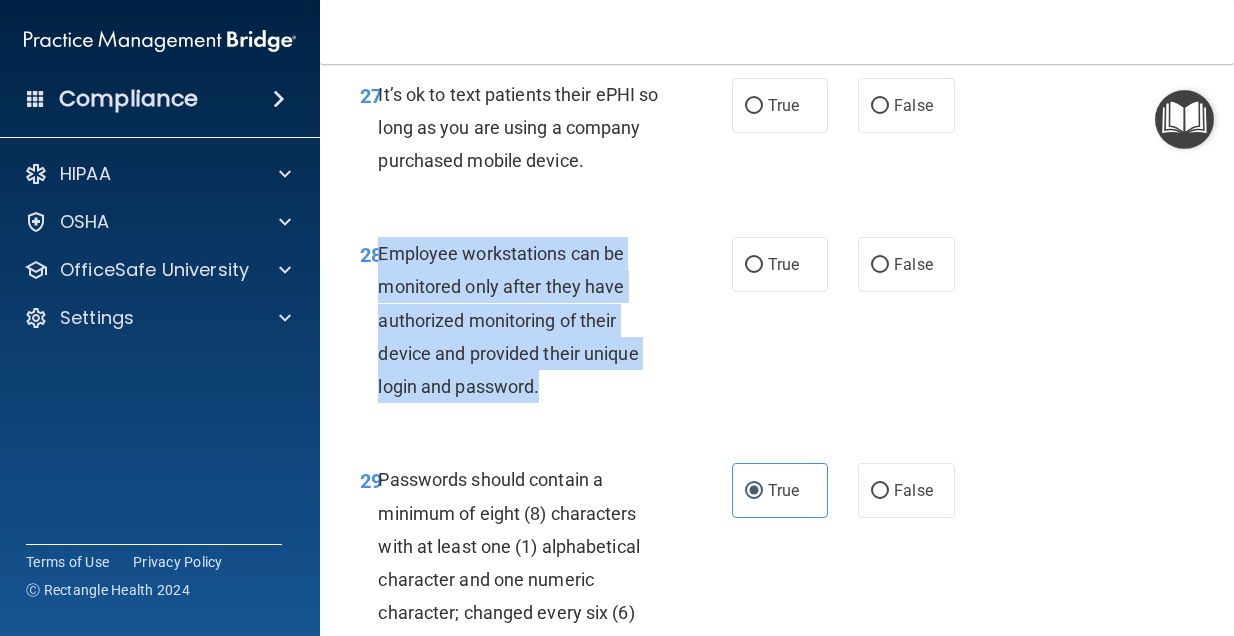 drag, startPoint x: 549, startPoint y: 396, endPoint x: 379, endPoint y: 261, distance: 217.08293 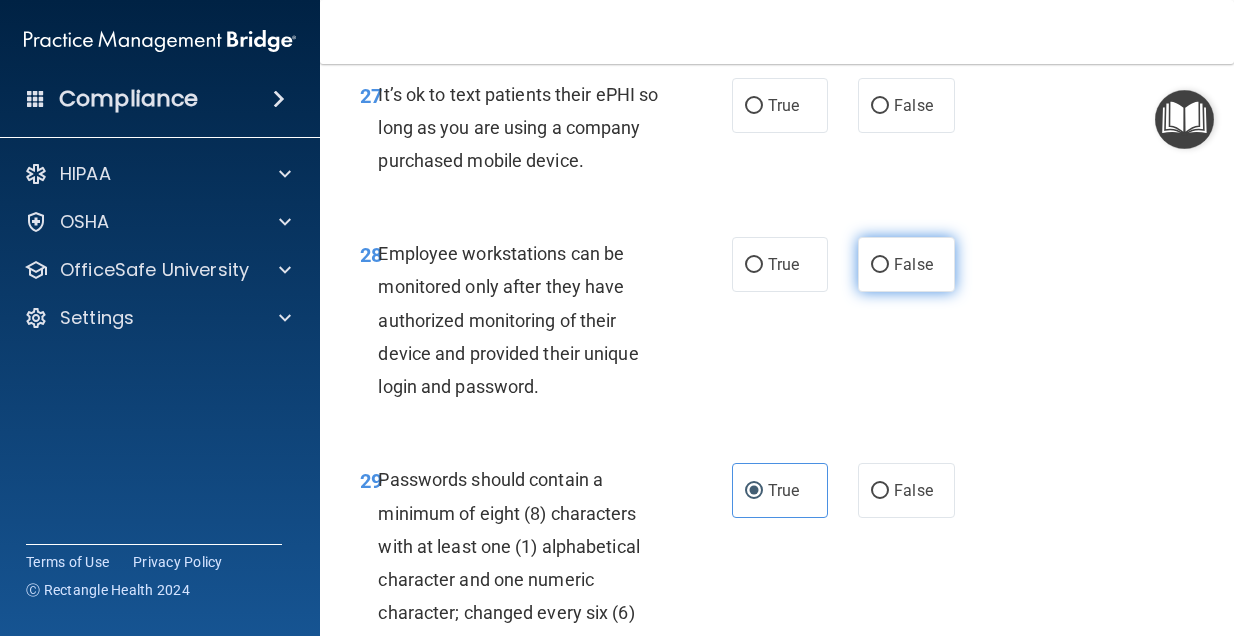 click on "False" at bounding box center (906, 264) 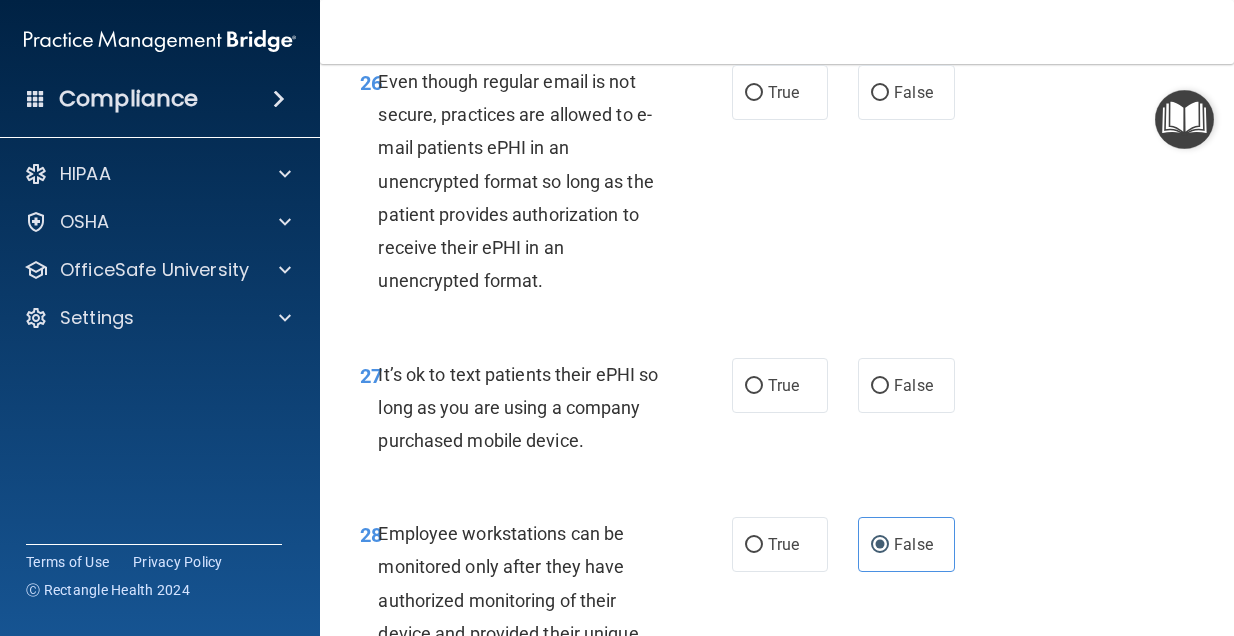 scroll, scrollTop: 5946, scrollLeft: 0, axis: vertical 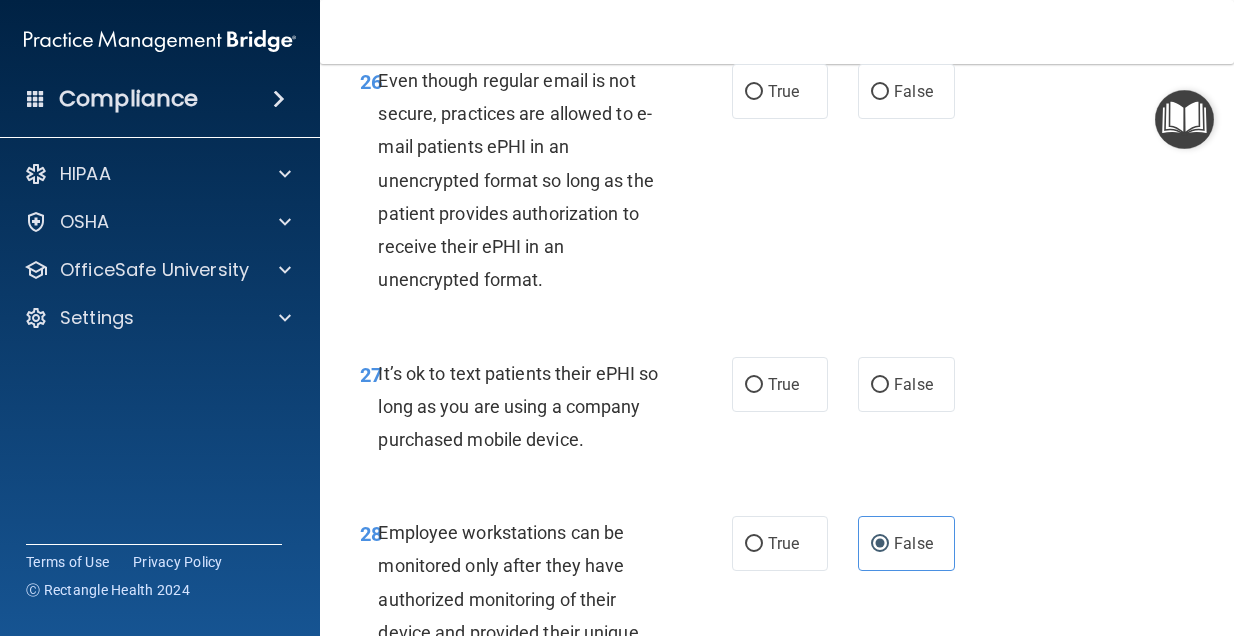 drag, startPoint x: 604, startPoint y: 457, endPoint x: 382, endPoint y: 373, distance: 237.36049 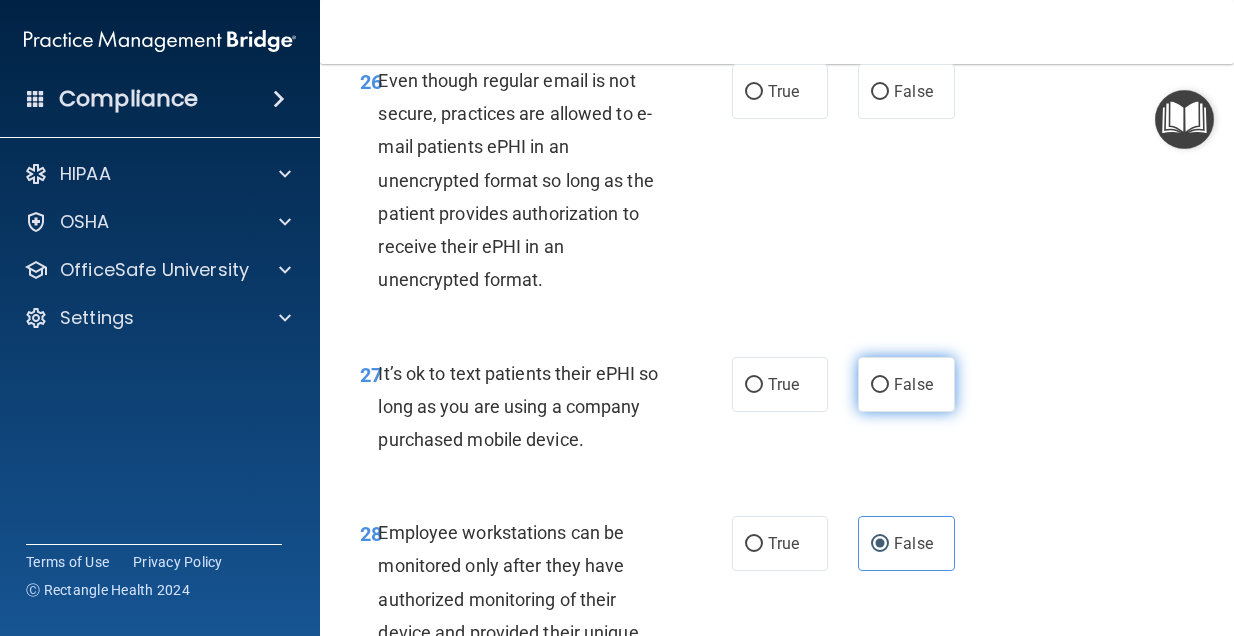 click on "False" at bounding box center (906, 384) 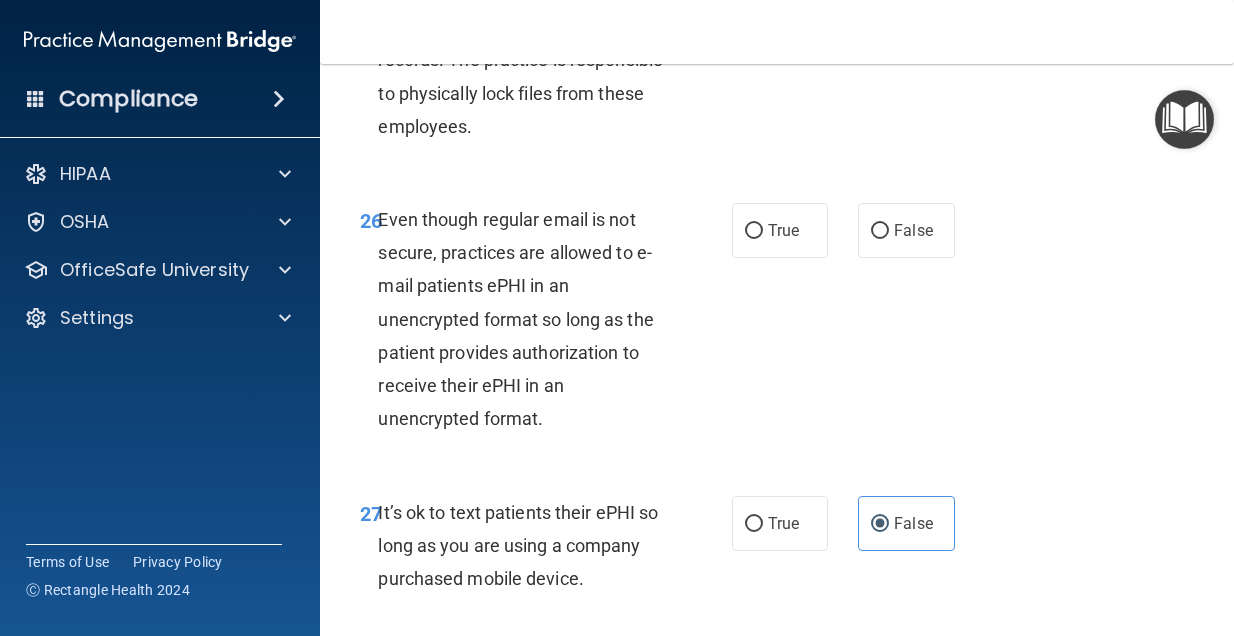 scroll, scrollTop: 5802, scrollLeft: 0, axis: vertical 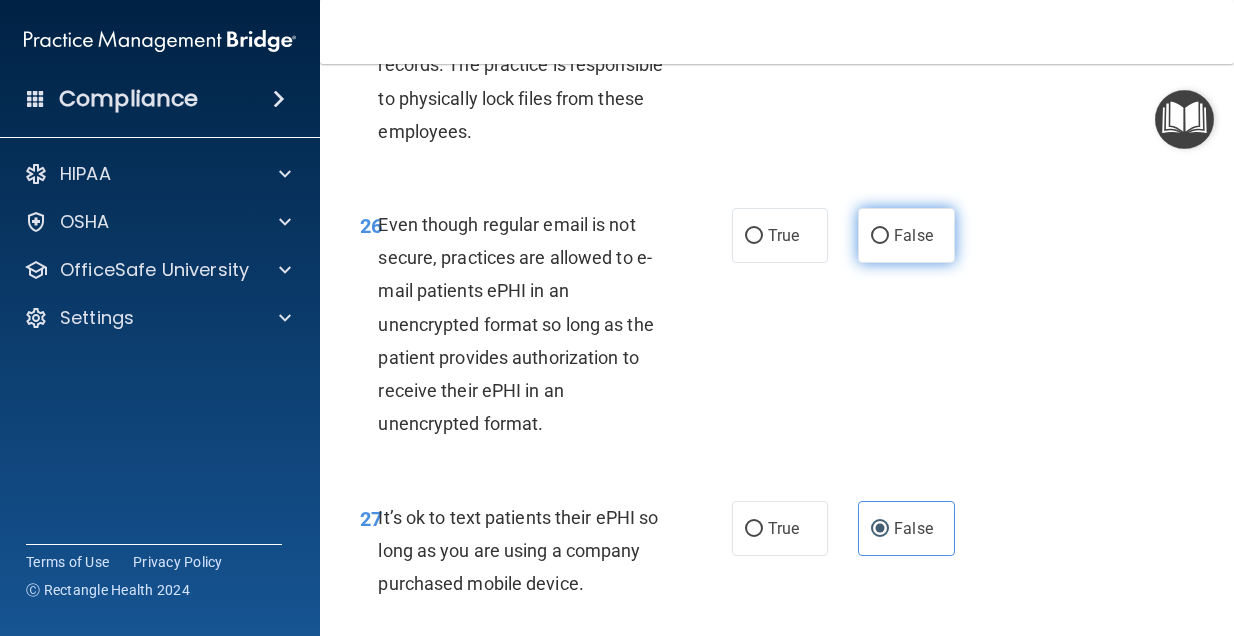 click on "False" at bounding box center [880, 236] 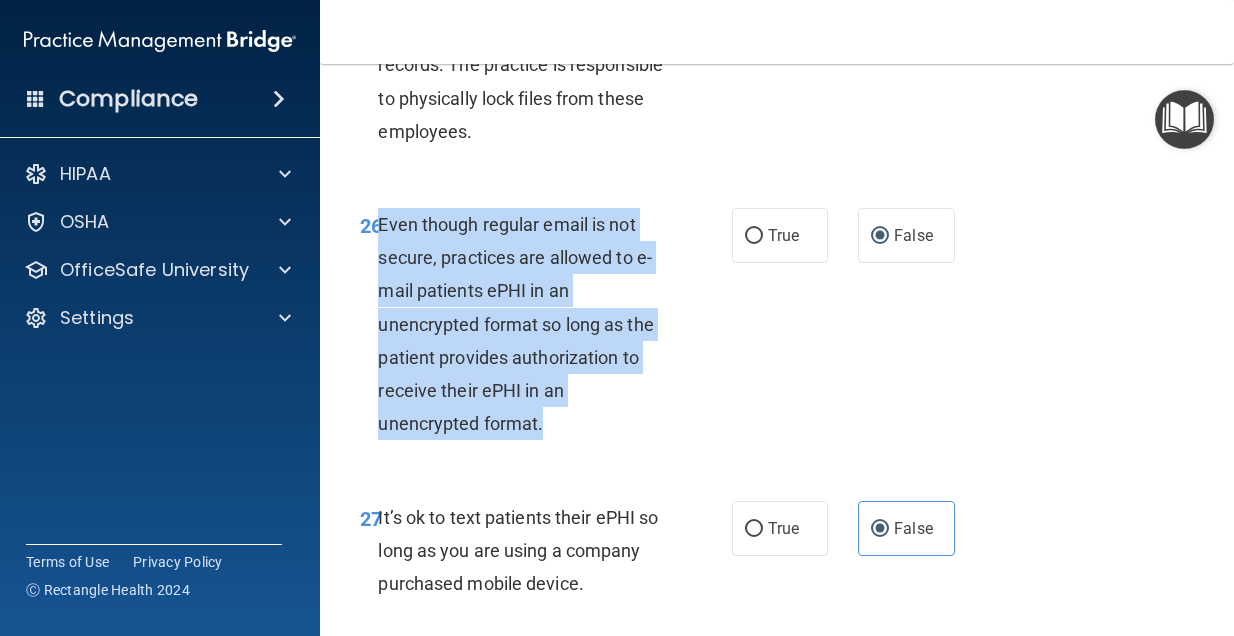drag, startPoint x: 544, startPoint y: 420, endPoint x: 378, endPoint y: 225, distance: 256.0879 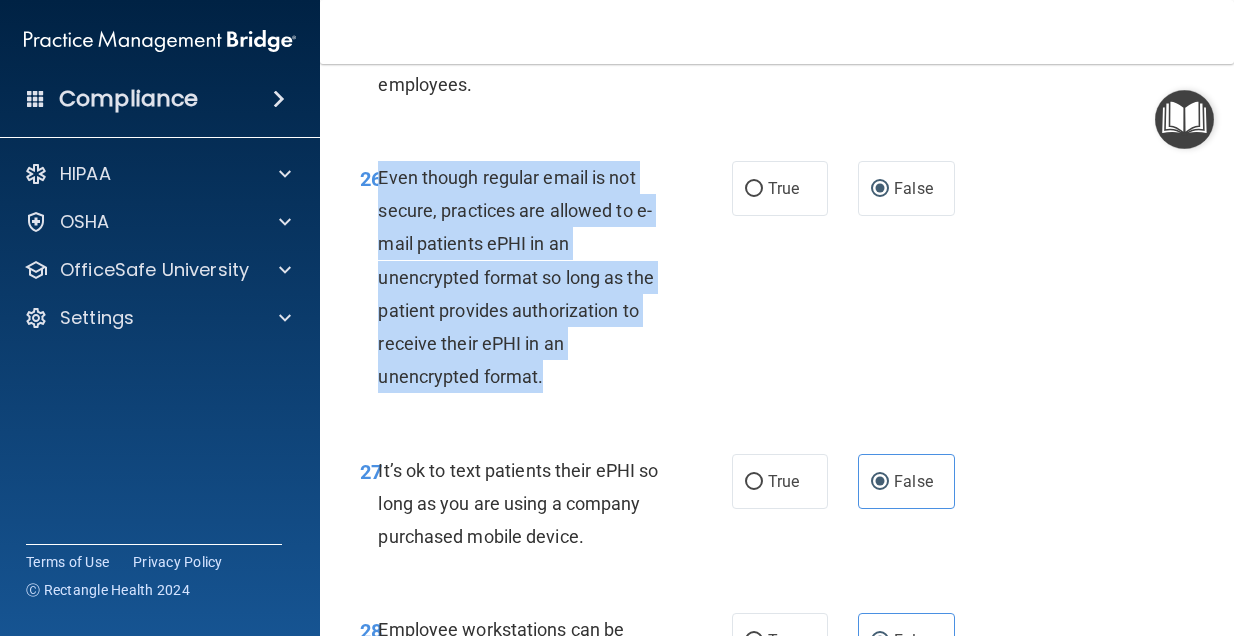 scroll, scrollTop: 5846, scrollLeft: 0, axis: vertical 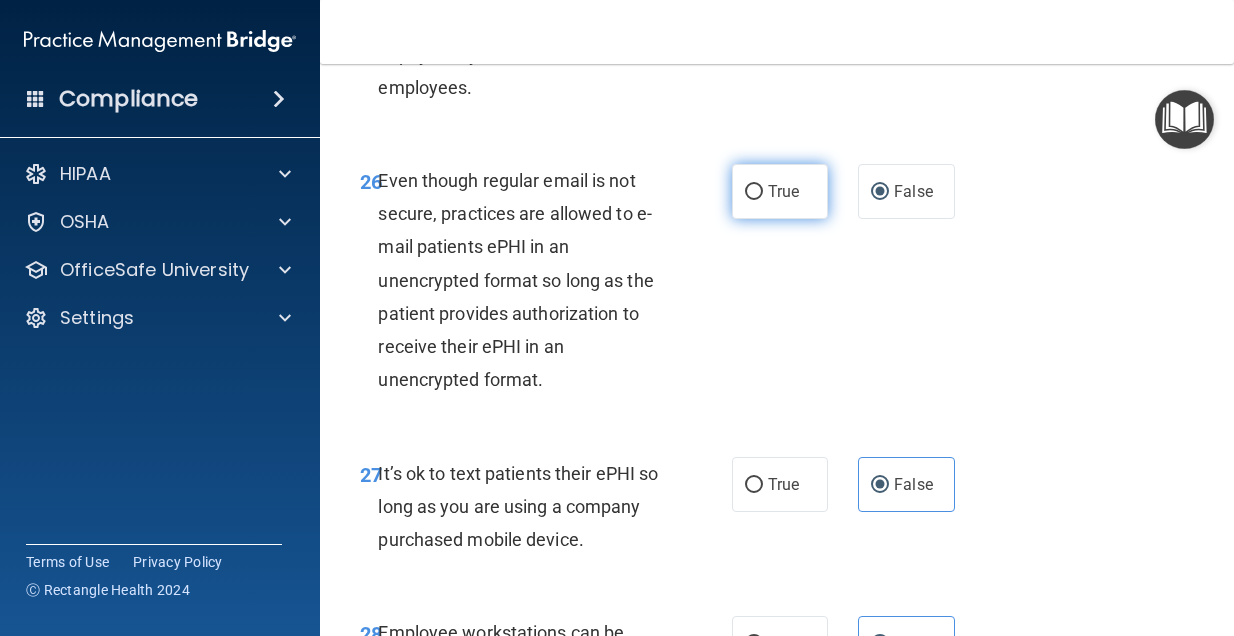 click on "True" at bounding box center (780, 191) 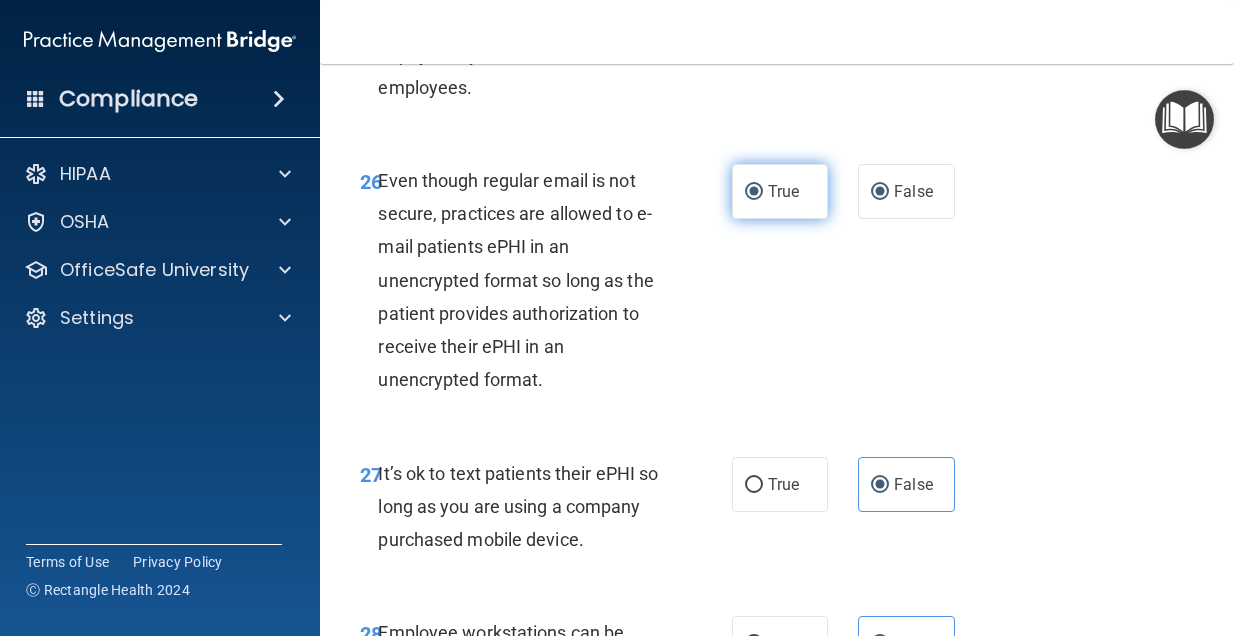 radio on "false" 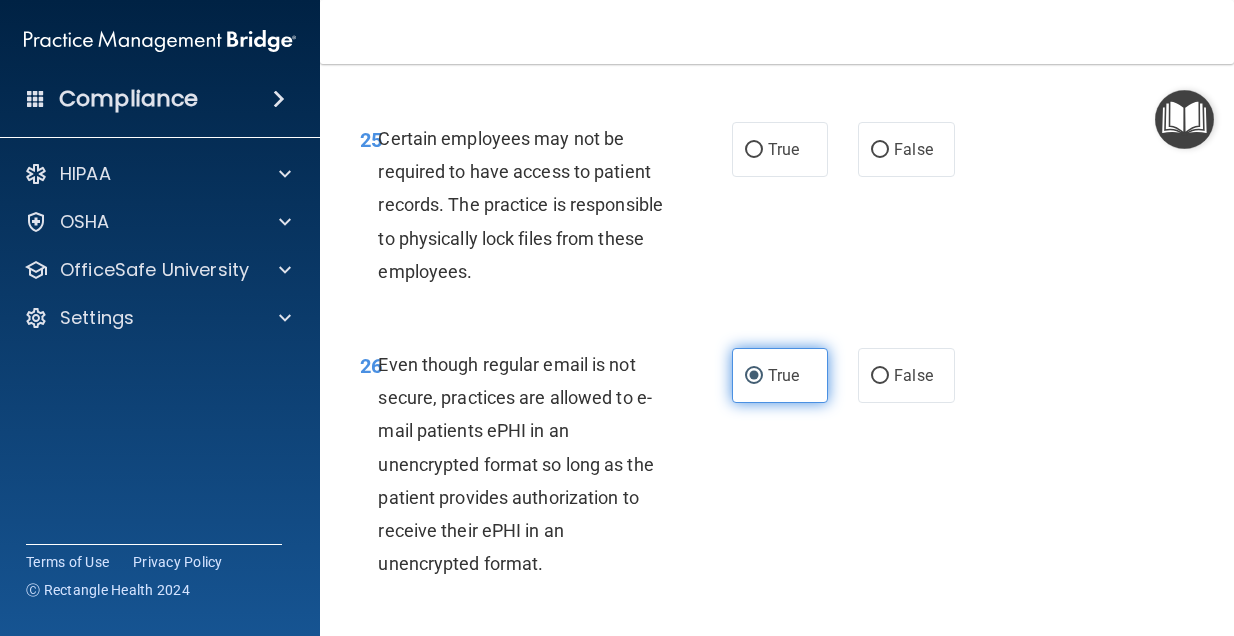 scroll, scrollTop: 5633, scrollLeft: 0, axis: vertical 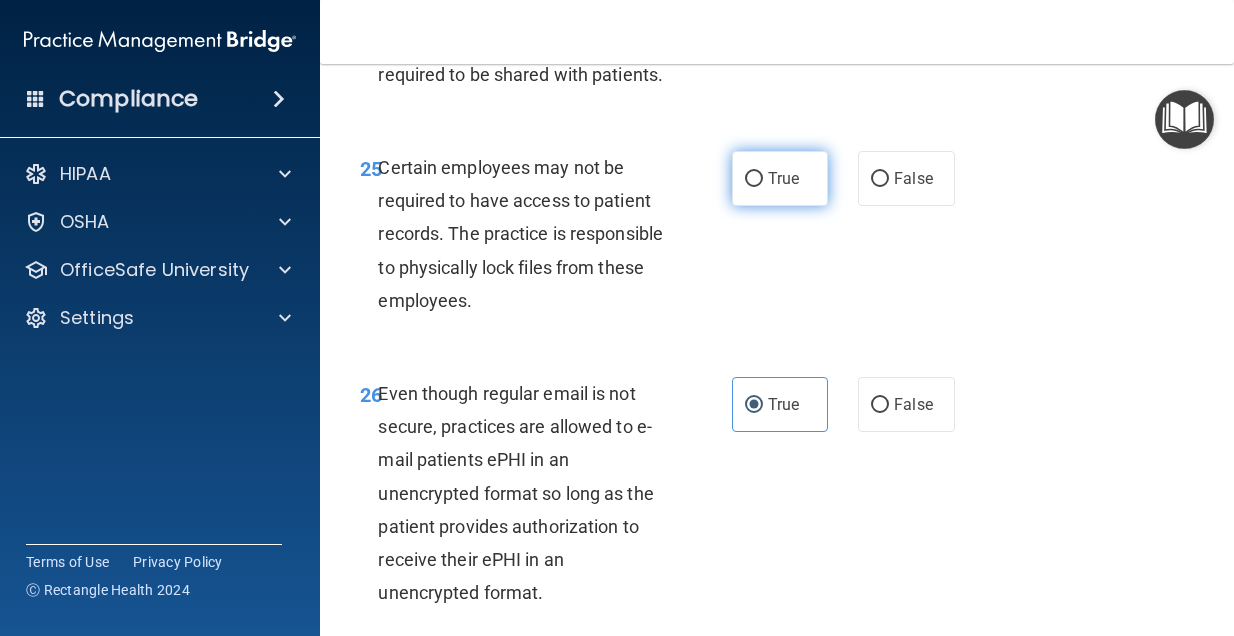 click on "True" at bounding box center (754, 179) 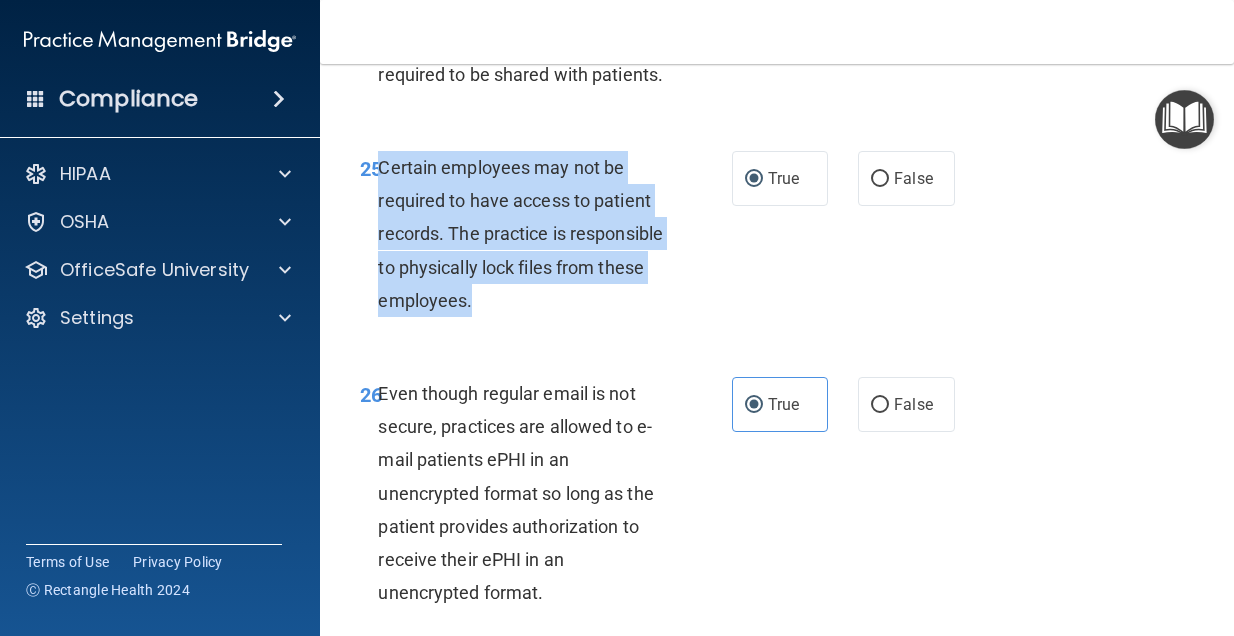 drag, startPoint x: 582, startPoint y: 322, endPoint x: 379, endPoint y: 170, distance: 253.60008 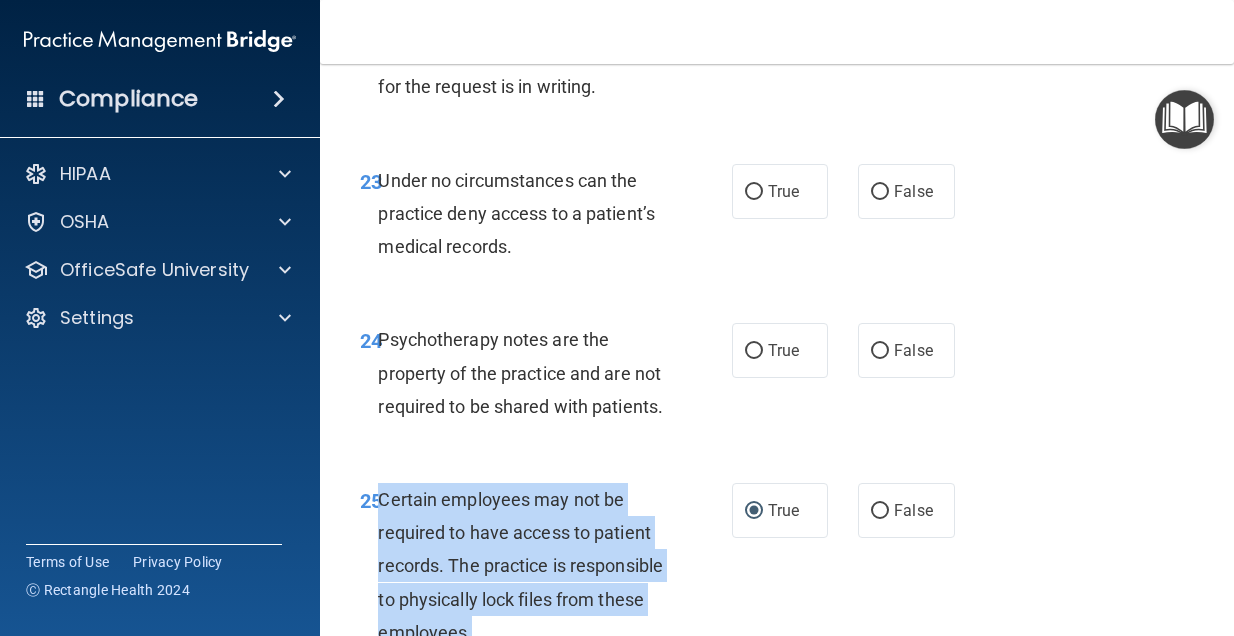 scroll, scrollTop: 5295, scrollLeft: 0, axis: vertical 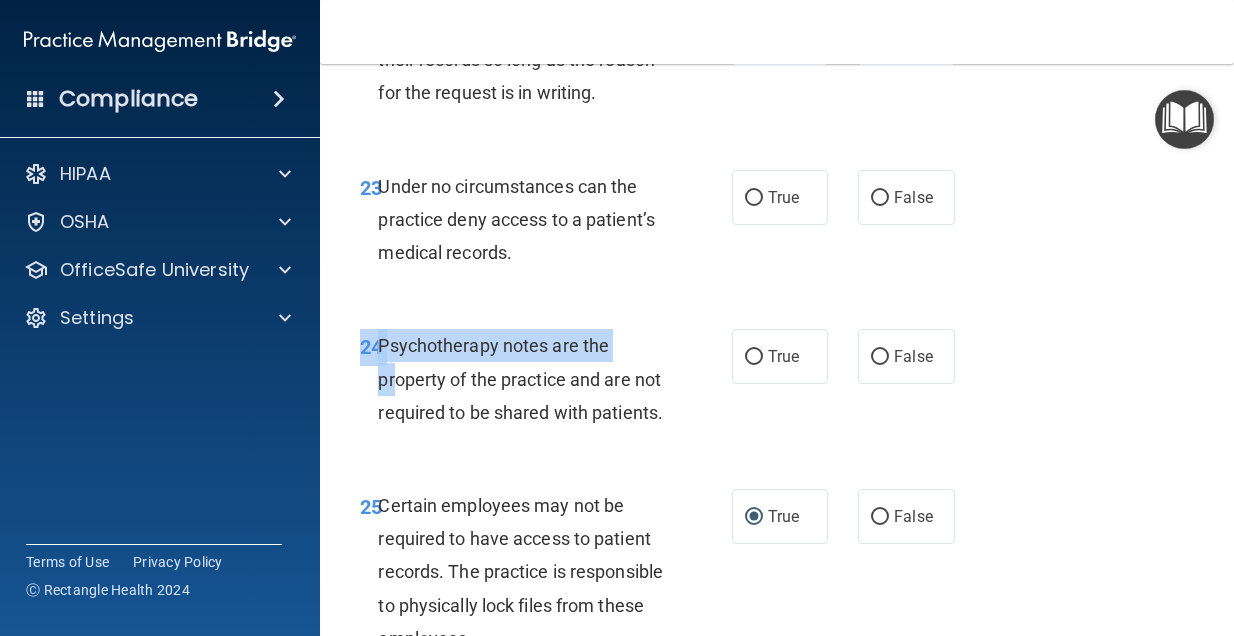 drag, startPoint x: 664, startPoint y: 448, endPoint x: 397, endPoint y: 370, distance: 278.16003 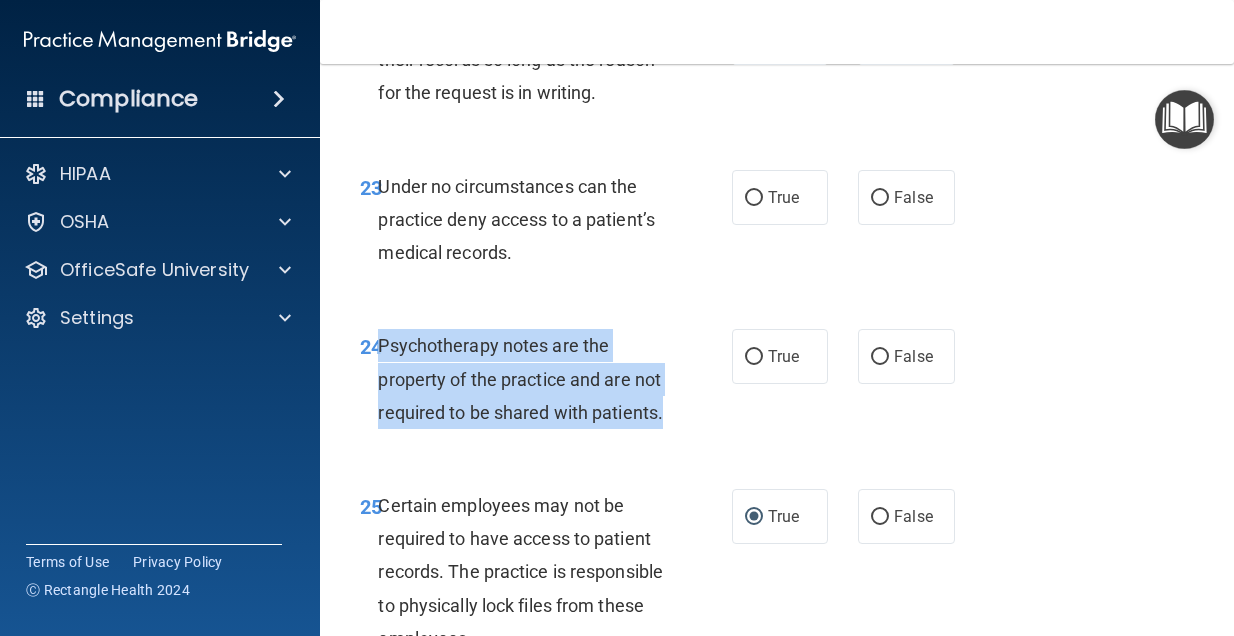 drag, startPoint x: 380, startPoint y: 353, endPoint x: 672, endPoint y: 417, distance: 298.93143 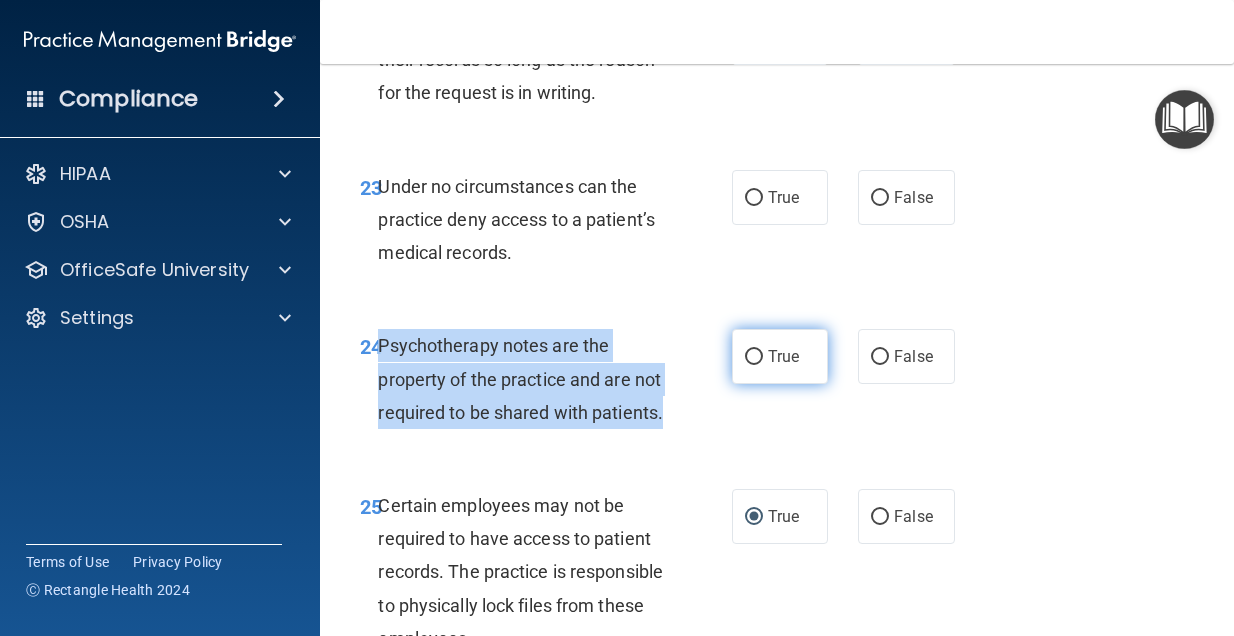 click on "True" at bounding box center [754, 357] 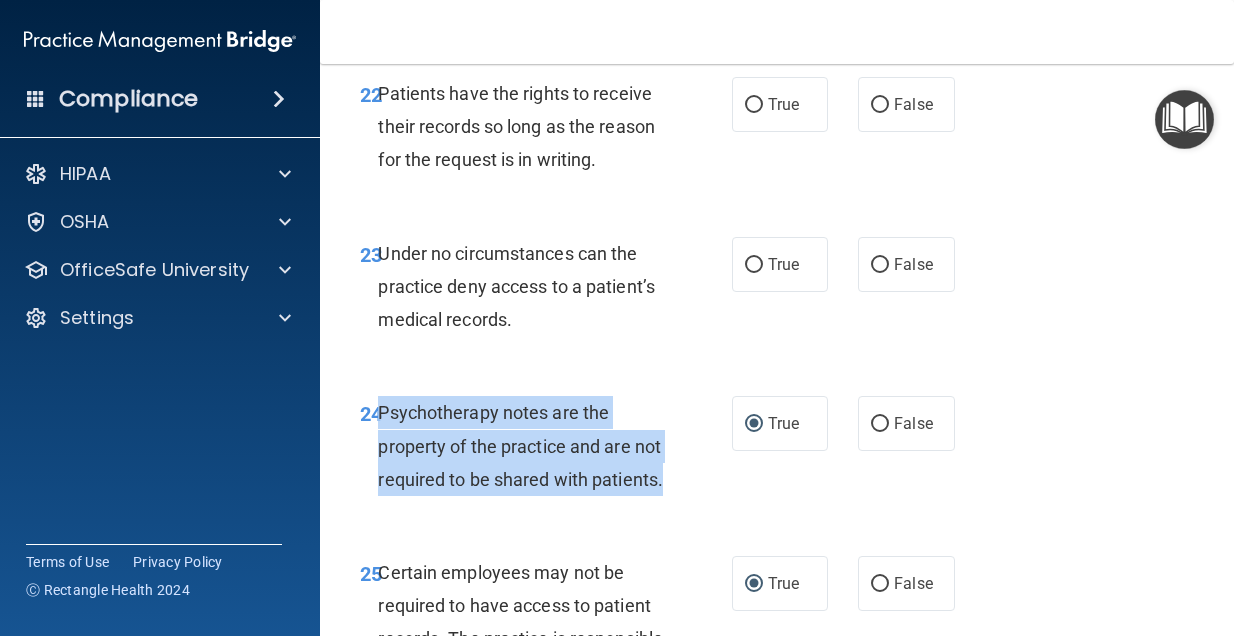 scroll, scrollTop: 5226, scrollLeft: 0, axis: vertical 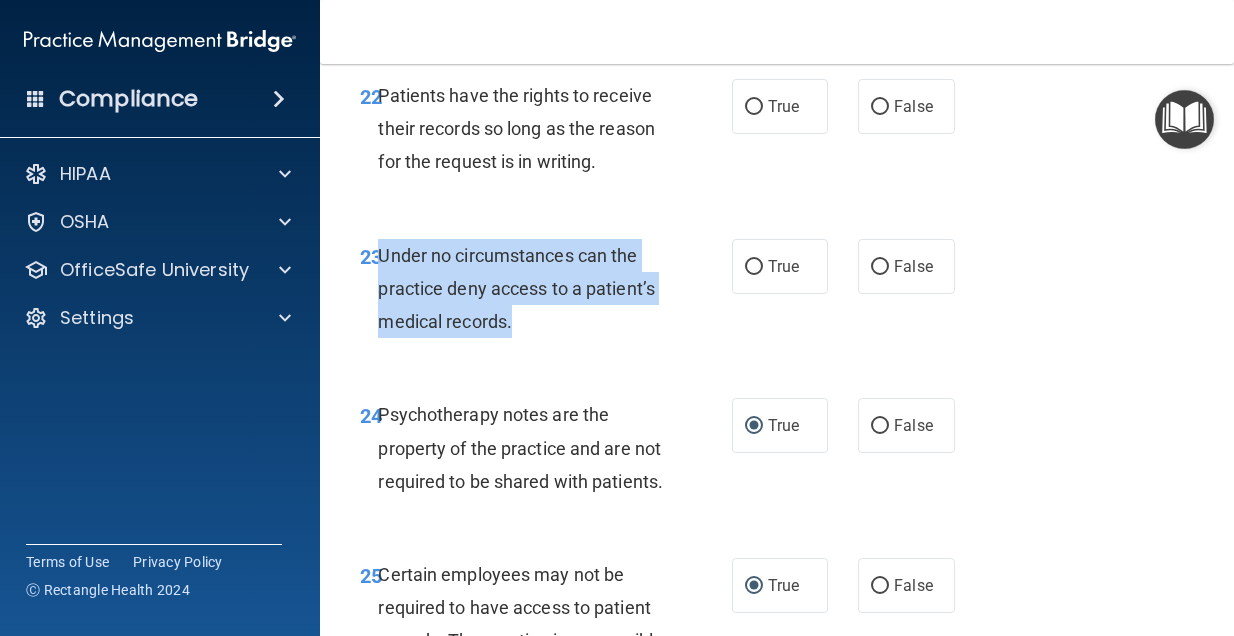 drag, startPoint x: 519, startPoint y: 332, endPoint x: 382, endPoint y: 247, distance: 161.22655 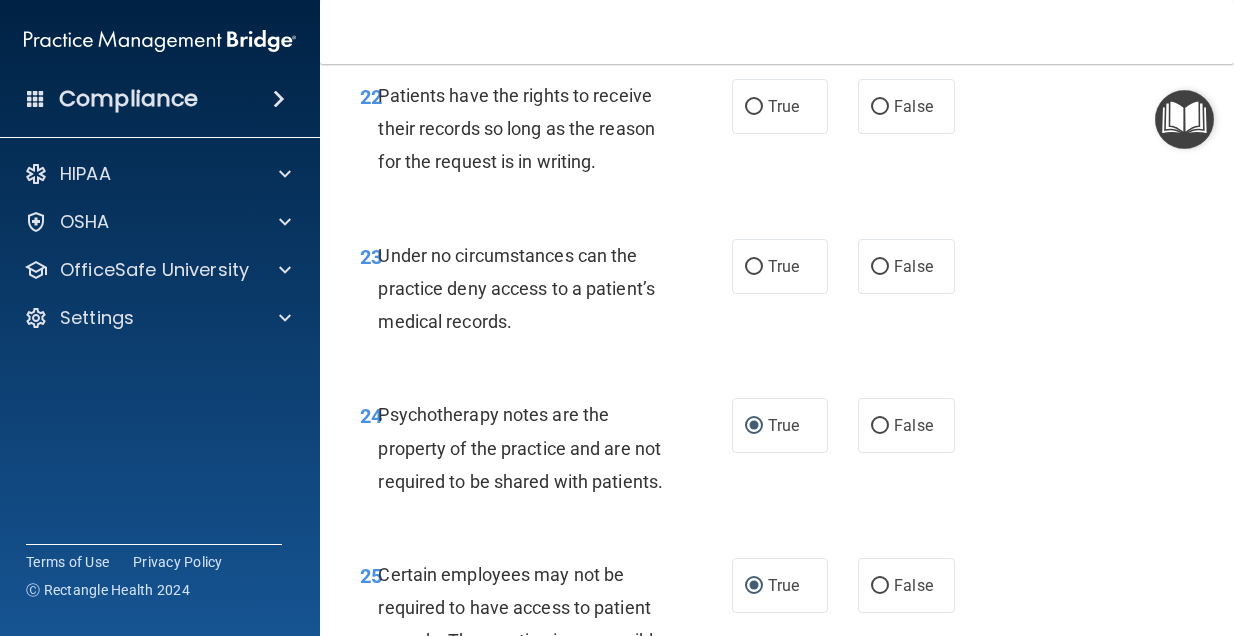 click on "Toggle navigation                                                                                                     [PERSON_NAME]   [EMAIL_ADDRESS][DOMAIN_NAME]                            Manage My Enterprise              Ridgeline Oral Surgery     Manage My Location" at bounding box center [777, 32] 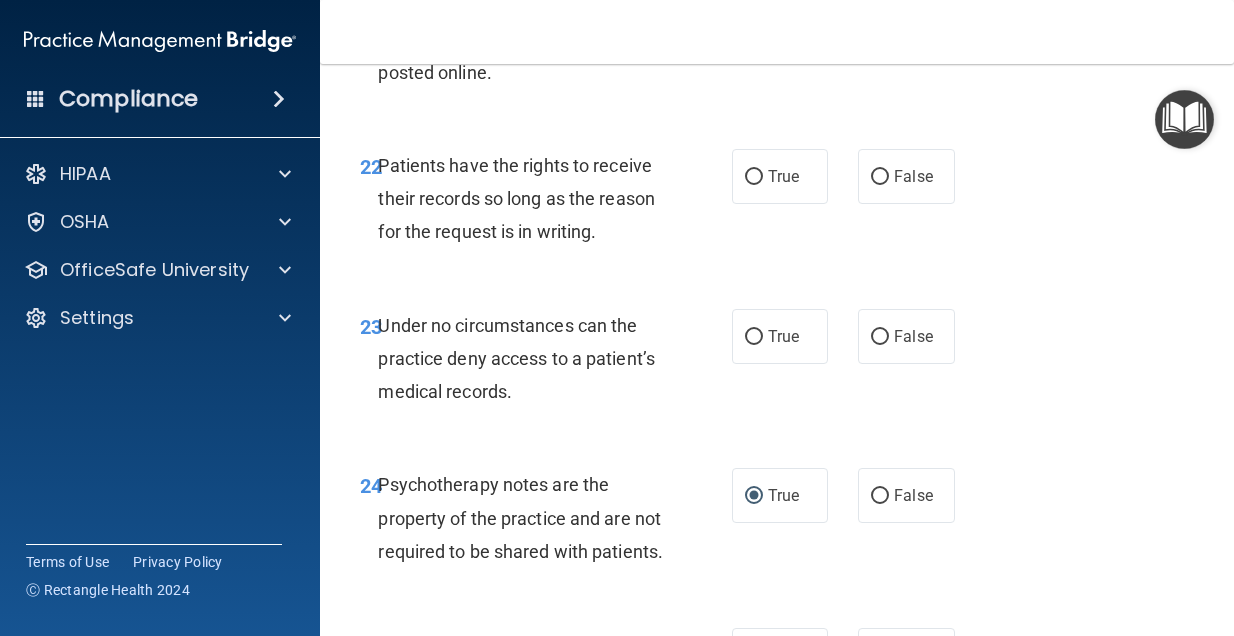 scroll, scrollTop: 5154, scrollLeft: 0, axis: vertical 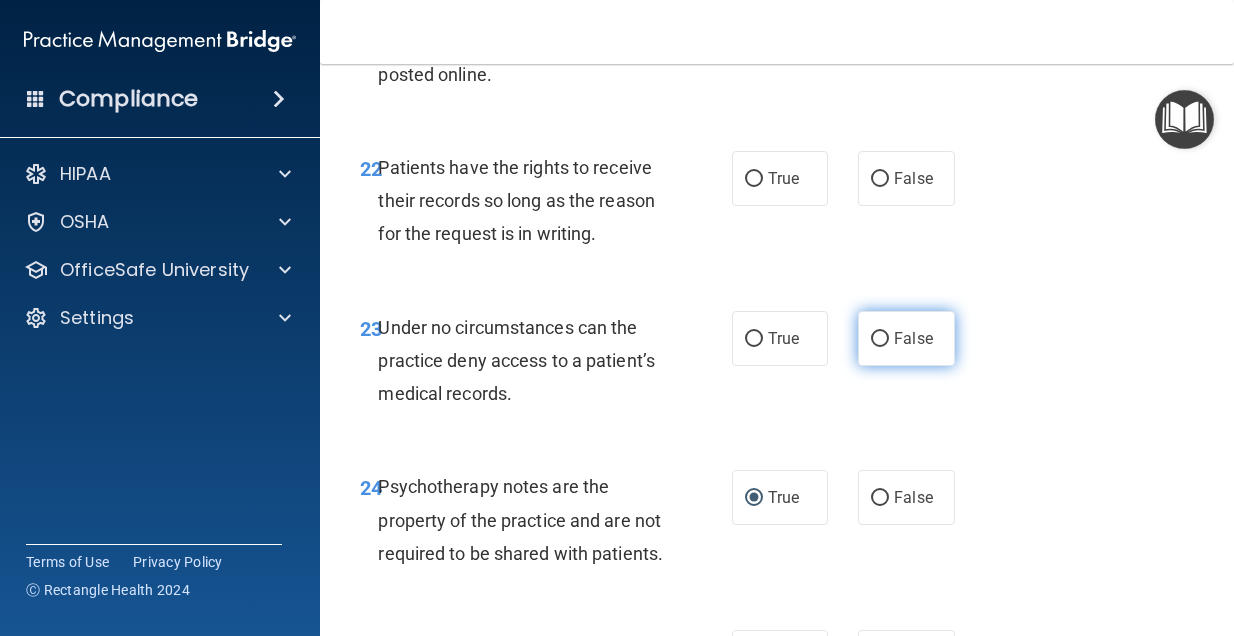 click on "False" at bounding box center [880, 339] 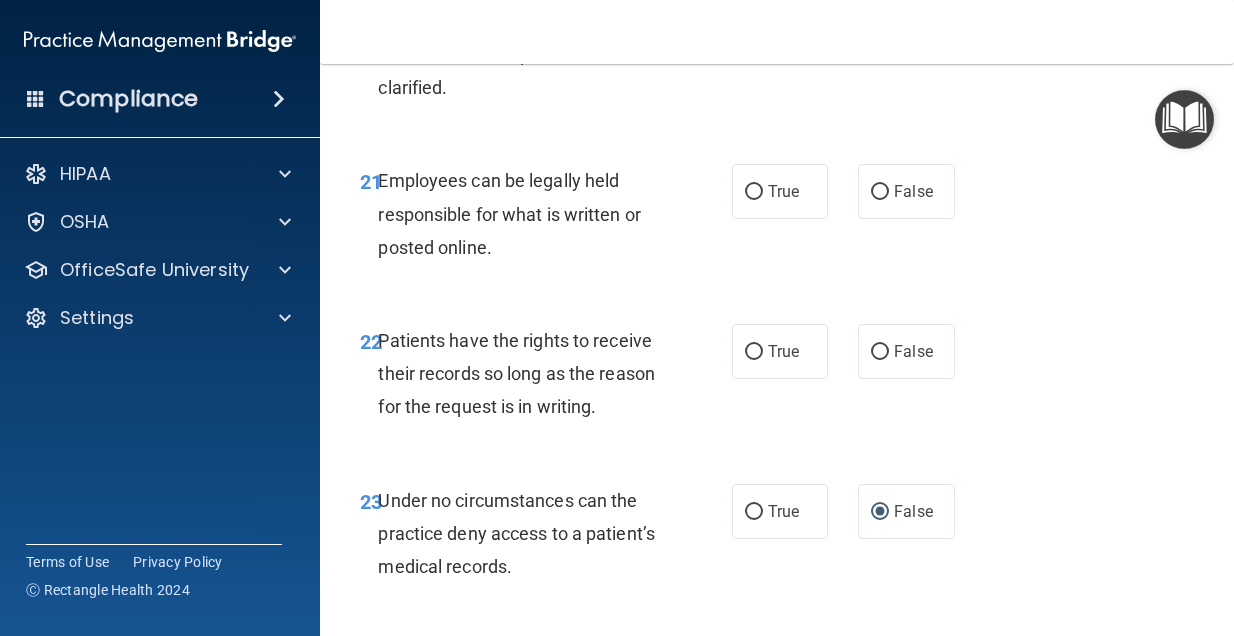 scroll, scrollTop: 4967, scrollLeft: 0, axis: vertical 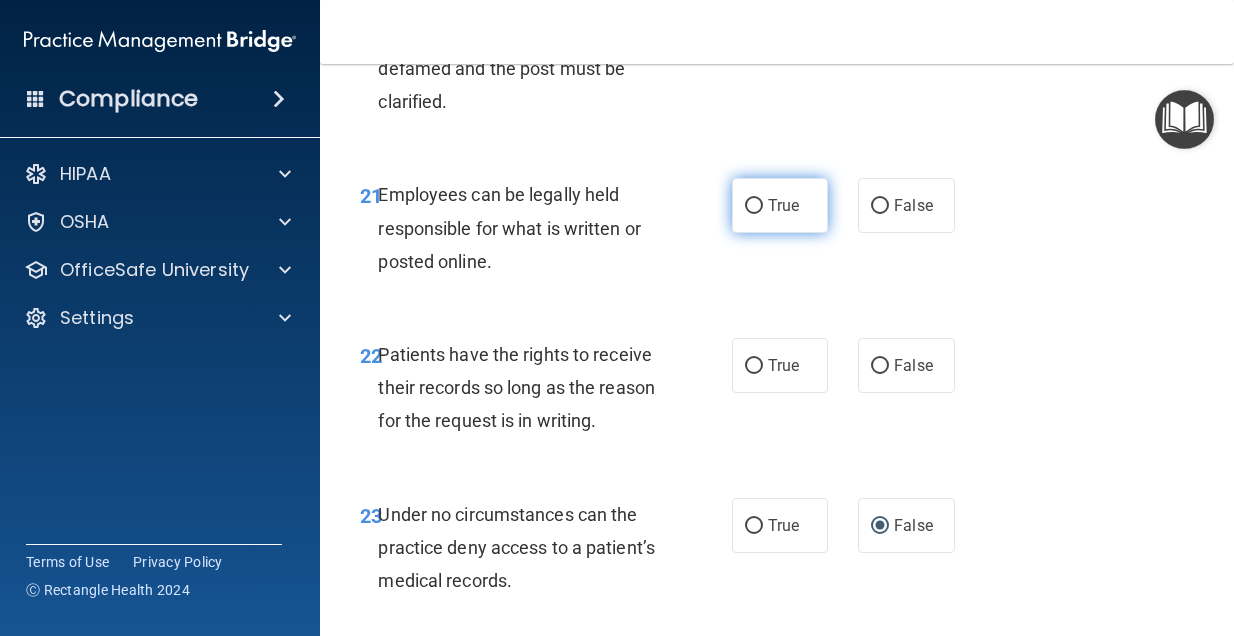 click on "True" at bounding box center (780, 205) 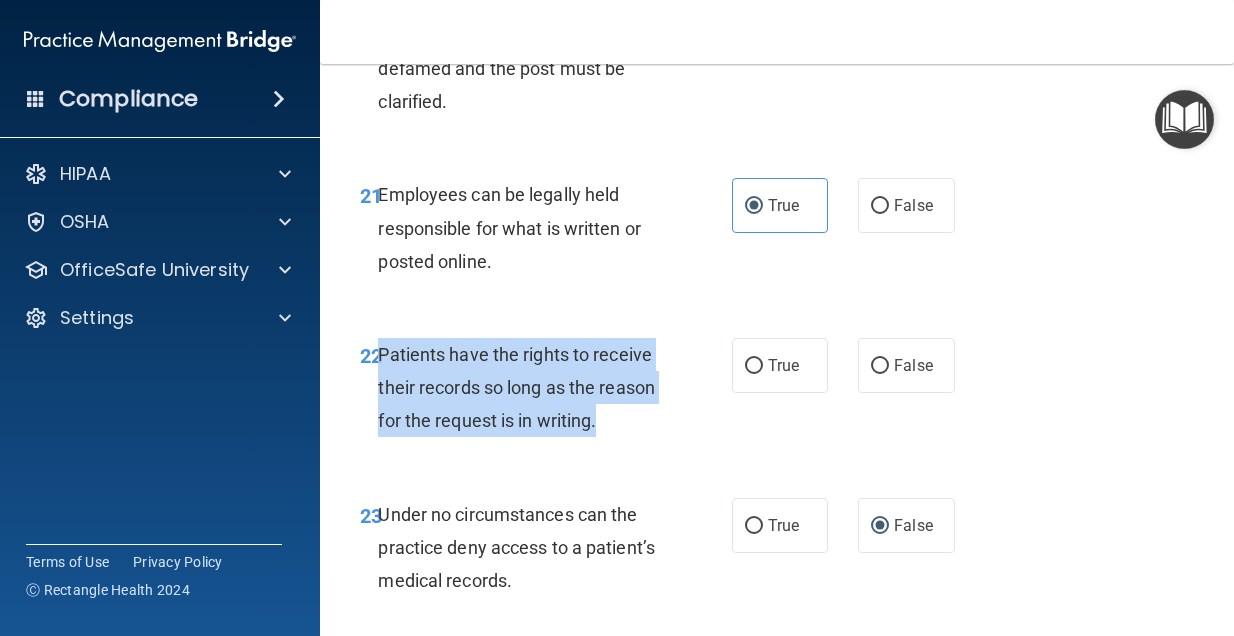drag, startPoint x: 603, startPoint y: 424, endPoint x: 378, endPoint y: 360, distance: 233.9252 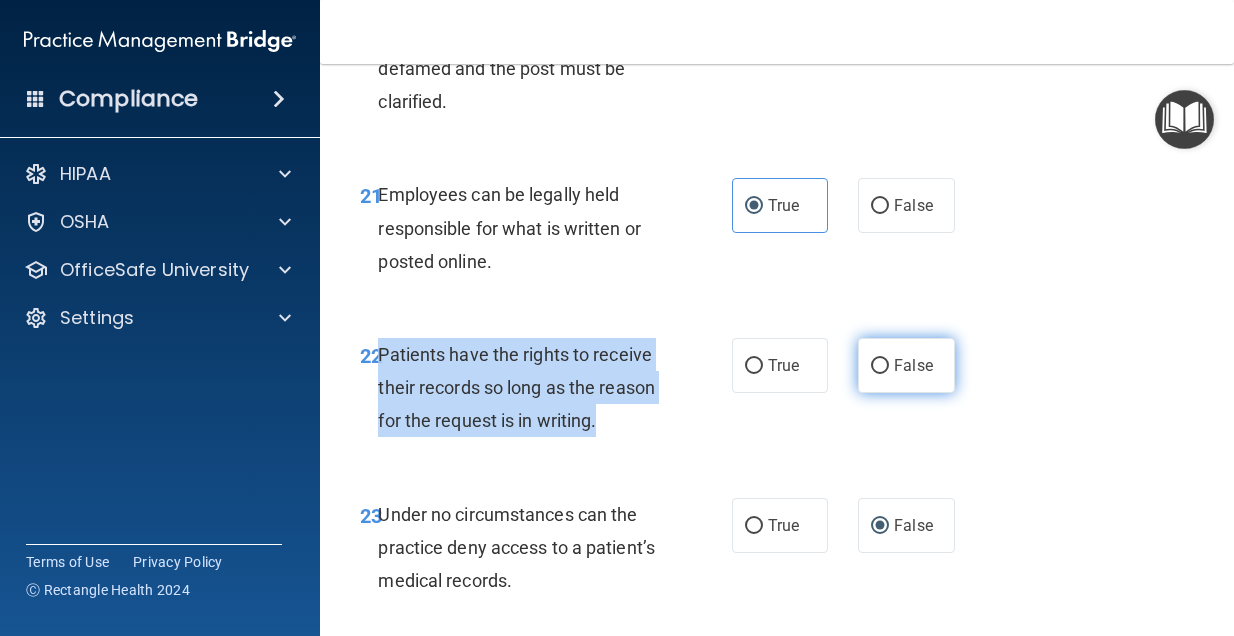 click on "False" at bounding box center (880, 366) 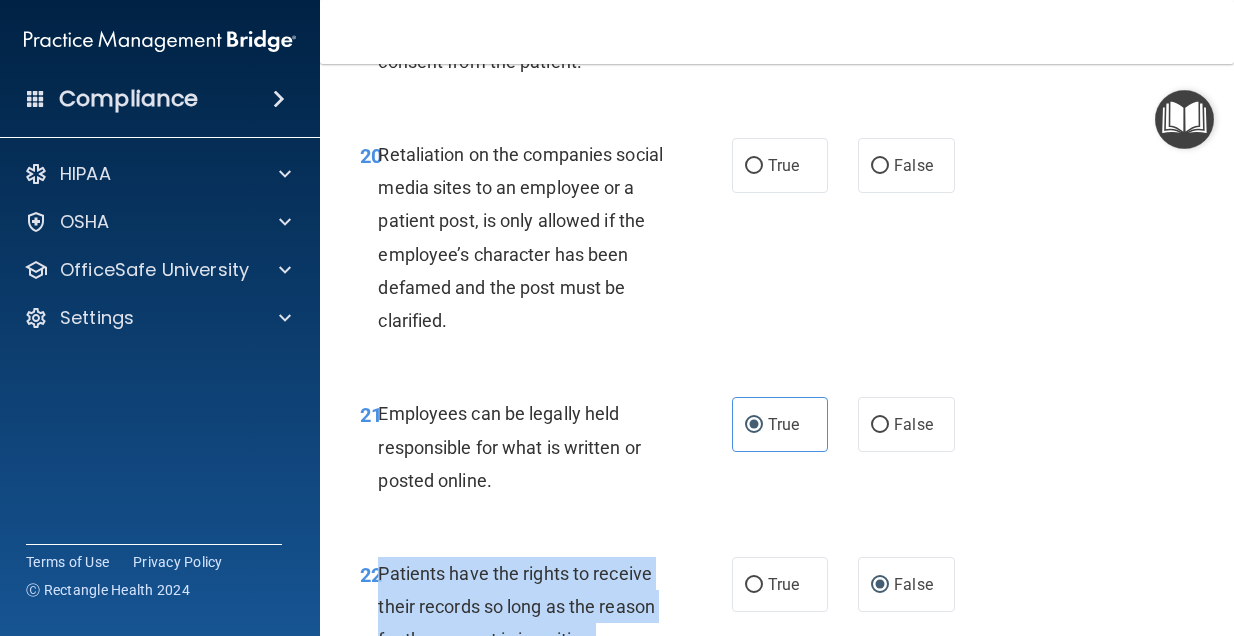 scroll, scrollTop: 4746, scrollLeft: 0, axis: vertical 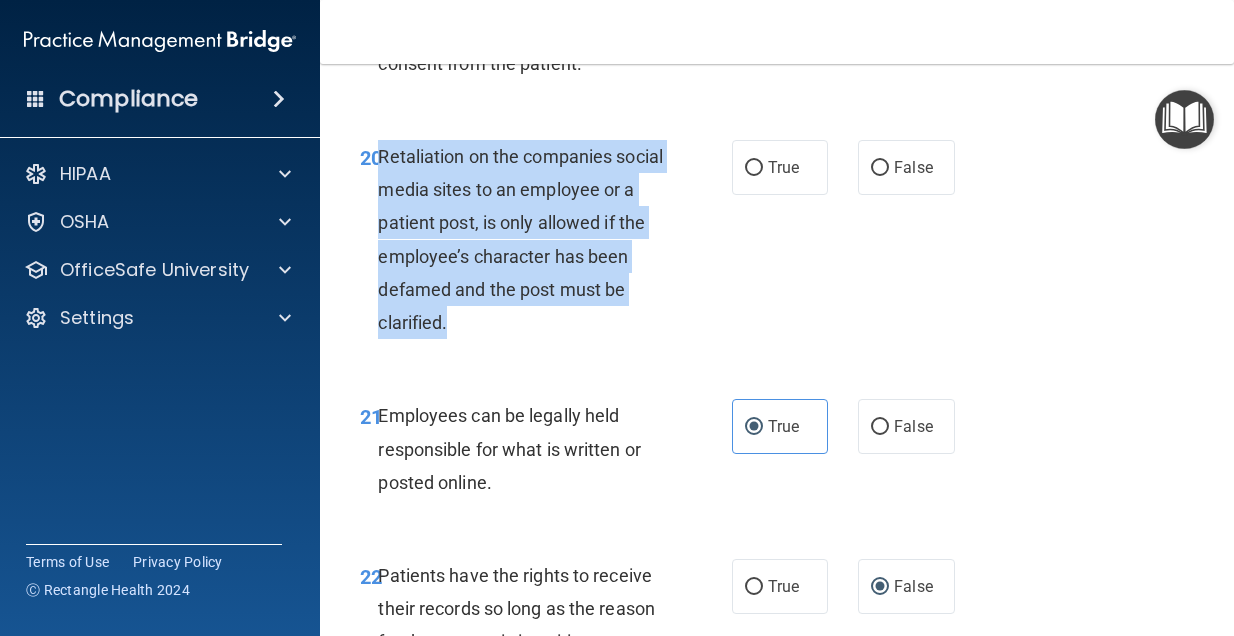 drag, startPoint x: 448, startPoint y: 328, endPoint x: 379, endPoint y: 170, distance: 172.4094 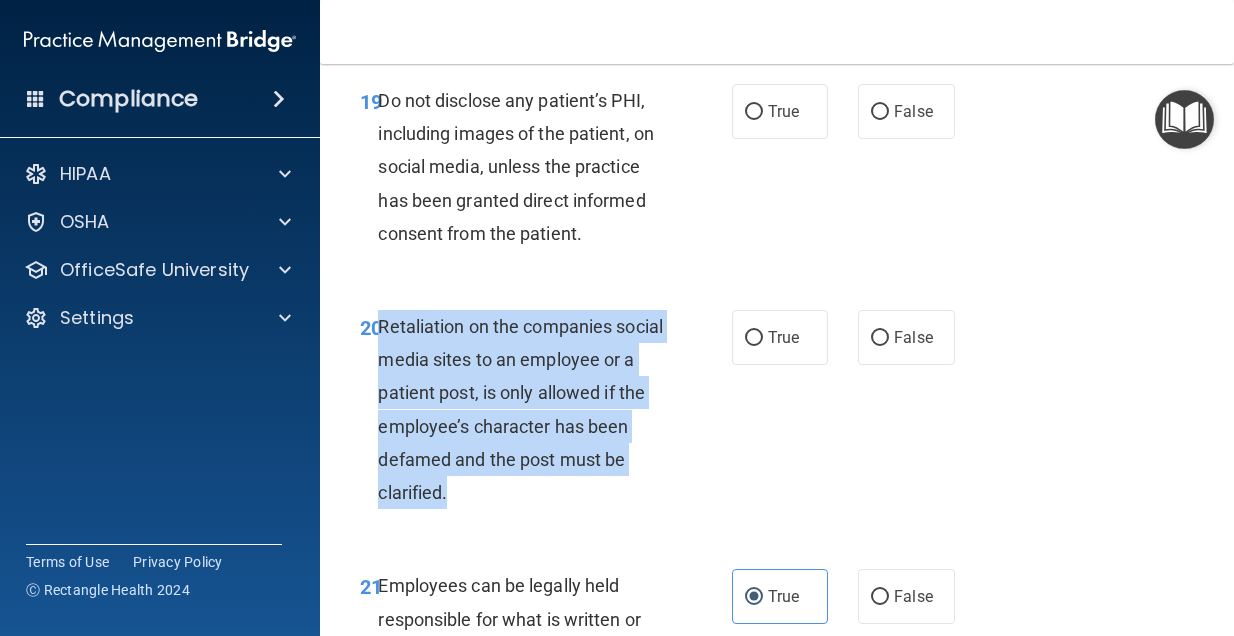 scroll, scrollTop: 4572, scrollLeft: 0, axis: vertical 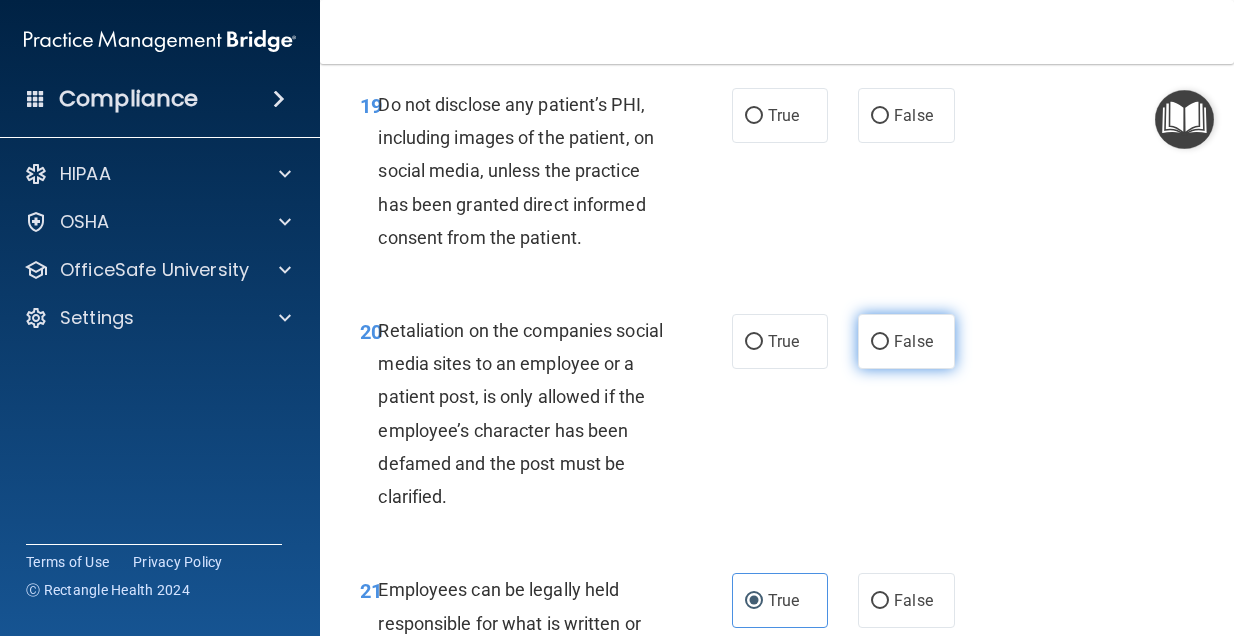 click on "False" at bounding box center (906, 341) 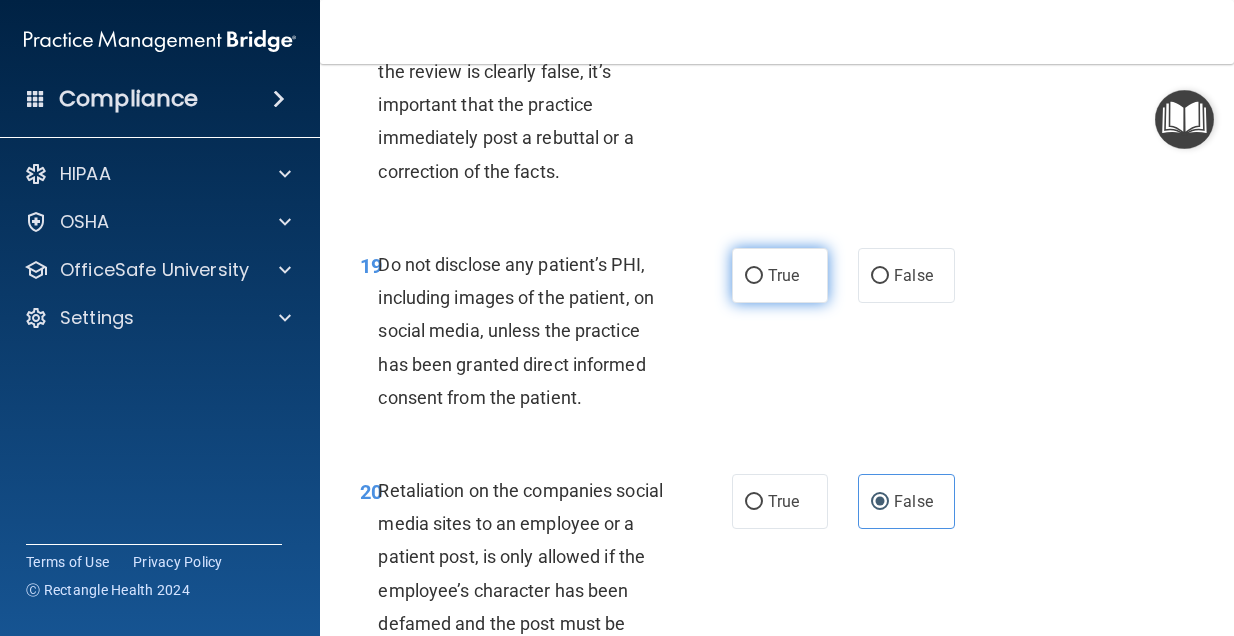scroll, scrollTop: 4411, scrollLeft: 0, axis: vertical 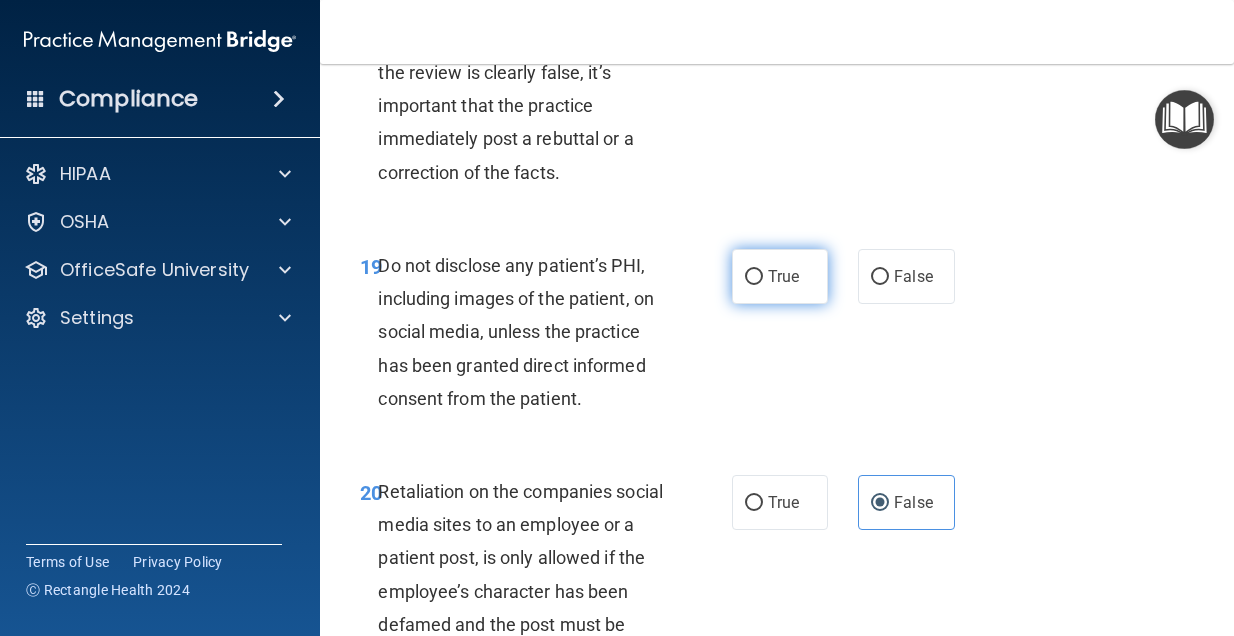 click on "True" at bounding box center (783, 276) 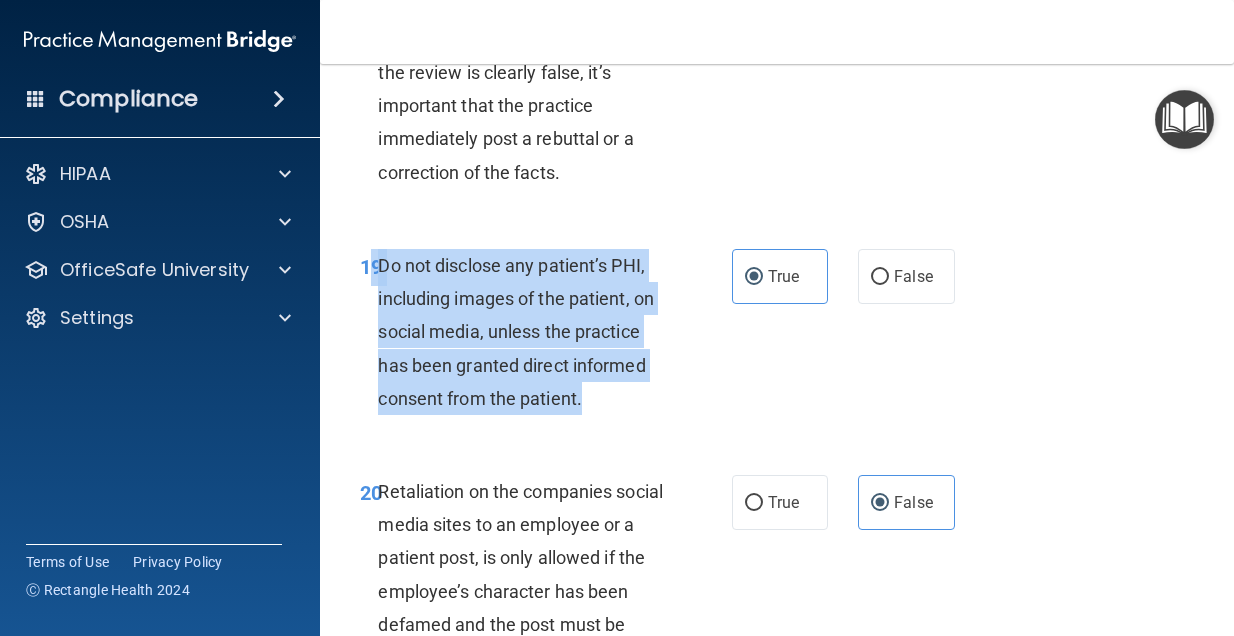 drag, startPoint x: 579, startPoint y: 424, endPoint x: 374, endPoint y: 278, distance: 251.67638 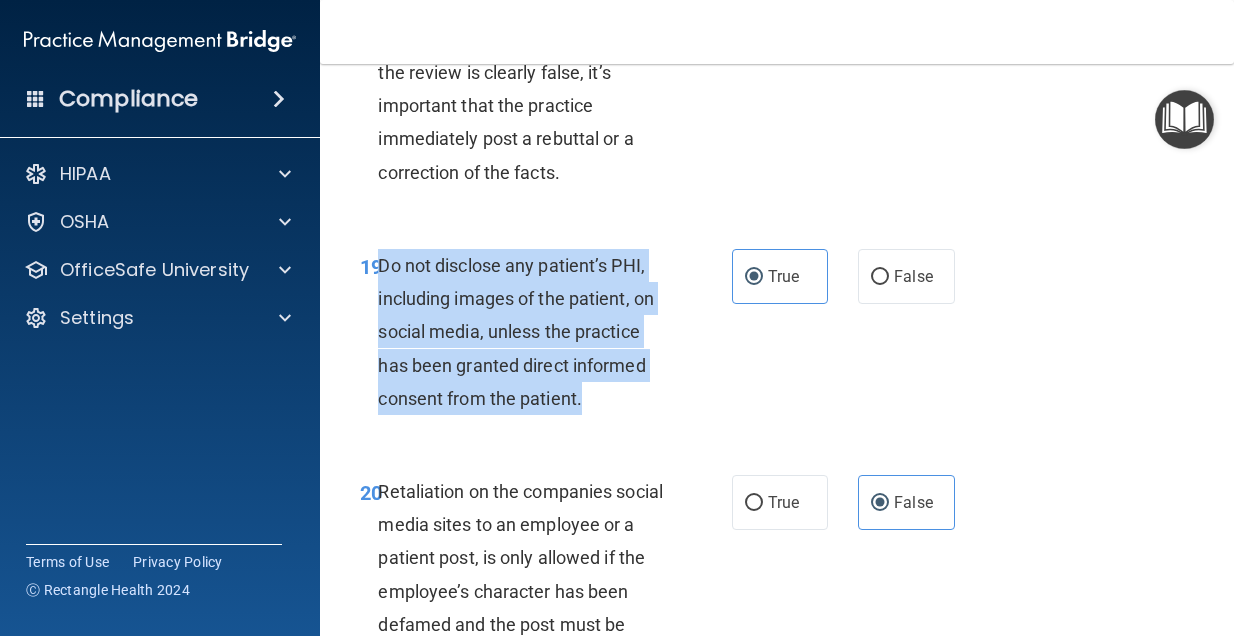 drag, startPoint x: 591, startPoint y: 416, endPoint x: 383, endPoint y: 274, distance: 251.84917 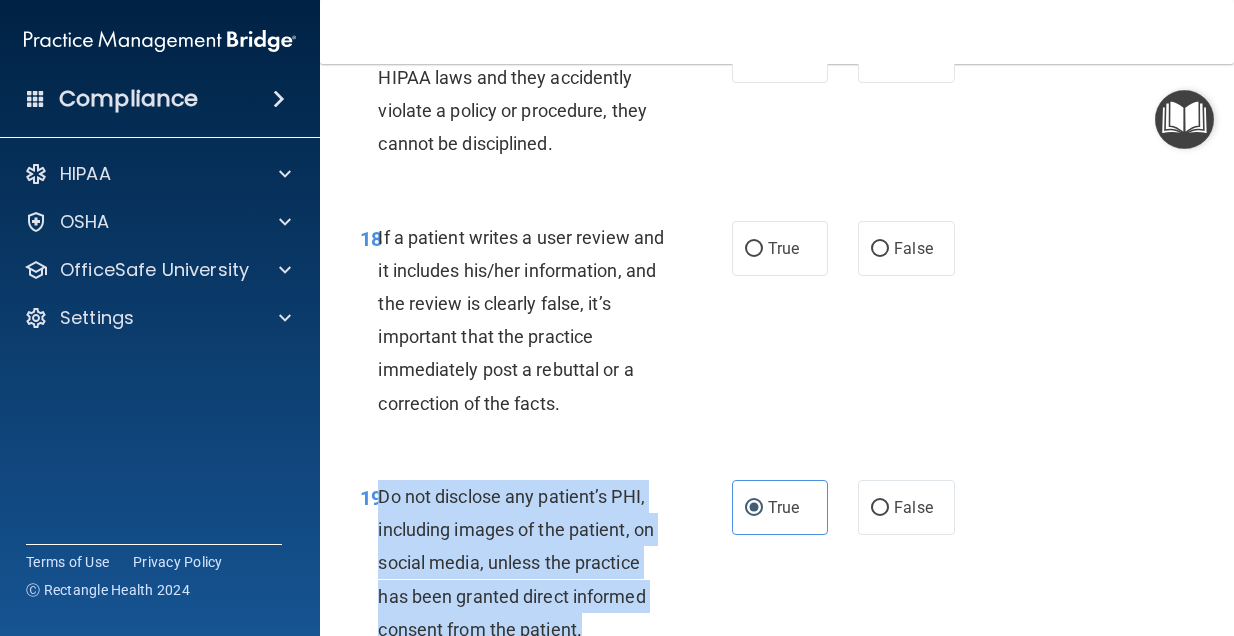 scroll, scrollTop: 4181, scrollLeft: 0, axis: vertical 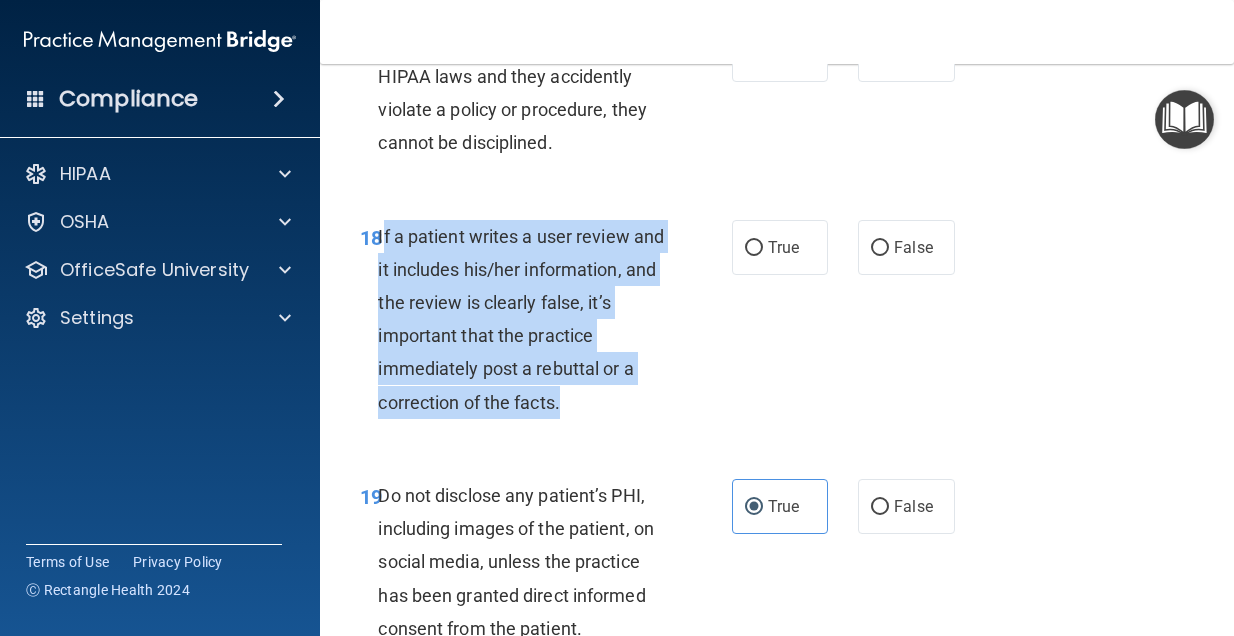 drag, startPoint x: 607, startPoint y: 414, endPoint x: 381, endPoint y: 254, distance: 276.90433 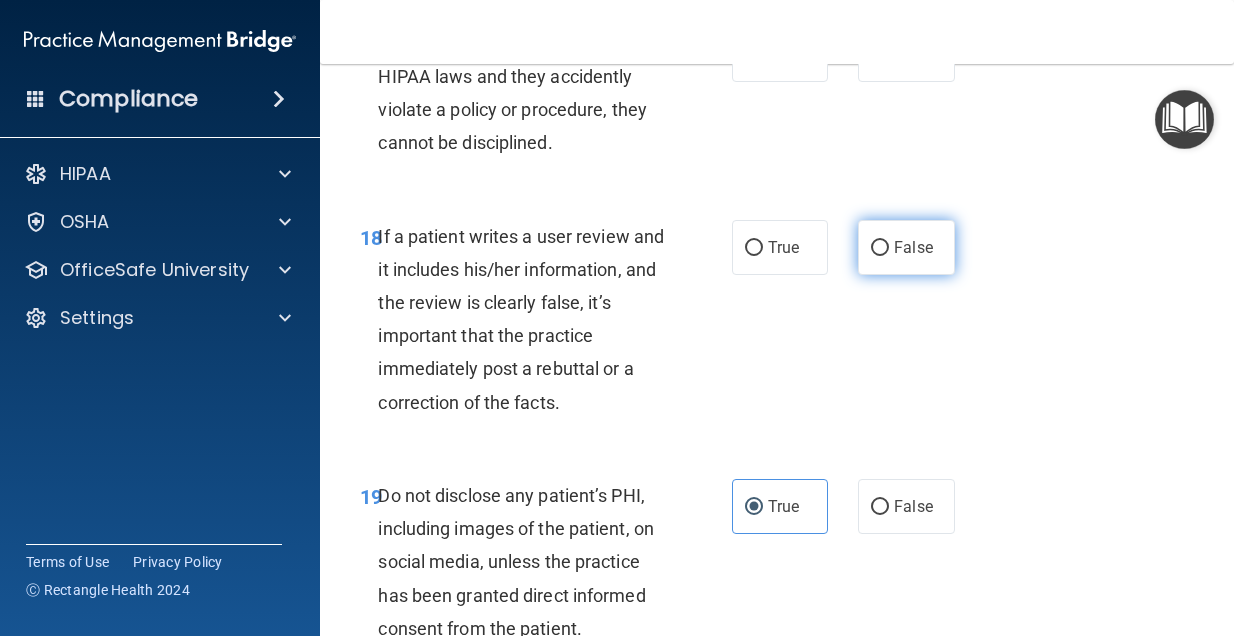 click on "False" at bounding box center (906, 247) 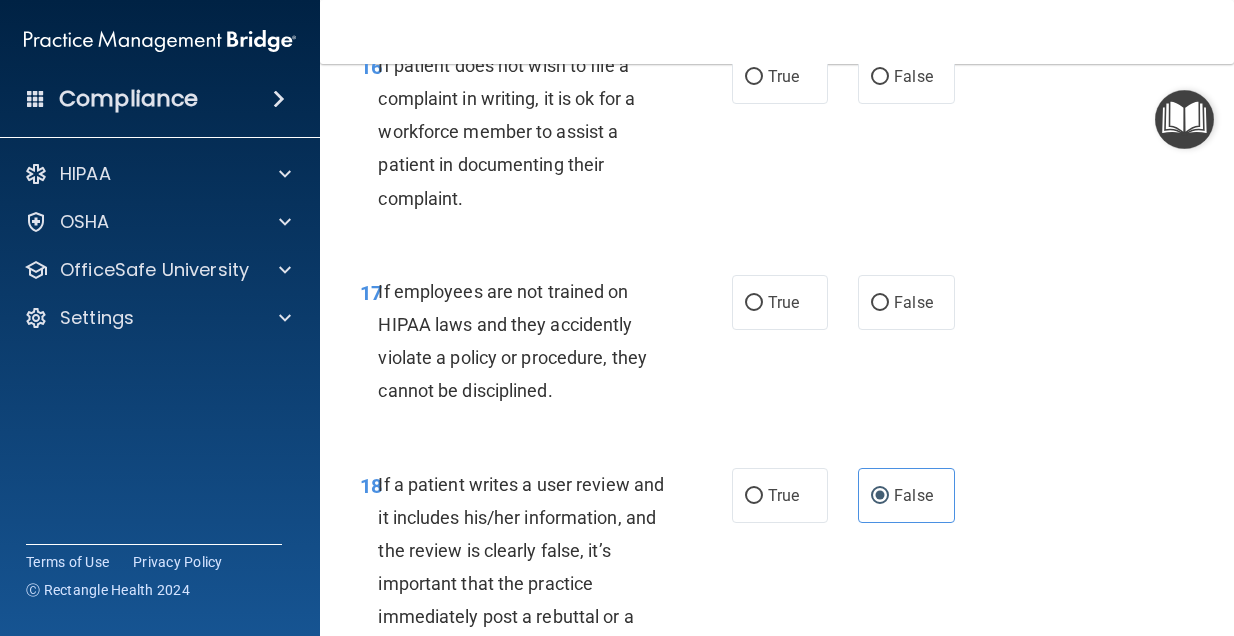 scroll, scrollTop: 3913, scrollLeft: 0, axis: vertical 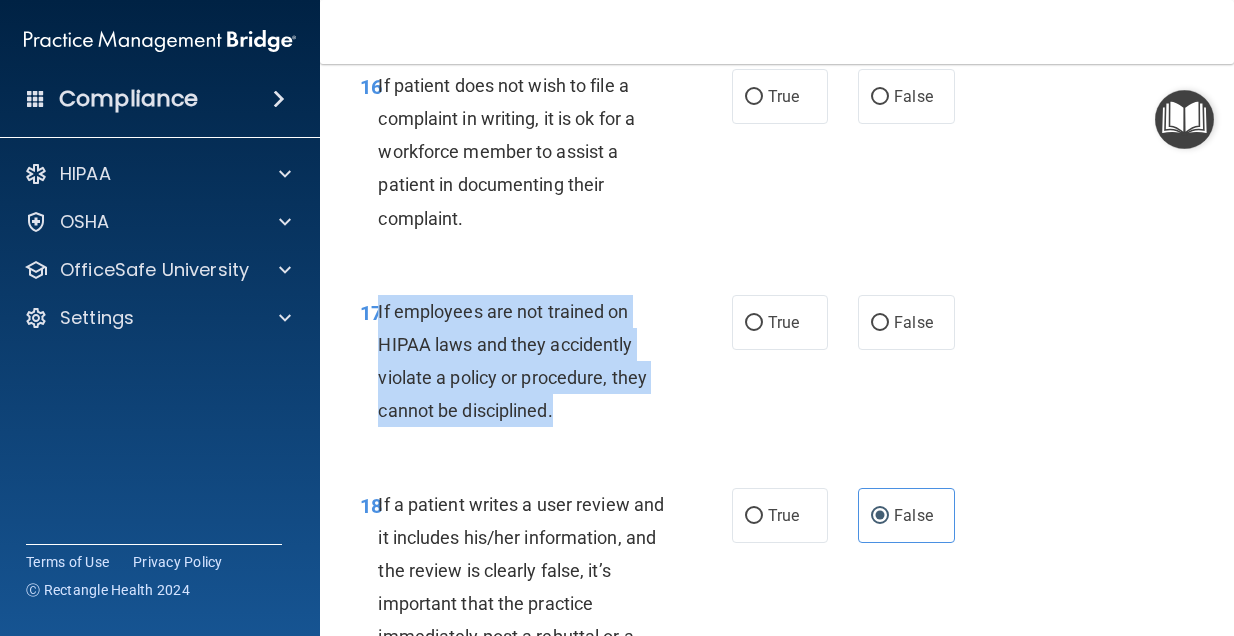 drag, startPoint x: 571, startPoint y: 435, endPoint x: 378, endPoint y: 316, distance: 226.73773 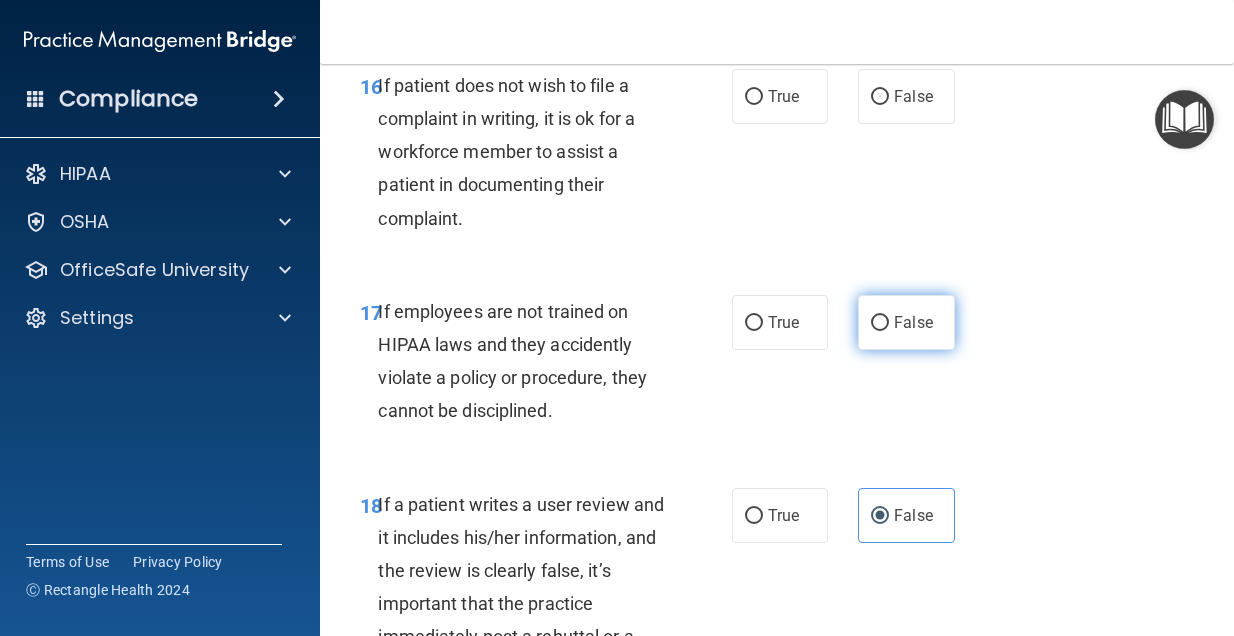 click on "False" at bounding box center (906, 322) 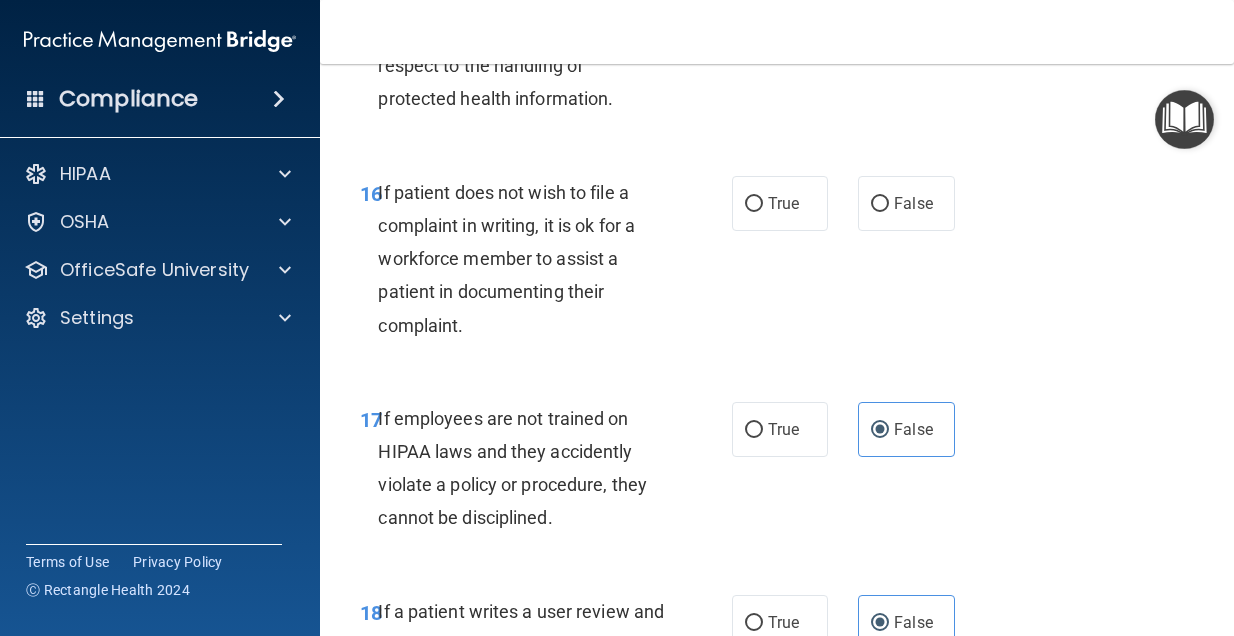 scroll, scrollTop: 3794, scrollLeft: 0, axis: vertical 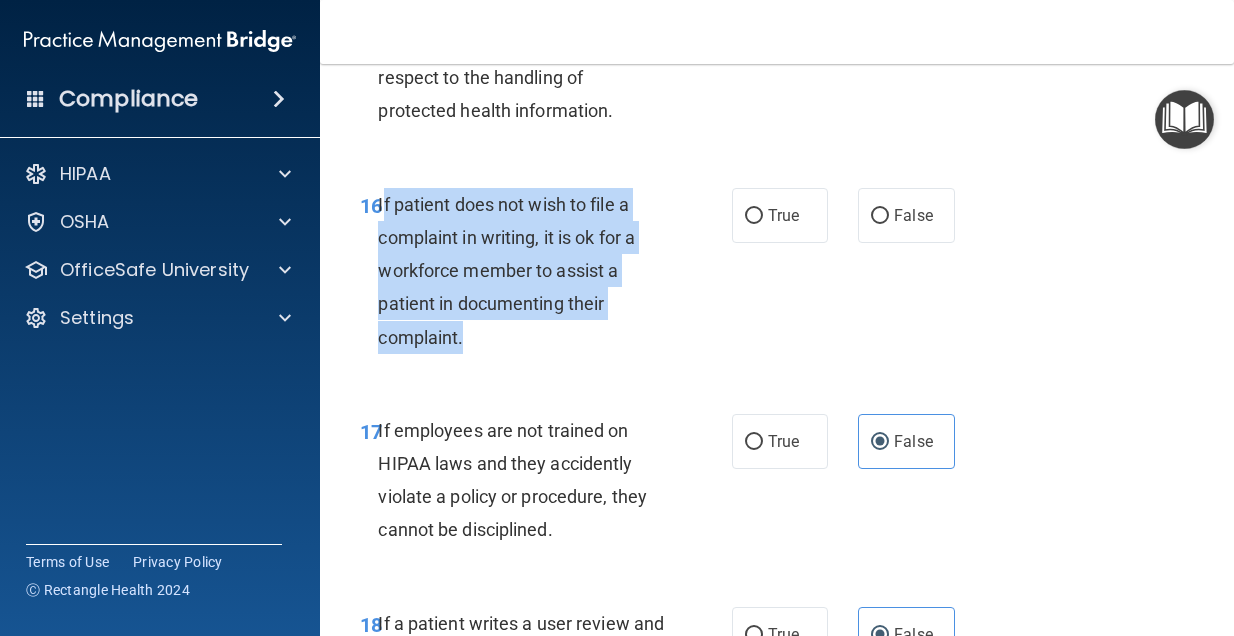 drag, startPoint x: 471, startPoint y: 370, endPoint x: 382, endPoint y: 220, distance: 174.41617 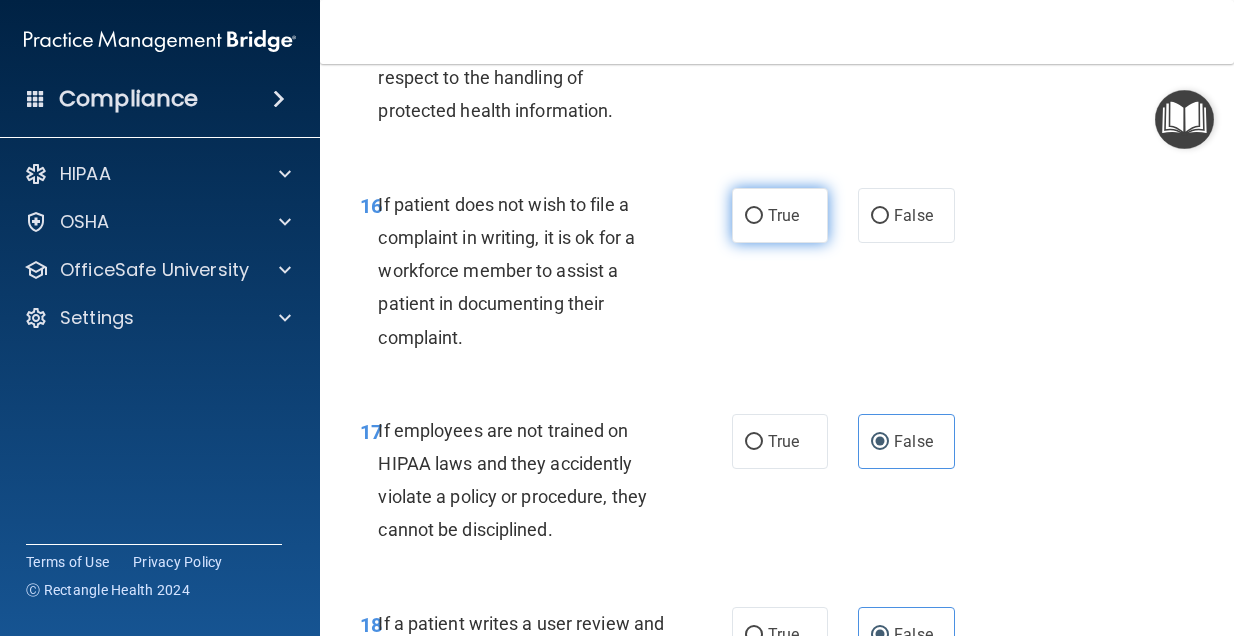 click on "True" at bounding box center (783, 215) 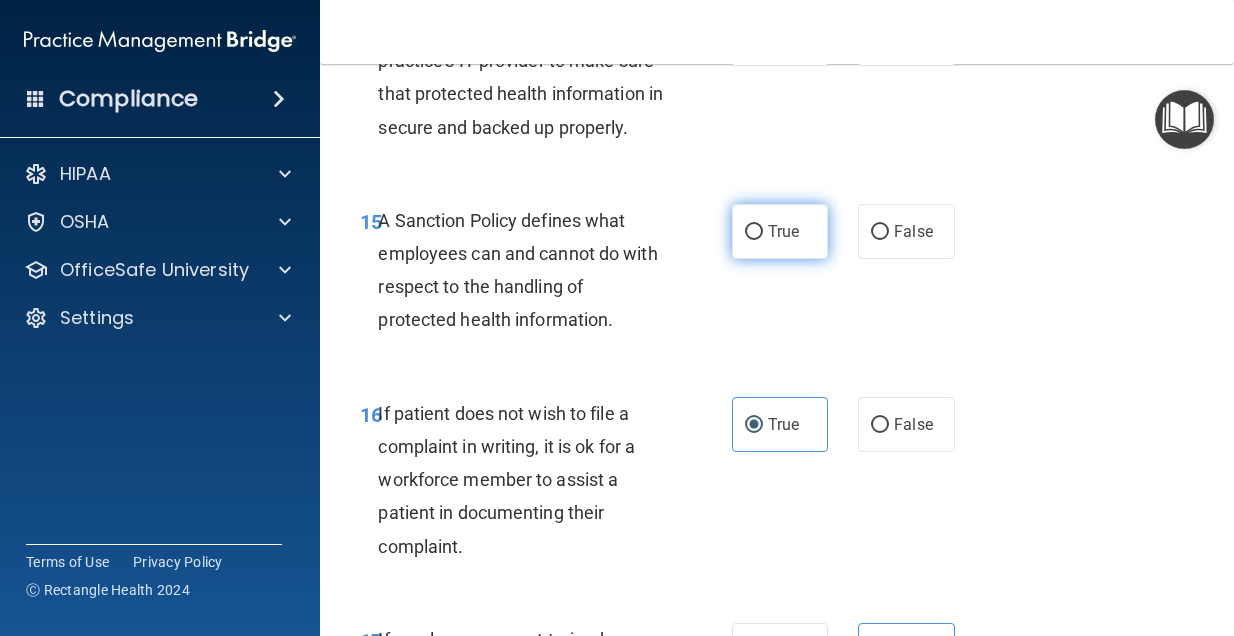 scroll, scrollTop: 3578, scrollLeft: 0, axis: vertical 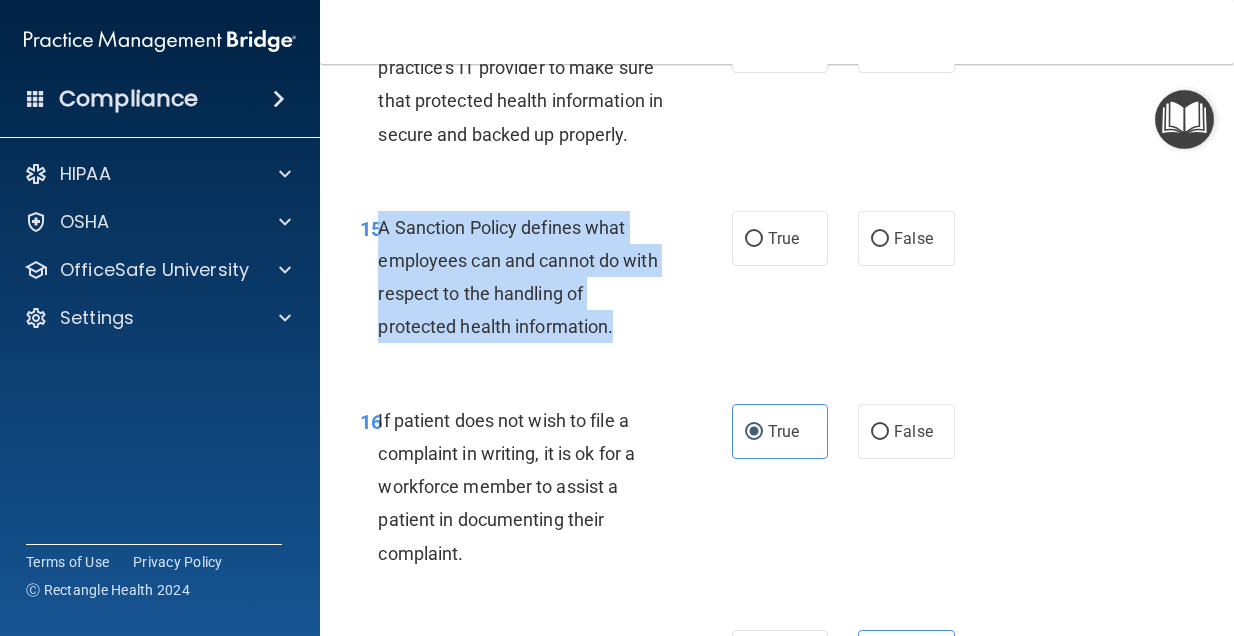 drag, startPoint x: 609, startPoint y: 352, endPoint x: 379, endPoint y: 241, distance: 255.38402 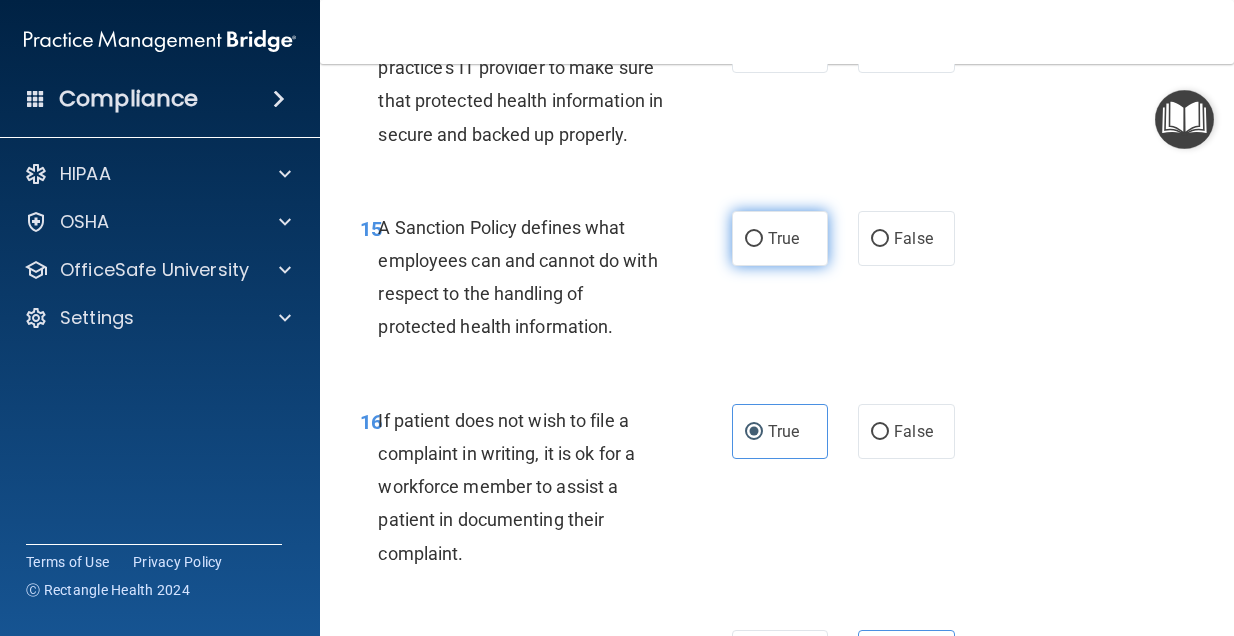 click on "True" at bounding box center [780, 238] 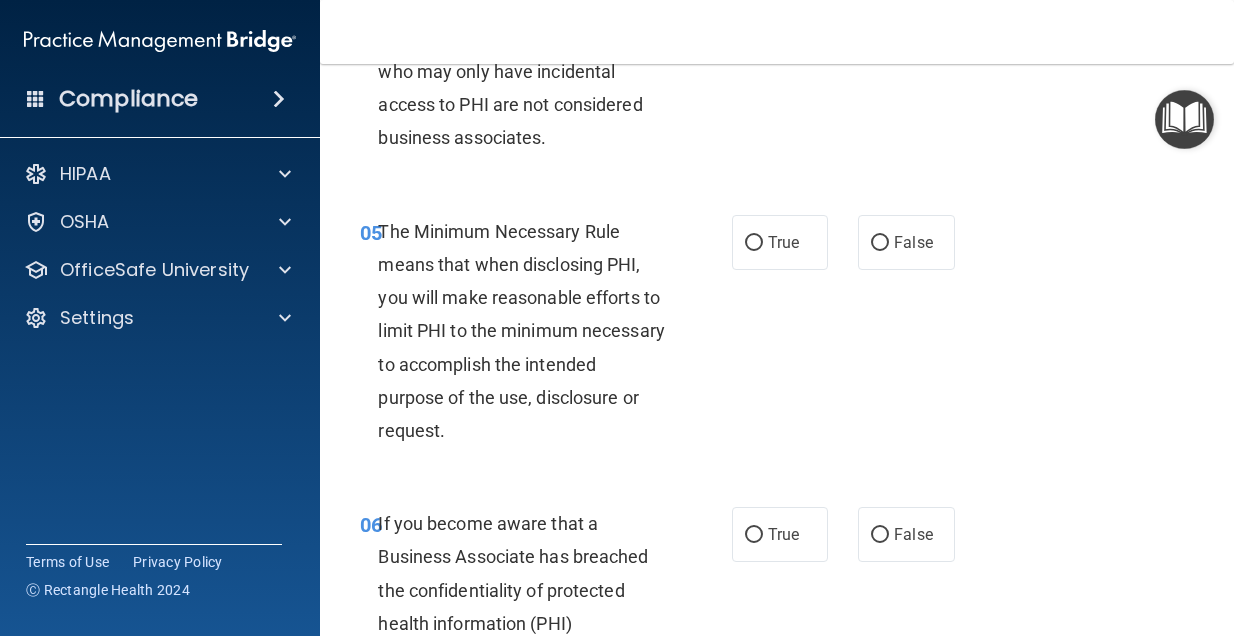 scroll, scrollTop: 985, scrollLeft: 0, axis: vertical 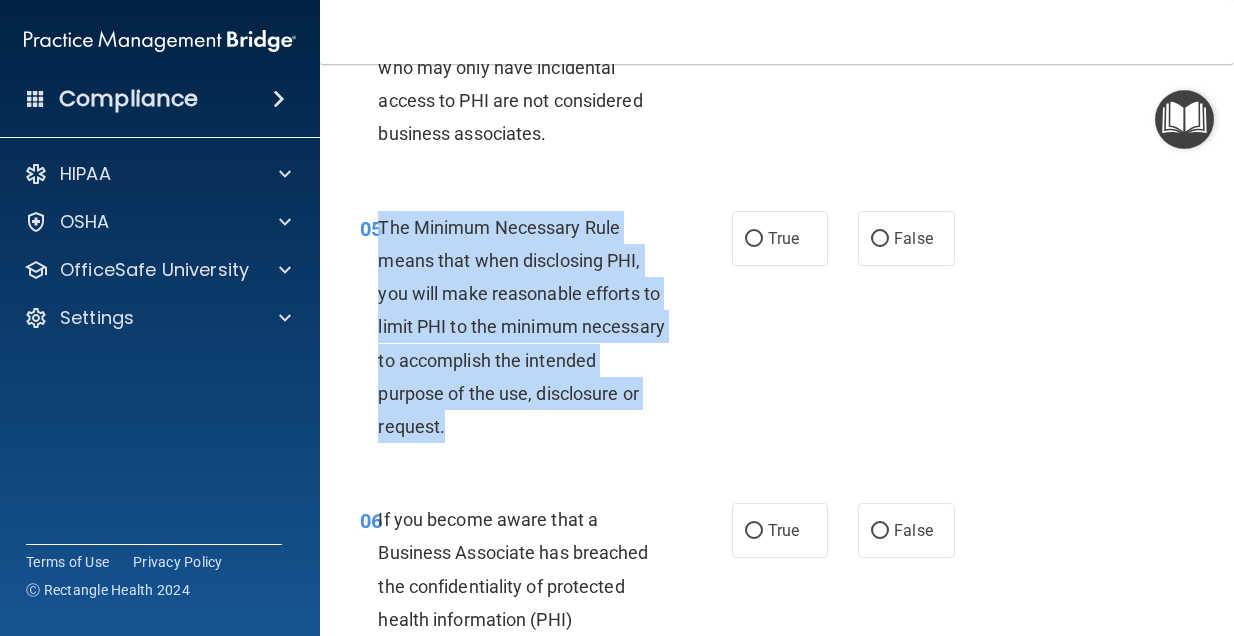 drag, startPoint x: 571, startPoint y: 471, endPoint x: 383, endPoint y: 251, distance: 289.38556 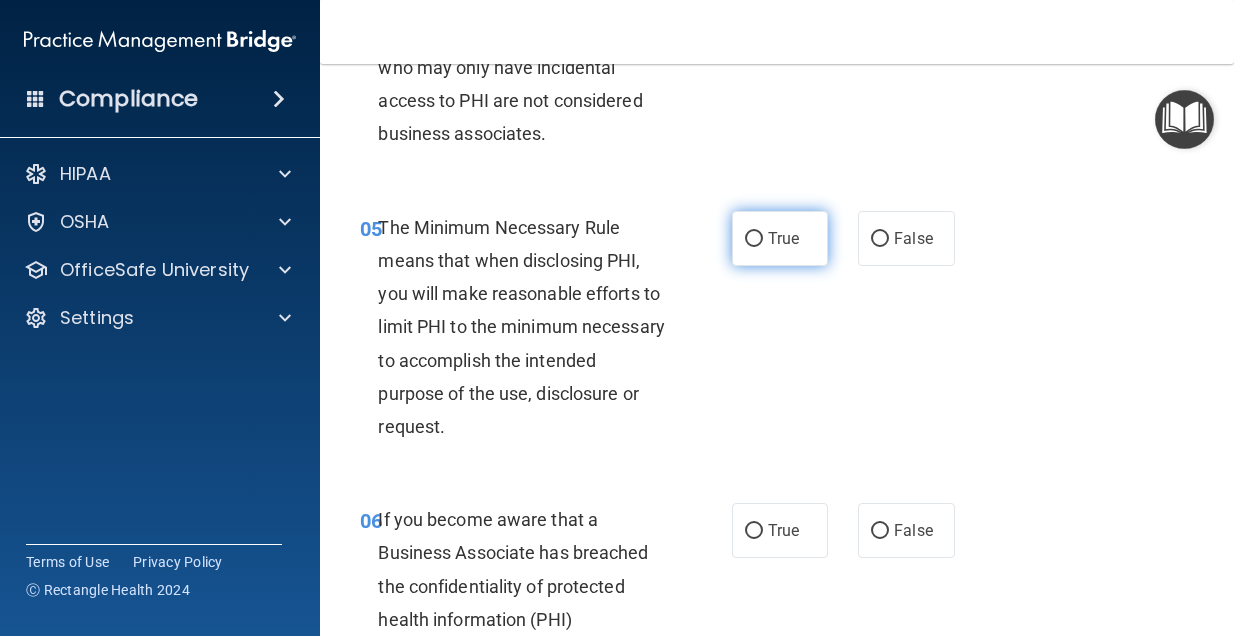 click on "True" at bounding box center [780, 238] 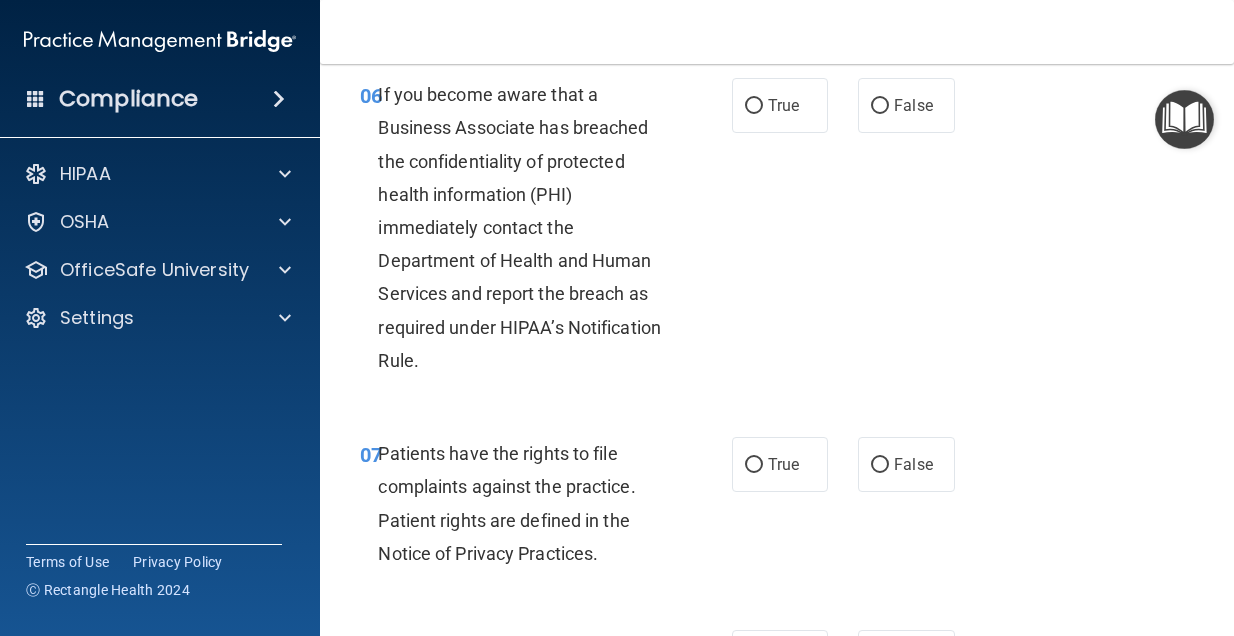 scroll, scrollTop: 1412, scrollLeft: 0, axis: vertical 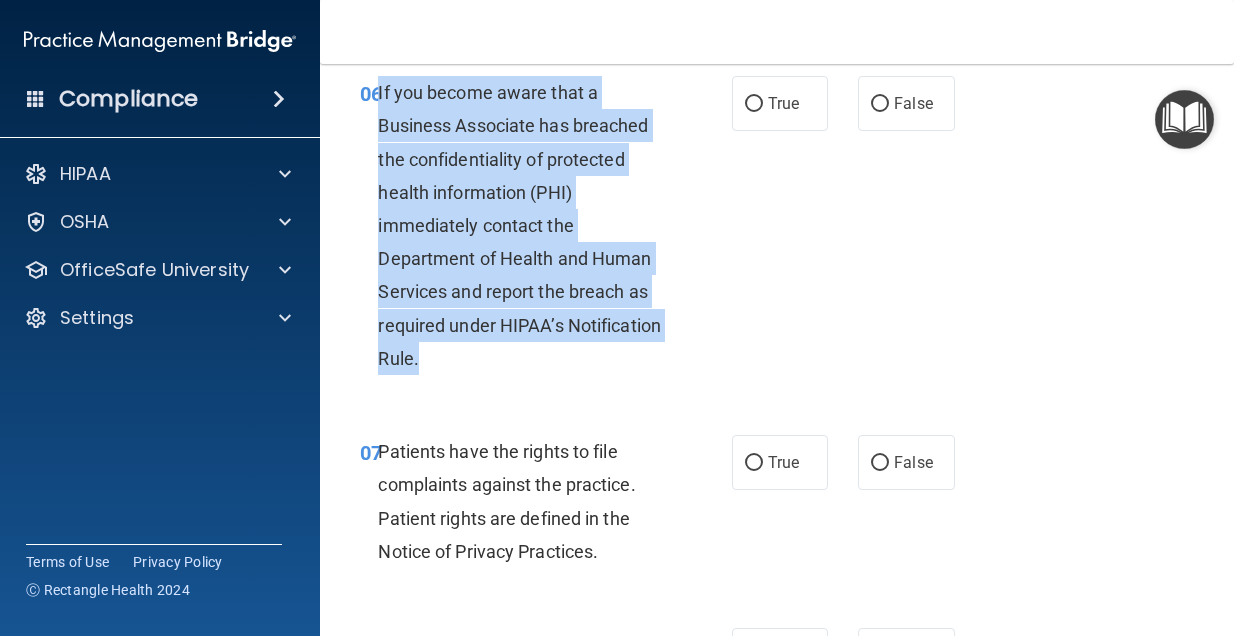 drag, startPoint x: 459, startPoint y: 380, endPoint x: 379, endPoint y: 126, distance: 266.30057 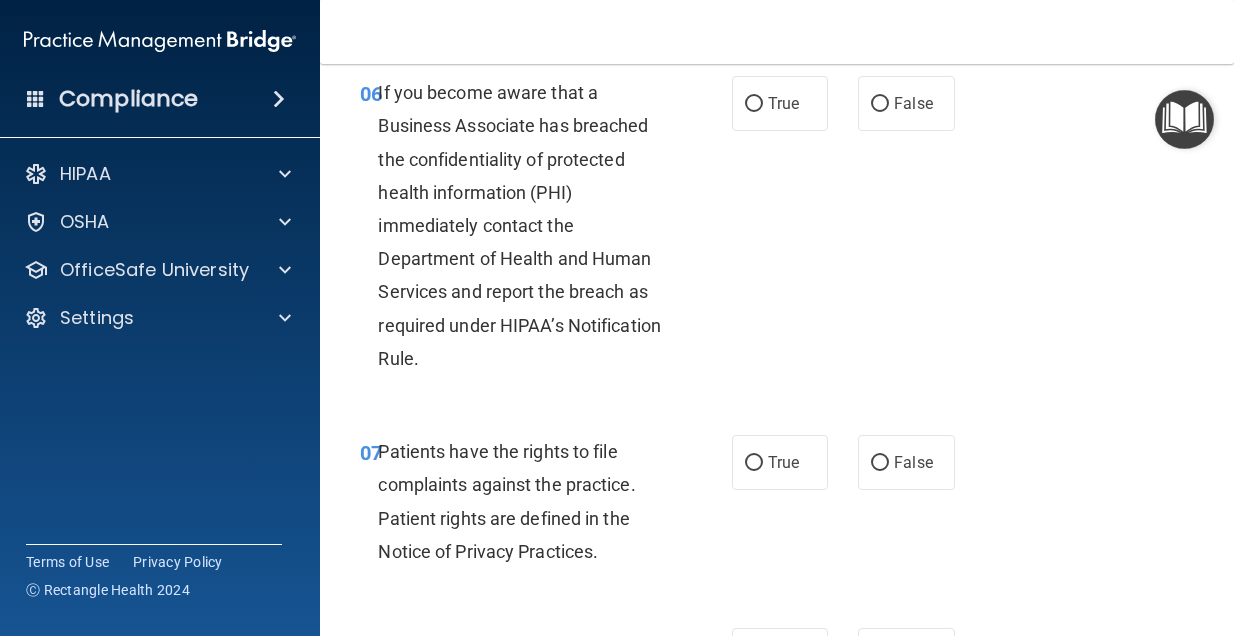 click on "Toggle navigation                                                                                                     [PERSON_NAME]   [EMAIL_ADDRESS][DOMAIN_NAME]                            Manage My Enterprise              Ridgeline Oral Surgery     Manage My Location" at bounding box center [777, 32] 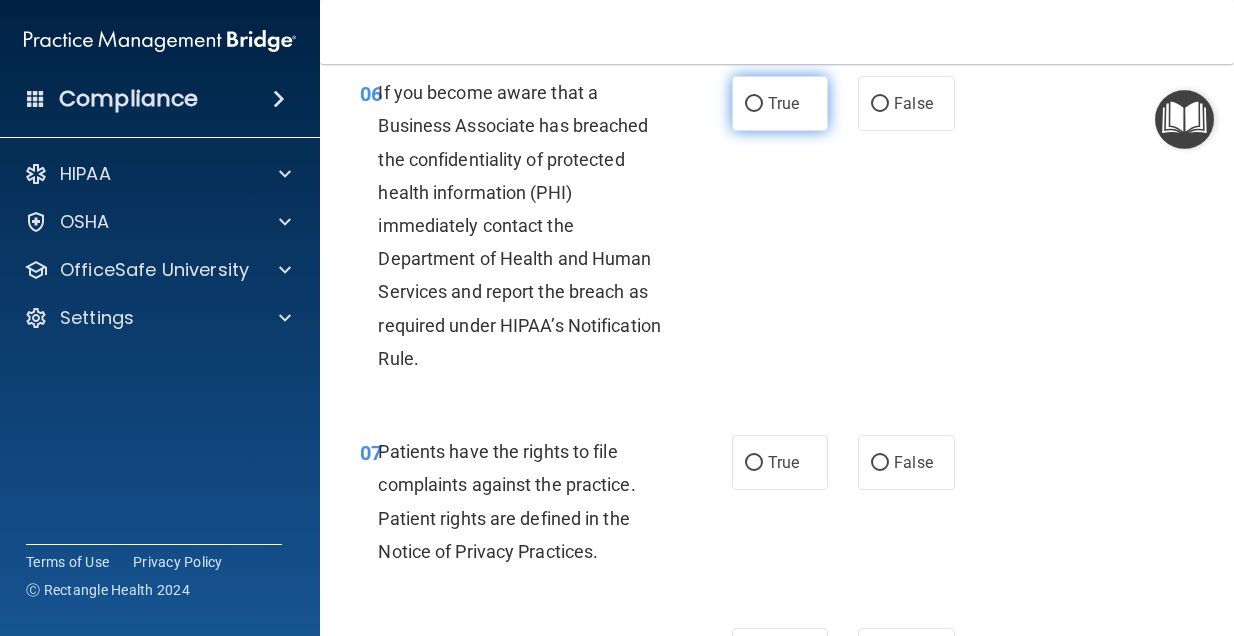 click on "True" at bounding box center [780, 103] 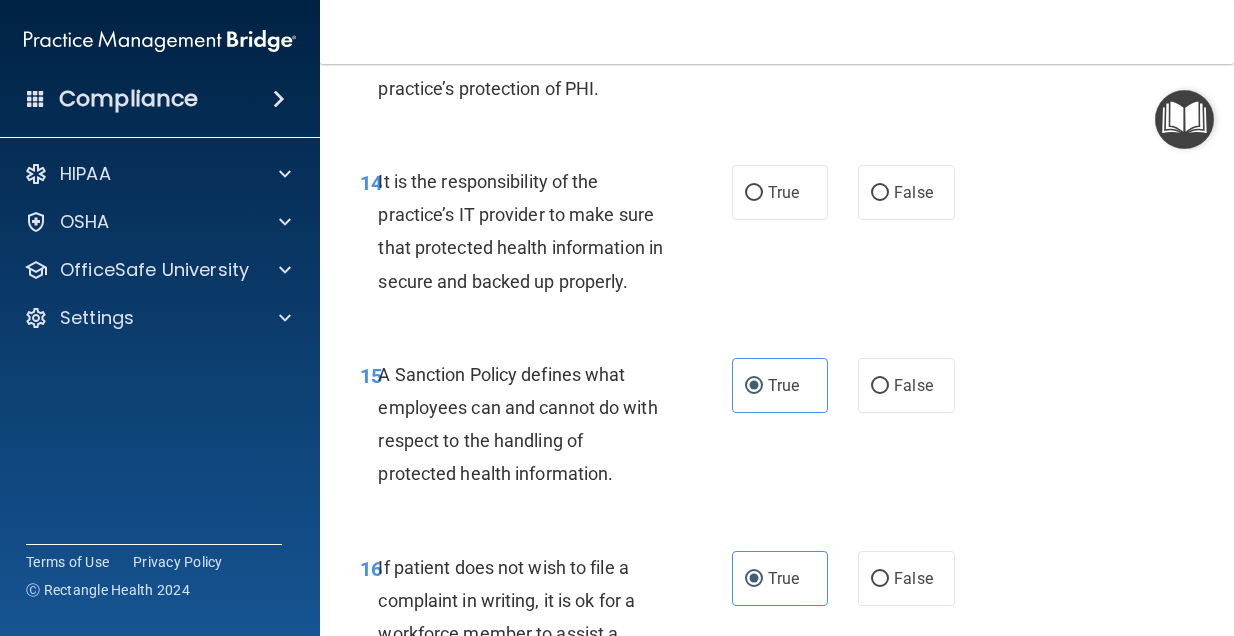scroll, scrollTop: 3433, scrollLeft: 0, axis: vertical 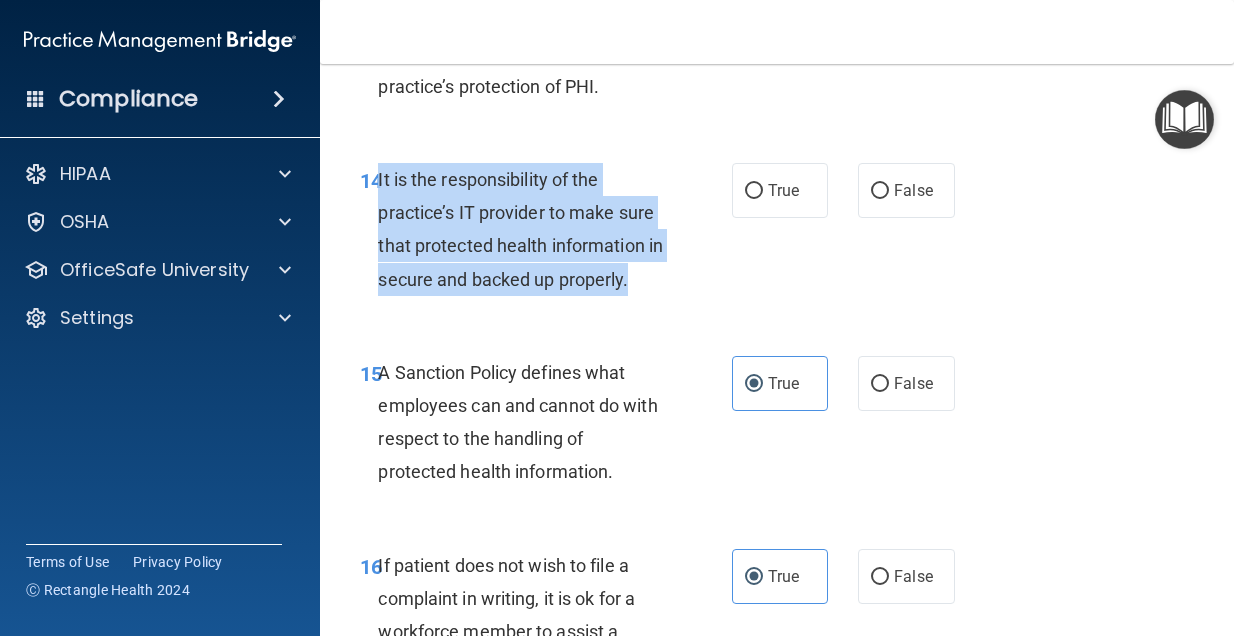 drag, startPoint x: 644, startPoint y: 309, endPoint x: 379, endPoint y: 195, distance: 288.4805 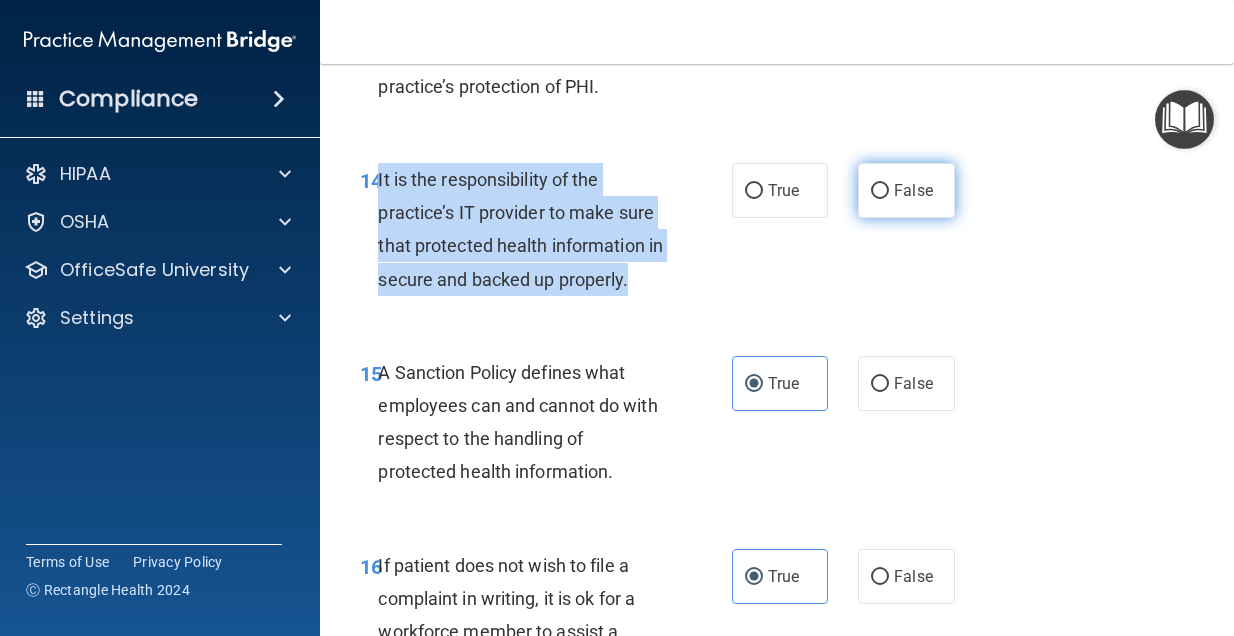 click on "False" at bounding box center (880, 191) 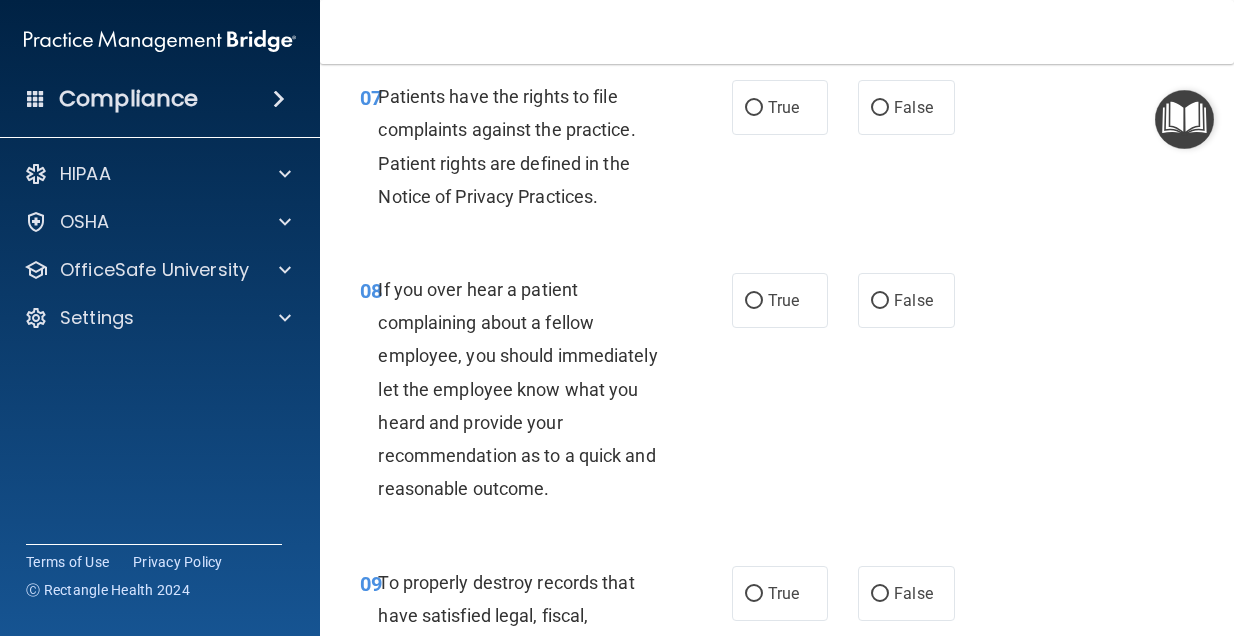 scroll, scrollTop: 1768, scrollLeft: 0, axis: vertical 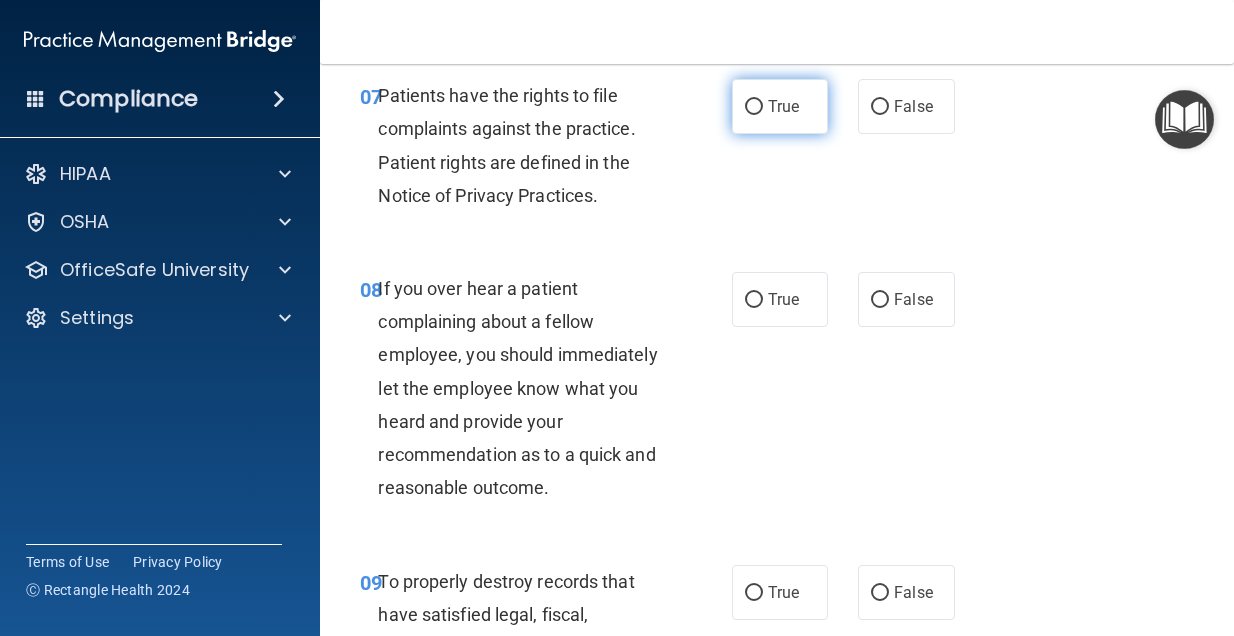 click on "True" at bounding box center [754, 107] 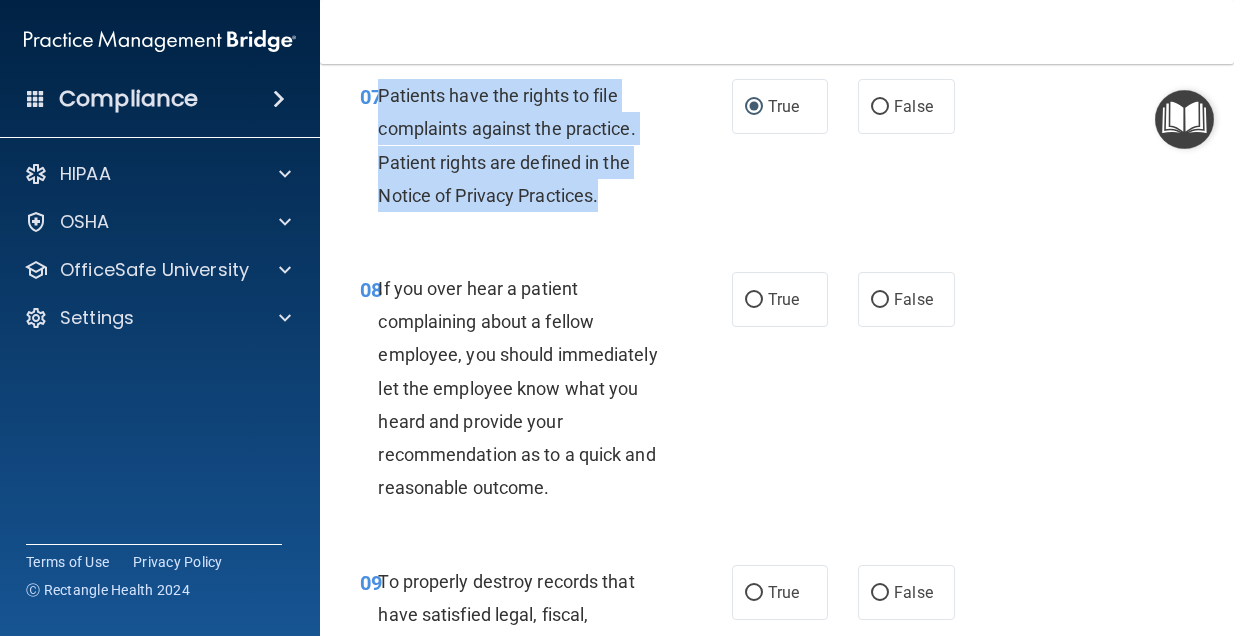 drag, startPoint x: 612, startPoint y: 220, endPoint x: 383, endPoint y: 122, distance: 249.08833 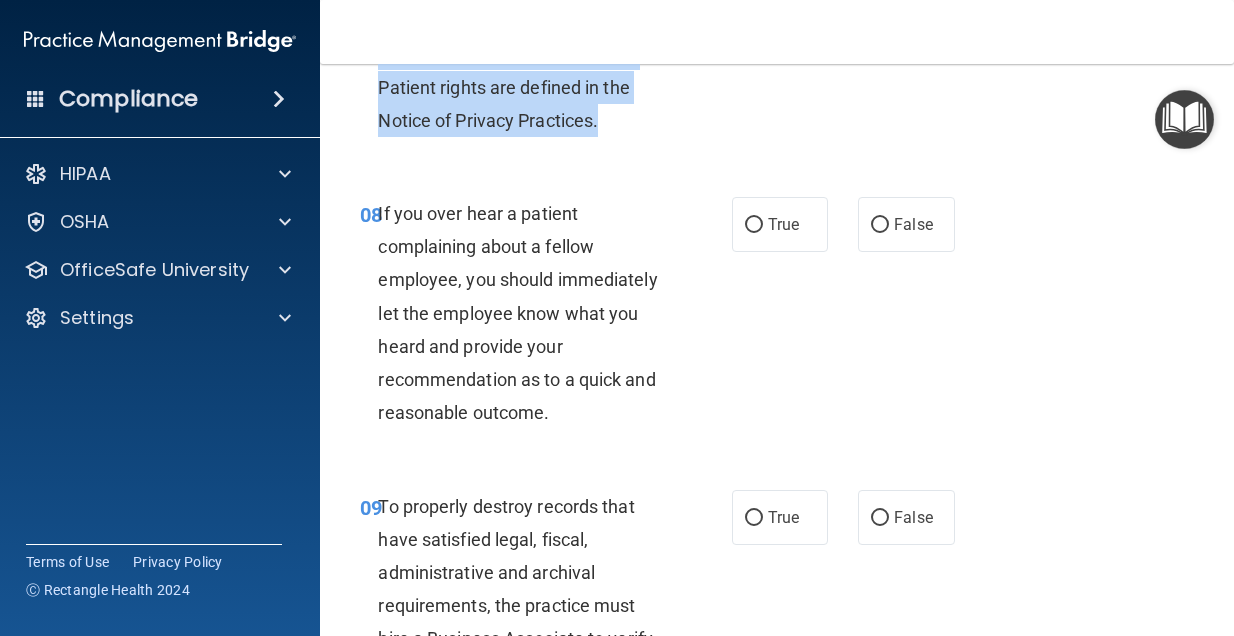 scroll, scrollTop: 1883, scrollLeft: 0, axis: vertical 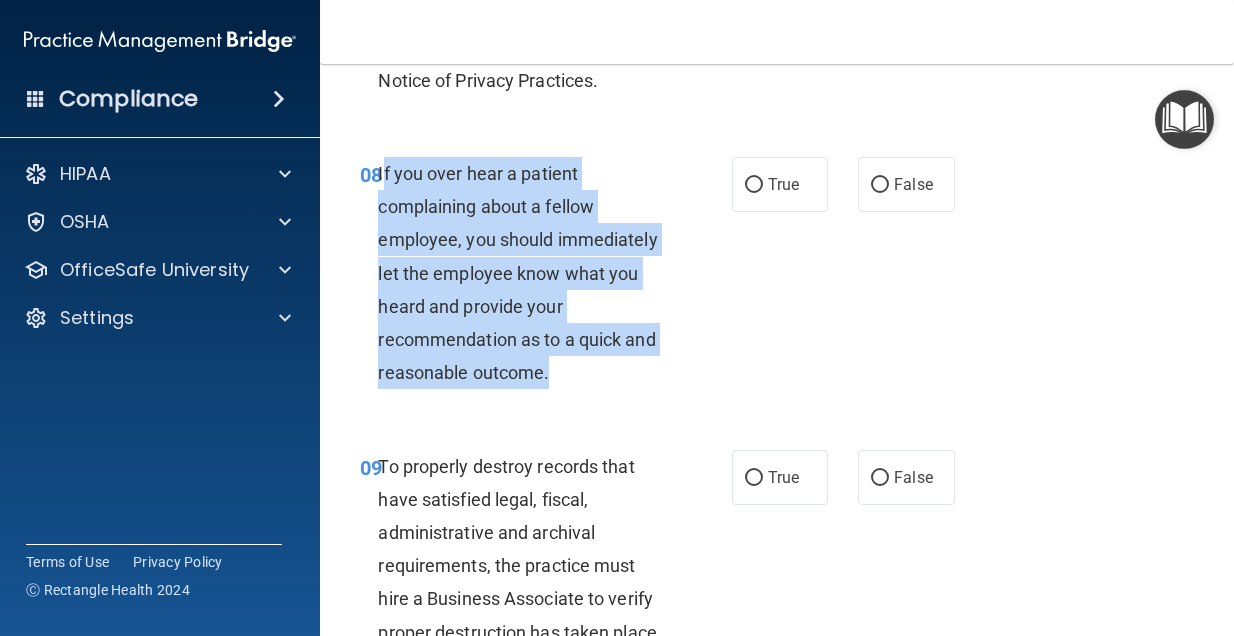 drag, startPoint x: 561, startPoint y: 409, endPoint x: 383, endPoint y: 196, distance: 277.58423 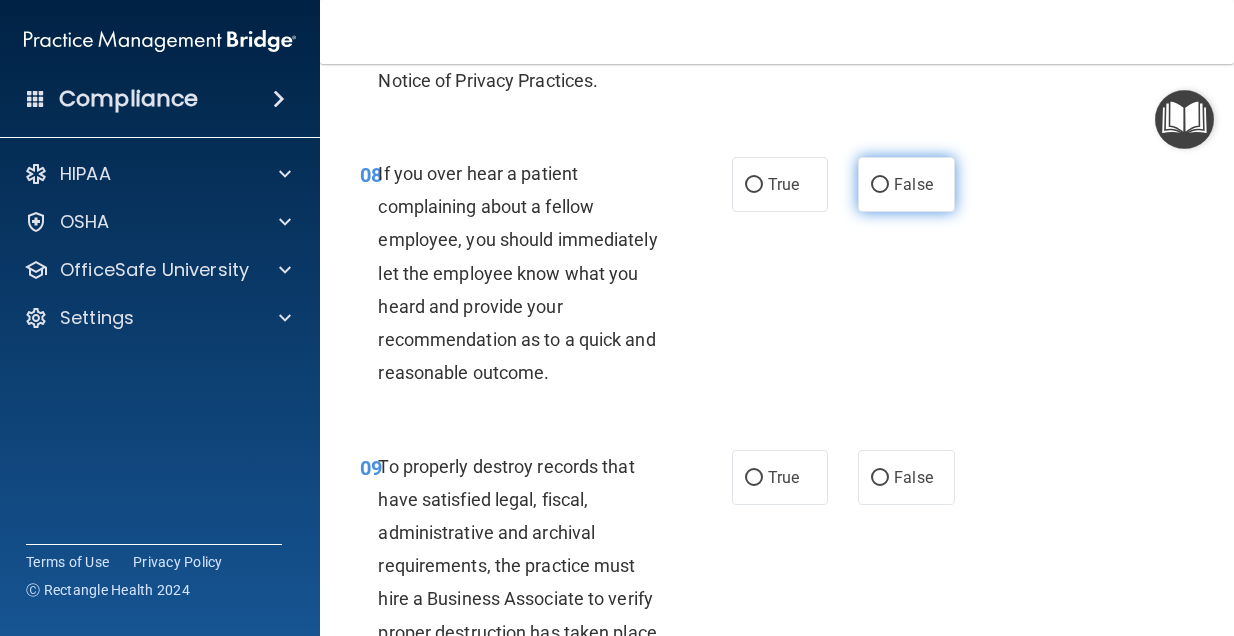click on "False" at bounding box center [906, 184] 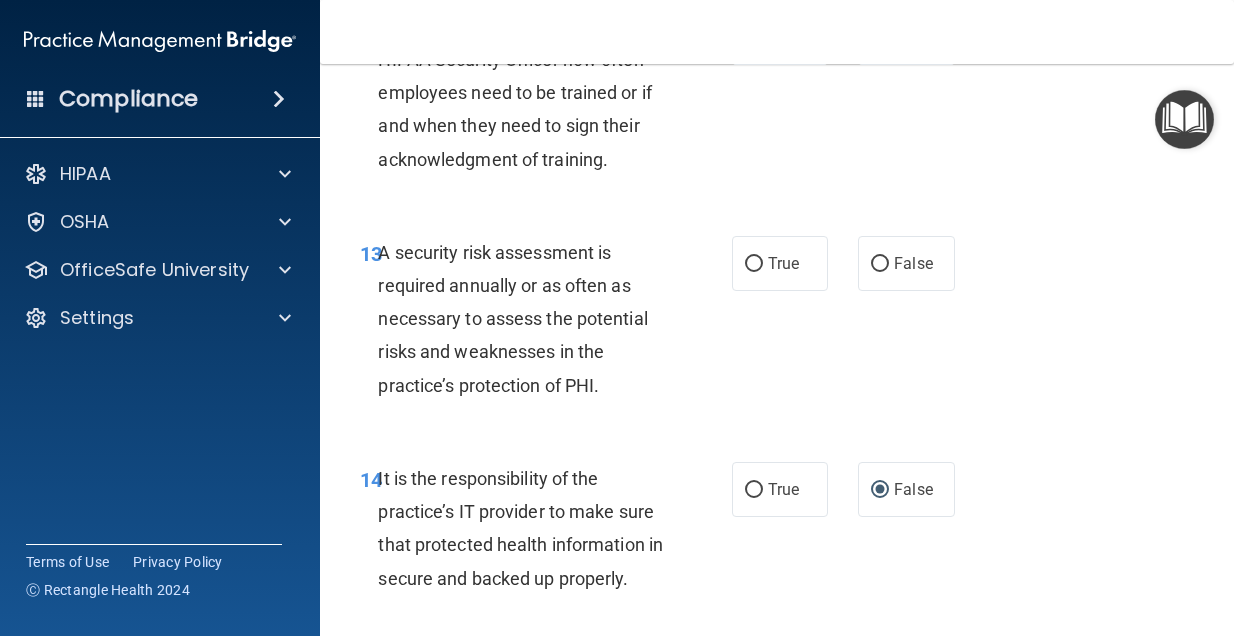 scroll, scrollTop: 3131, scrollLeft: 0, axis: vertical 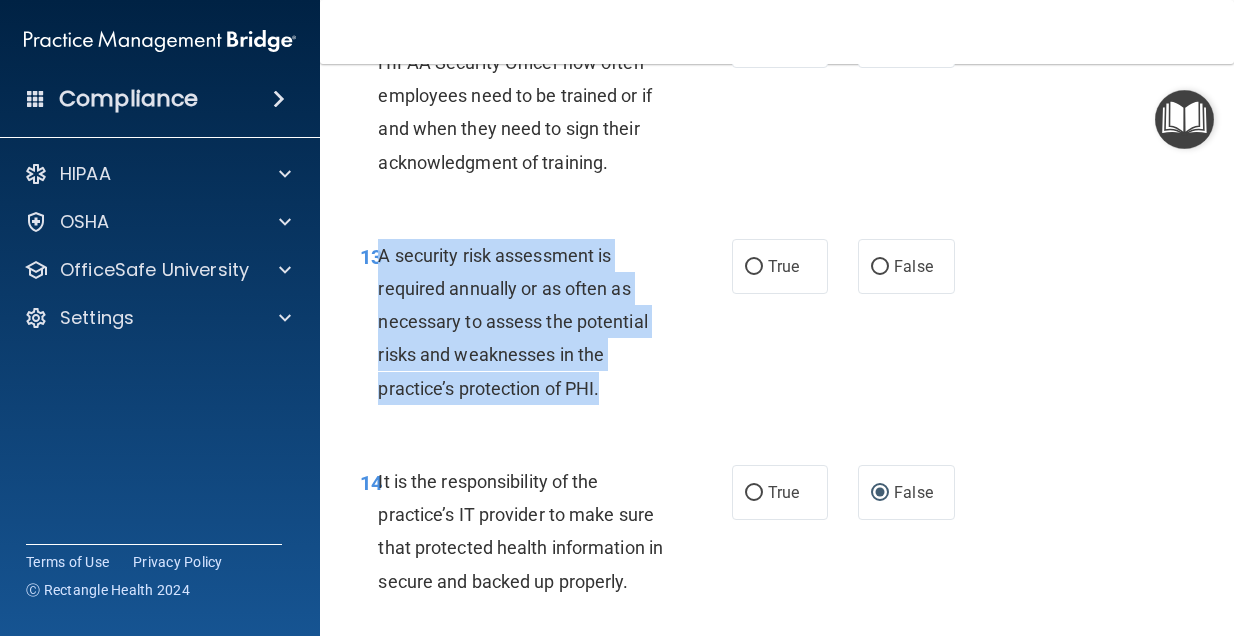 drag, startPoint x: 599, startPoint y: 415, endPoint x: 380, endPoint y: 280, distance: 257.2664 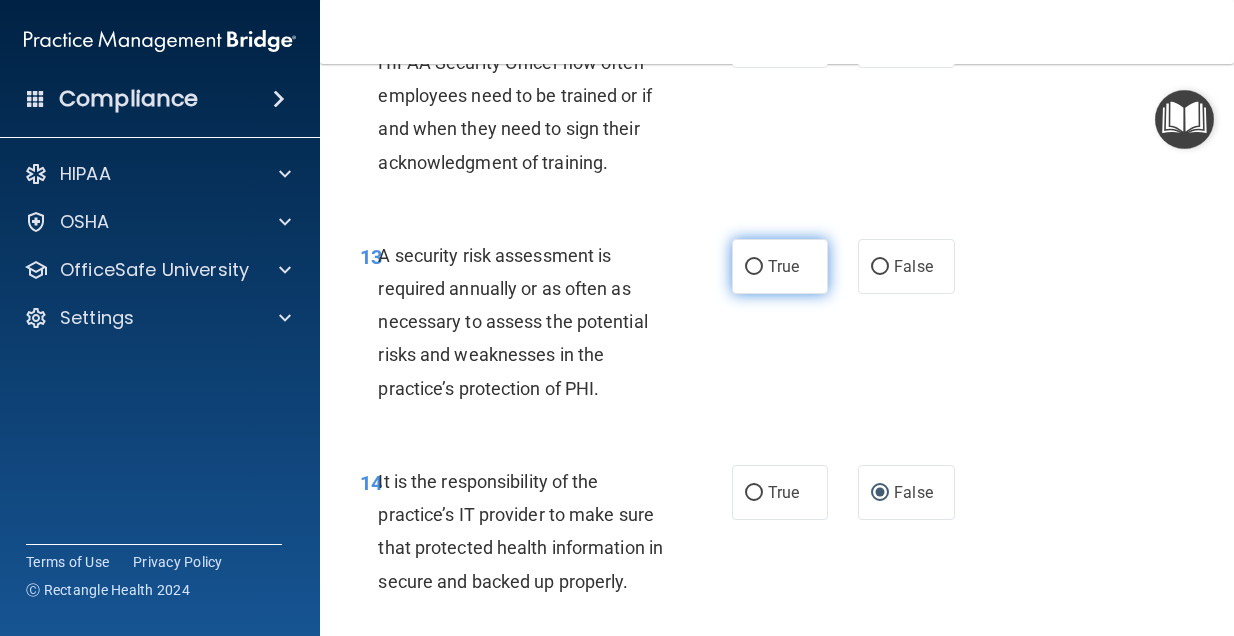 click on "True" at bounding box center (780, 266) 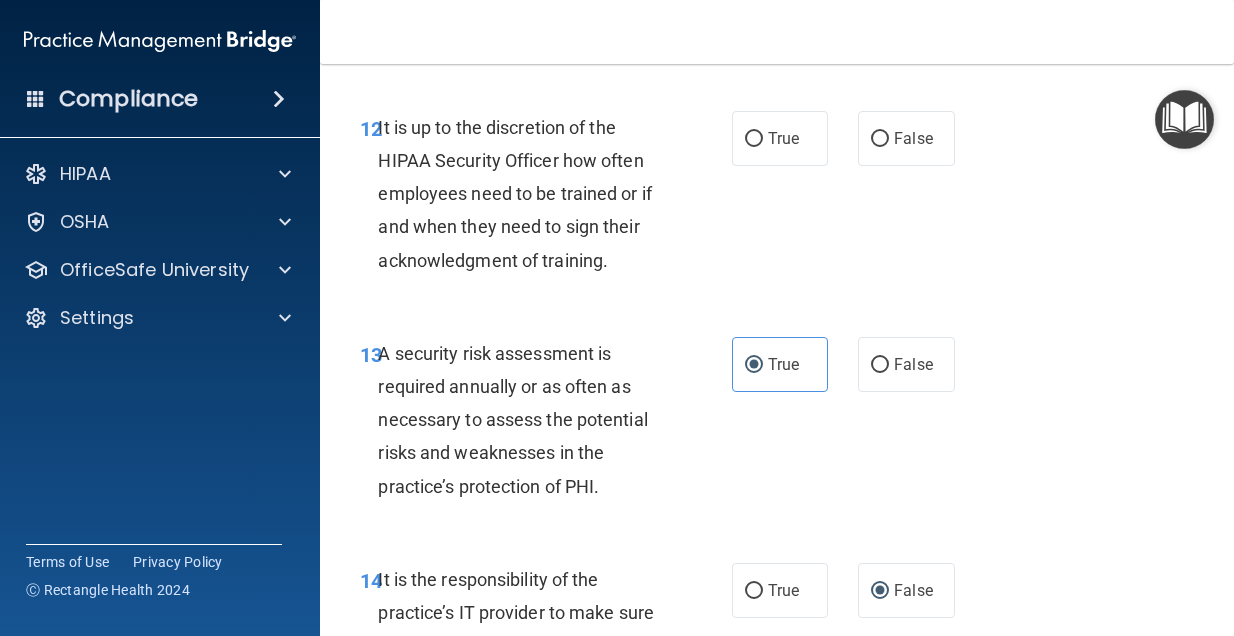 scroll, scrollTop: 3029, scrollLeft: 0, axis: vertical 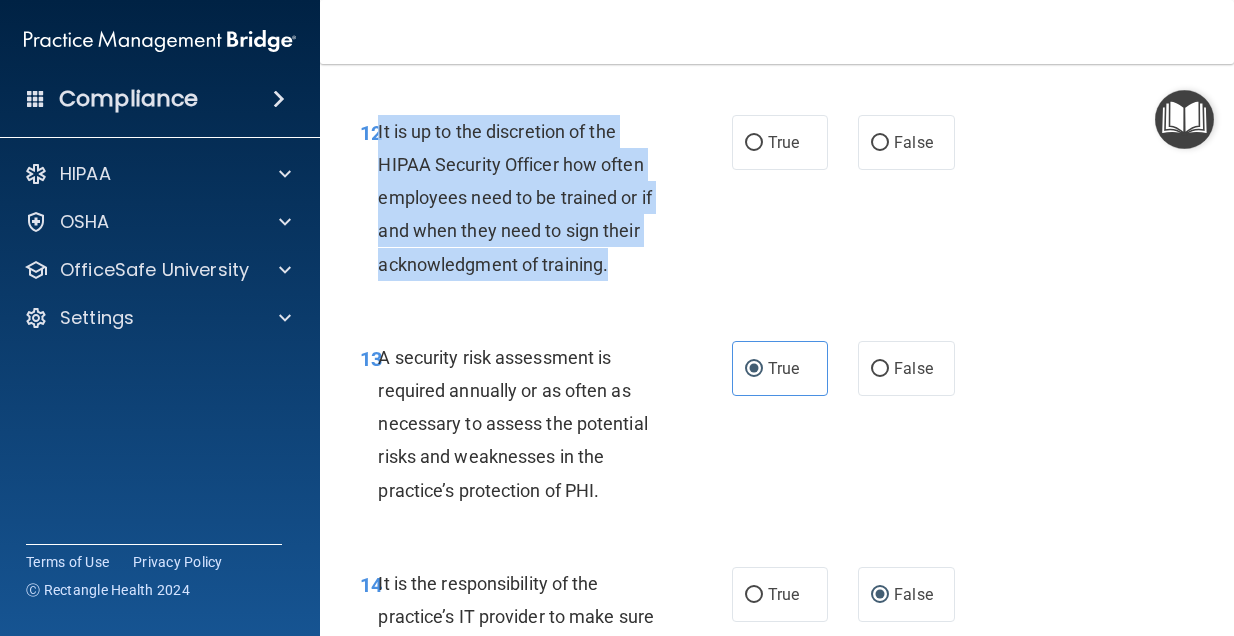drag, startPoint x: 610, startPoint y: 288, endPoint x: 380, endPoint y: 149, distance: 268.73965 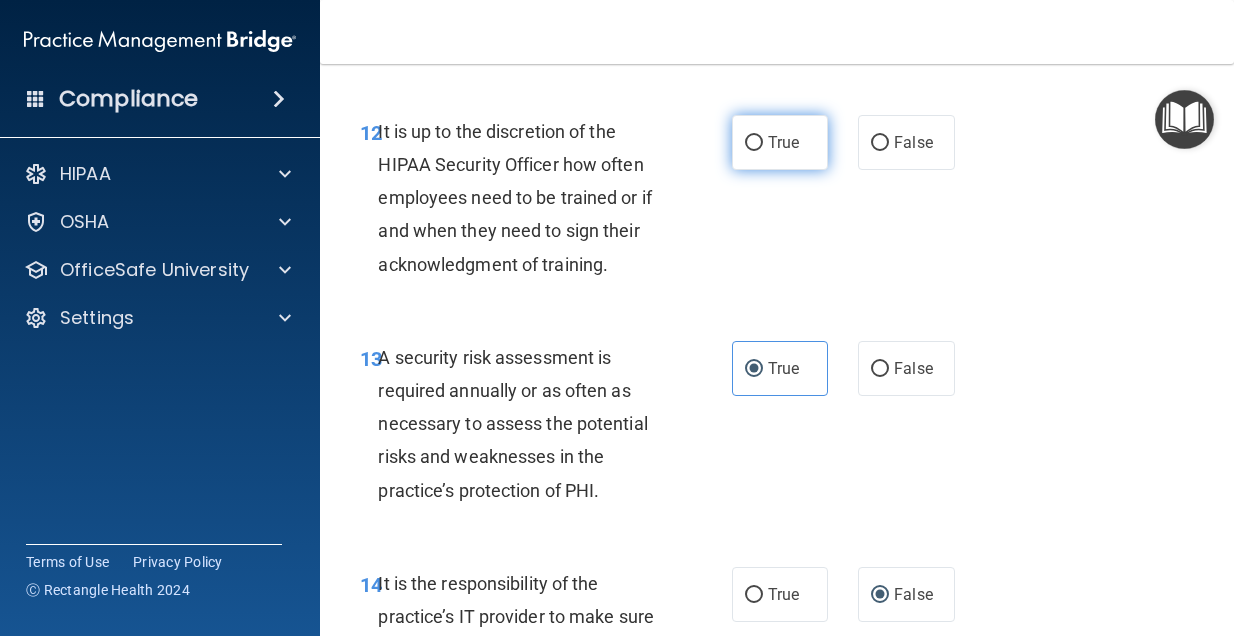 click on "True" at bounding box center [780, 142] 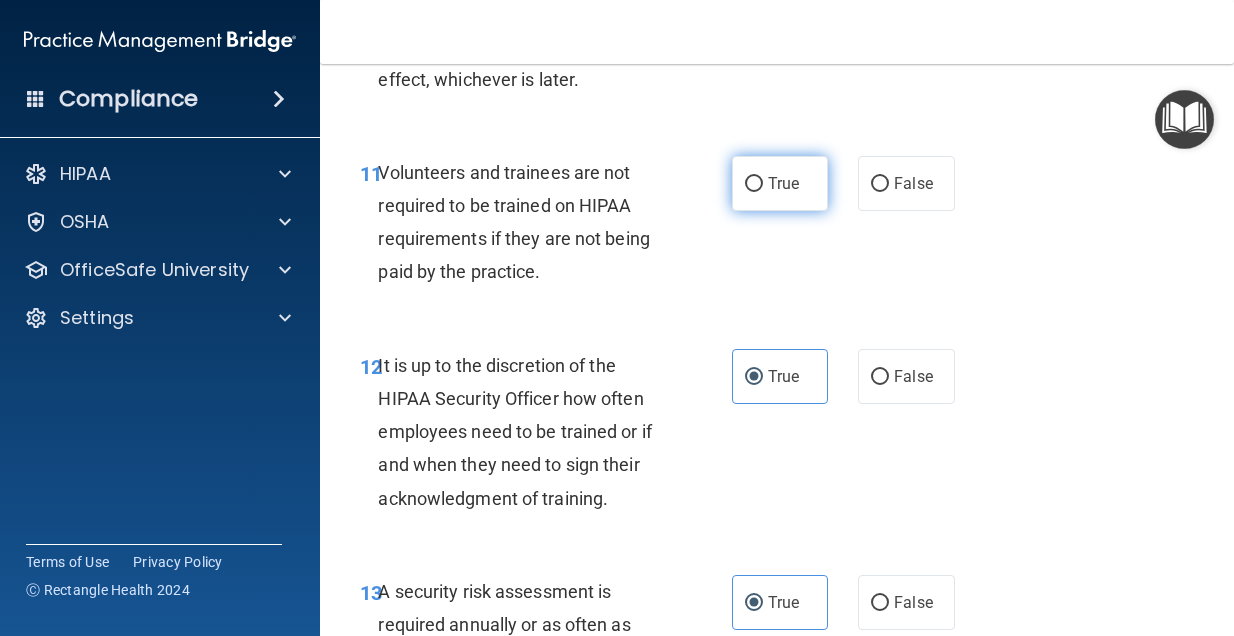 scroll, scrollTop: 2794, scrollLeft: 0, axis: vertical 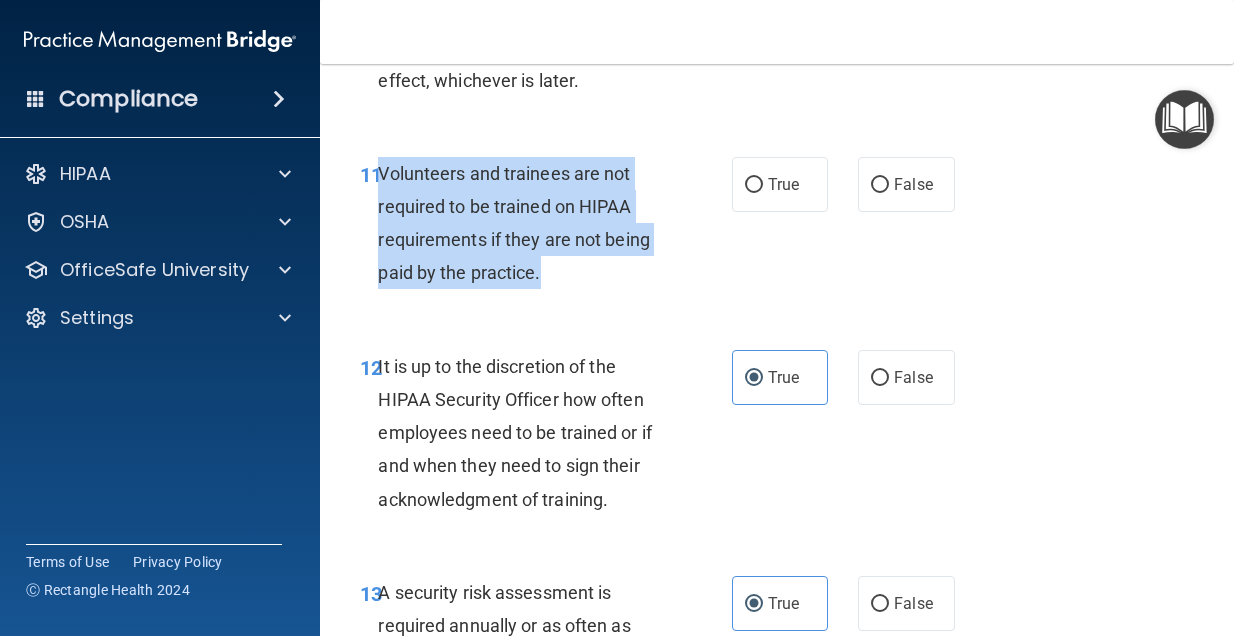 drag, startPoint x: 557, startPoint y: 306, endPoint x: 381, endPoint y: 189, distance: 211.34096 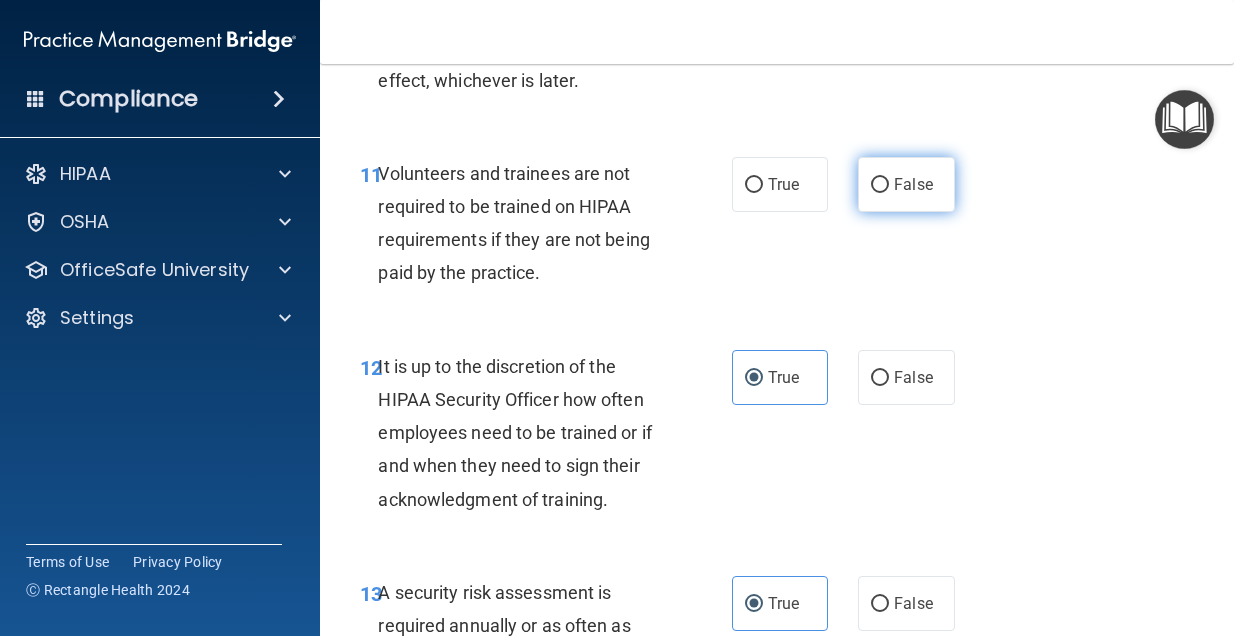 click on "False" at bounding box center [913, 184] 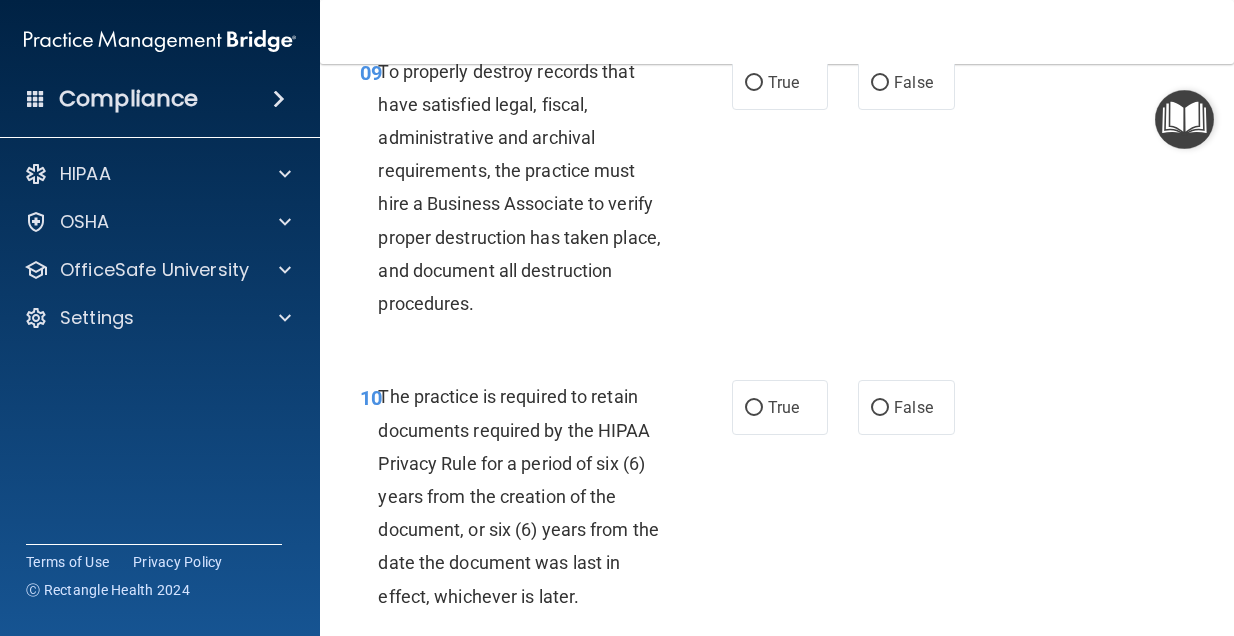 scroll, scrollTop: 2284, scrollLeft: 0, axis: vertical 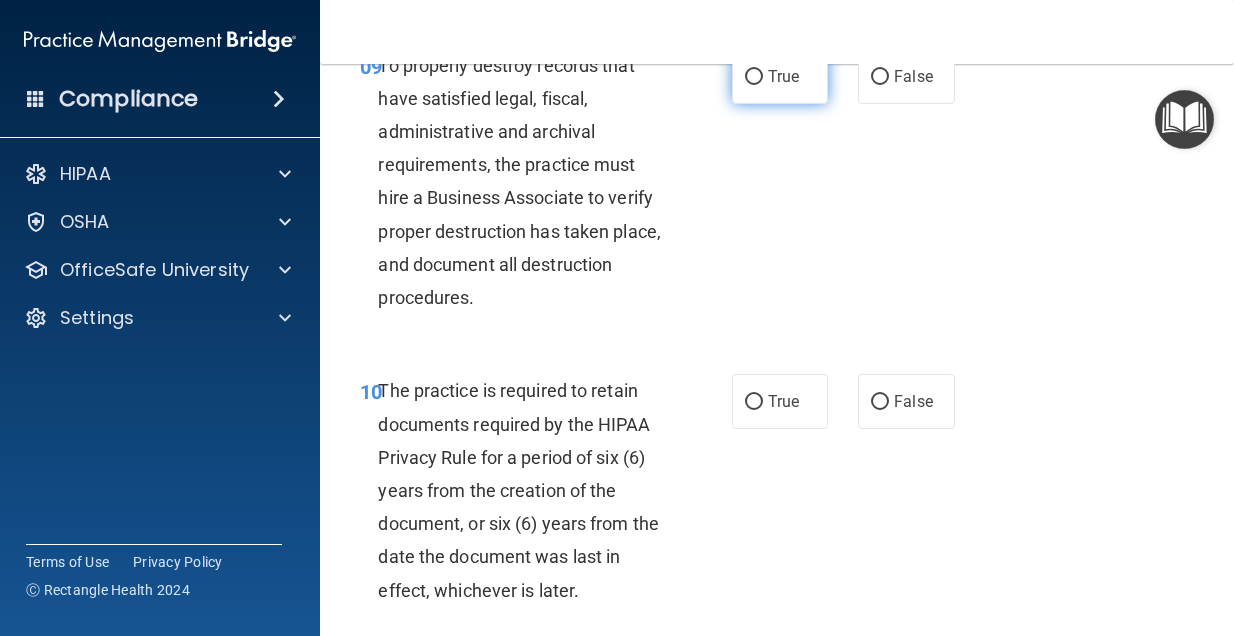 click on "True" at bounding box center (783, 76) 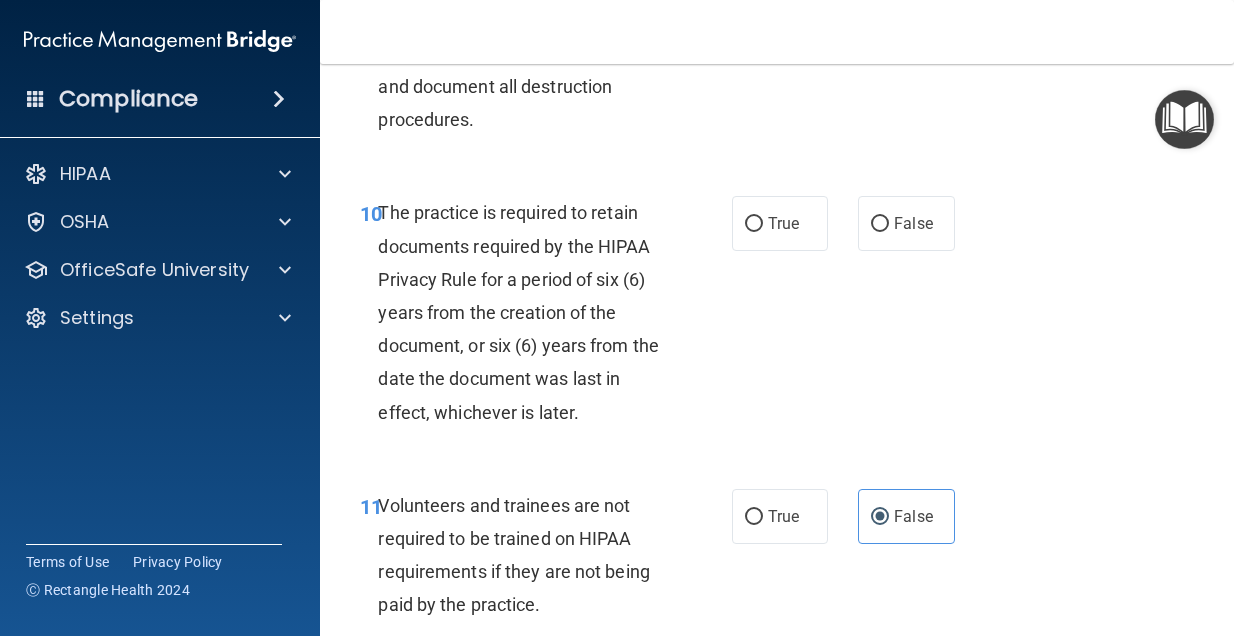 scroll, scrollTop: 2470, scrollLeft: 0, axis: vertical 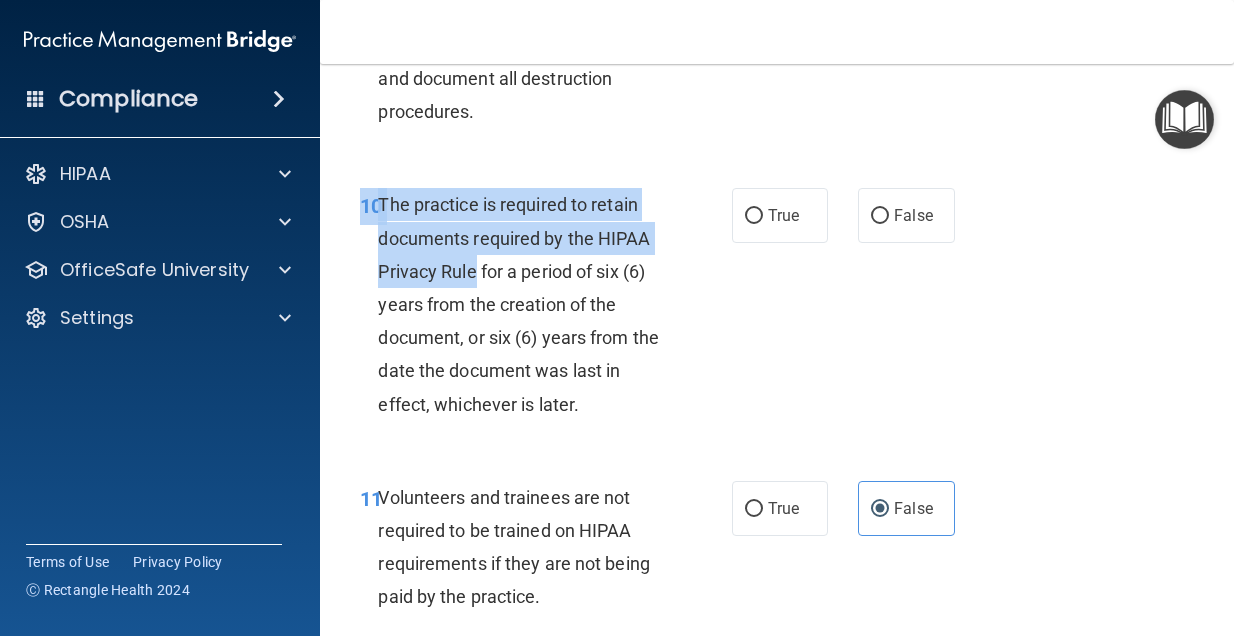 drag, startPoint x: 589, startPoint y: 450, endPoint x: 476, endPoint y: 291, distance: 195.06409 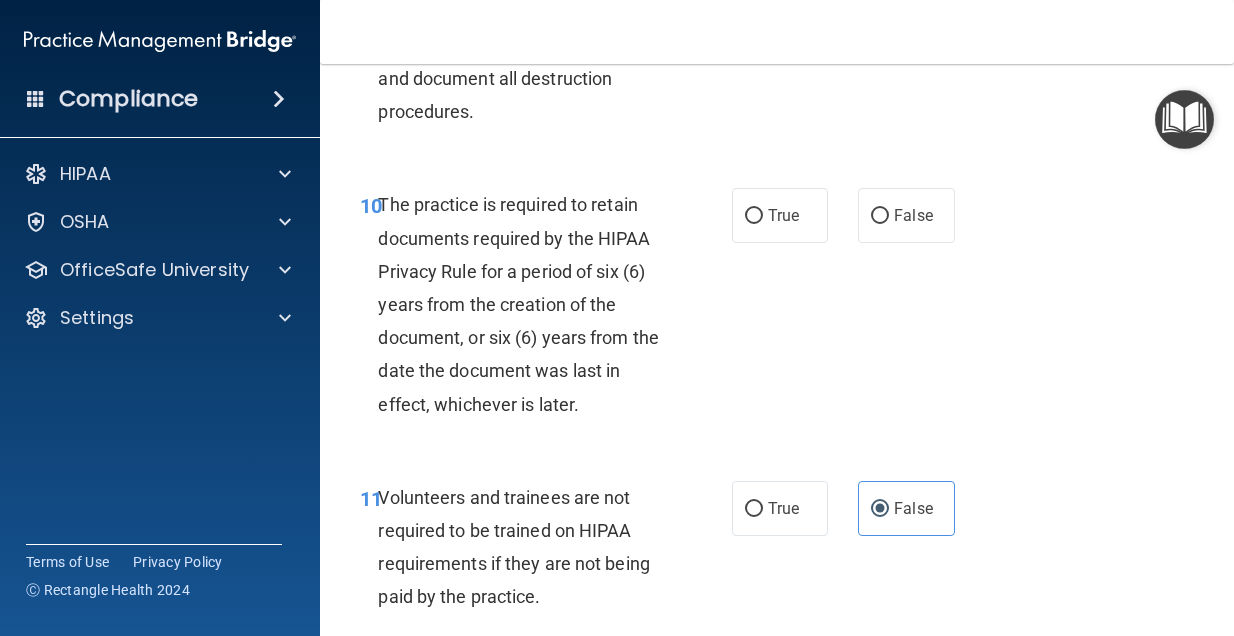 click on "The practice is required to retain documents required by the HIPAA Privacy Rule for a period of six (6) years from the creation of the document, or six (6) years from the date the document was last in effect, whichever is later." at bounding box center (529, 304) 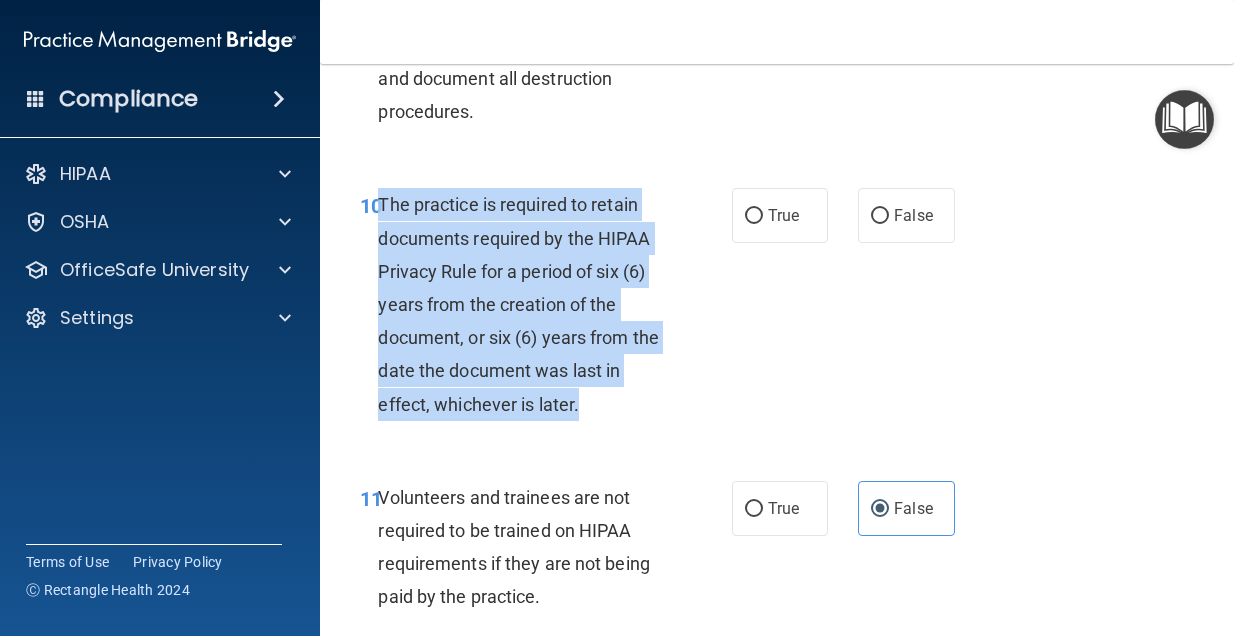 drag, startPoint x: 583, startPoint y: 426, endPoint x: 380, endPoint y: 223, distance: 287.08536 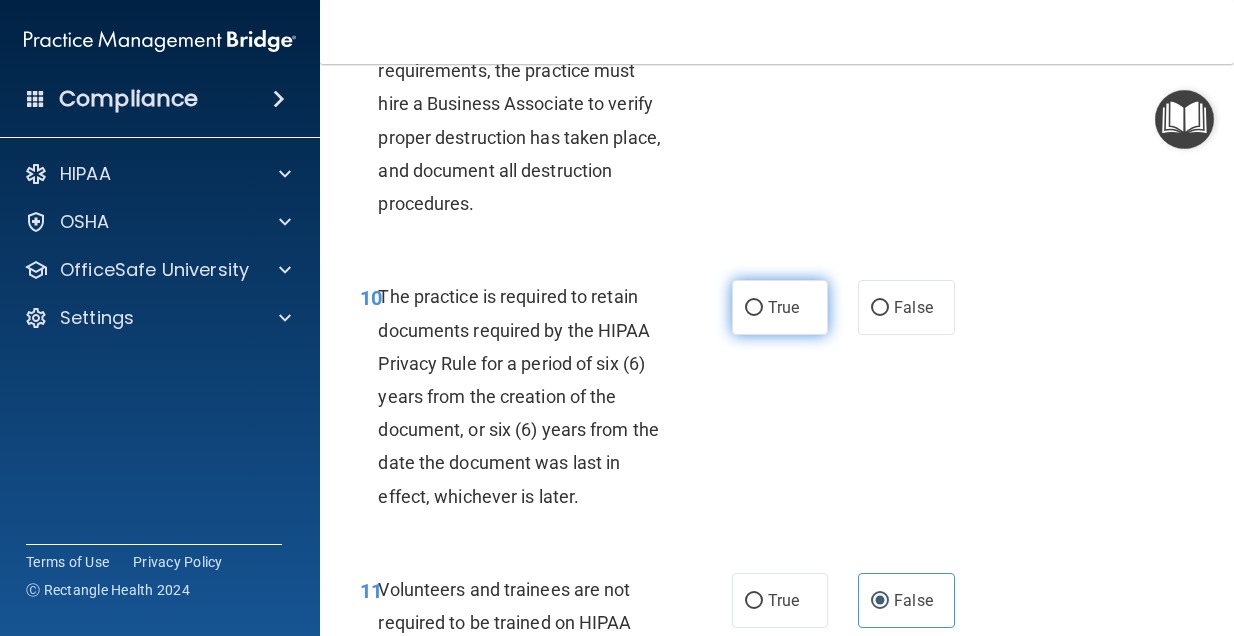 click on "True" at bounding box center (783, 307) 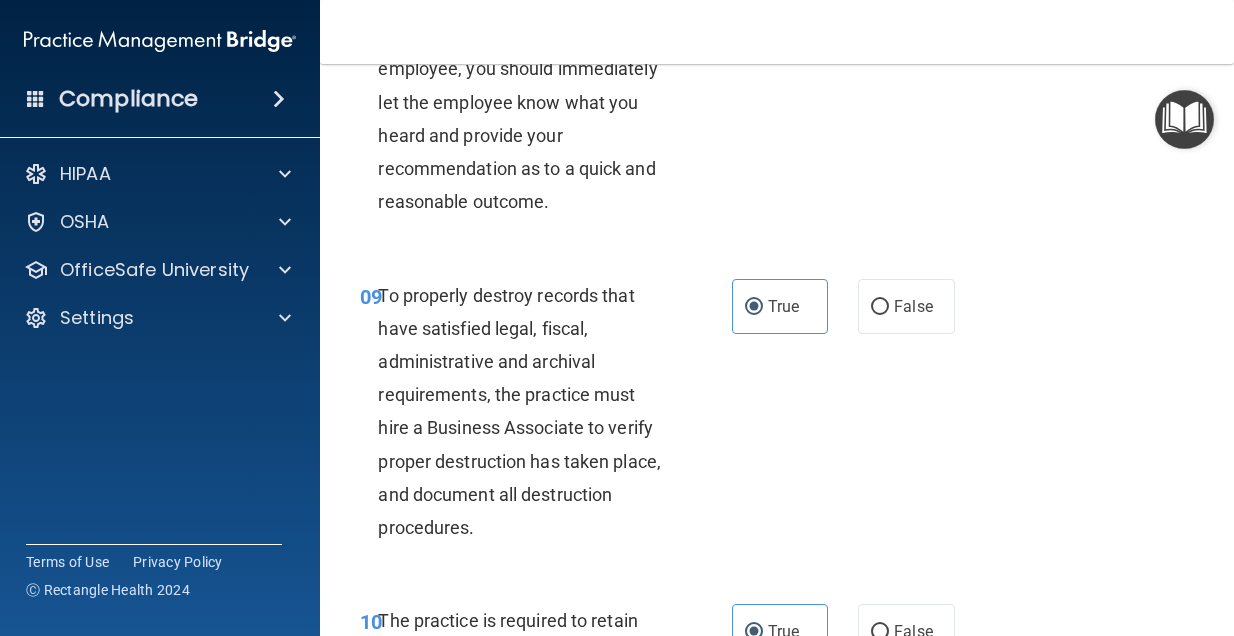 scroll, scrollTop: 2089, scrollLeft: 0, axis: vertical 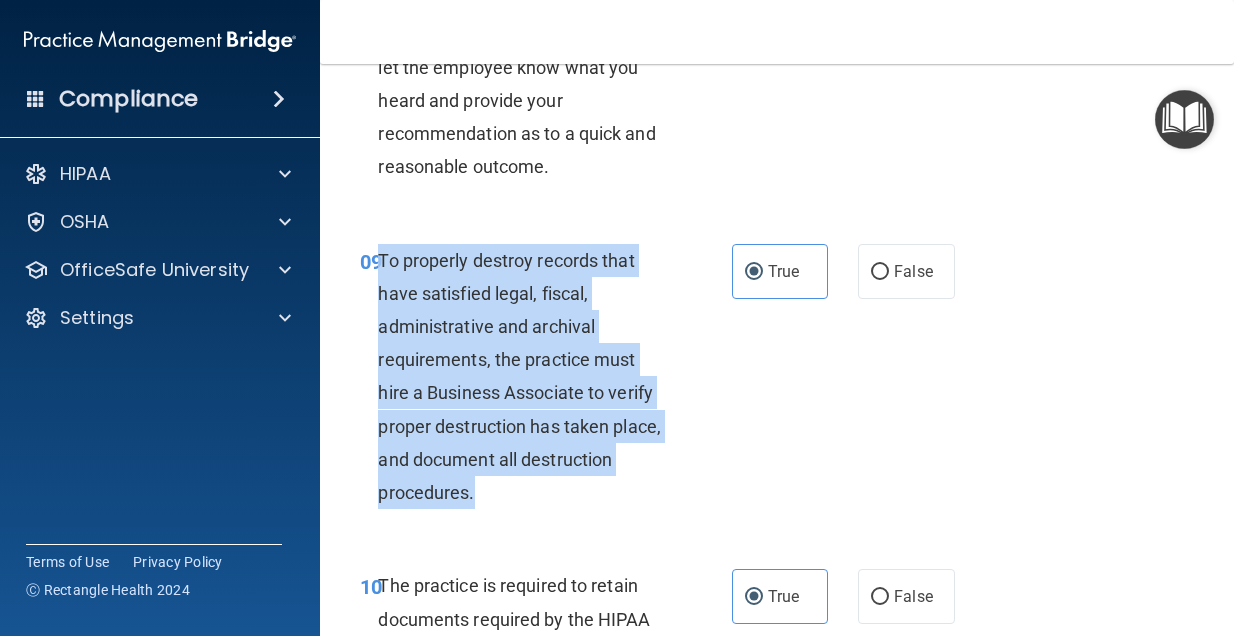 drag, startPoint x: 503, startPoint y: 497, endPoint x: 379, endPoint y: 273, distance: 256.03125 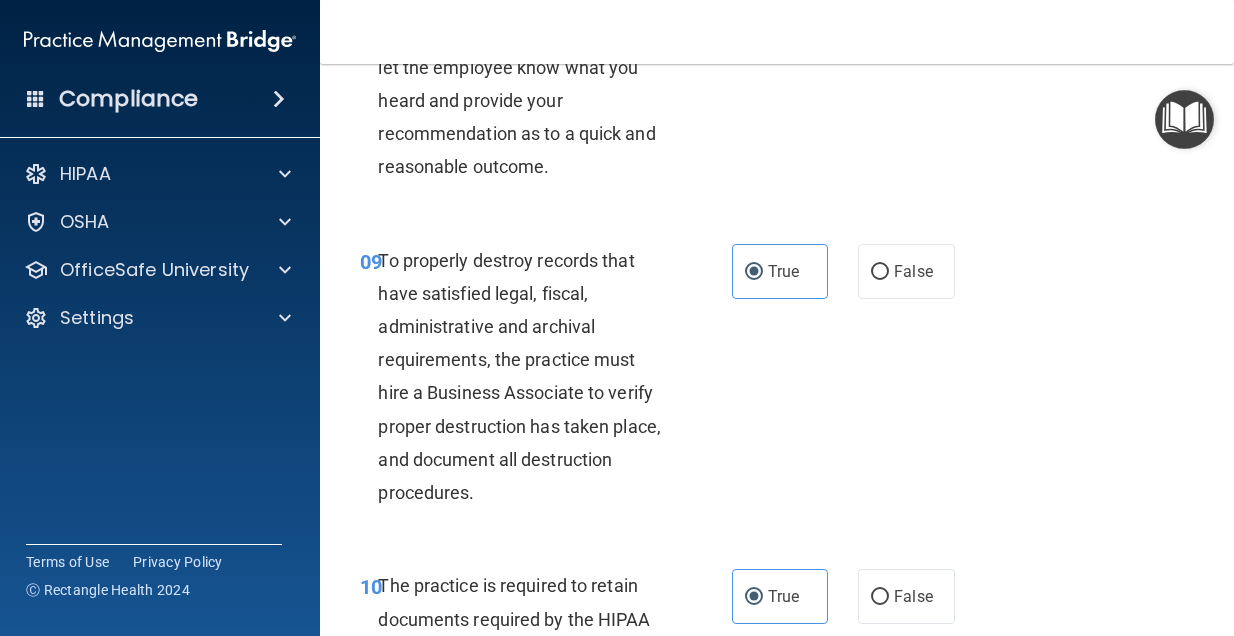 click at bounding box center (842, 0) 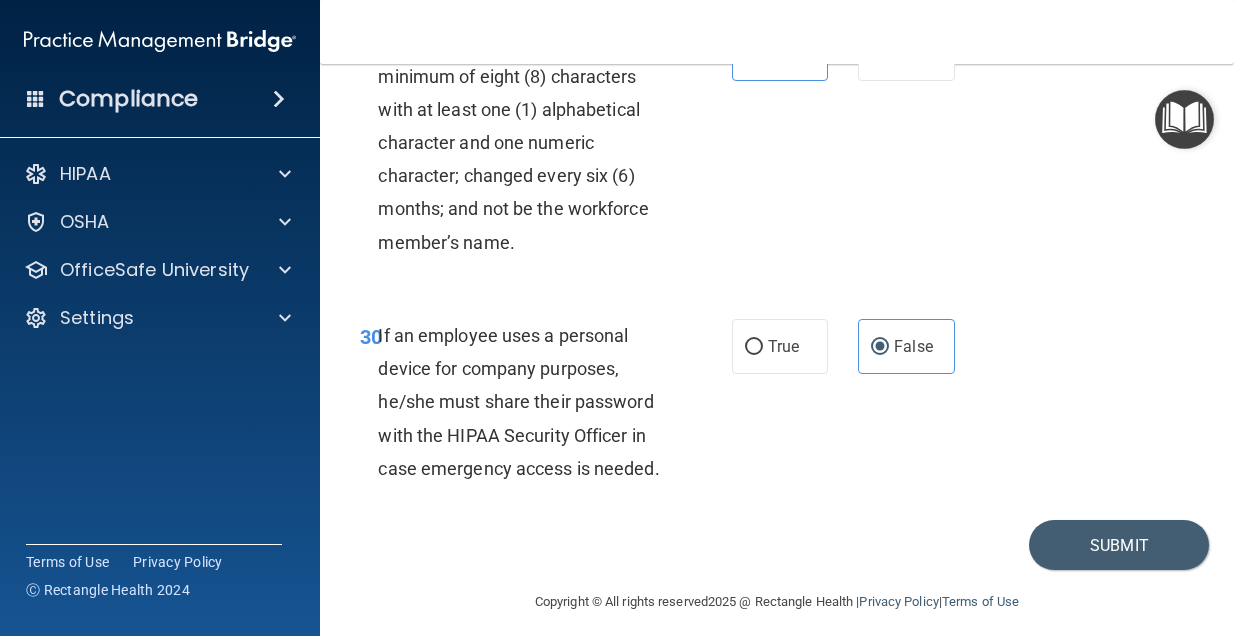 scroll, scrollTop: 6674, scrollLeft: 0, axis: vertical 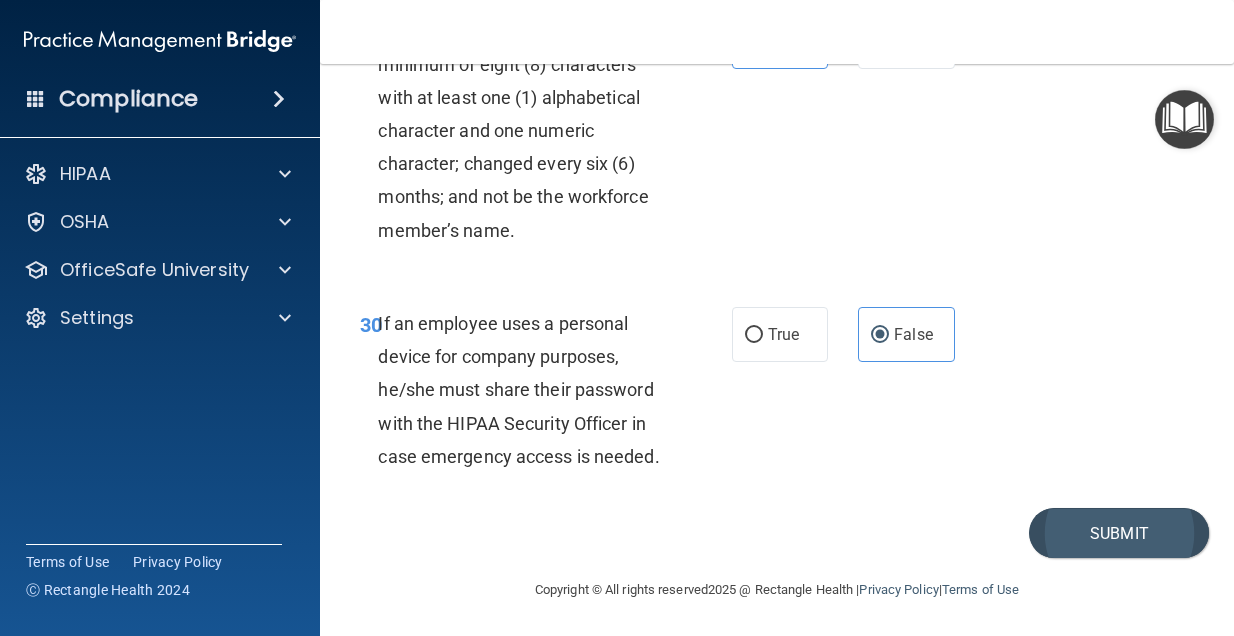 click on "Submit" at bounding box center [1119, 533] 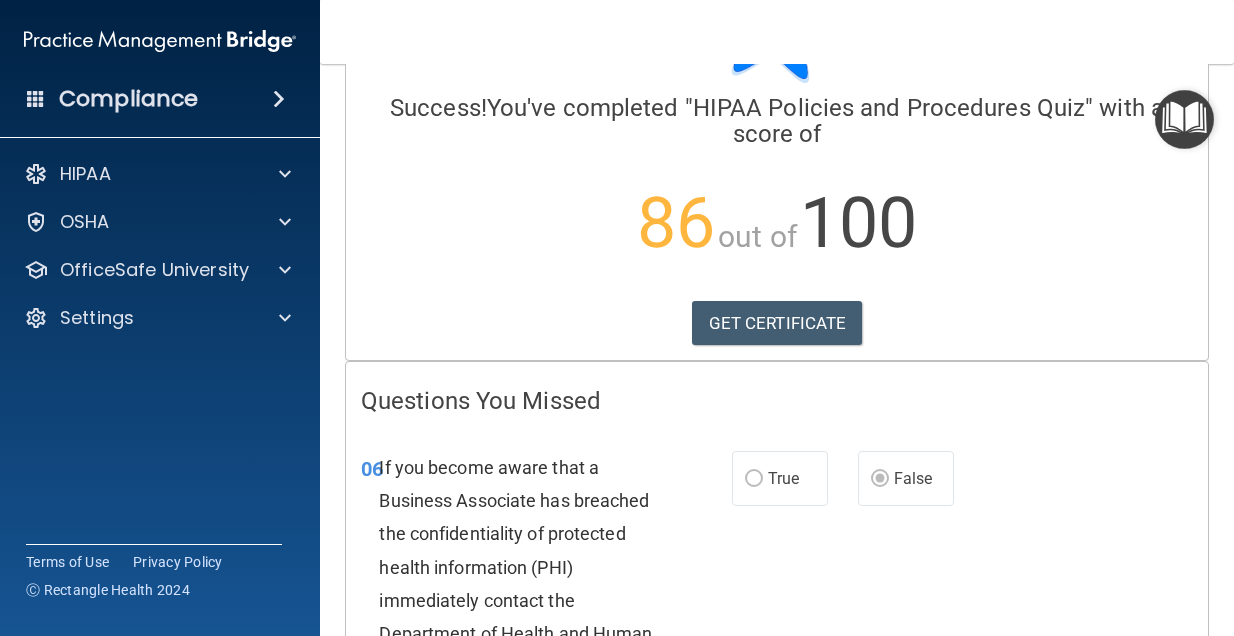 scroll, scrollTop: 141, scrollLeft: 0, axis: vertical 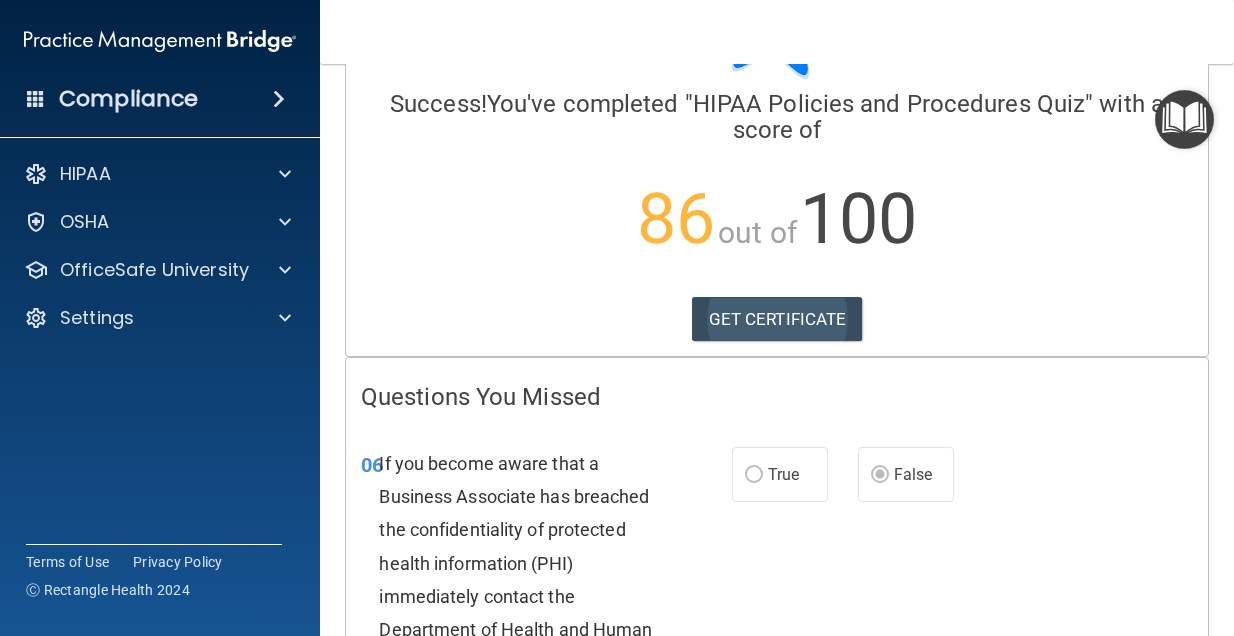 click on "GET CERTIFICATE" at bounding box center (777, 319) 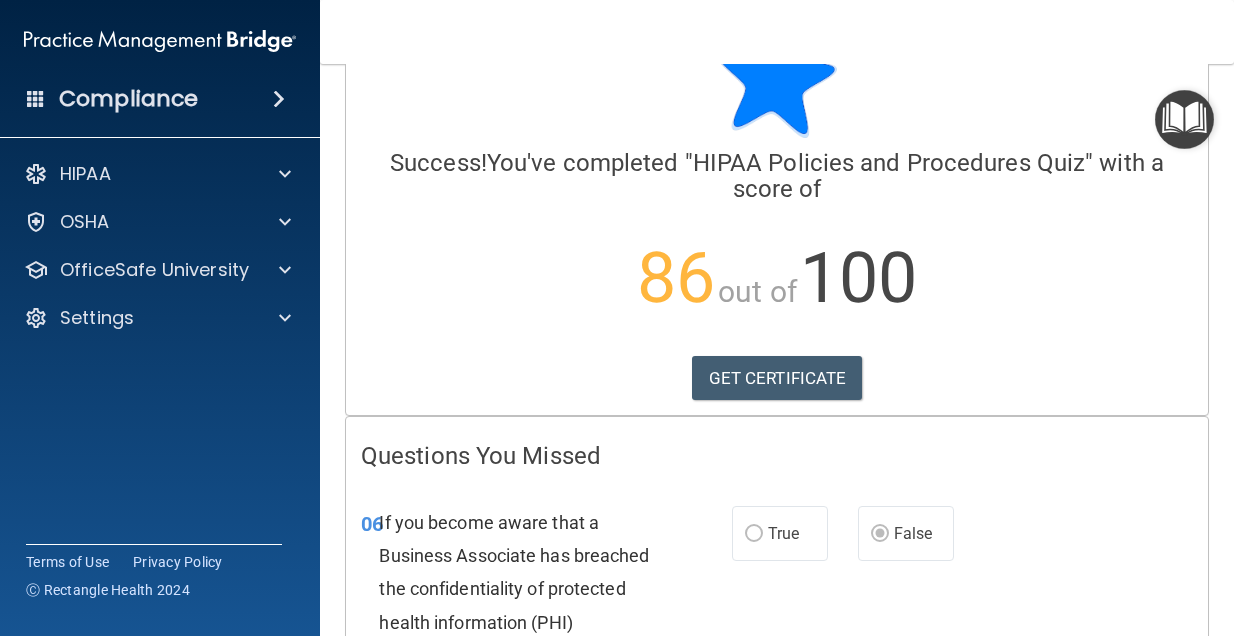 scroll, scrollTop: 66, scrollLeft: 0, axis: vertical 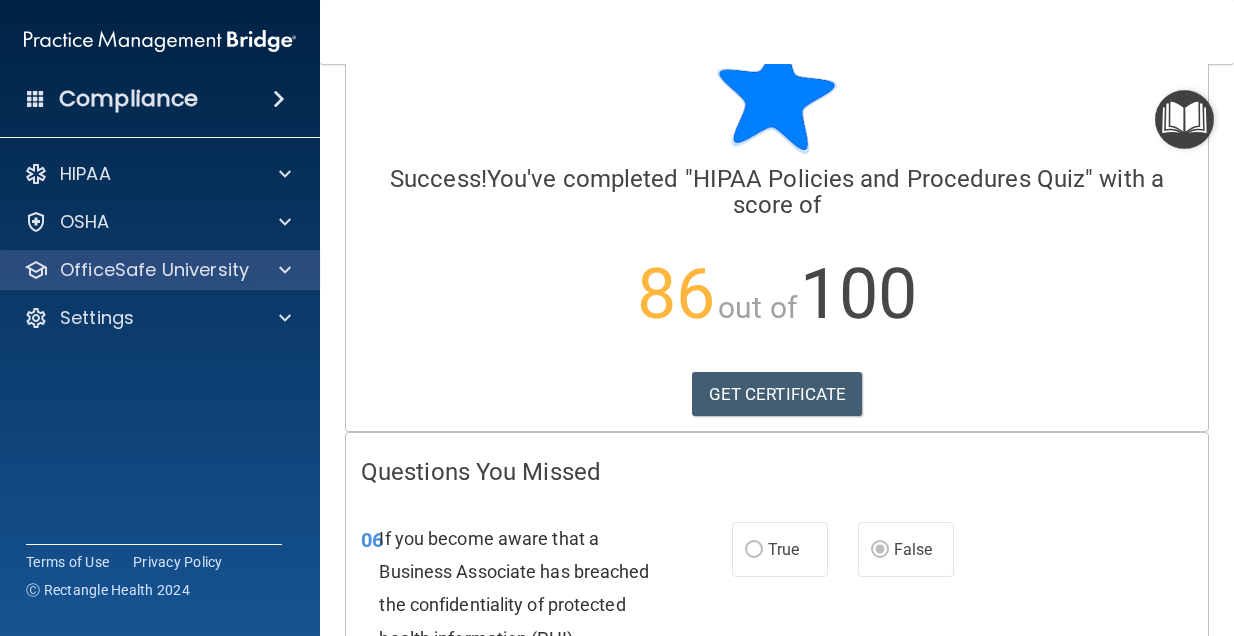 click at bounding box center (282, 270) 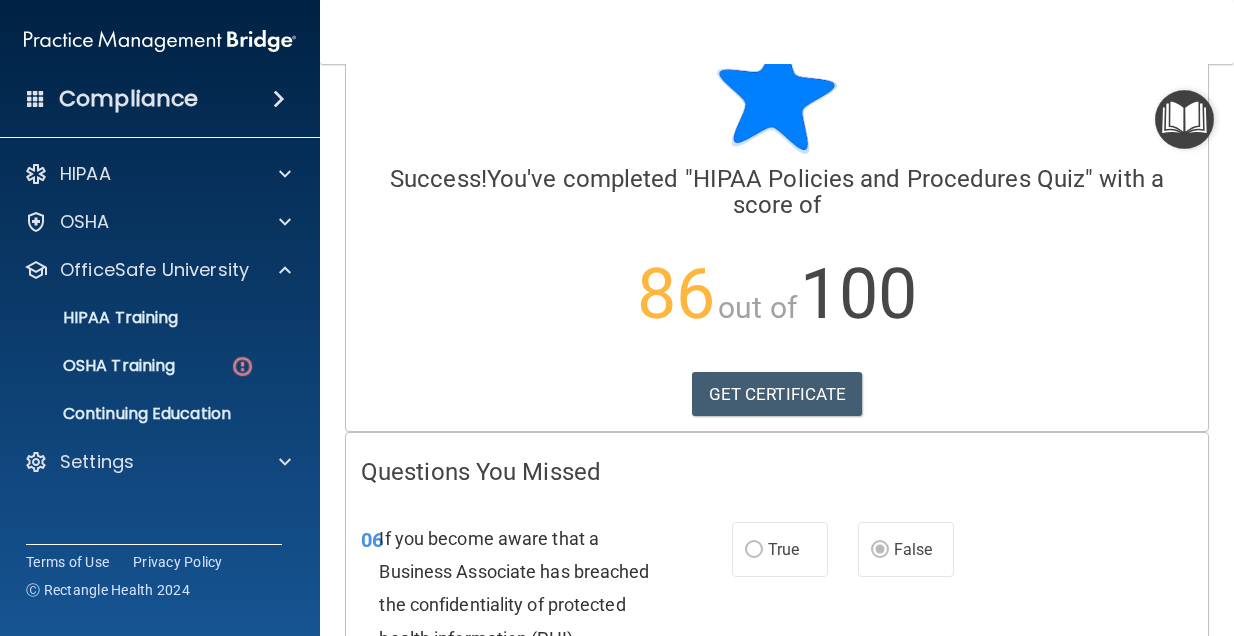 click on "HIPAA Training                   OSHA Training                   Continuing Education" at bounding box center [161, 362] 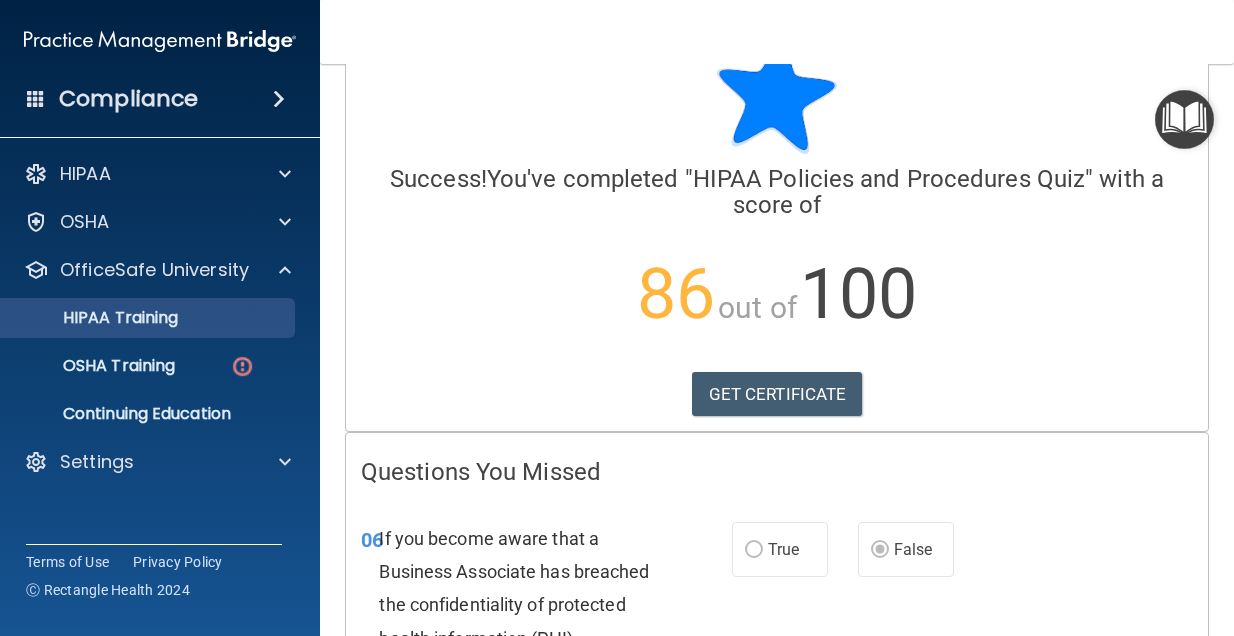 click on "HIPAA Training" at bounding box center [137, 318] 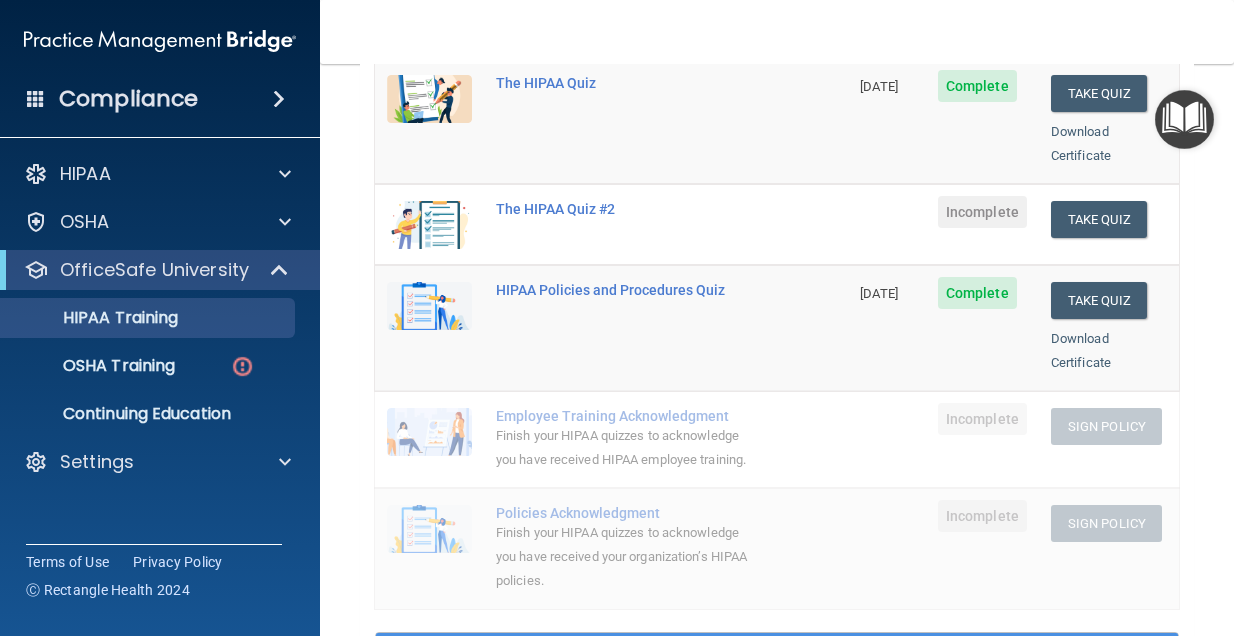scroll, scrollTop: 320, scrollLeft: 0, axis: vertical 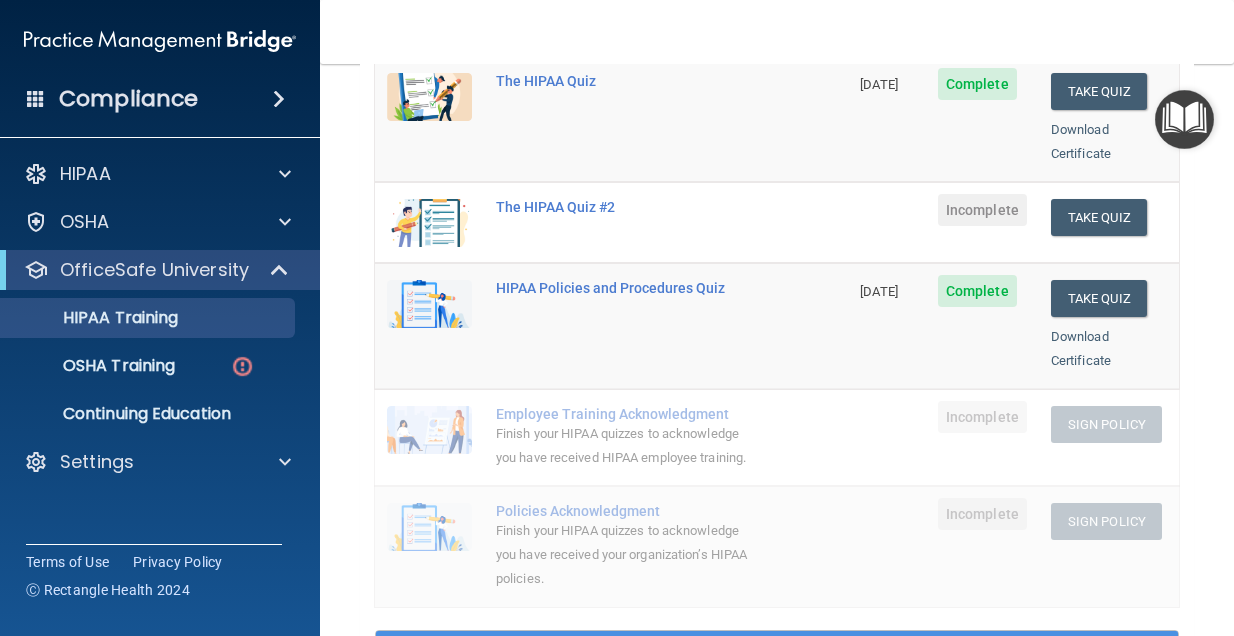click on "Take Quiz       Download Certificate" at bounding box center (1109, 222) 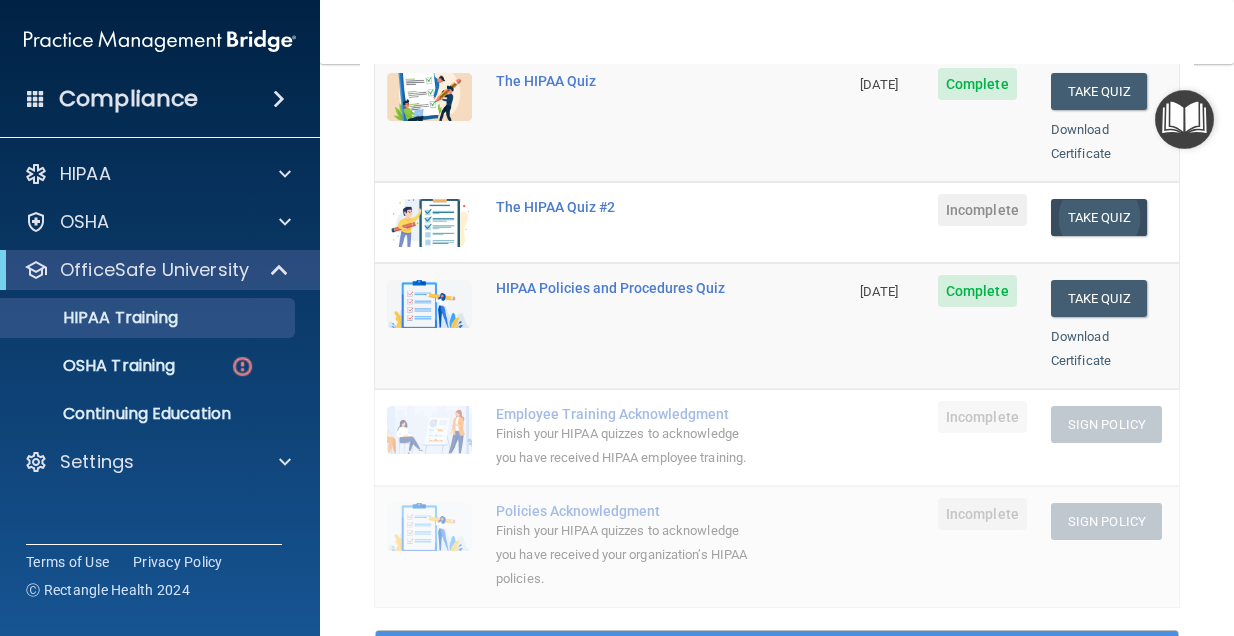 click on "Take Quiz" at bounding box center [1099, 217] 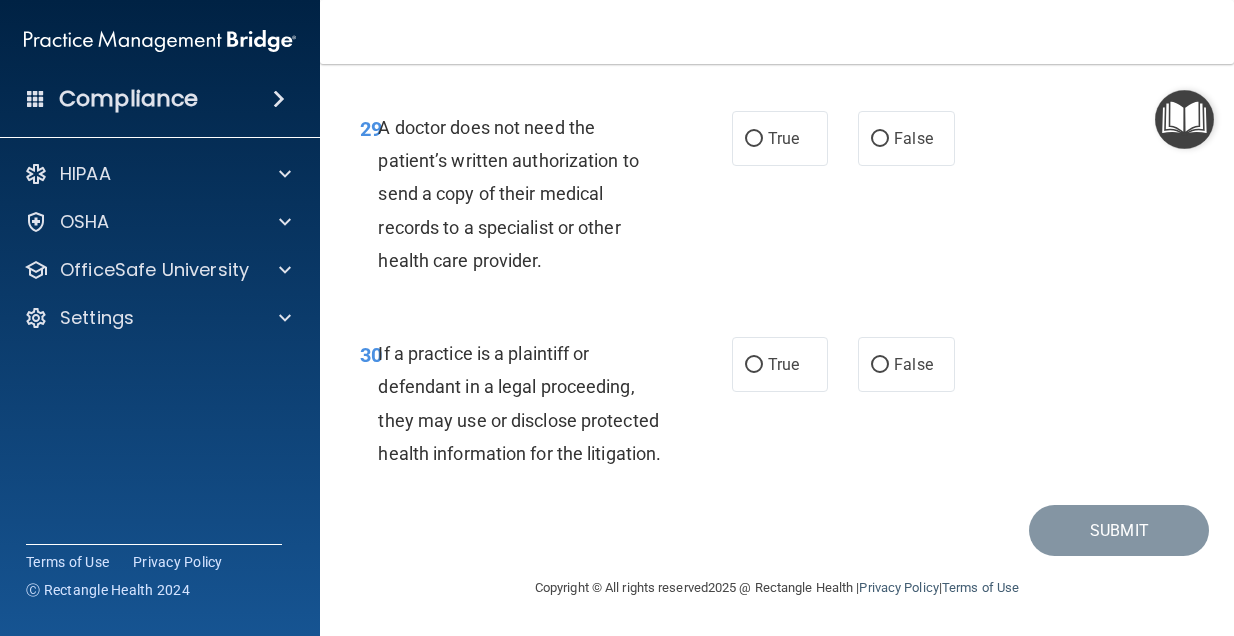 scroll, scrollTop: 6113, scrollLeft: 0, axis: vertical 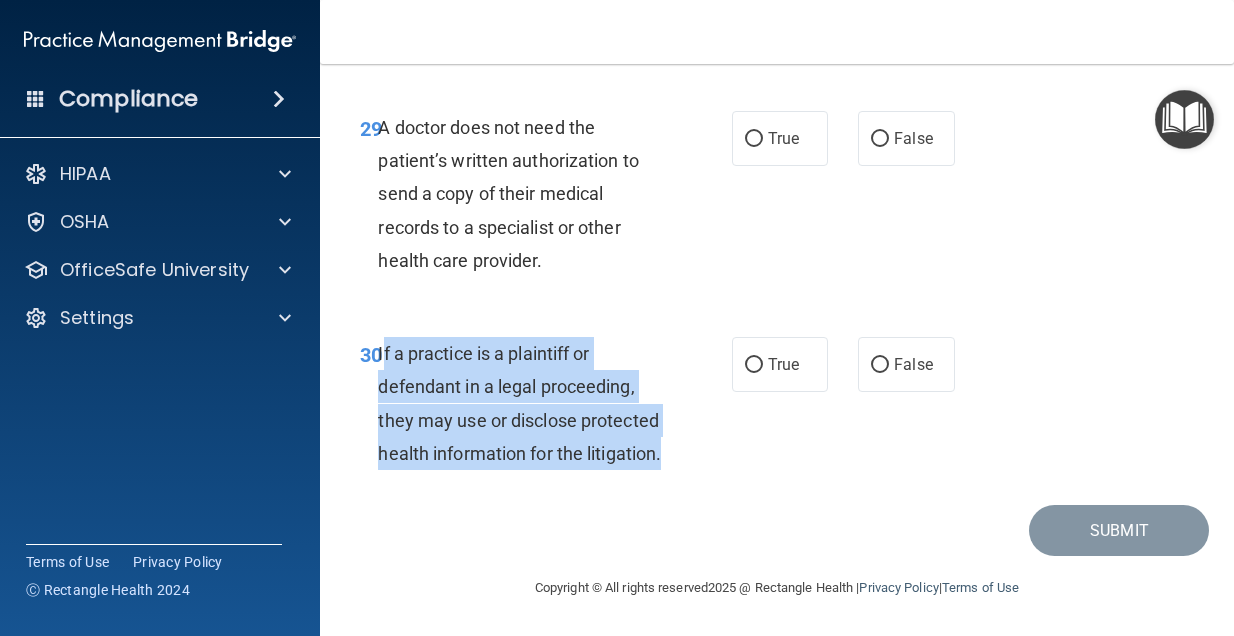 drag, startPoint x: 667, startPoint y: 454, endPoint x: 382, endPoint y: 352, distance: 302.70282 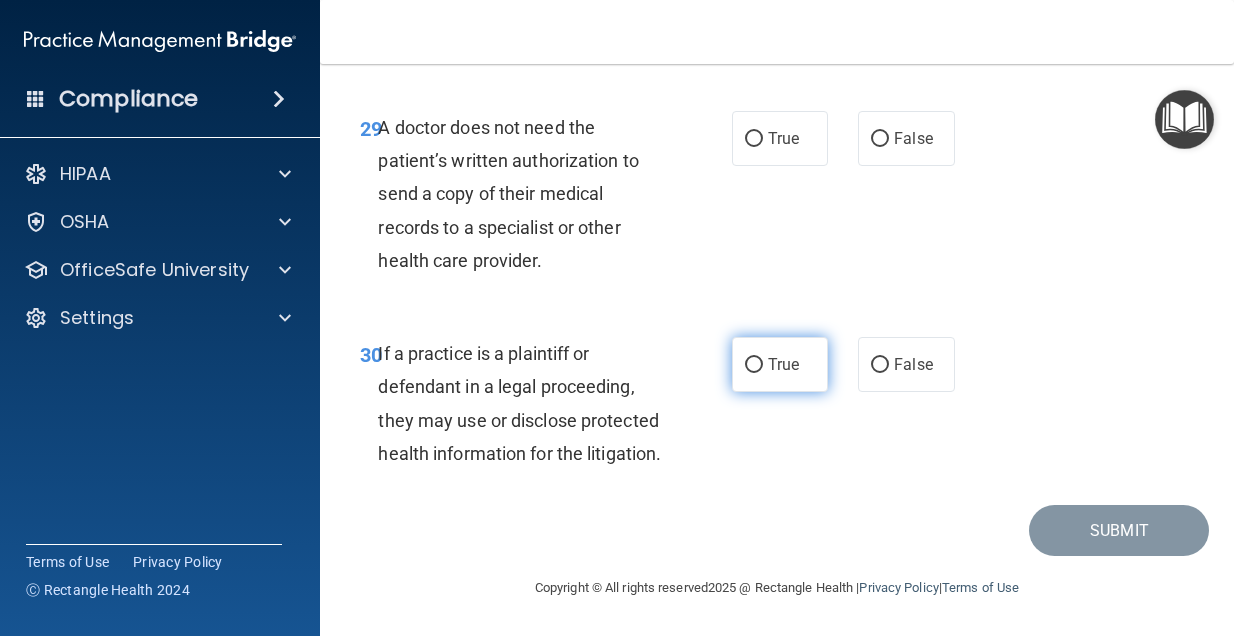 click on "True" at bounding box center [780, 364] 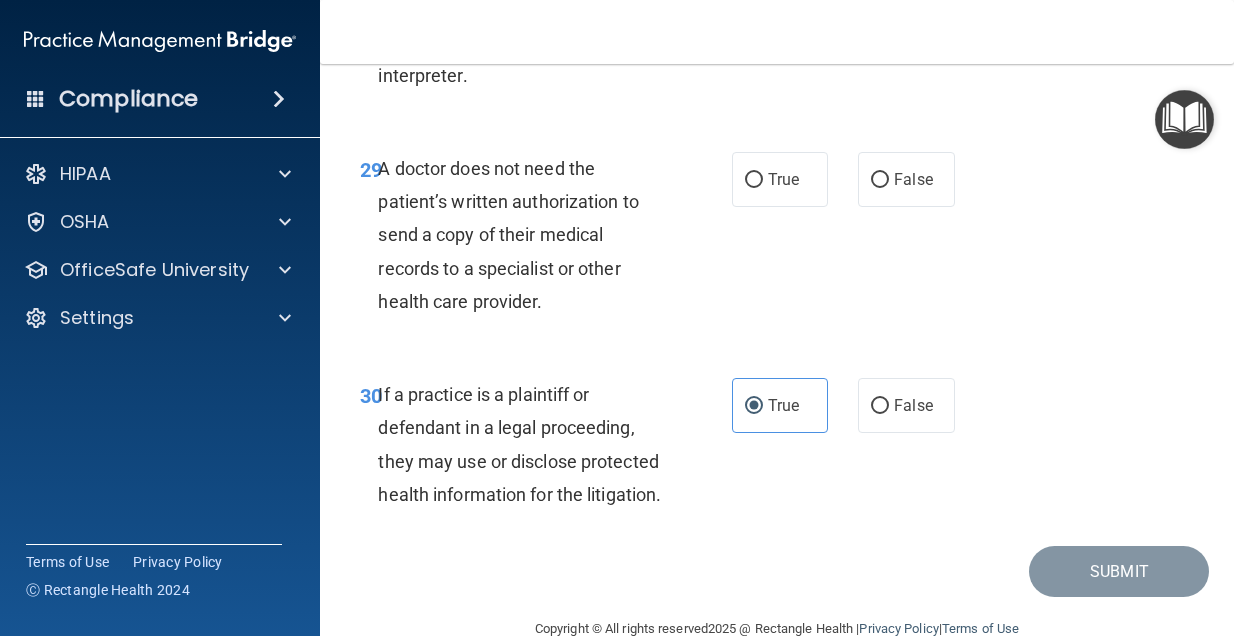 scroll, scrollTop: 6034, scrollLeft: 0, axis: vertical 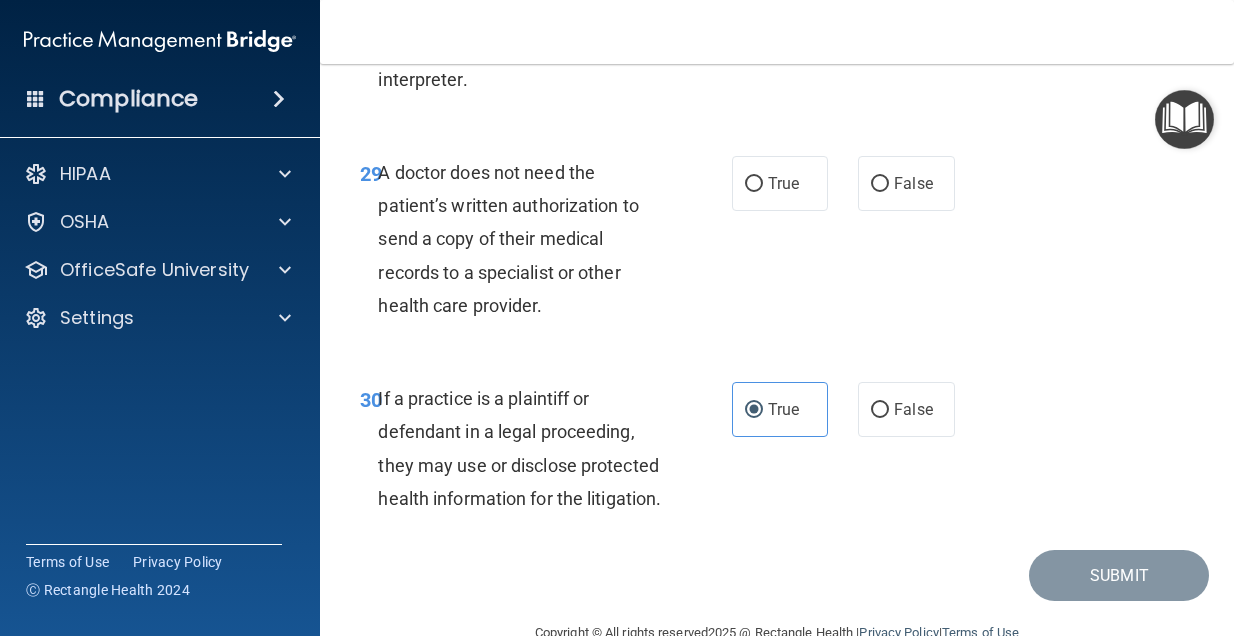 drag, startPoint x: 559, startPoint y: 352, endPoint x: 380, endPoint y: 209, distance: 229.10696 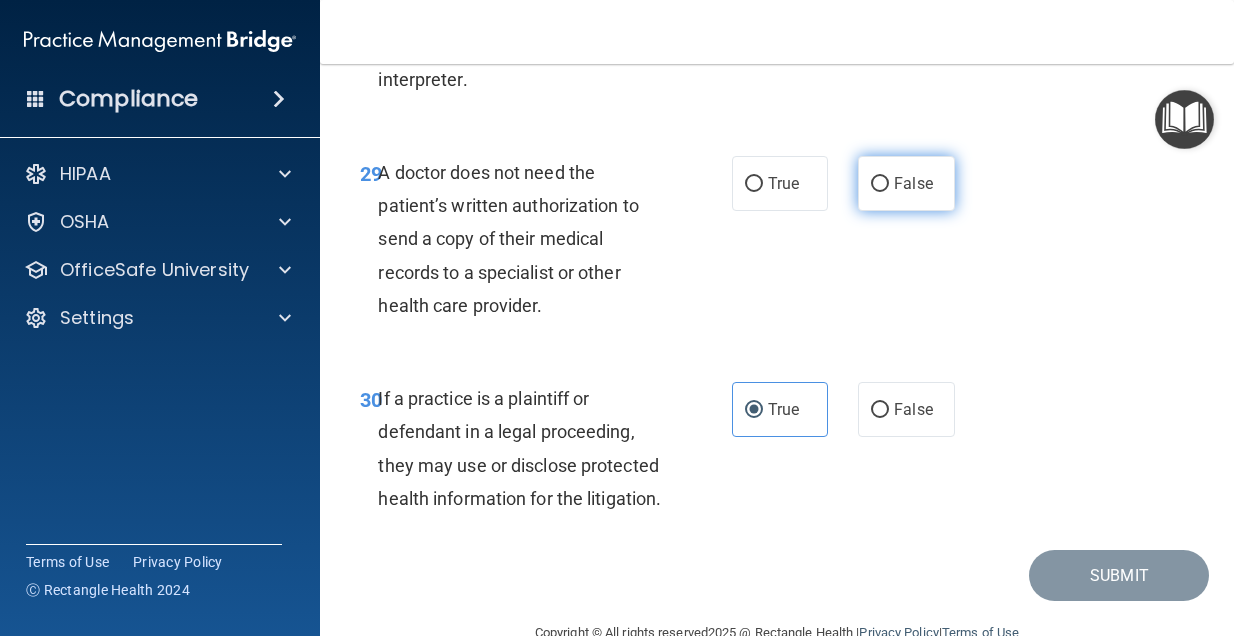 click on "False" at bounding box center (906, 183) 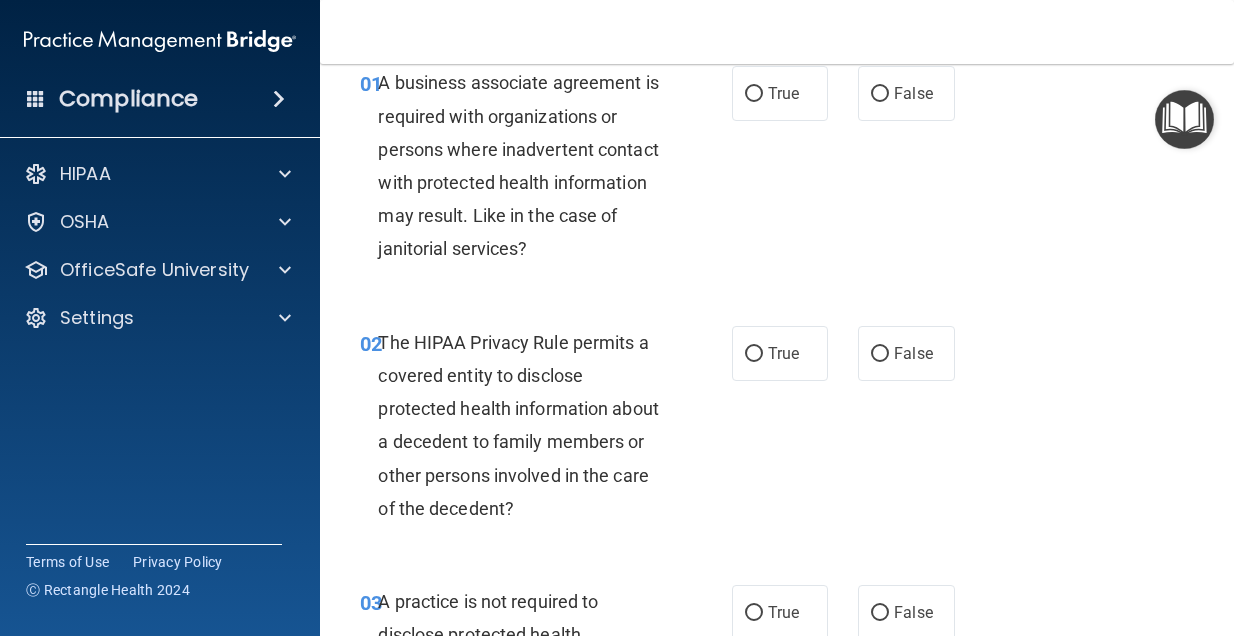 scroll, scrollTop: 94, scrollLeft: 0, axis: vertical 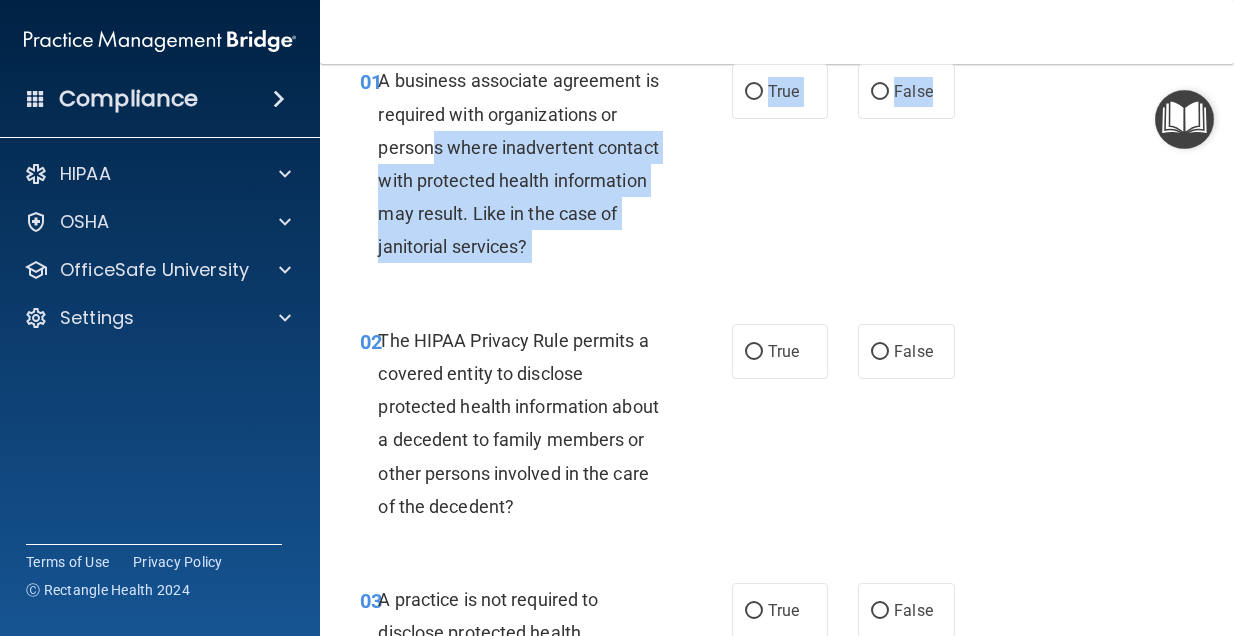 drag, startPoint x: 539, startPoint y: 274, endPoint x: 438, endPoint y: 148, distance: 161.48375 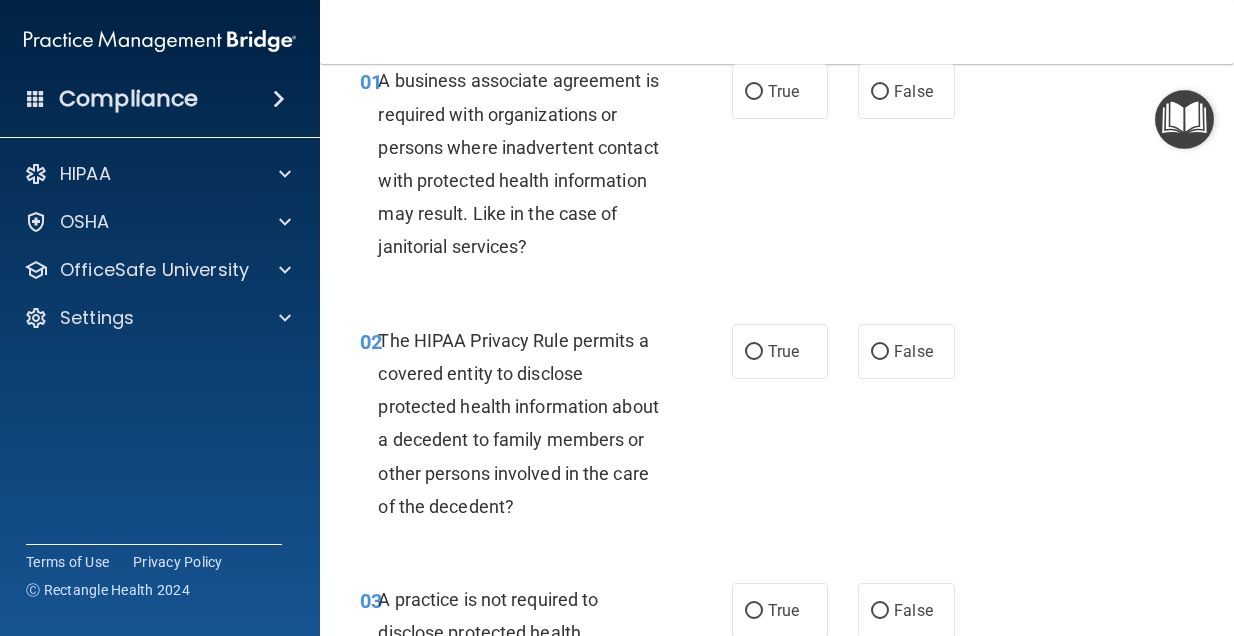 click on "A business associate agreement is required with organizations or persons where inadvertent contact with protected health information may result.  Like in the case of janitorial services?" at bounding box center (518, 163) 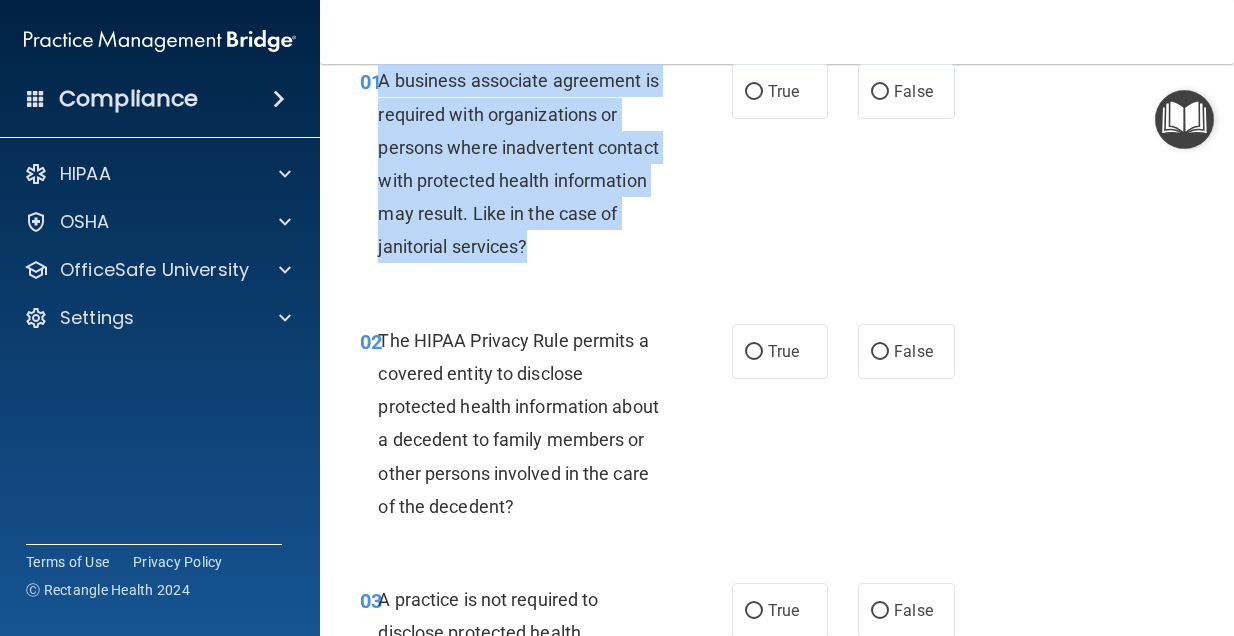 drag, startPoint x: 536, startPoint y: 237, endPoint x: 378, endPoint y: 83, distance: 220.63545 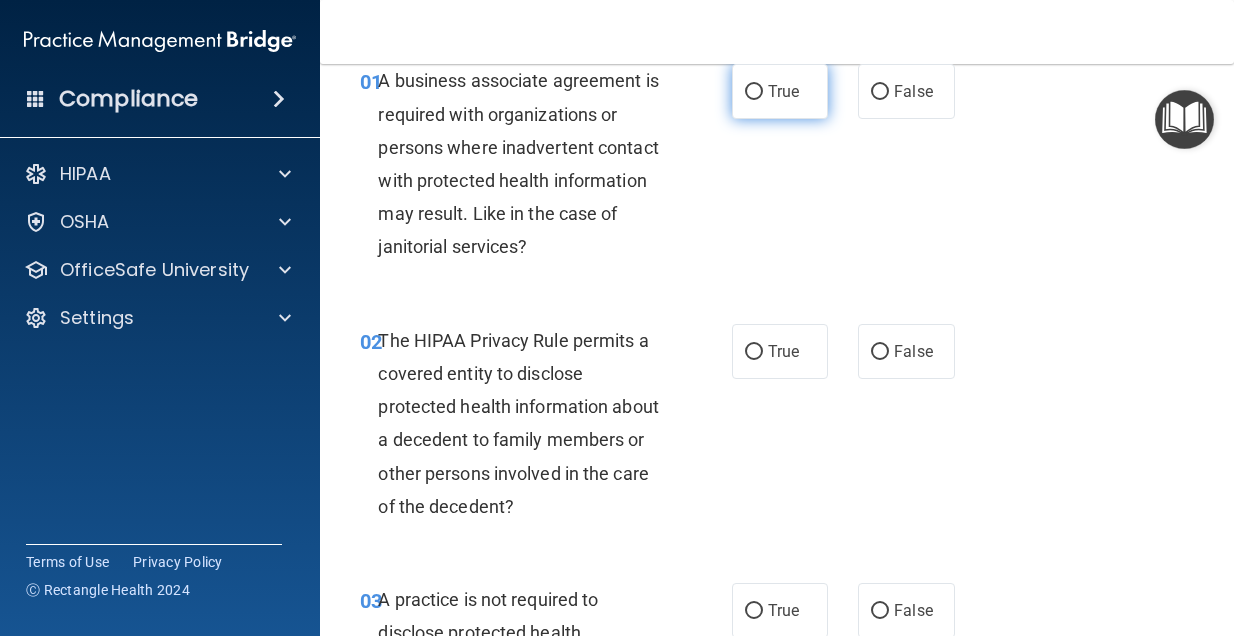 click on "True" at bounding box center (783, 91) 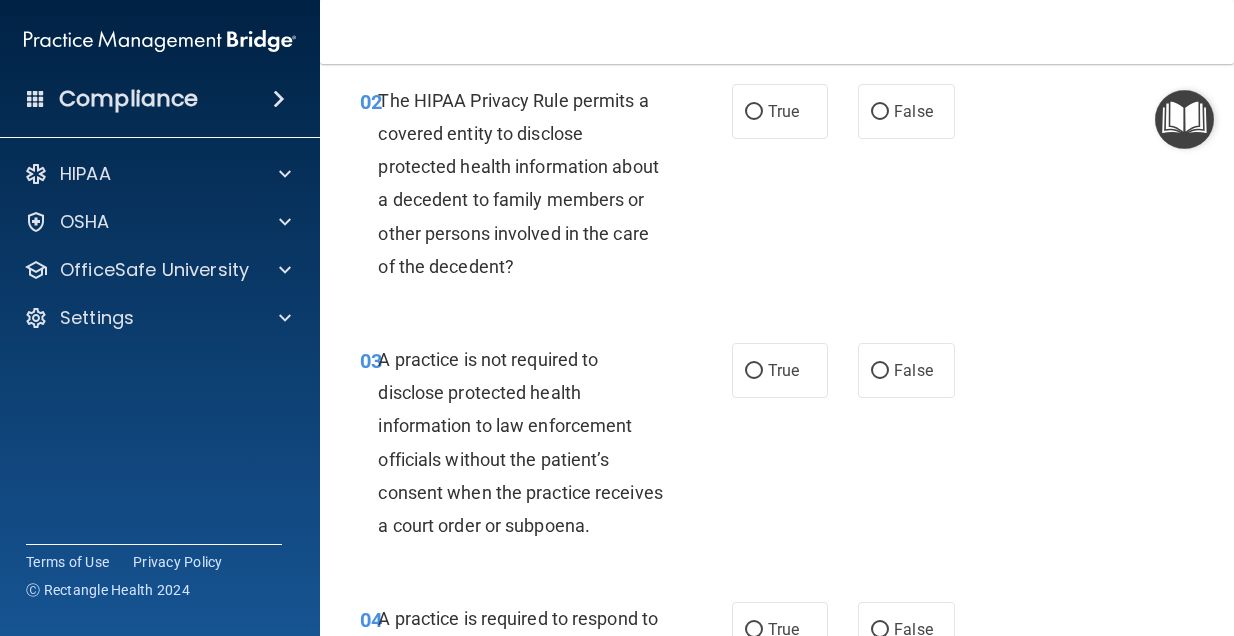 scroll, scrollTop: 340, scrollLeft: 0, axis: vertical 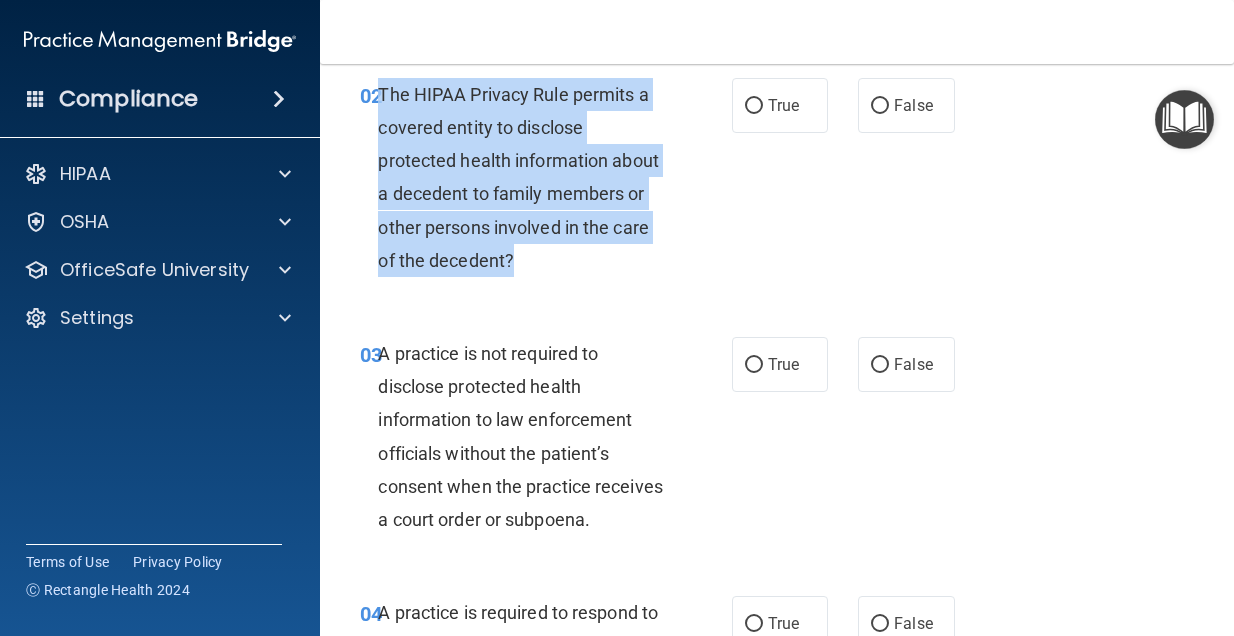 drag, startPoint x: 563, startPoint y: 262, endPoint x: 381, endPoint y: 98, distance: 244.98979 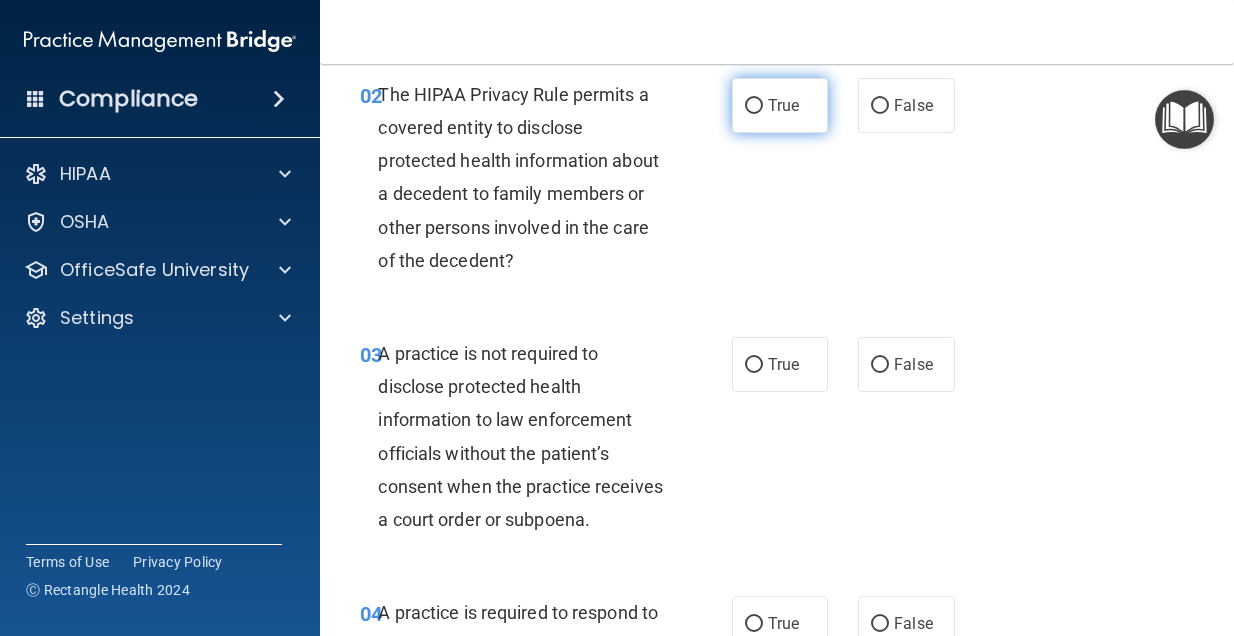 click on "True" at bounding box center (780, 105) 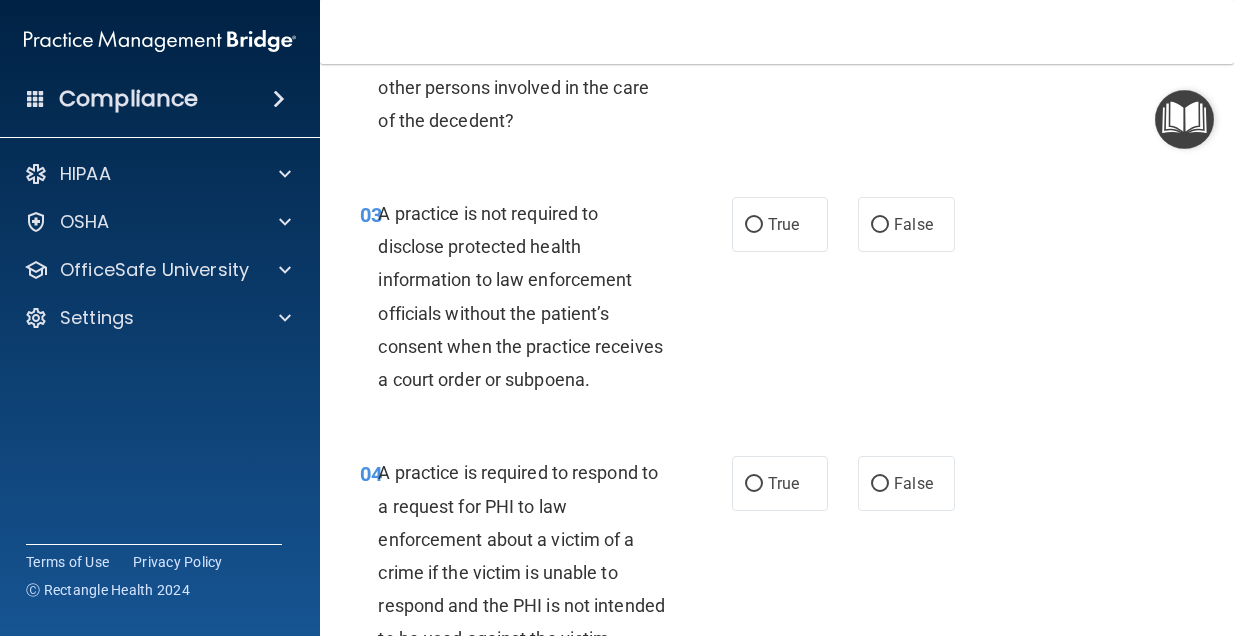 scroll, scrollTop: 493, scrollLeft: 0, axis: vertical 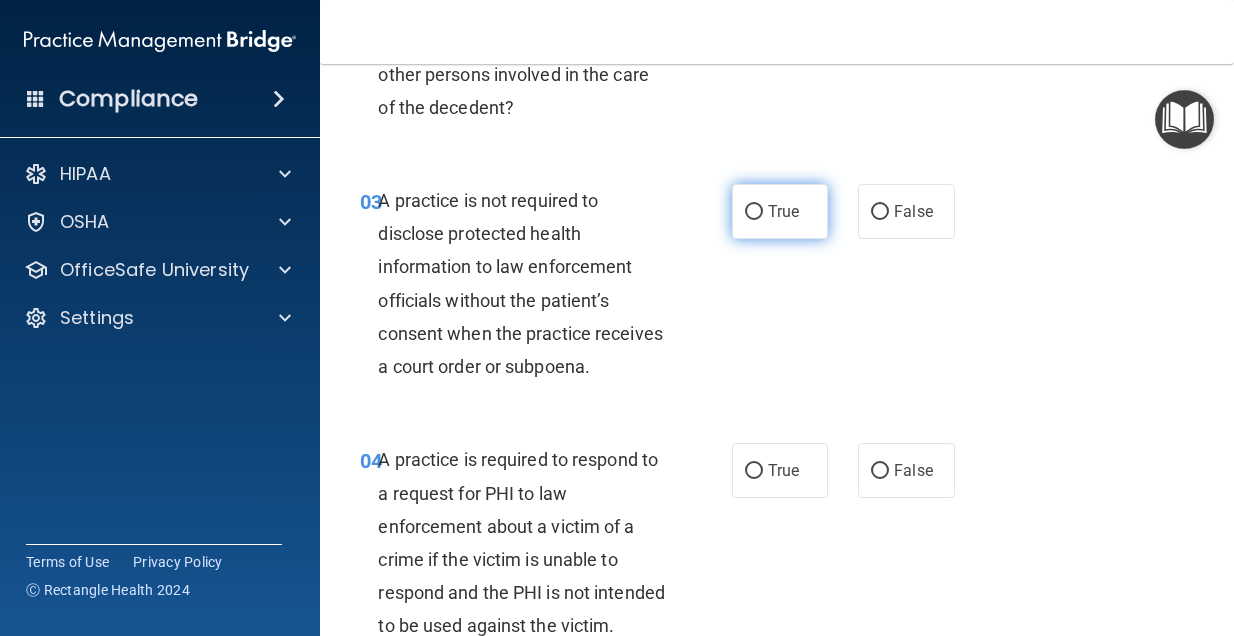 click on "True" at bounding box center (780, 211) 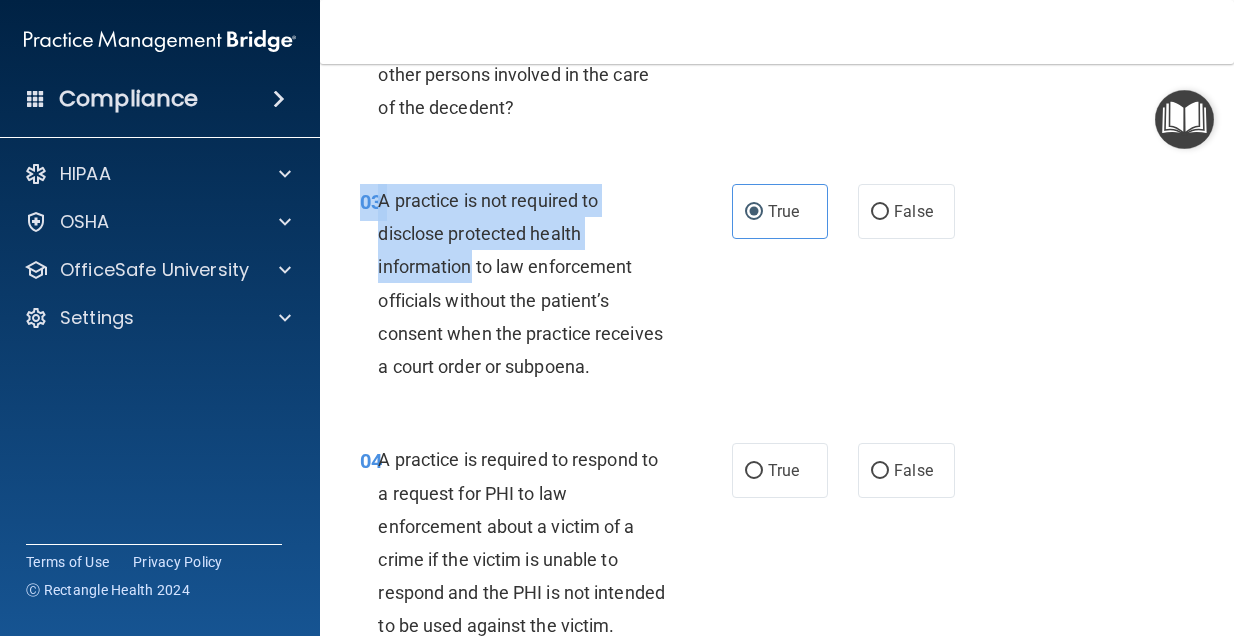 drag, startPoint x: 624, startPoint y: 391, endPoint x: 473, endPoint y: 271, distance: 192.87561 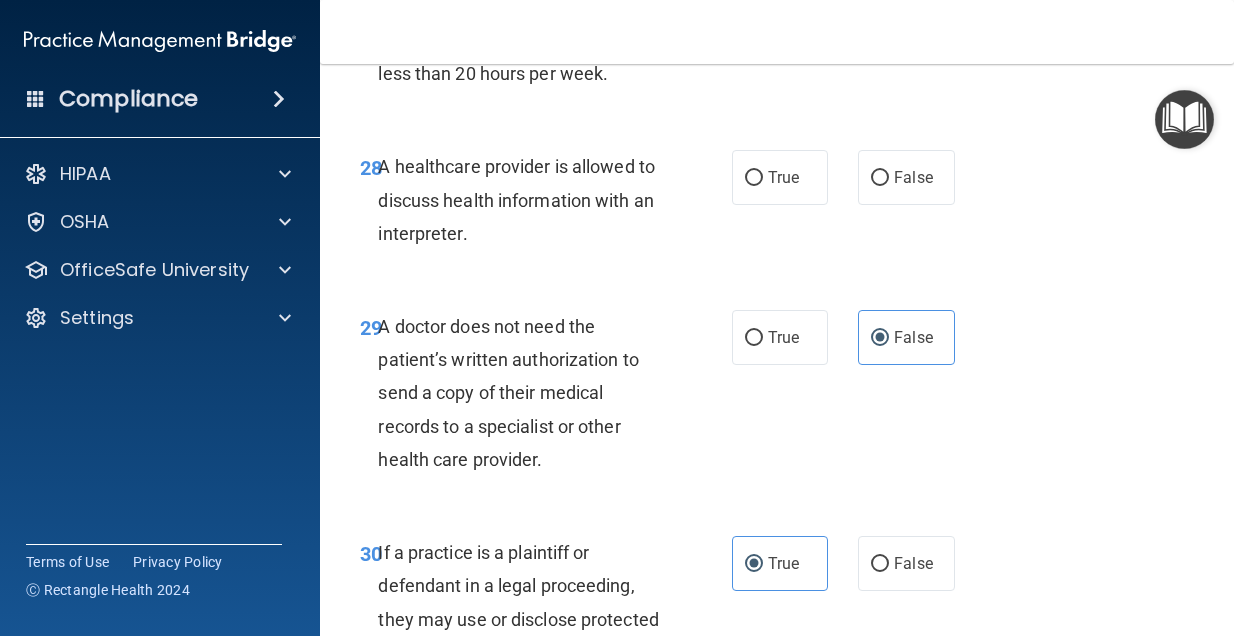 scroll, scrollTop: 5881, scrollLeft: 0, axis: vertical 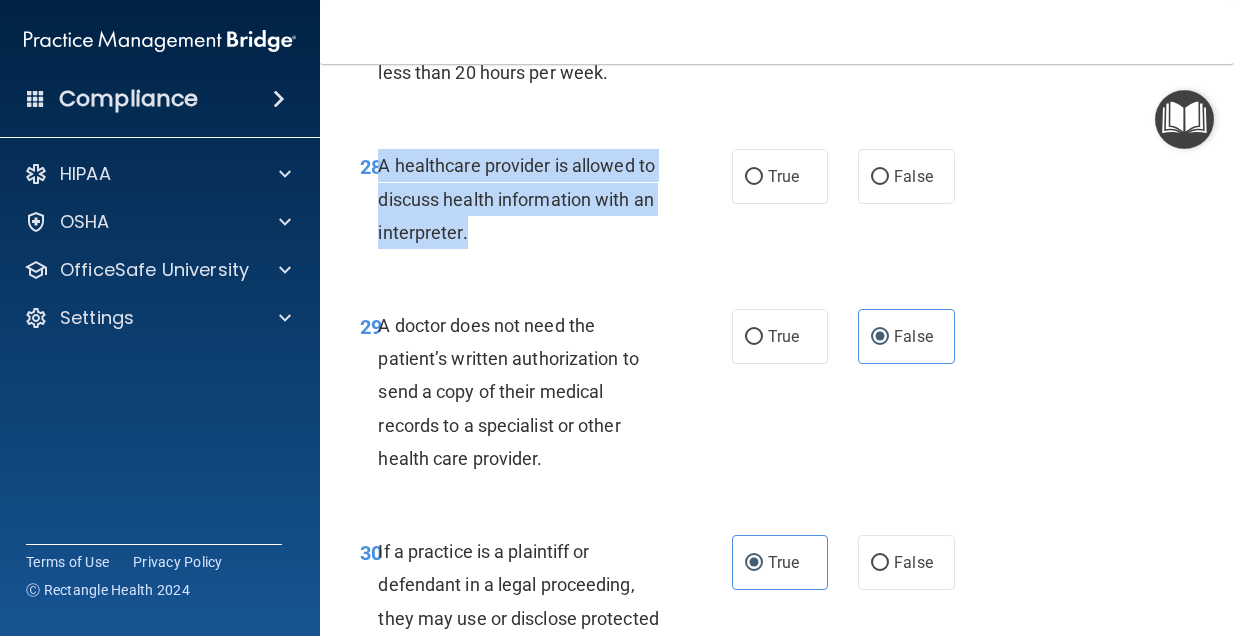 drag, startPoint x: 475, startPoint y: 270, endPoint x: 381, endPoint y: 205, distance: 114.28473 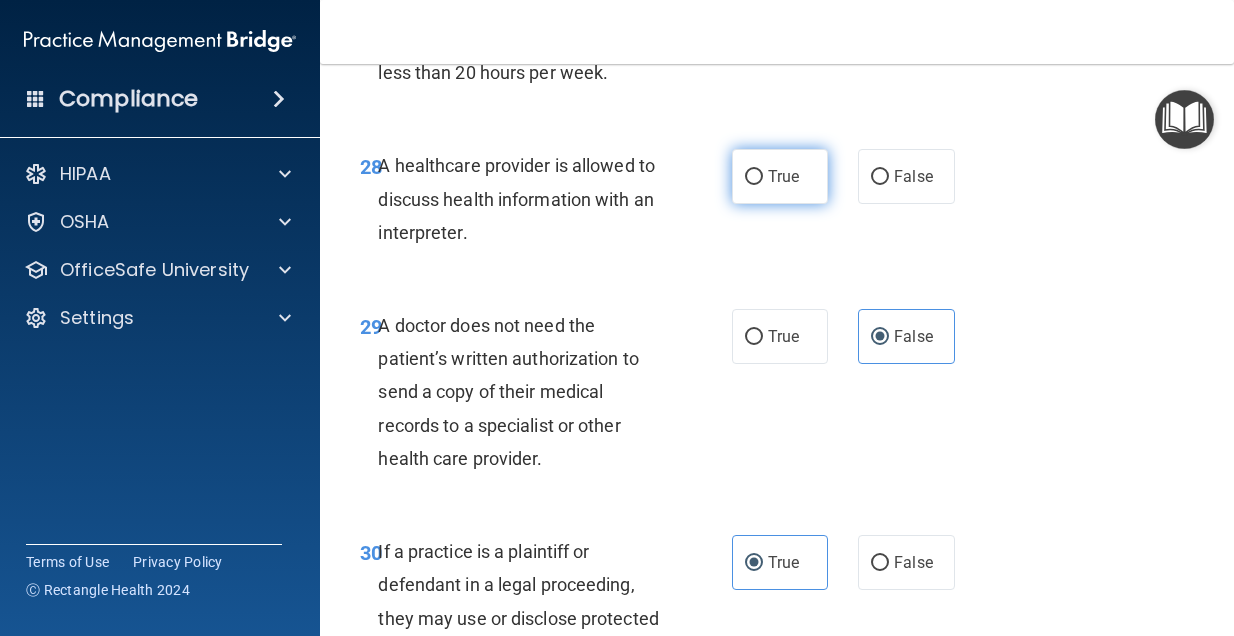 click on "True" at bounding box center (780, 176) 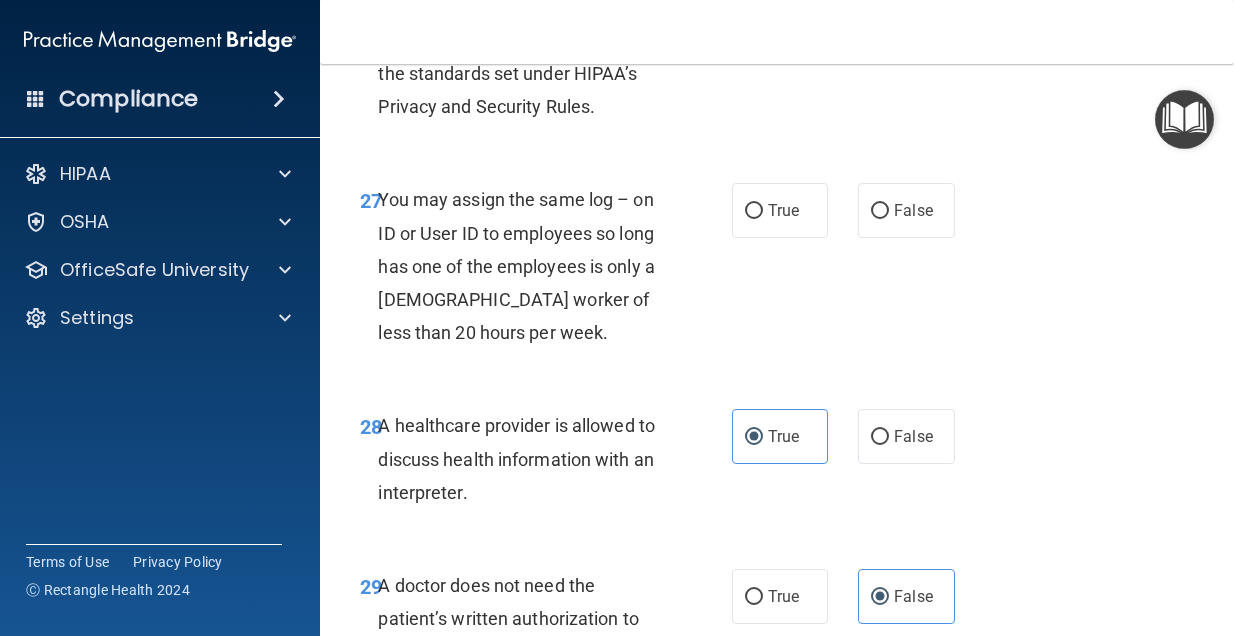 scroll, scrollTop: 5617, scrollLeft: 0, axis: vertical 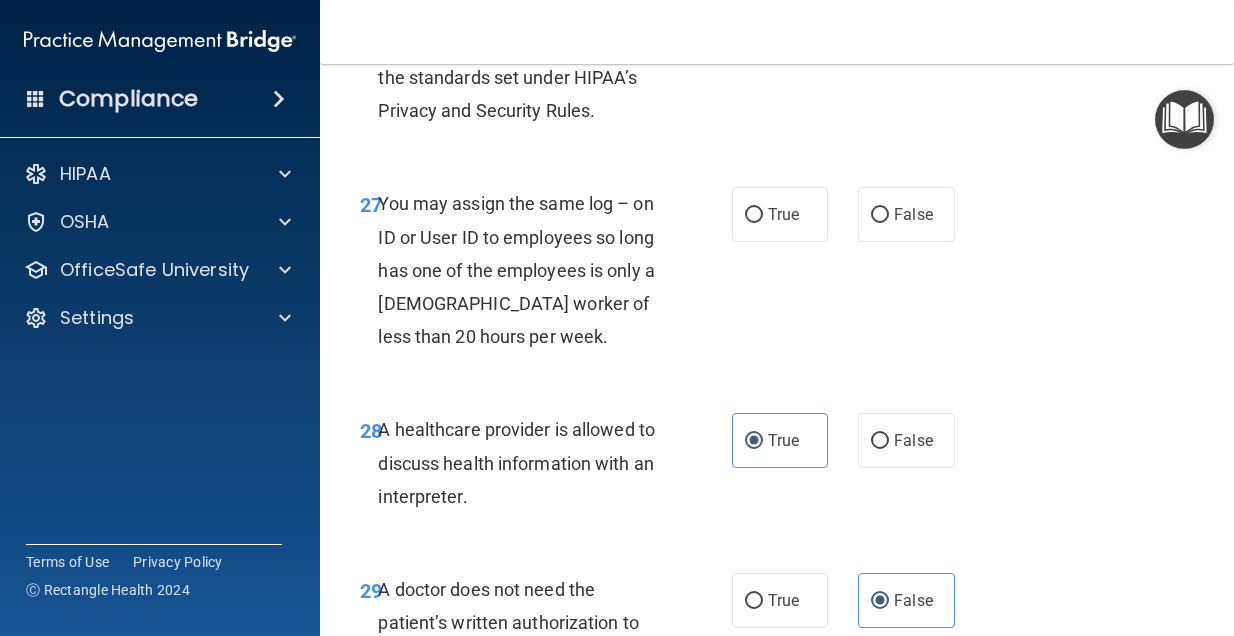click on "True           False" at bounding box center [847, 214] 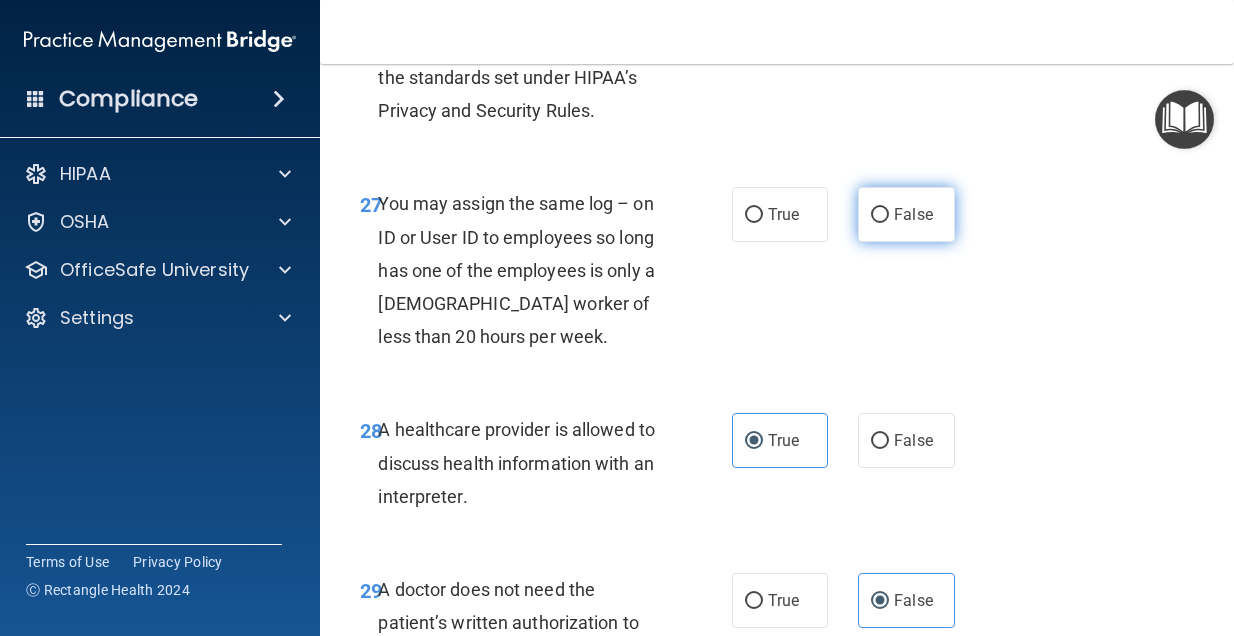 click on "False" at bounding box center [880, 215] 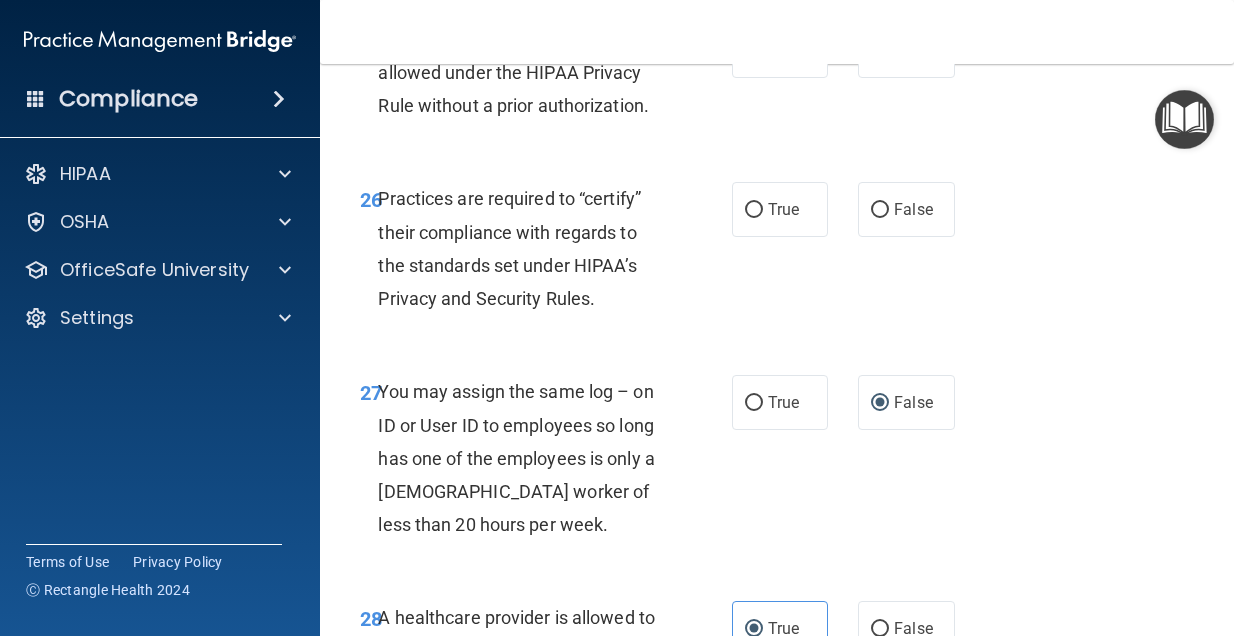 scroll, scrollTop: 5423, scrollLeft: 0, axis: vertical 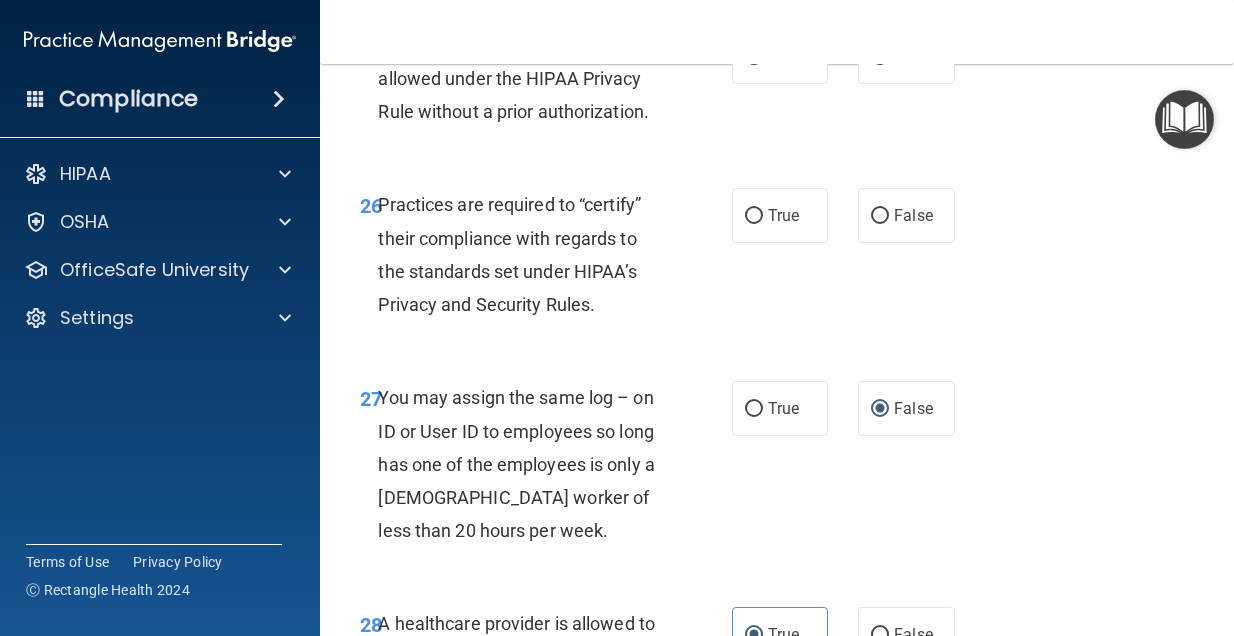 click on "26       Practices are required to “certify” their compliance with regards to the standards set under HIPAA’s Privacy and Security Rules." at bounding box center (546, 259) 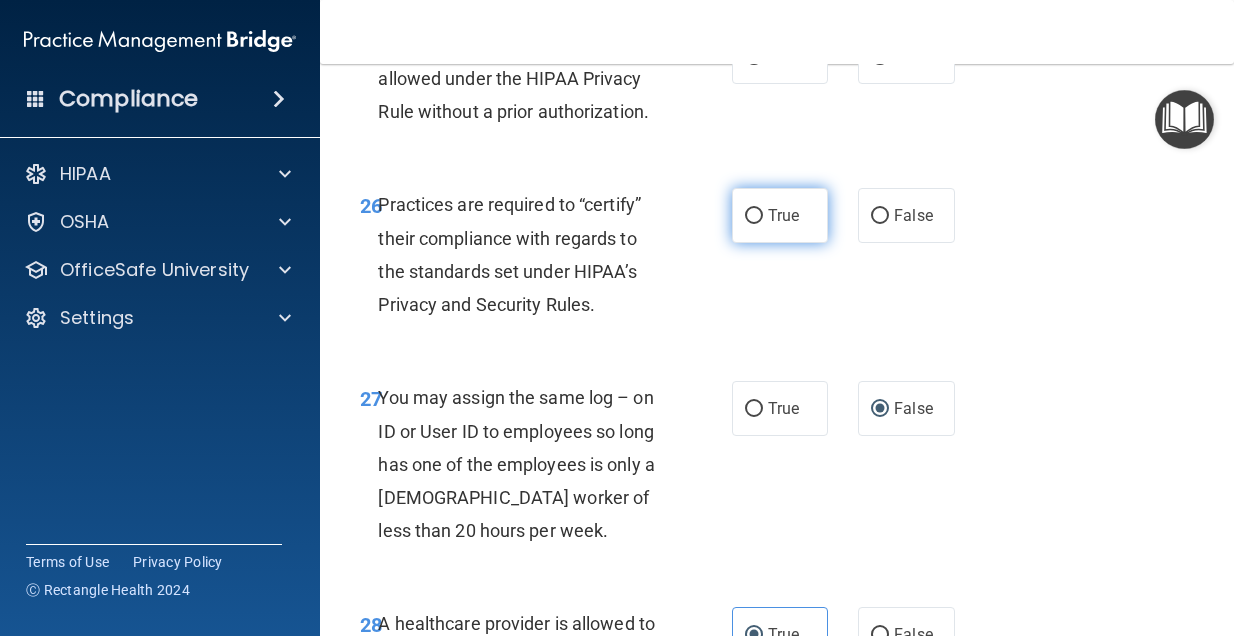 click on "True" at bounding box center (754, 216) 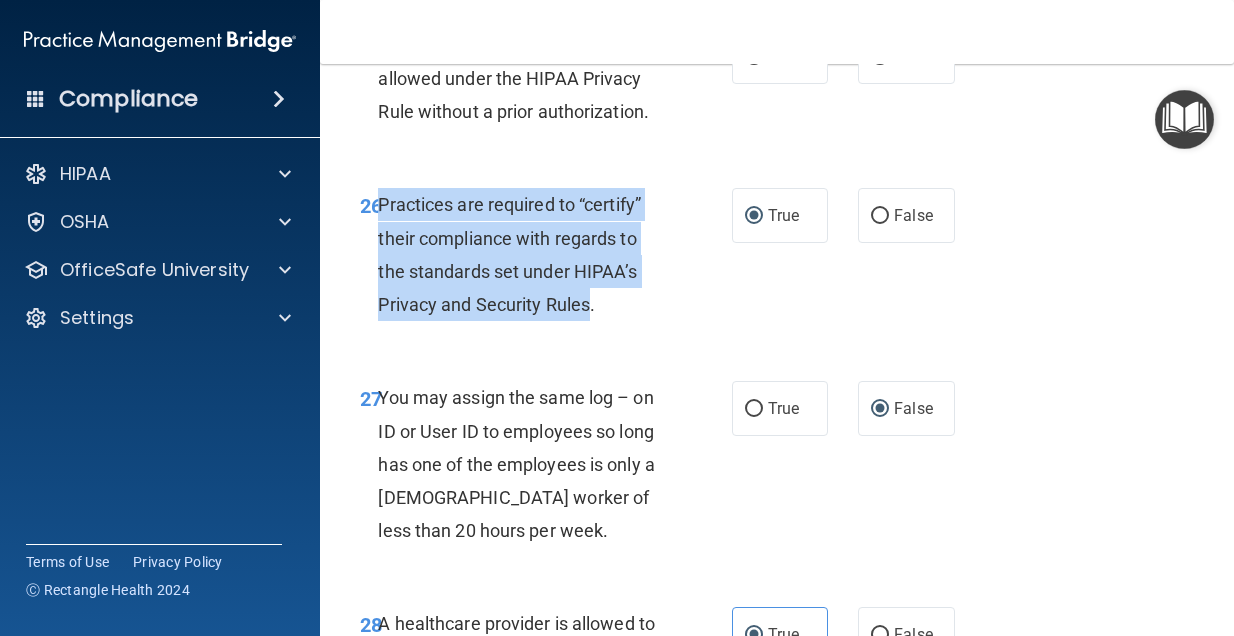 drag, startPoint x: 593, startPoint y: 346, endPoint x: 379, endPoint y: 237, distance: 240.16037 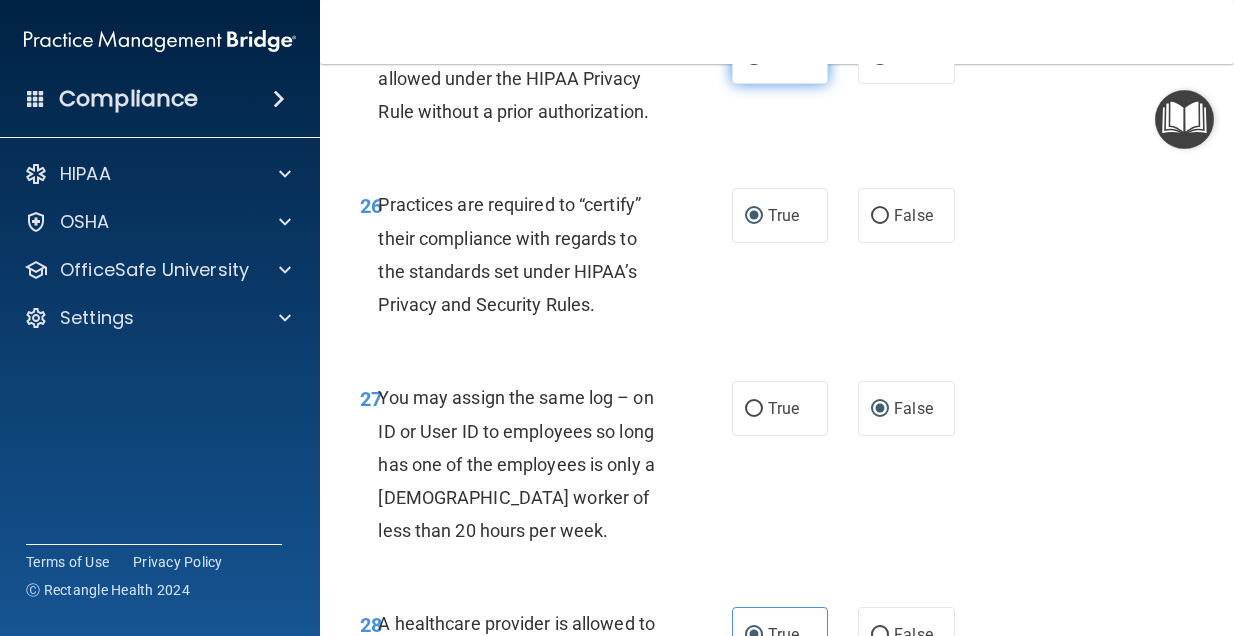click on "True" at bounding box center (780, 56) 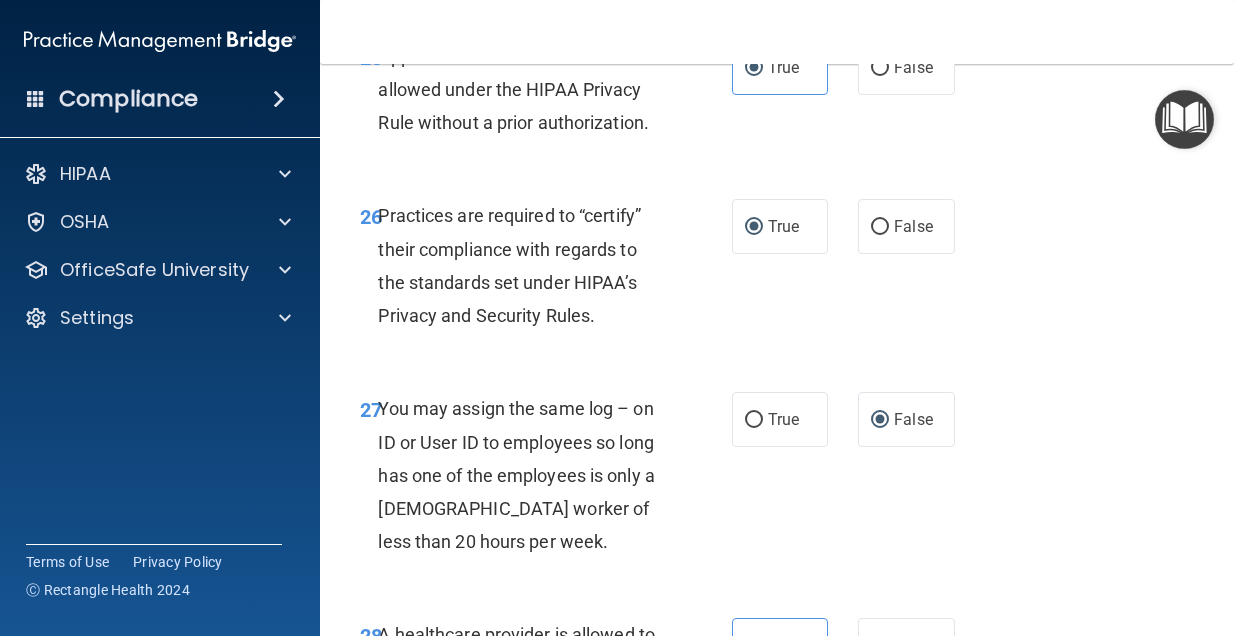 scroll, scrollTop: 5407, scrollLeft: 0, axis: vertical 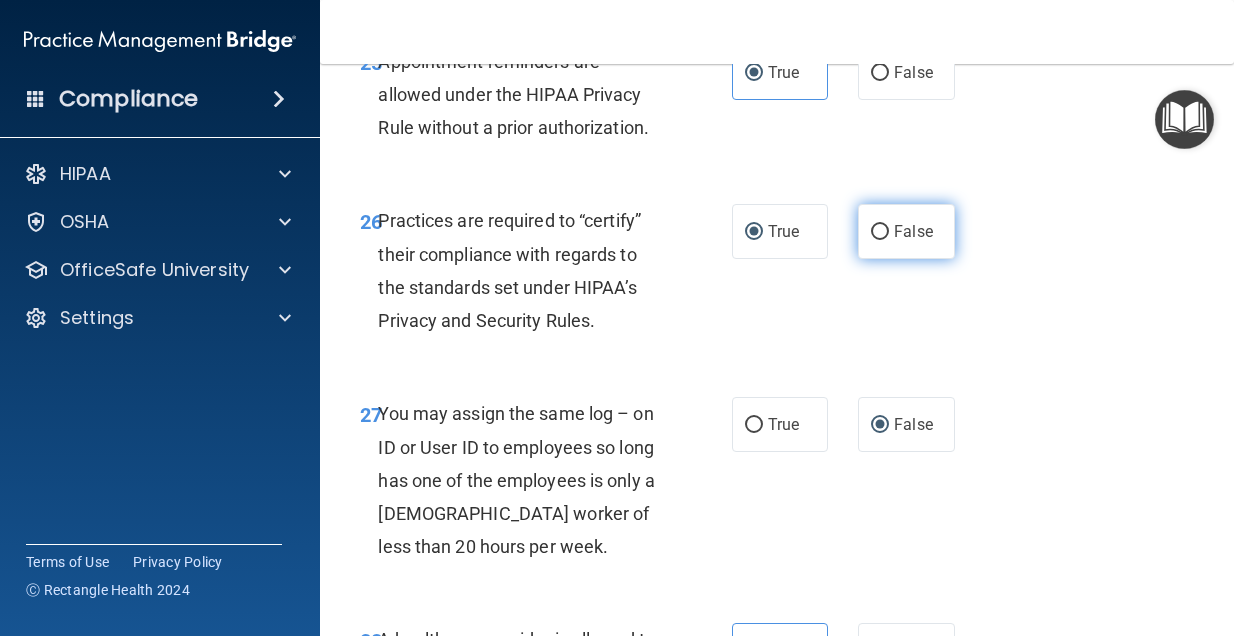 click on "False" at bounding box center (906, 231) 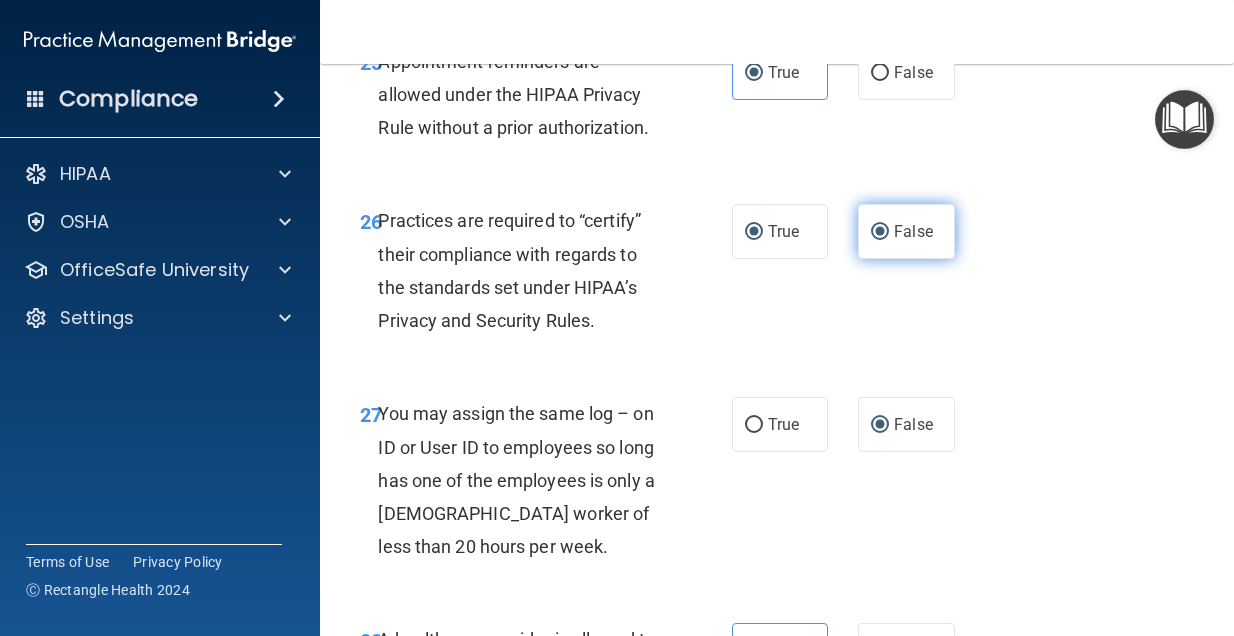 radio on "false" 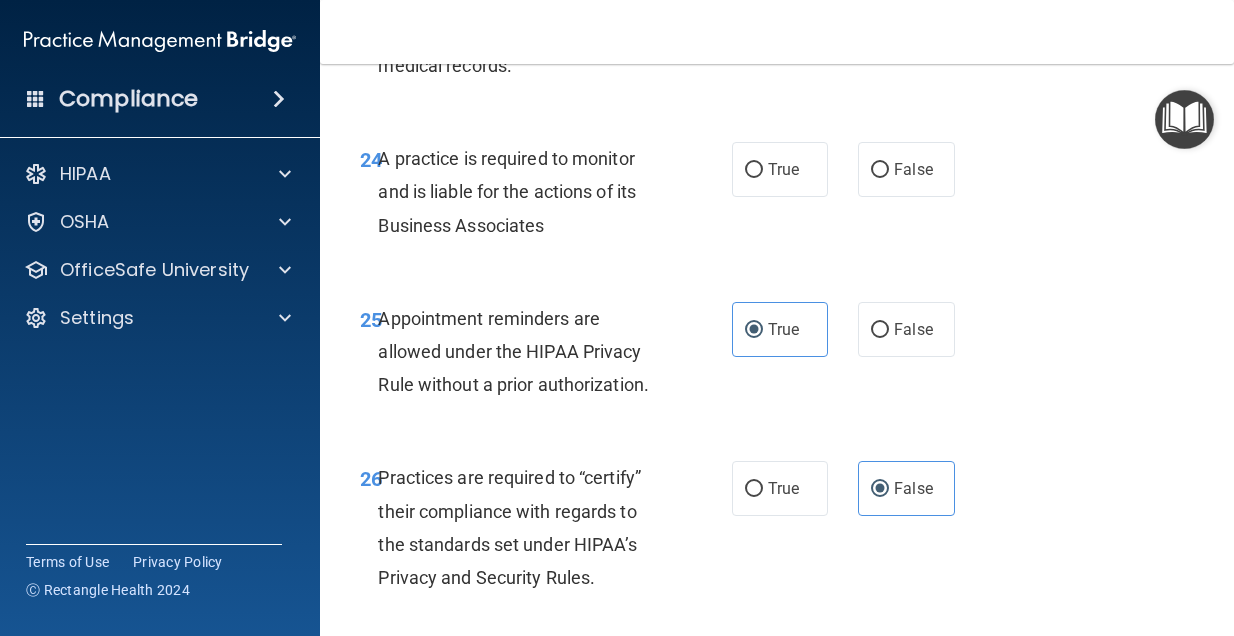 scroll, scrollTop: 5145, scrollLeft: 0, axis: vertical 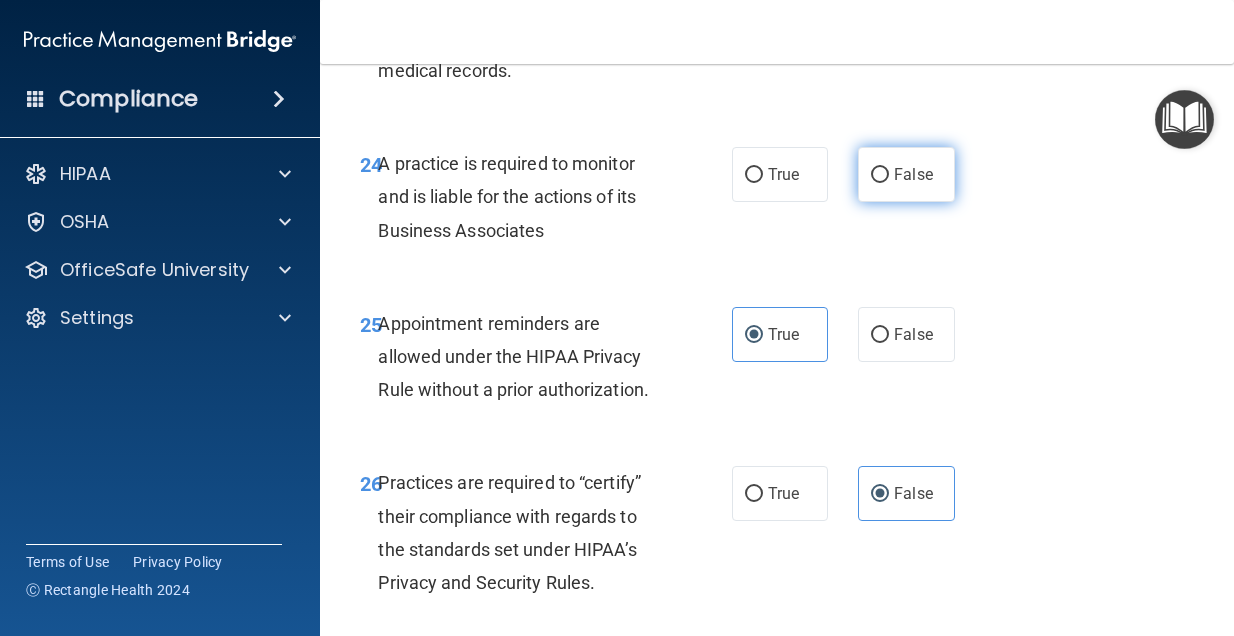 click on "False" at bounding box center [880, 175] 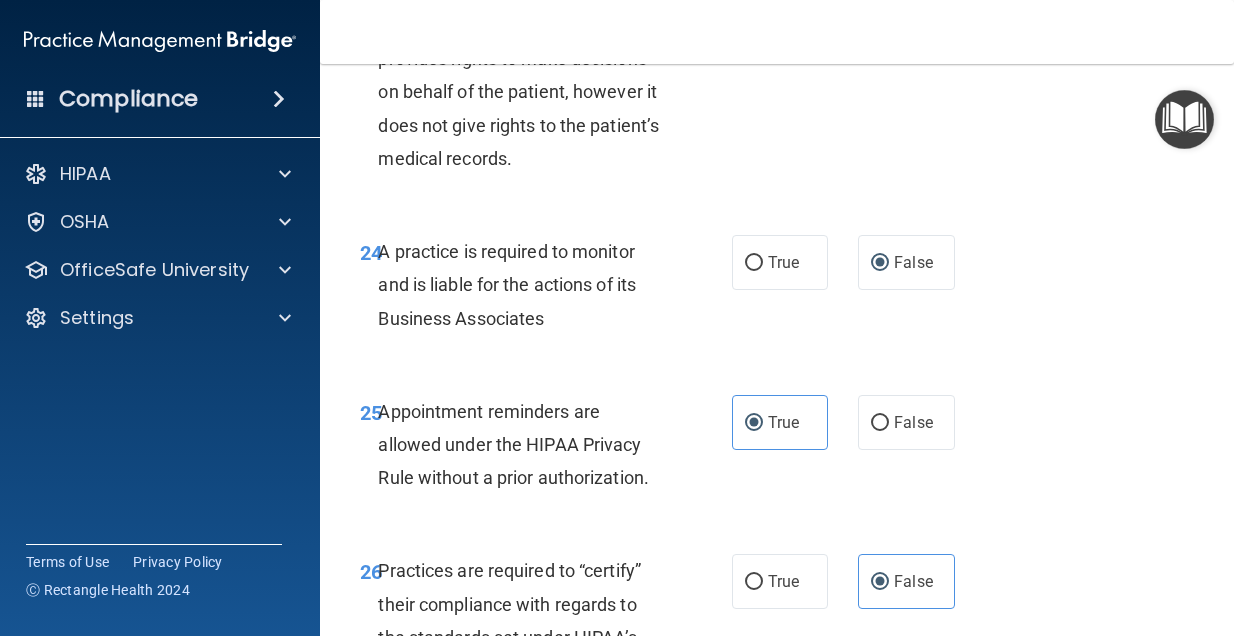 scroll, scrollTop: 5037, scrollLeft: 0, axis: vertical 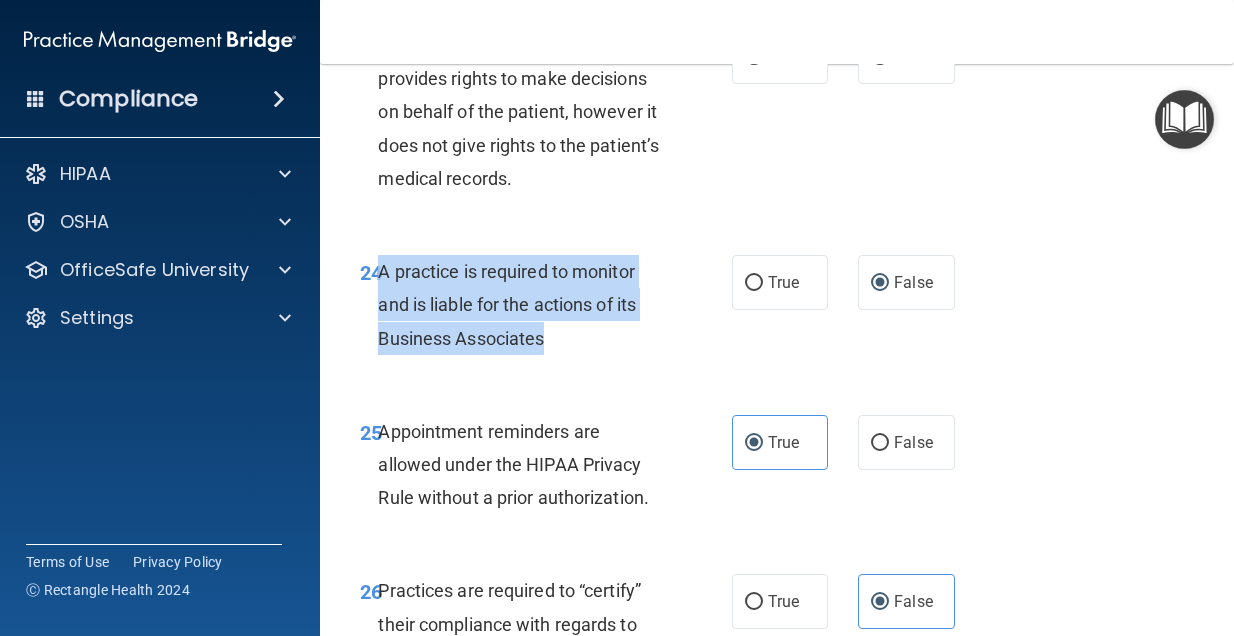 drag, startPoint x: 577, startPoint y: 384, endPoint x: 382, endPoint y: 316, distance: 206.51634 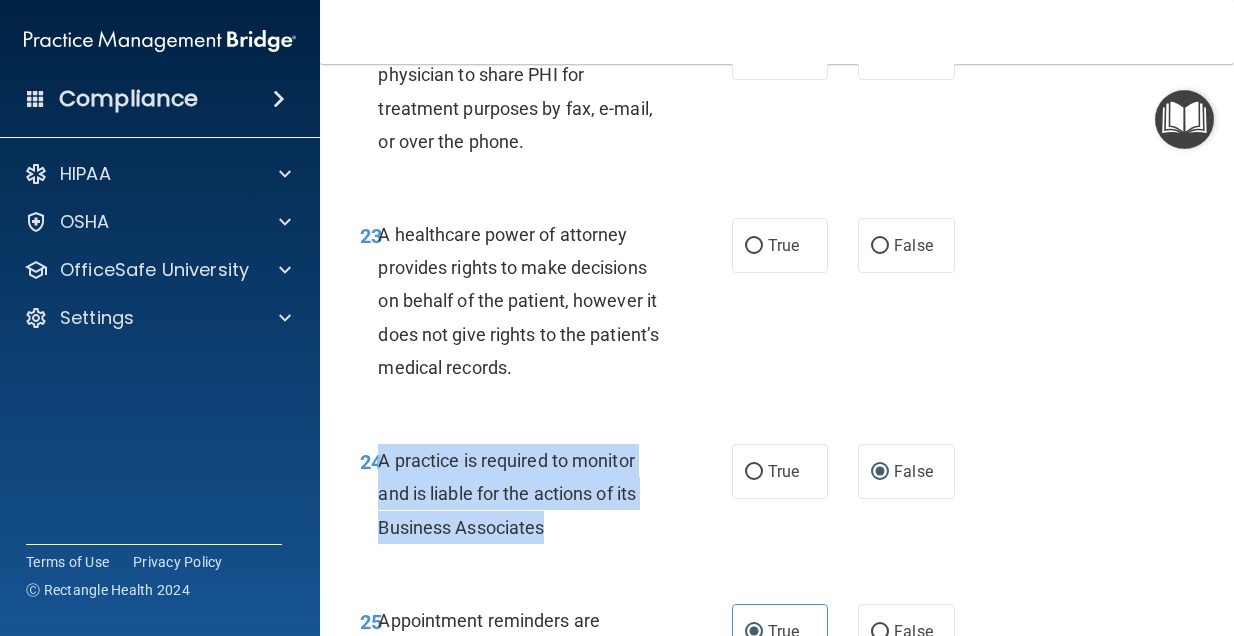 scroll, scrollTop: 4846, scrollLeft: 0, axis: vertical 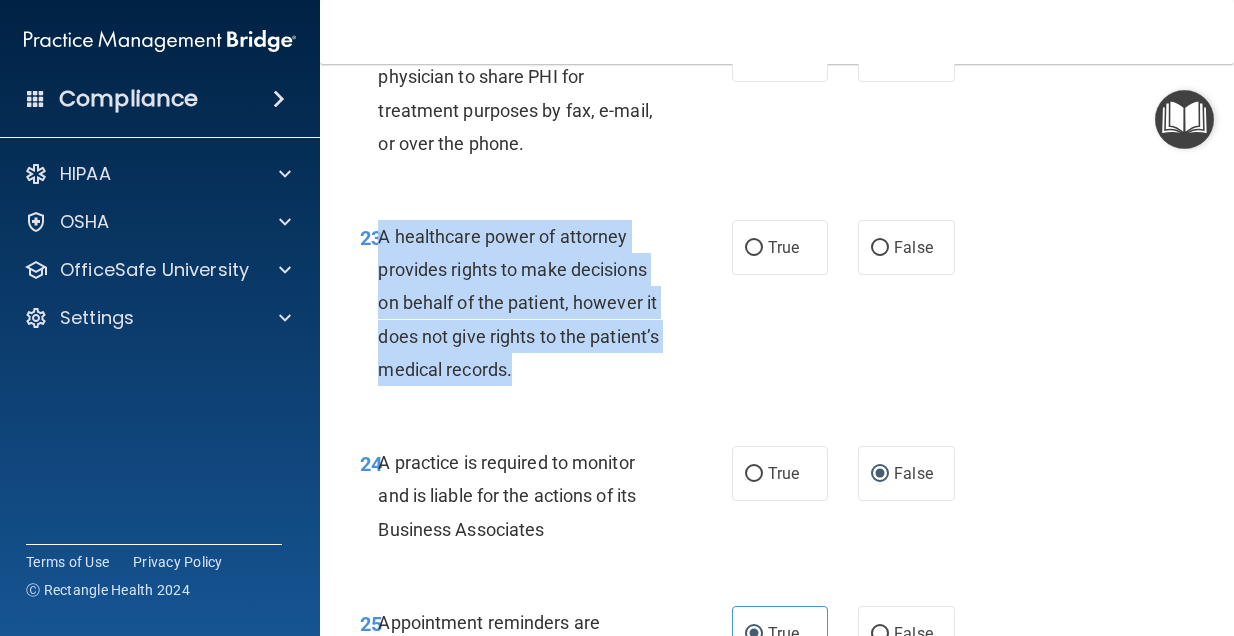 drag, startPoint x: 522, startPoint y: 420, endPoint x: 378, endPoint y: 282, distance: 199.44925 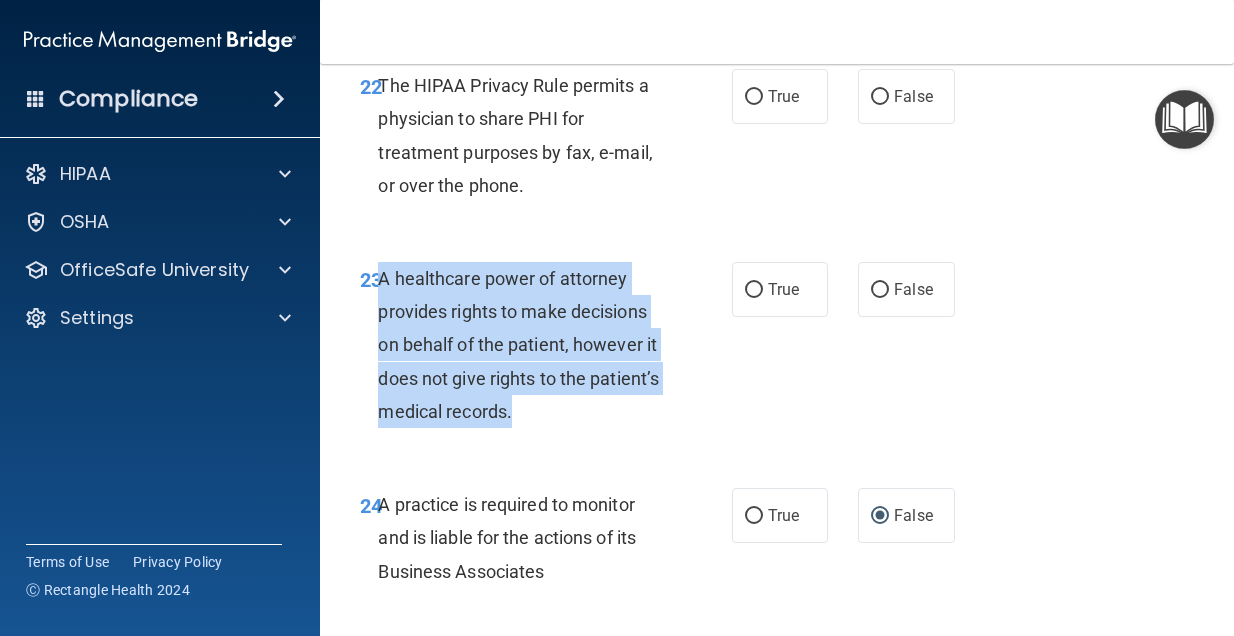 scroll, scrollTop: 4799, scrollLeft: 0, axis: vertical 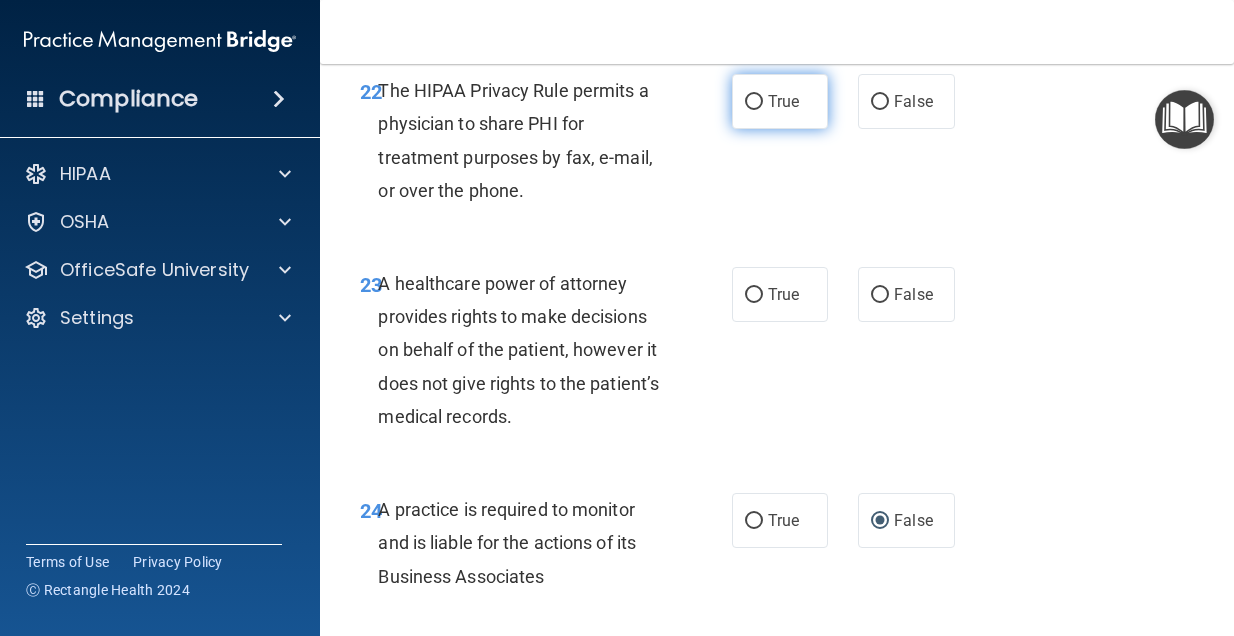 click on "True" at bounding box center (780, 101) 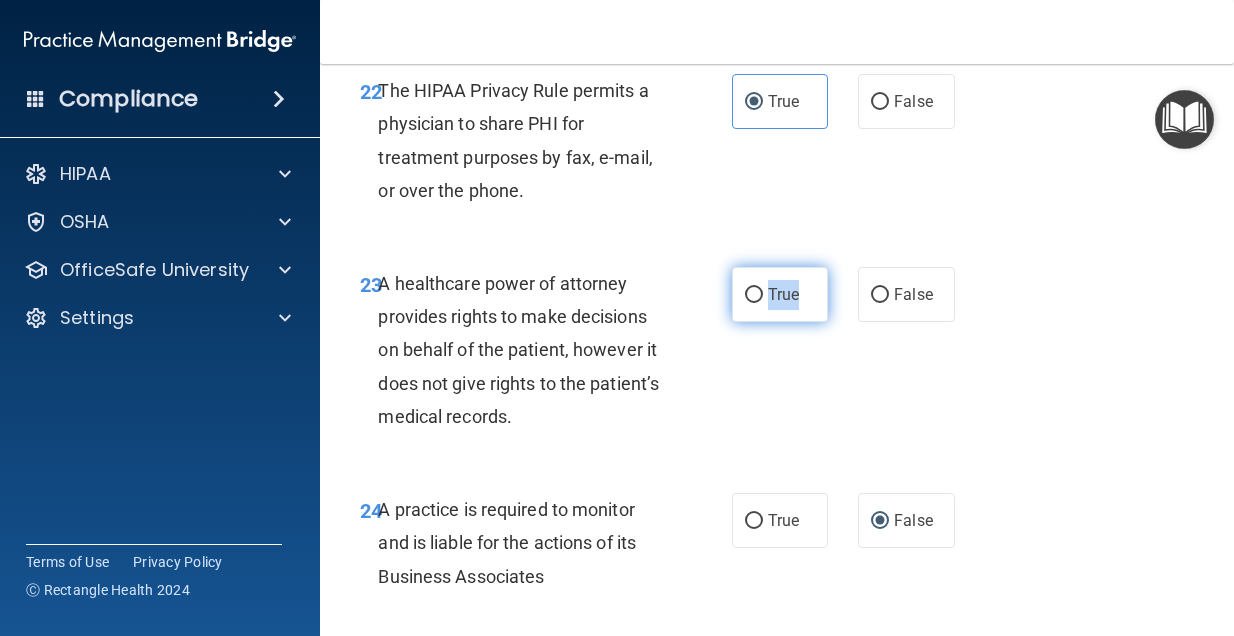 click on "True" at bounding box center [780, 294] 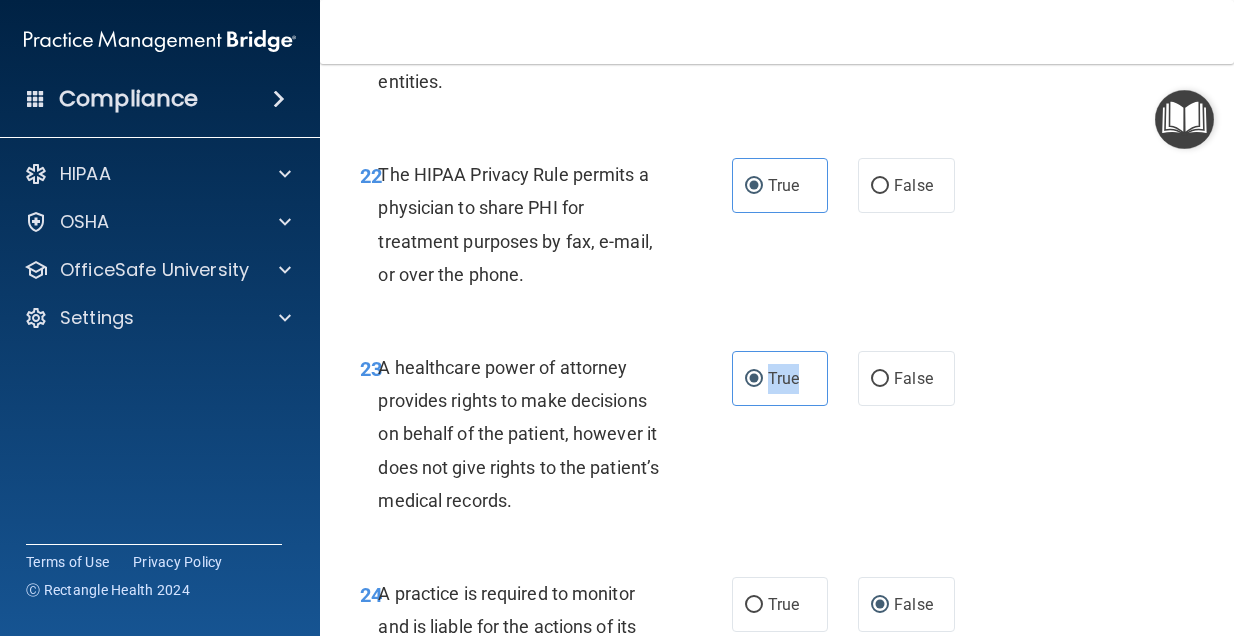scroll, scrollTop: 4718, scrollLeft: 0, axis: vertical 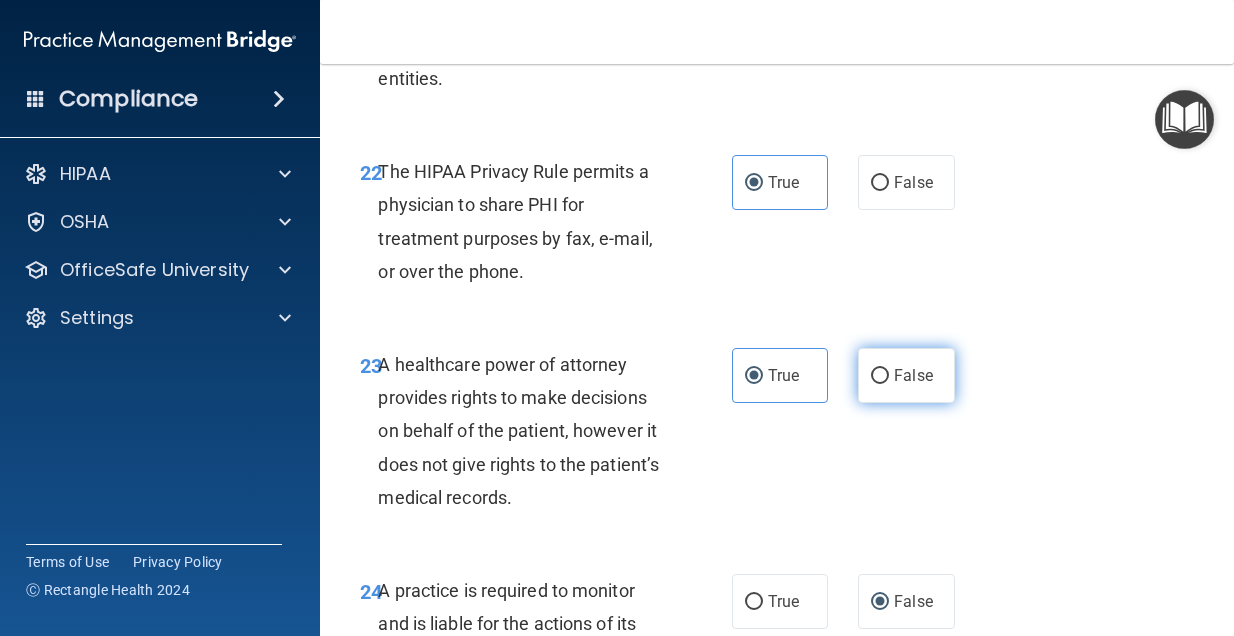 click on "False" at bounding box center [906, 375] 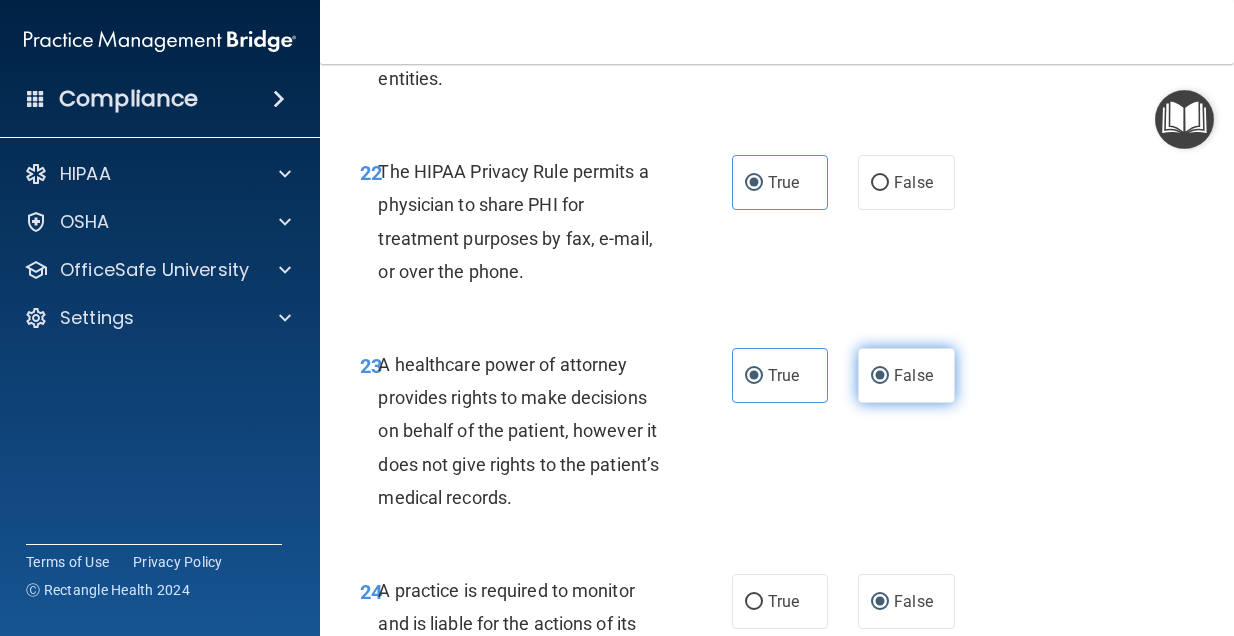 radio on "false" 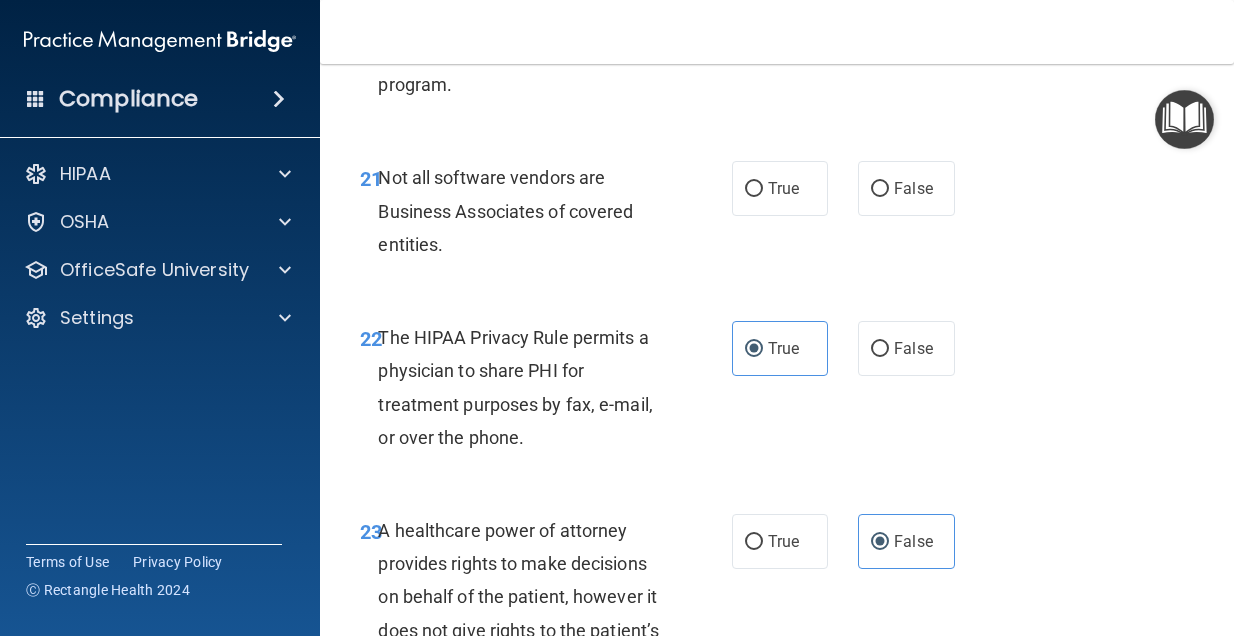 scroll, scrollTop: 4544, scrollLeft: 0, axis: vertical 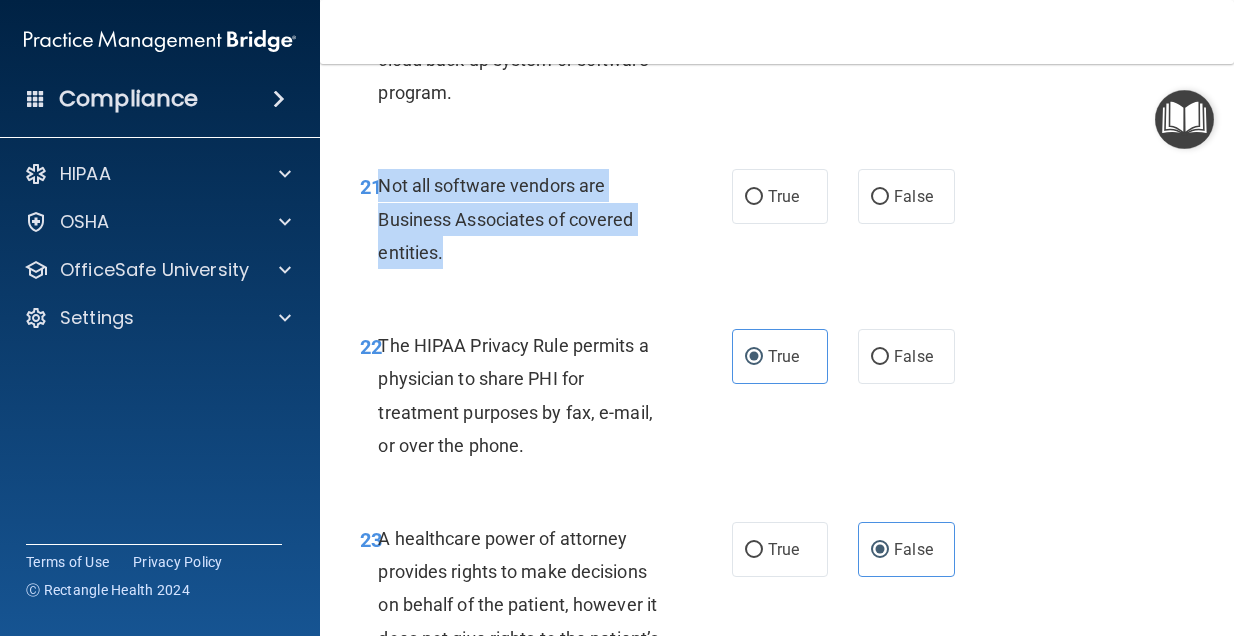 drag, startPoint x: 458, startPoint y: 295, endPoint x: 380, endPoint y: 234, distance: 99.0202 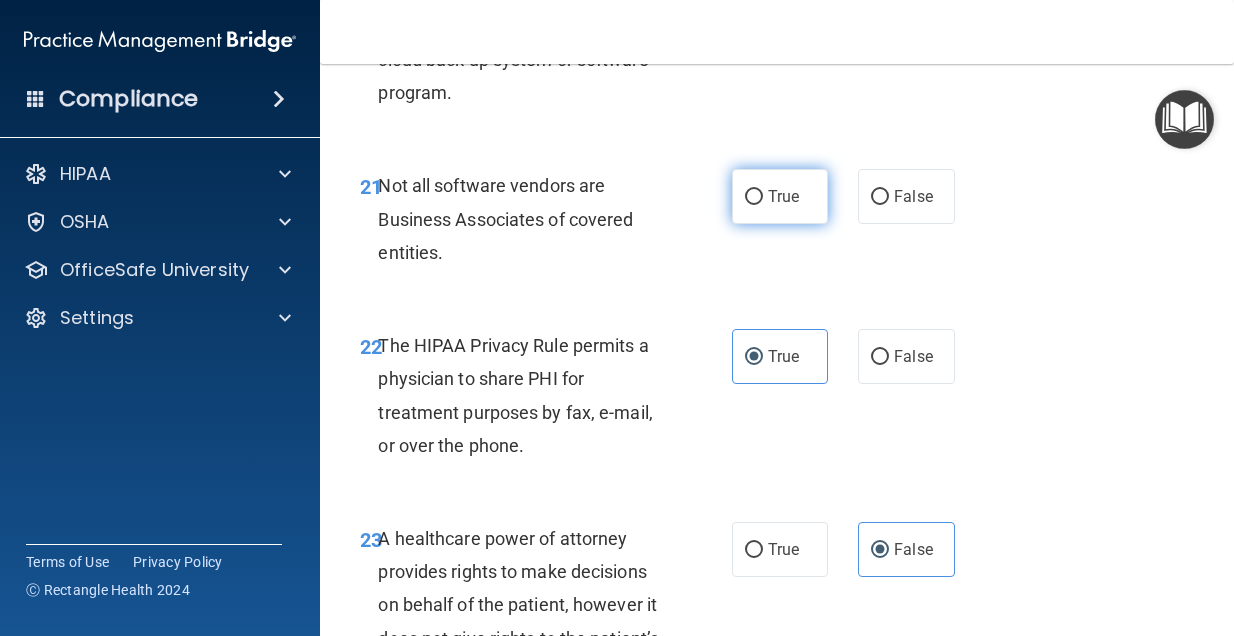 click on "True" at bounding box center (780, 196) 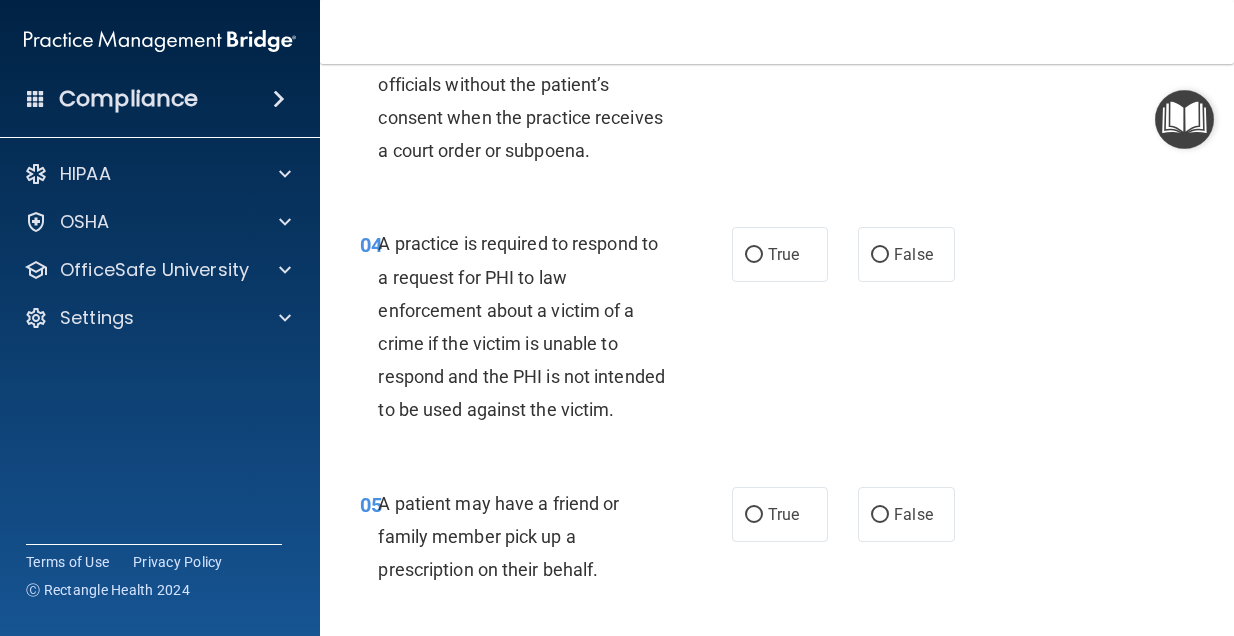 scroll, scrollTop: 711, scrollLeft: 0, axis: vertical 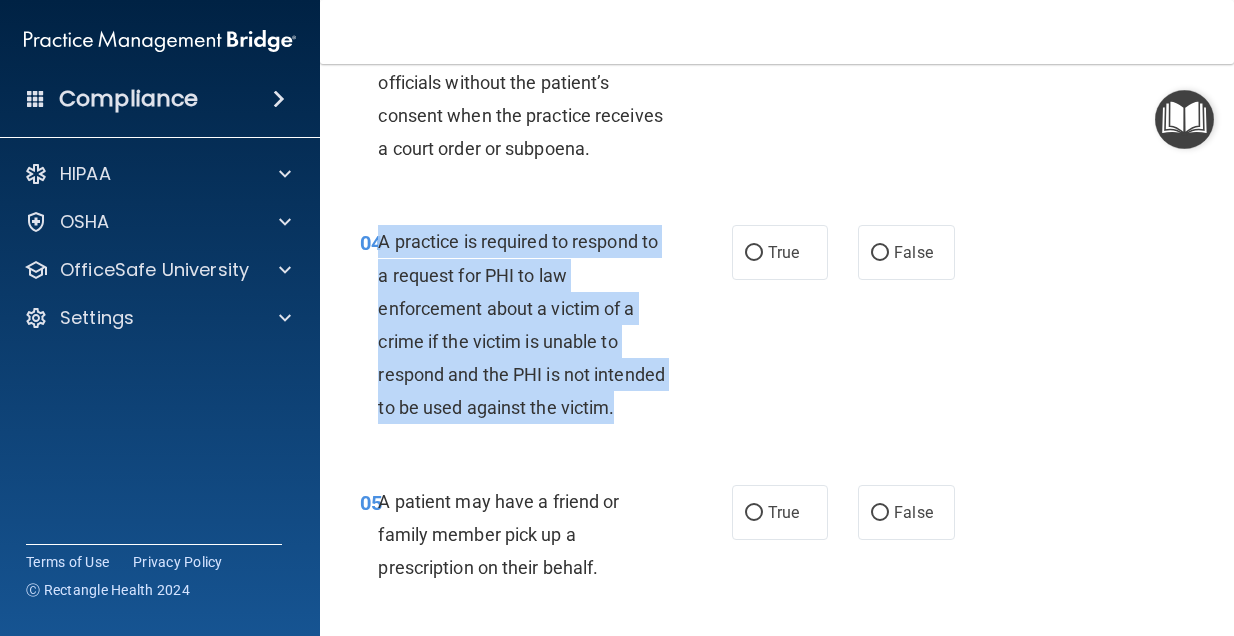 drag, startPoint x: 456, startPoint y: 432, endPoint x: 383, endPoint y: 228, distance: 216.66795 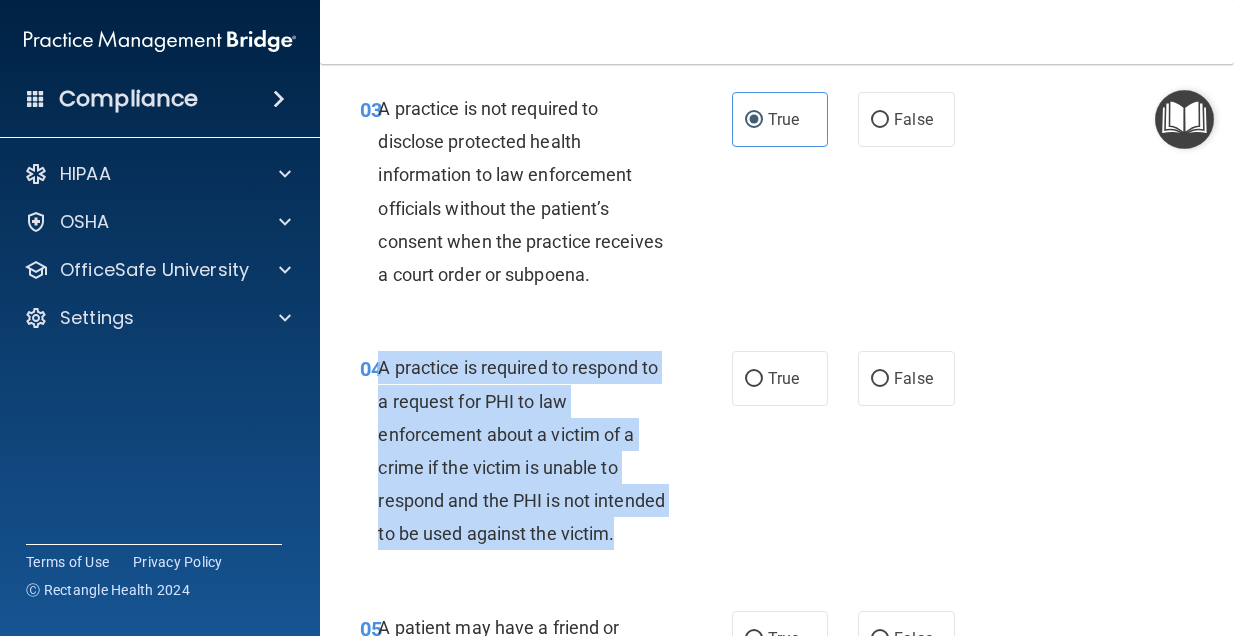 scroll, scrollTop: 588, scrollLeft: 0, axis: vertical 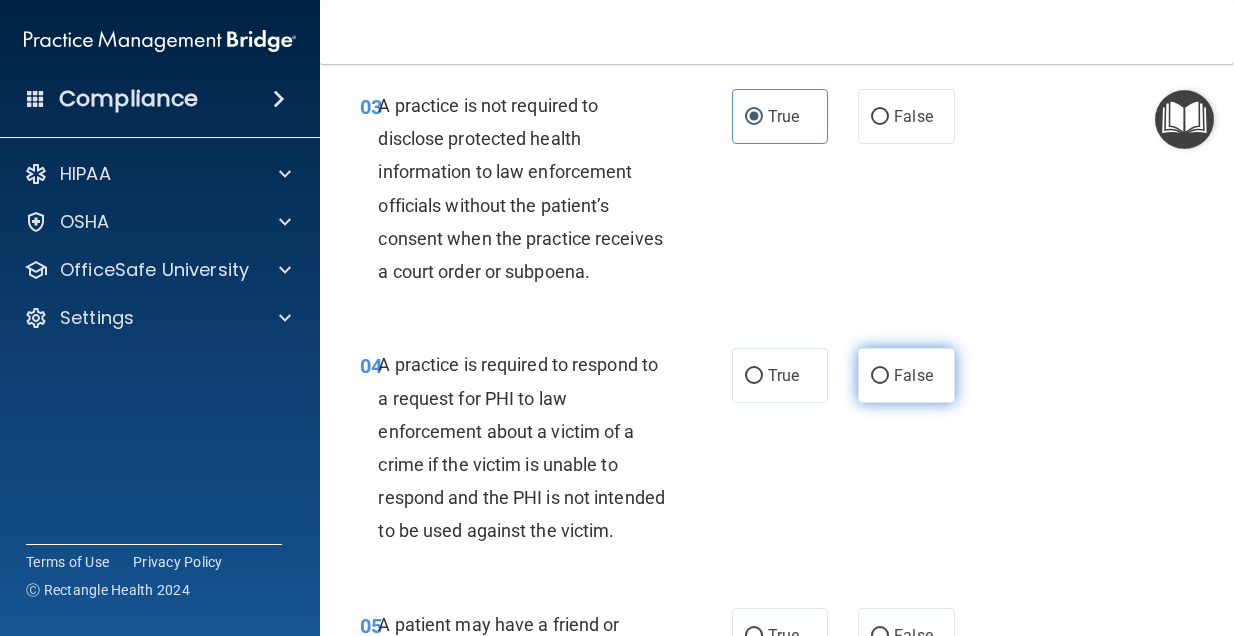 click on "False" at bounding box center (913, 375) 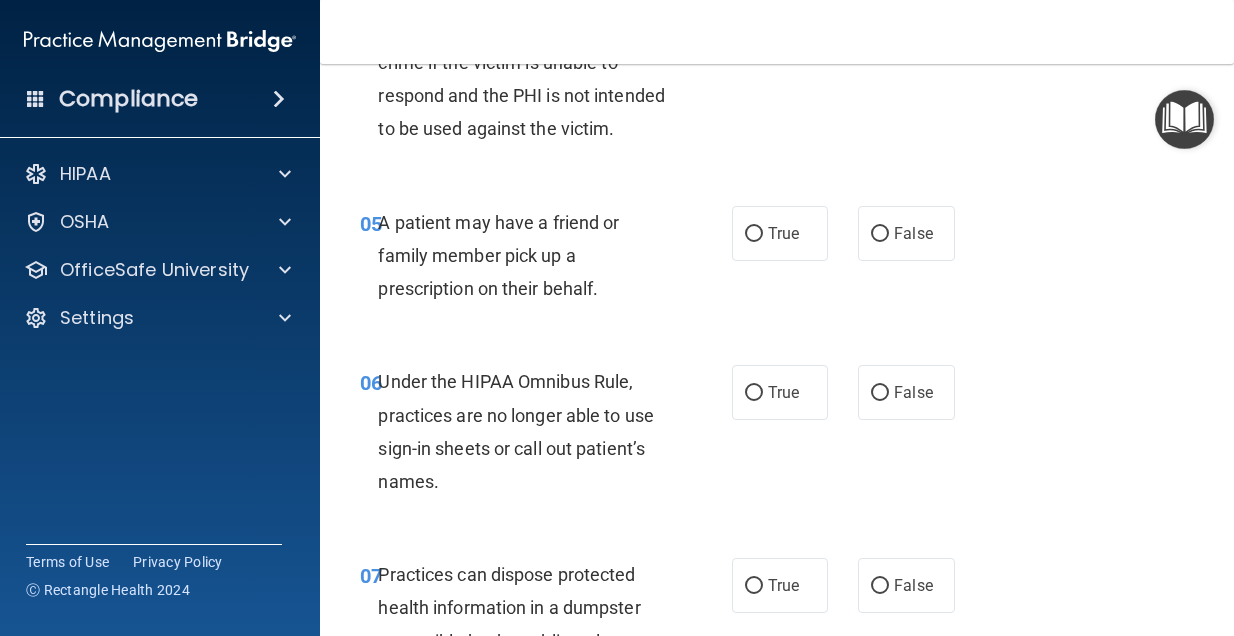 scroll, scrollTop: 993, scrollLeft: 0, axis: vertical 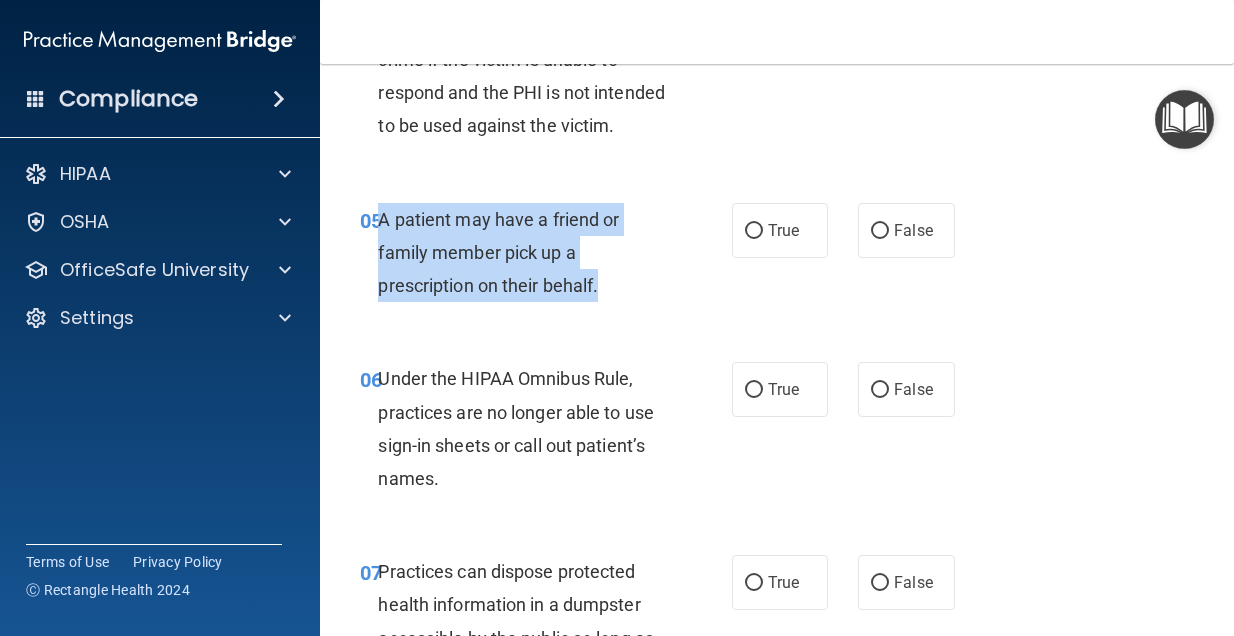 drag, startPoint x: 627, startPoint y: 319, endPoint x: 381, endPoint y: 248, distance: 256.04102 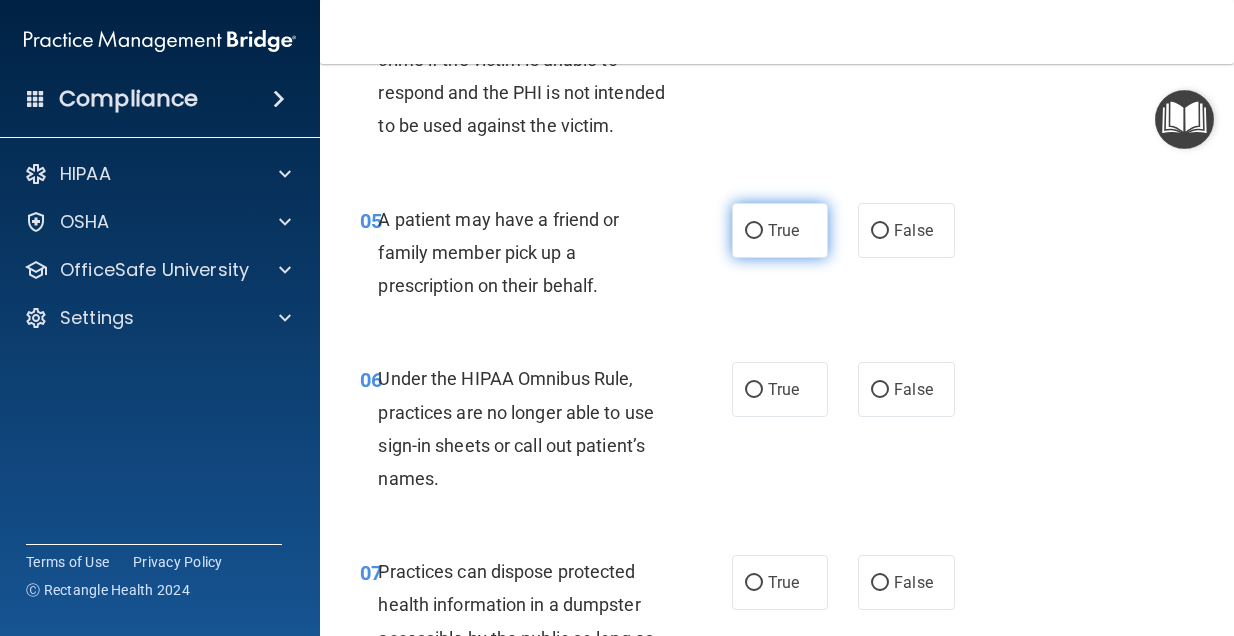 click on "True" at bounding box center (780, 230) 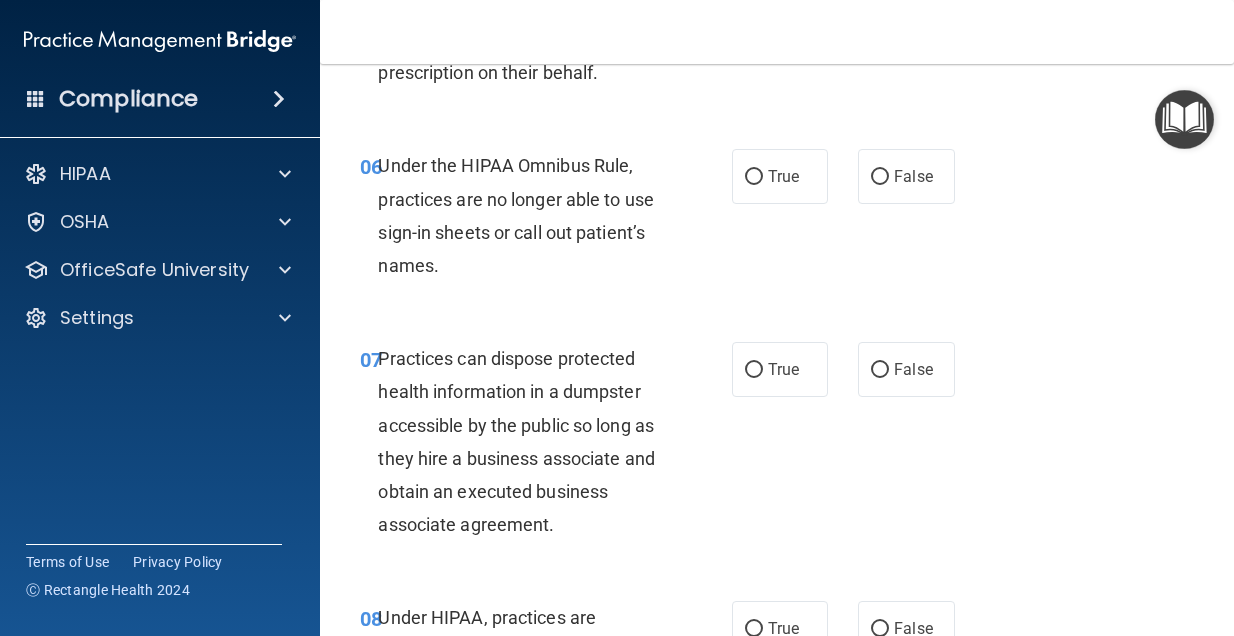 scroll, scrollTop: 1209, scrollLeft: 0, axis: vertical 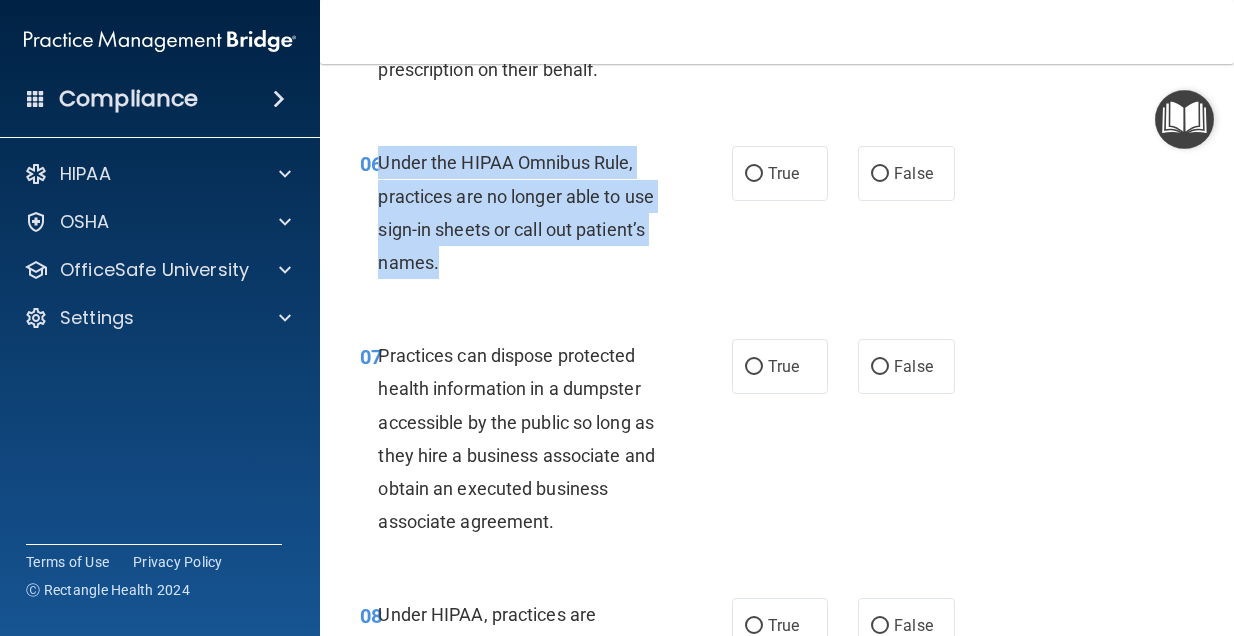 drag, startPoint x: 512, startPoint y: 275, endPoint x: 382, endPoint y: 189, distance: 155.87173 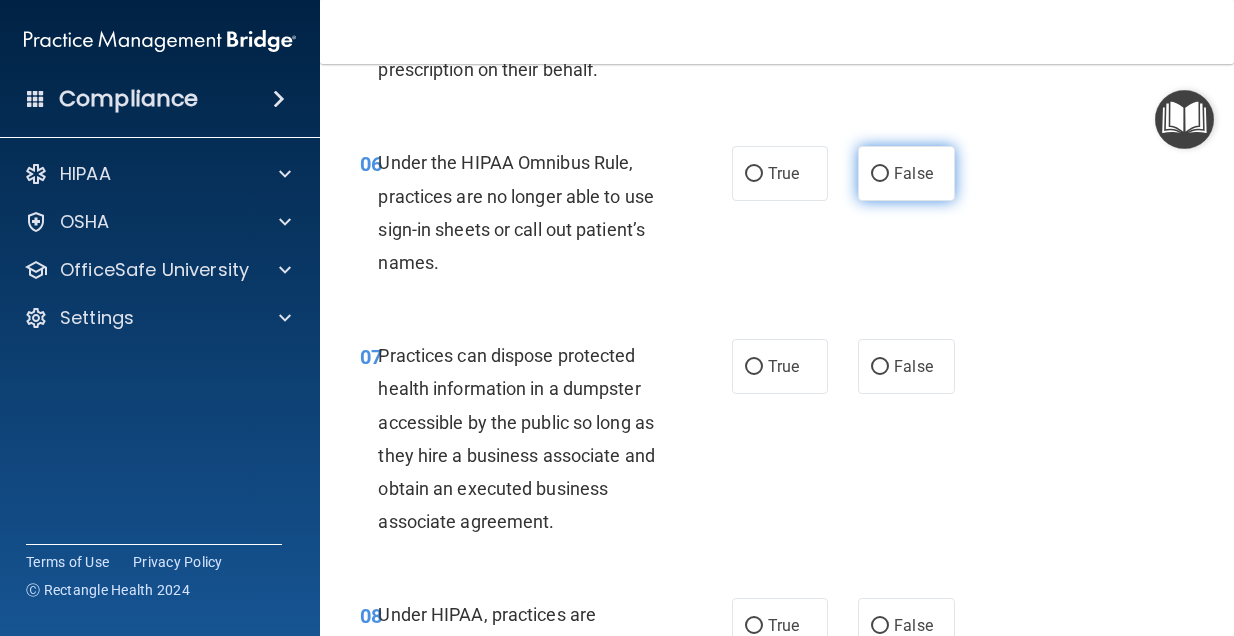 click on "False" at bounding box center (906, 173) 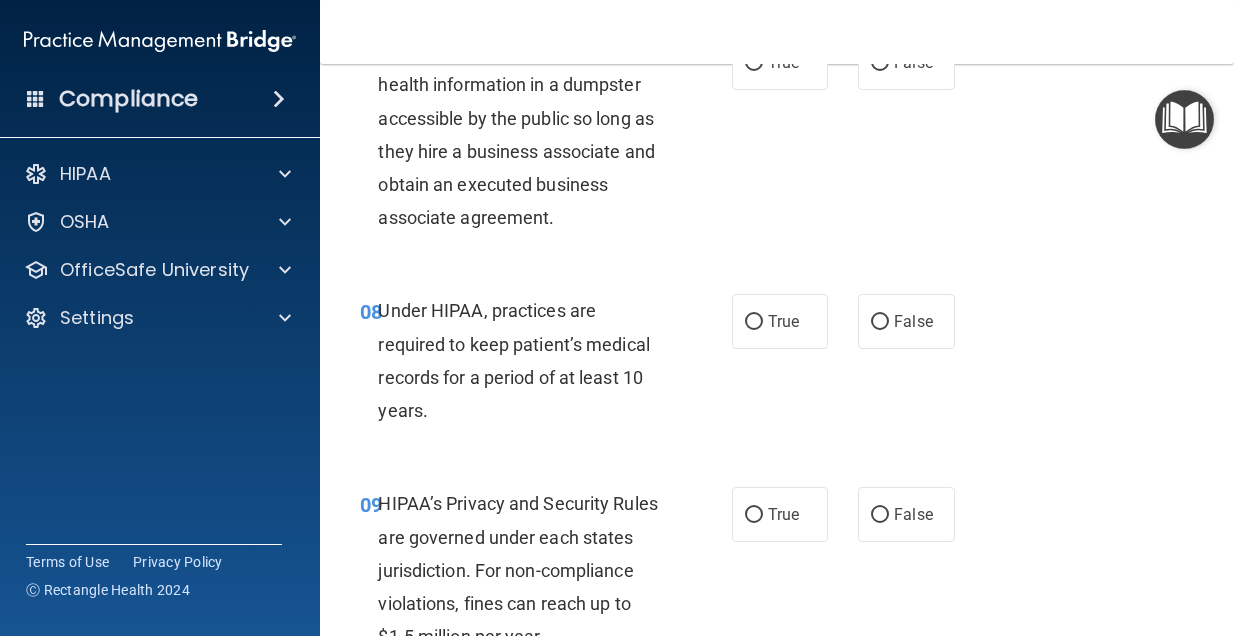 scroll, scrollTop: 1514, scrollLeft: 0, axis: vertical 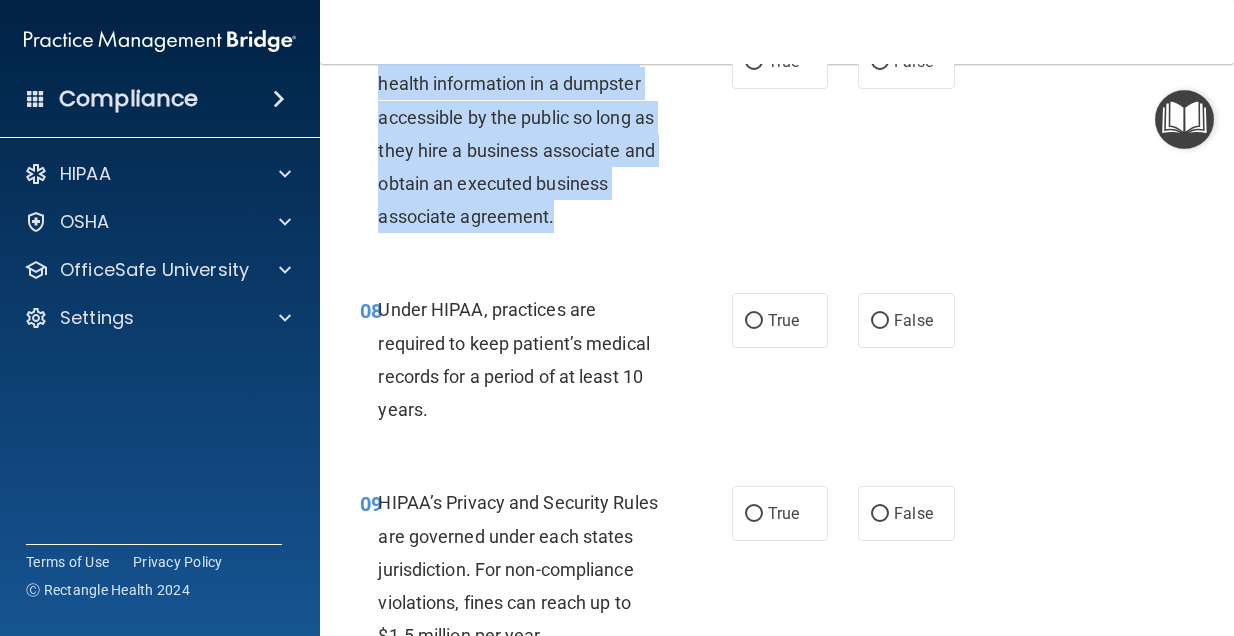 drag, startPoint x: 567, startPoint y: 262, endPoint x: 368, endPoint y: 95, distance: 259.78836 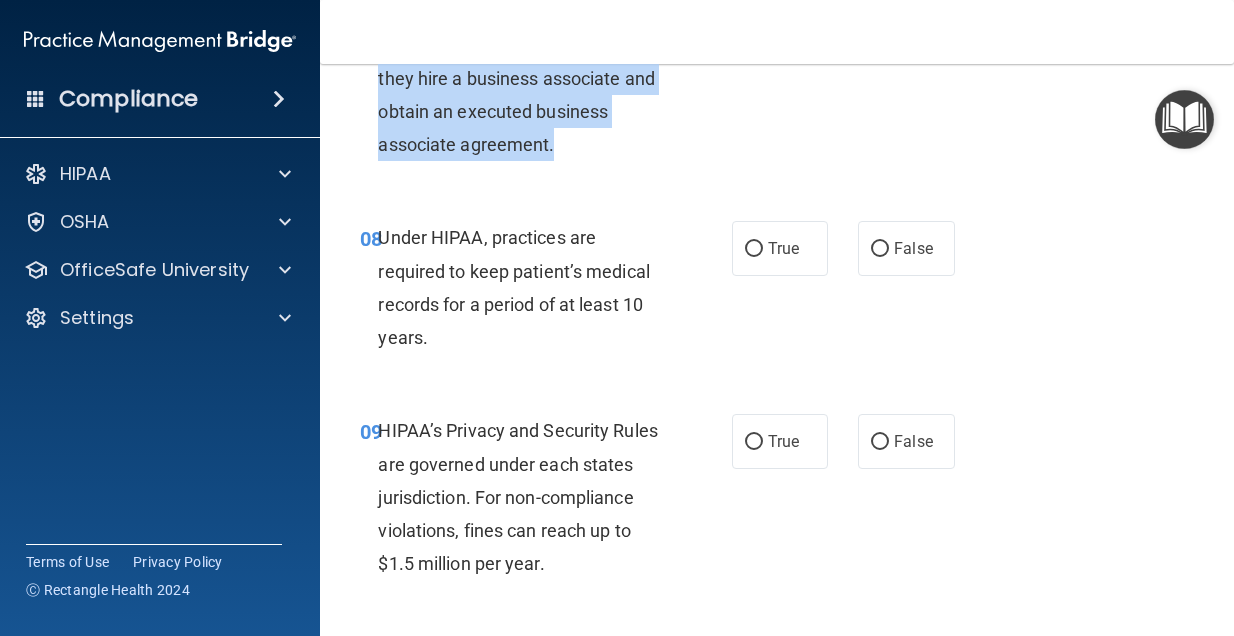 scroll, scrollTop: 1583, scrollLeft: 0, axis: vertical 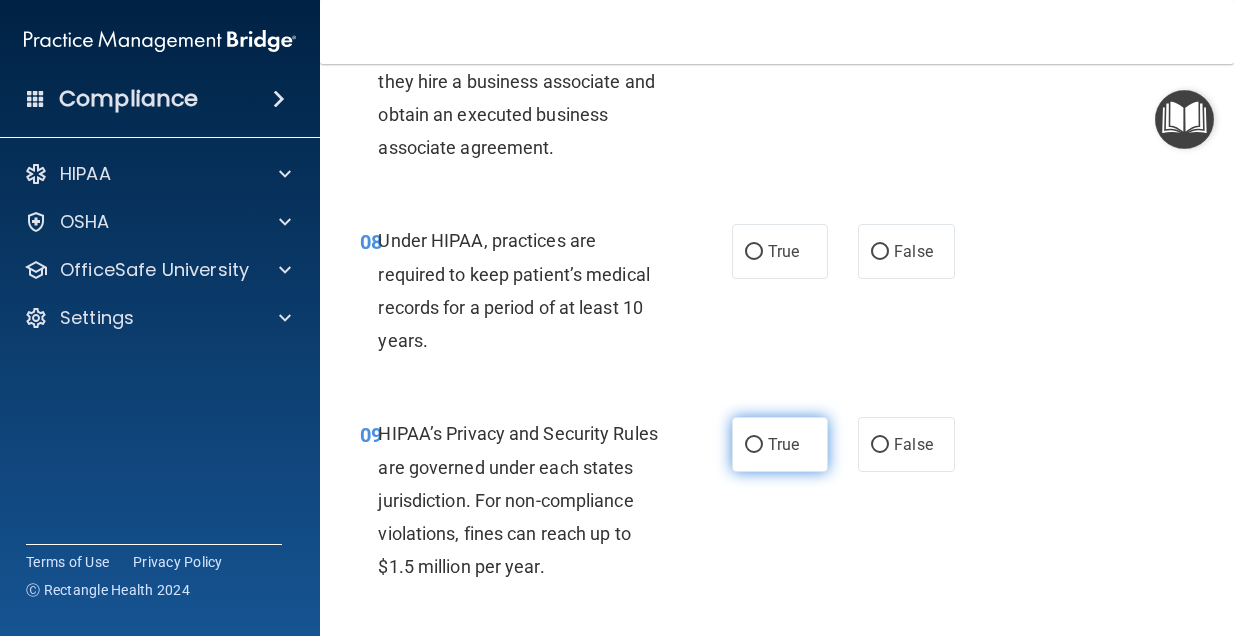 click on "True" at bounding box center [783, 444] 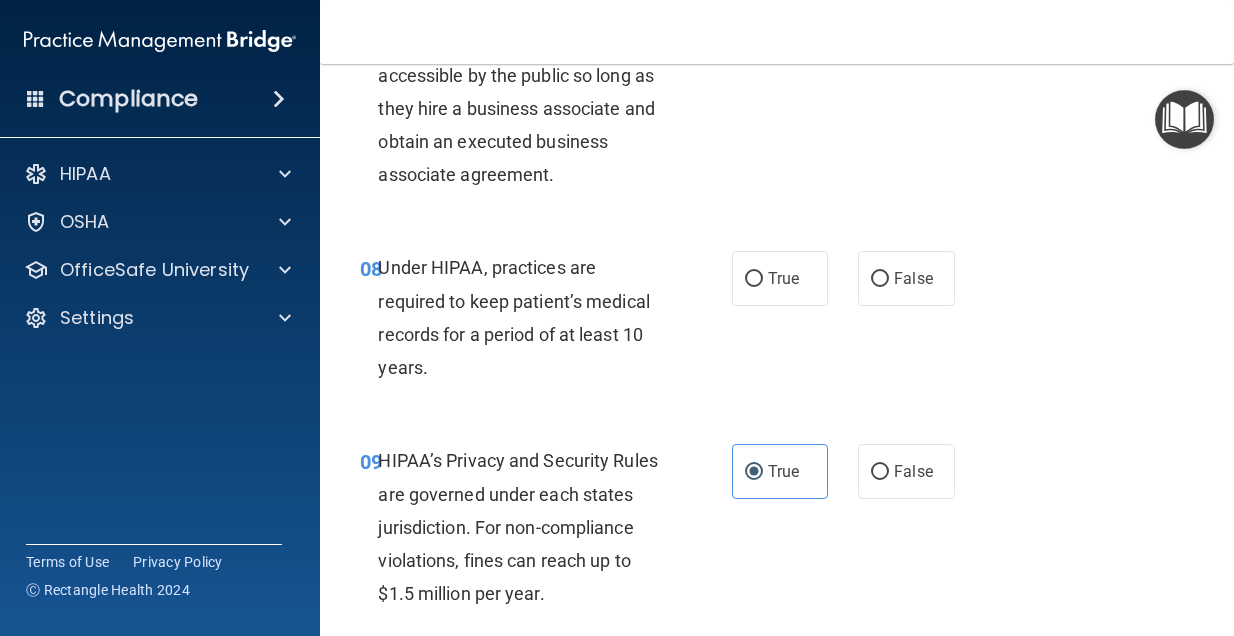 scroll, scrollTop: 1552, scrollLeft: 0, axis: vertical 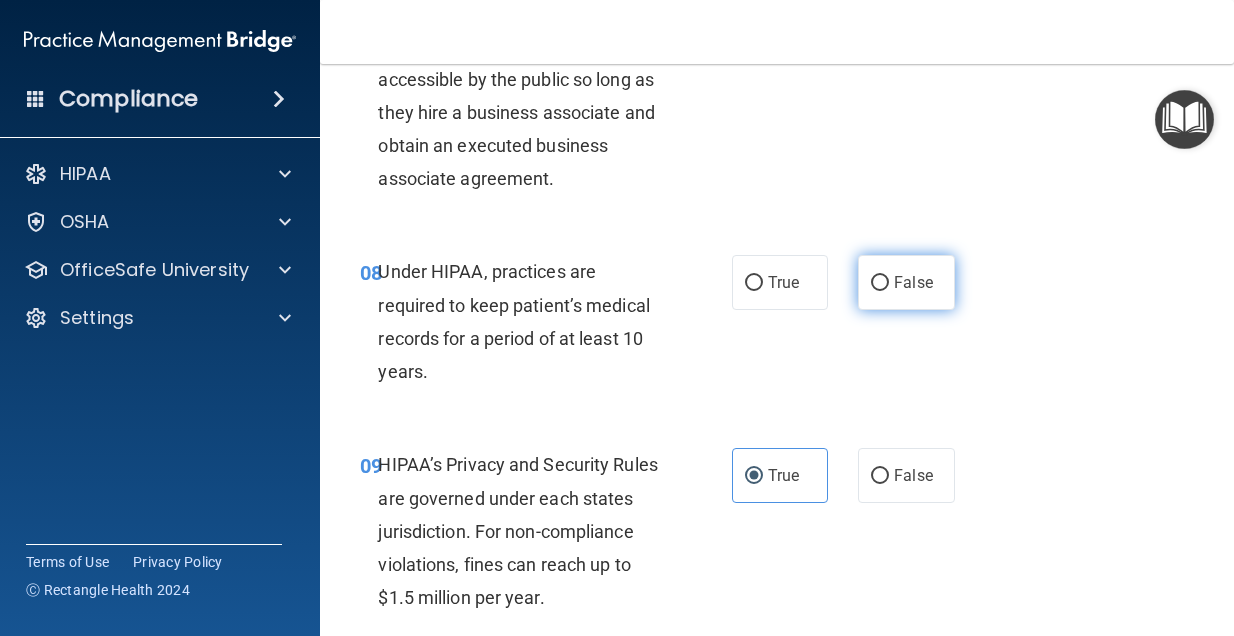 click on "False" at bounding box center (880, 283) 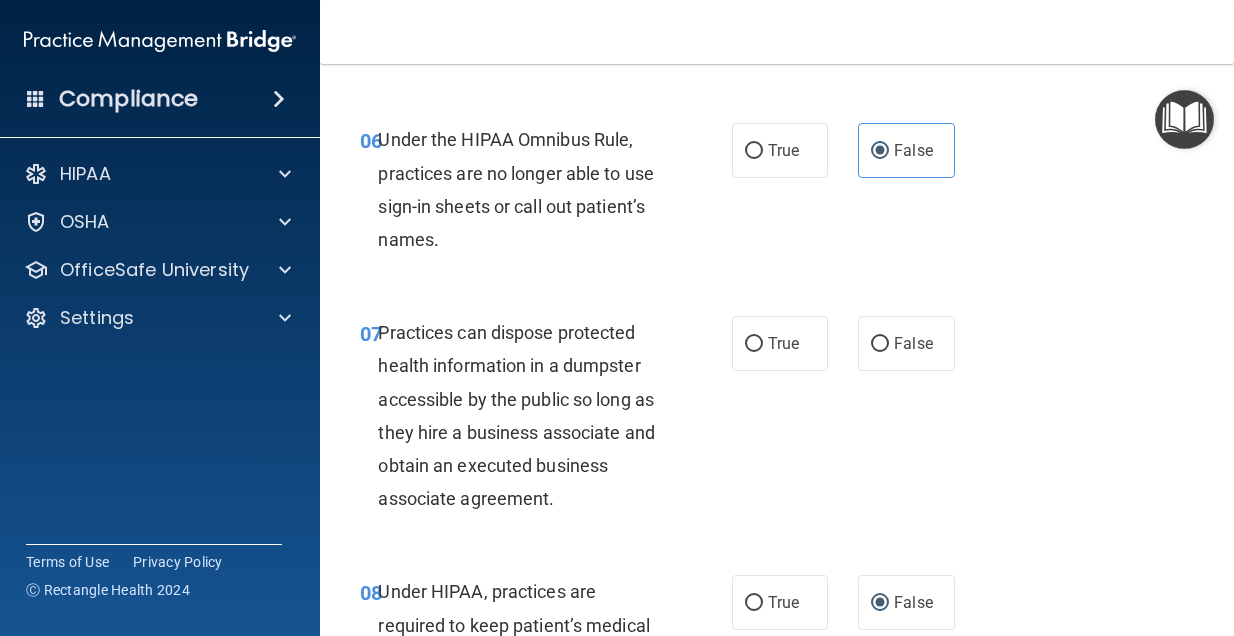 scroll, scrollTop: 1233, scrollLeft: 0, axis: vertical 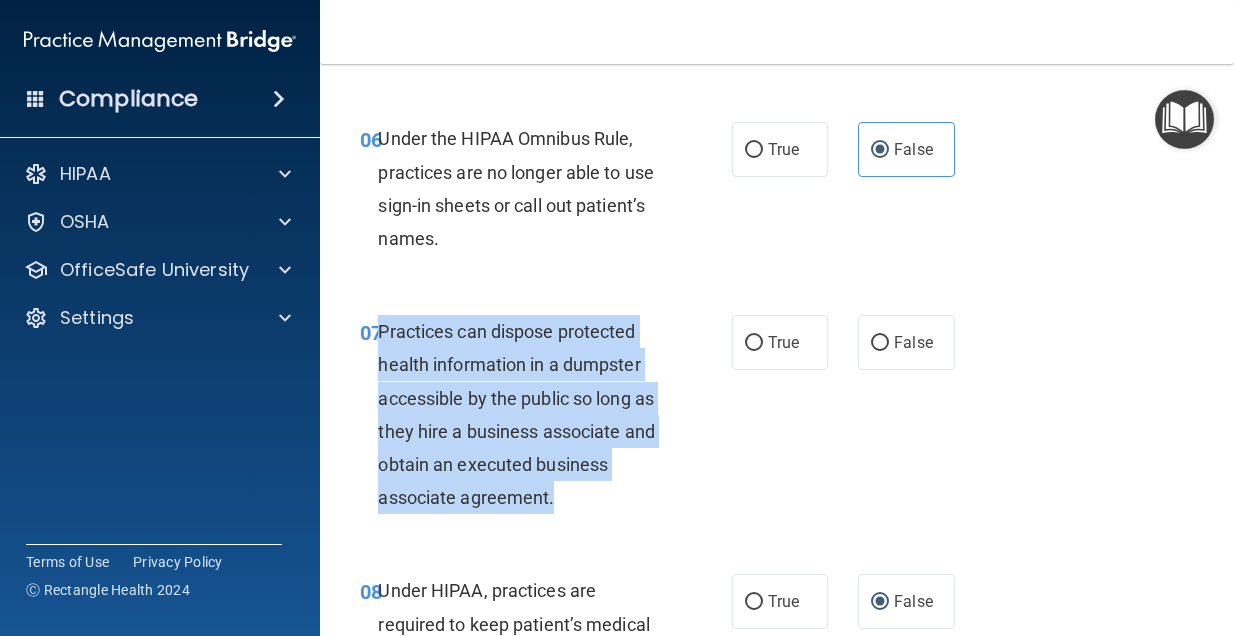 drag, startPoint x: 578, startPoint y: 523, endPoint x: 382, endPoint y: 349, distance: 262.09158 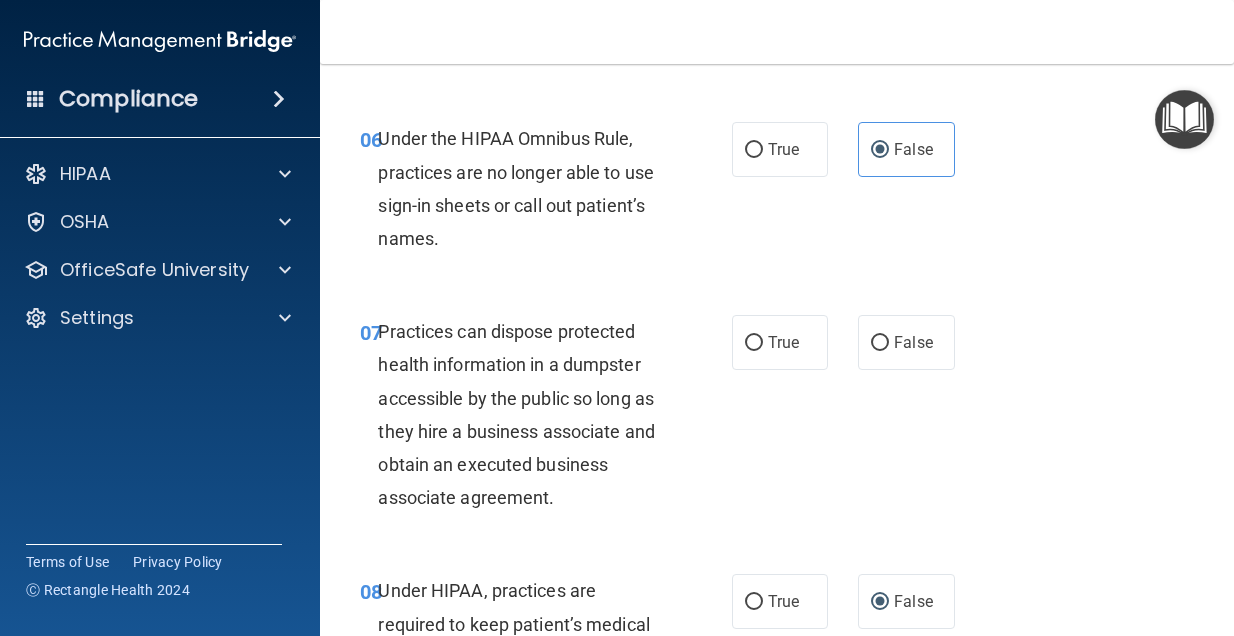 click on "Toggle navigation                                                                                                     [PERSON_NAME]   [EMAIL_ADDRESS][DOMAIN_NAME]                            Manage My Enterprise              Ridgeline Oral Surgery     Manage My Location" at bounding box center (777, 32) 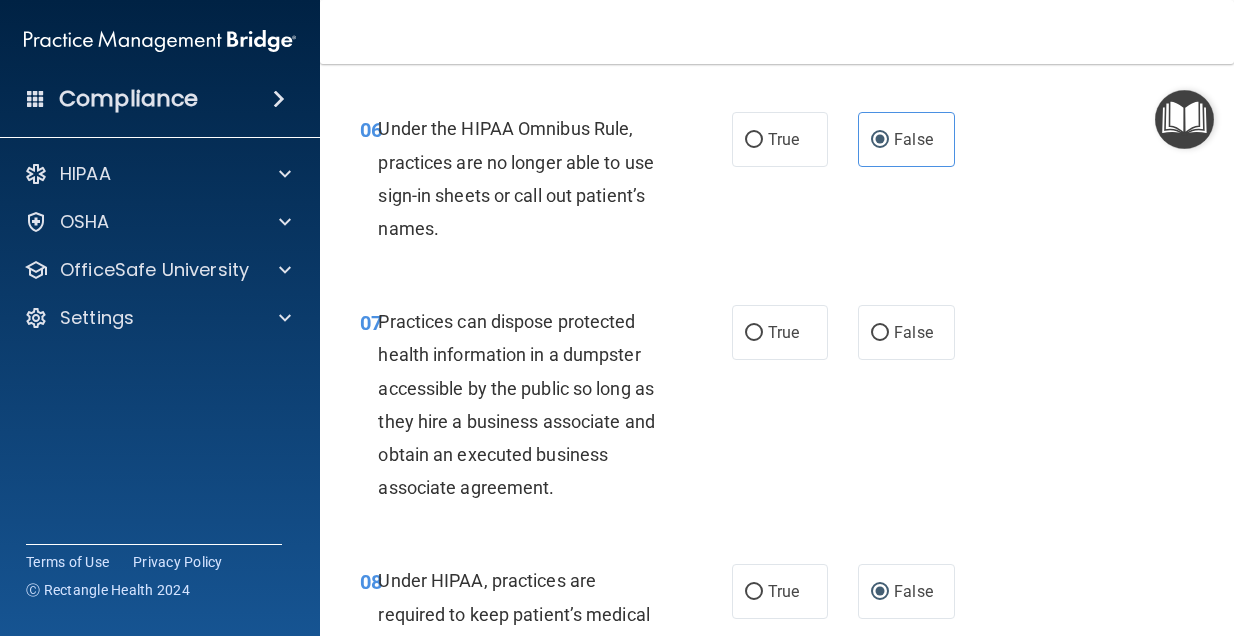 scroll, scrollTop: 1259, scrollLeft: 0, axis: vertical 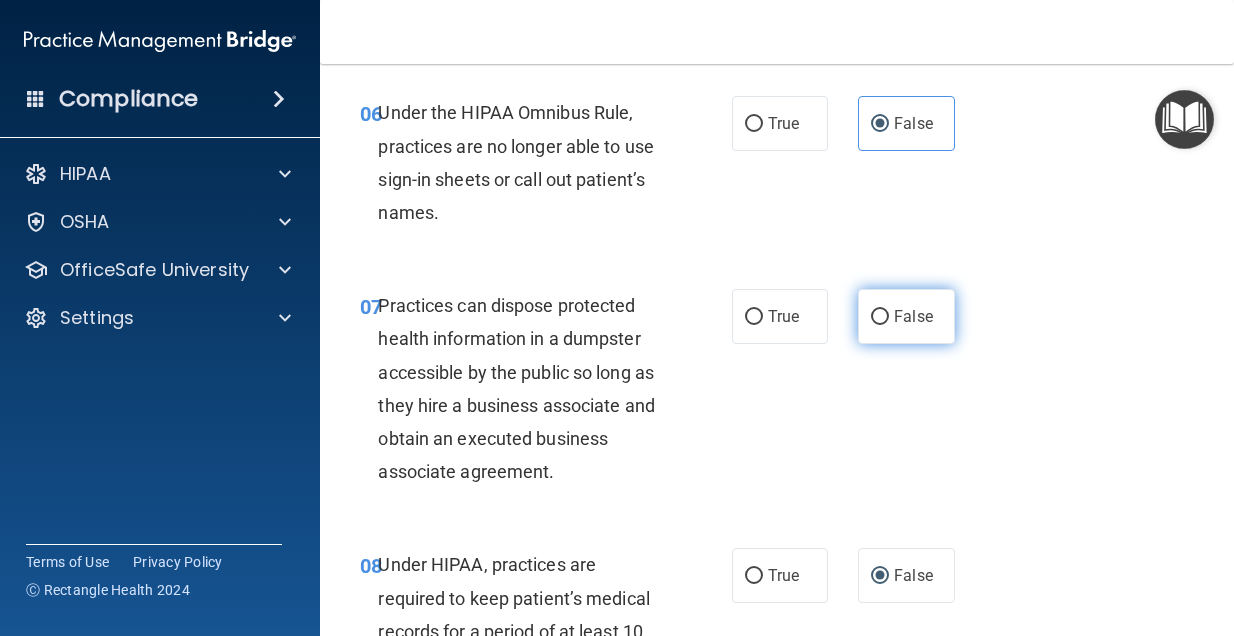 click on "False" at bounding box center [880, 317] 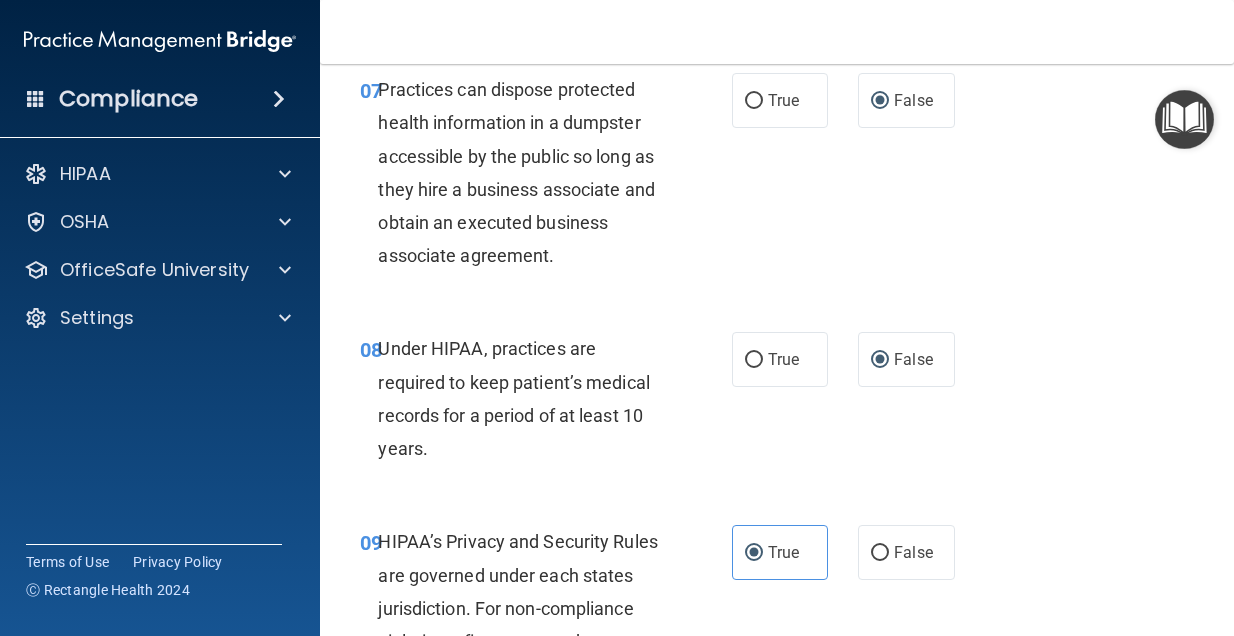 scroll, scrollTop: 1458, scrollLeft: 0, axis: vertical 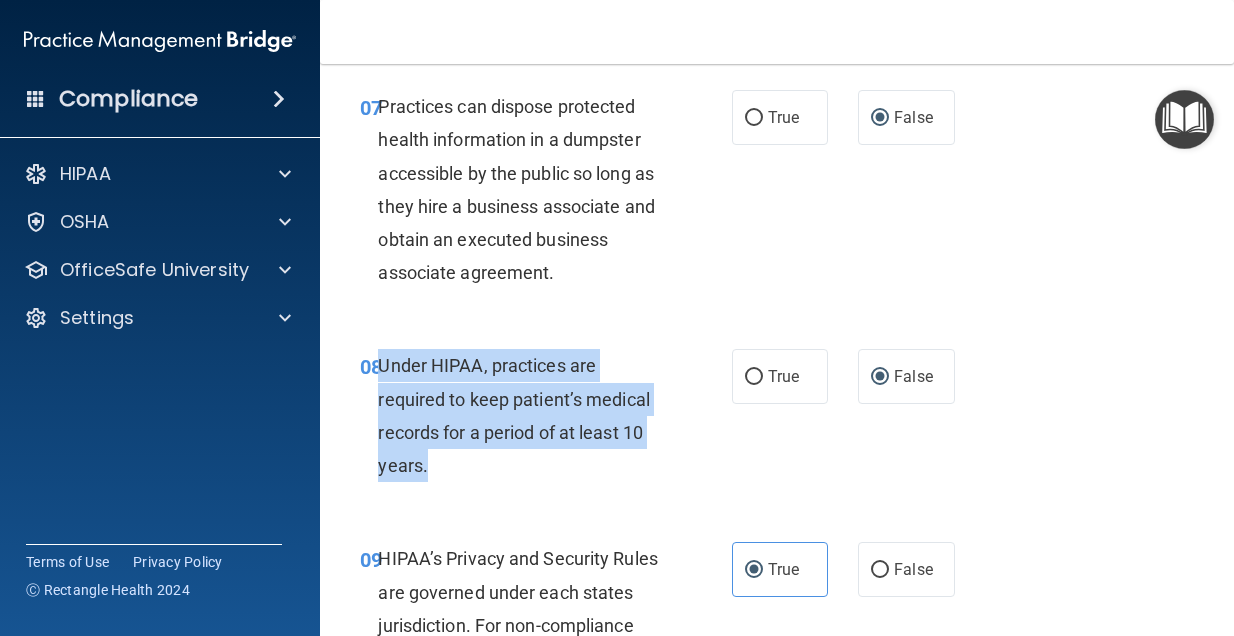 drag, startPoint x: 454, startPoint y: 504, endPoint x: 382, endPoint y: 389, distance: 135.67976 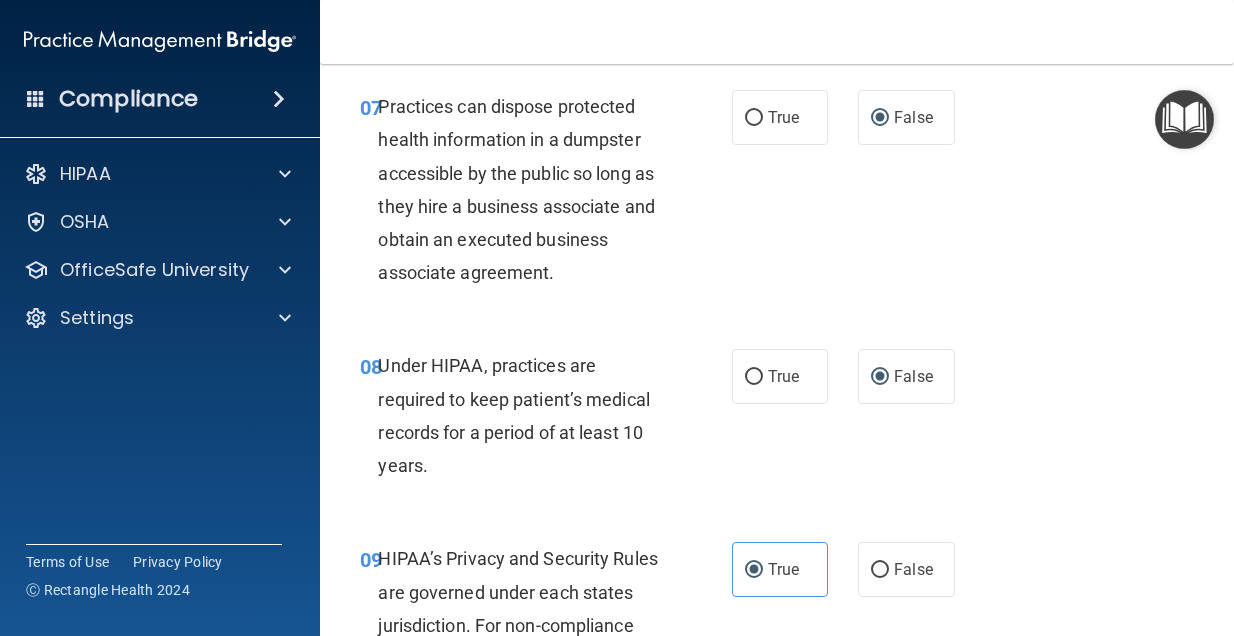 click on "Toggle navigation                                                                                                     [PERSON_NAME]   [EMAIL_ADDRESS][DOMAIN_NAME]                            Manage My Enterprise              Ridgeline Oral Surgery     Manage My Location" at bounding box center (777, 32) 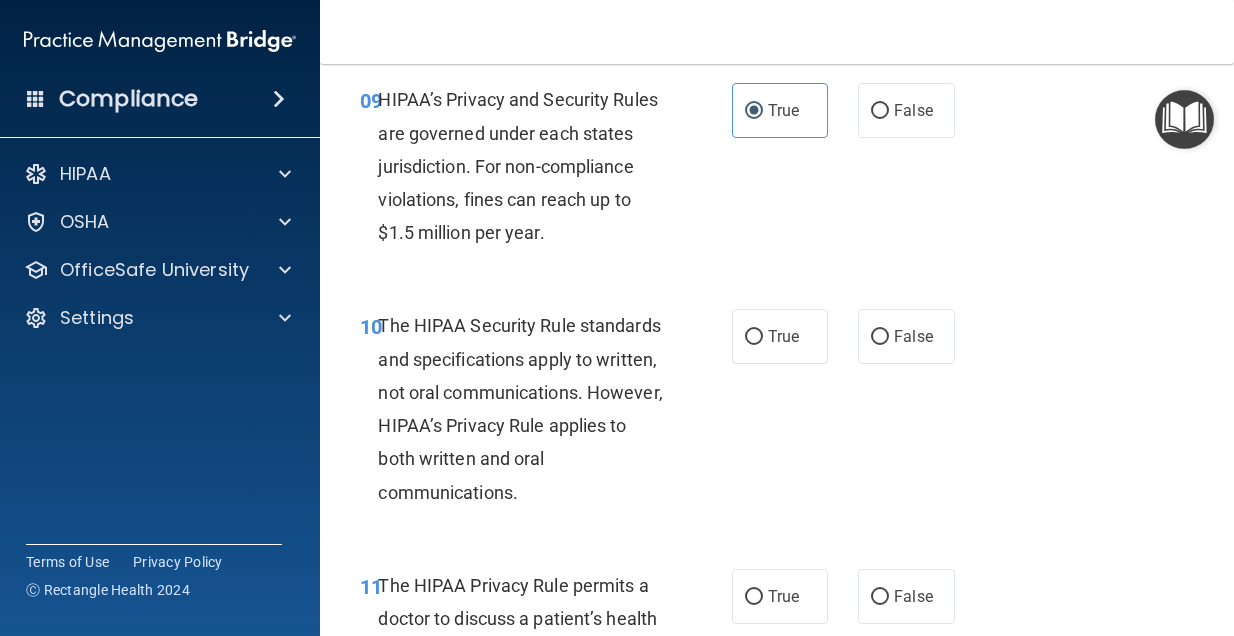 scroll, scrollTop: 1909, scrollLeft: 0, axis: vertical 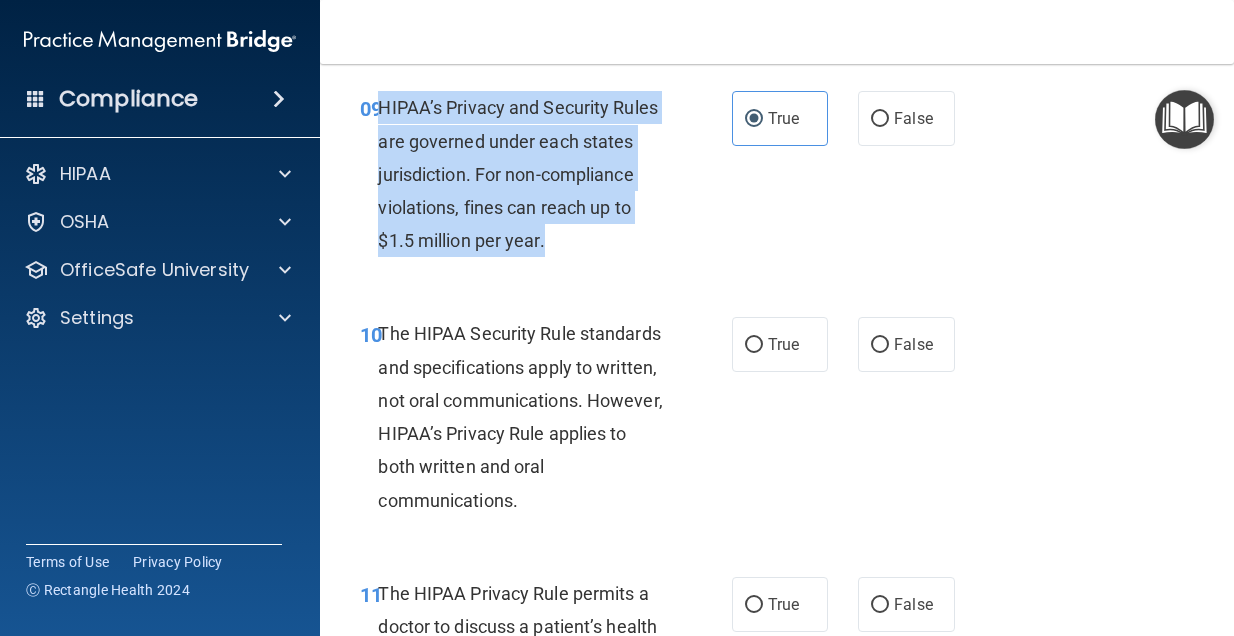 drag, startPoint x: 581, startPoint y: 276, endPoint x: 381, endPoint y: 137, distance: 243.55902 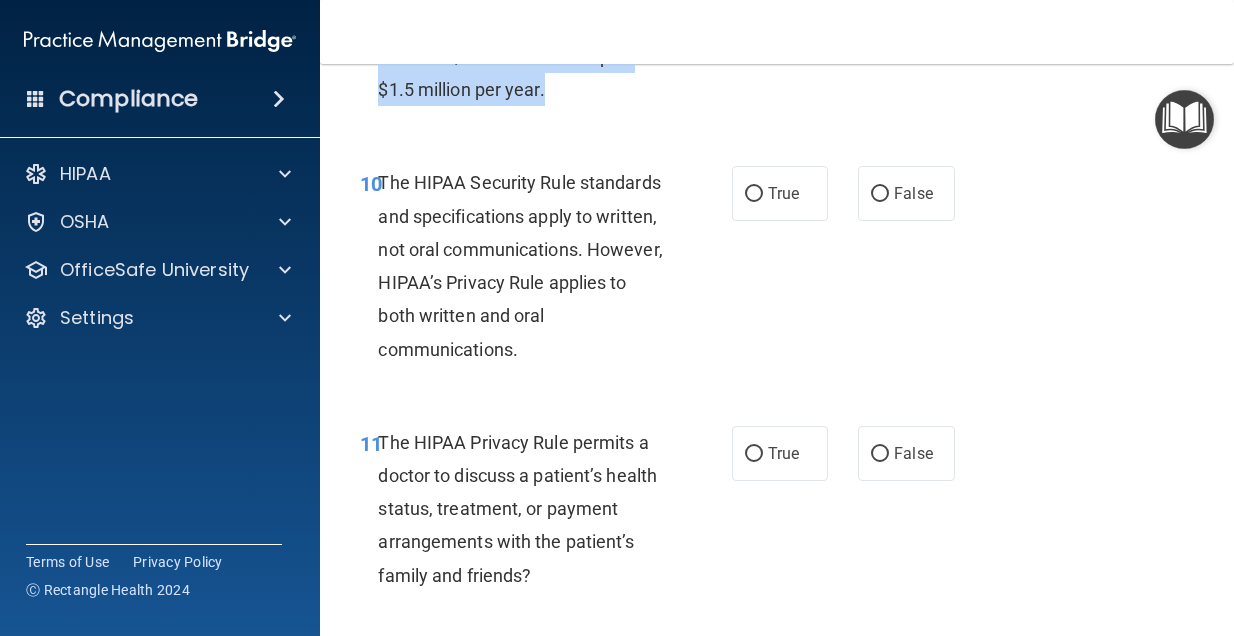 scroll, scrollTop: 2105, scrollLeft: 0, axis: vertical 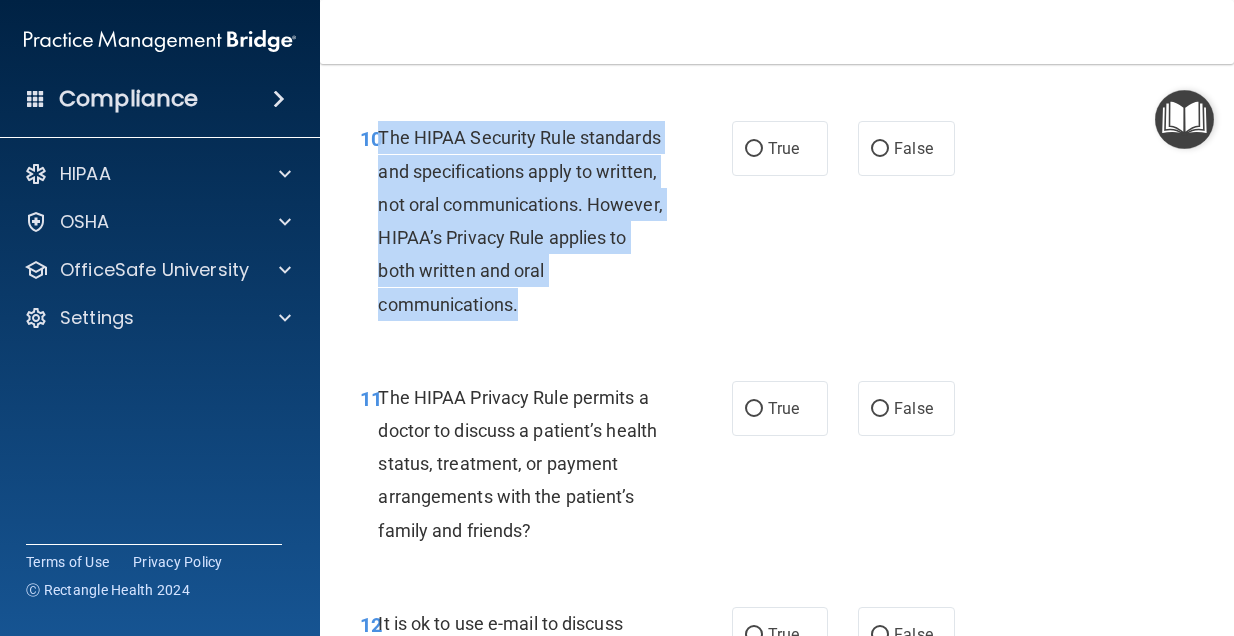 drag, startPoint x: 525, startPoint y: 344, endPoint x: 383, endPoint y: 158, distance: 234.00854 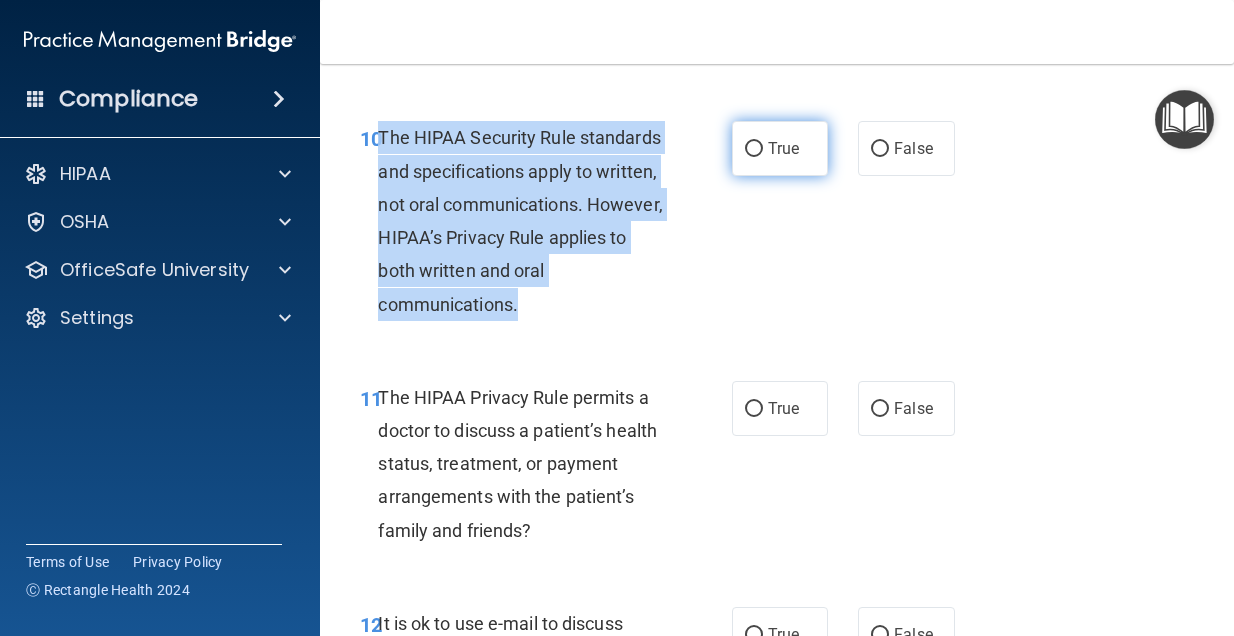 click on "True" at bounding box center (754, 149) 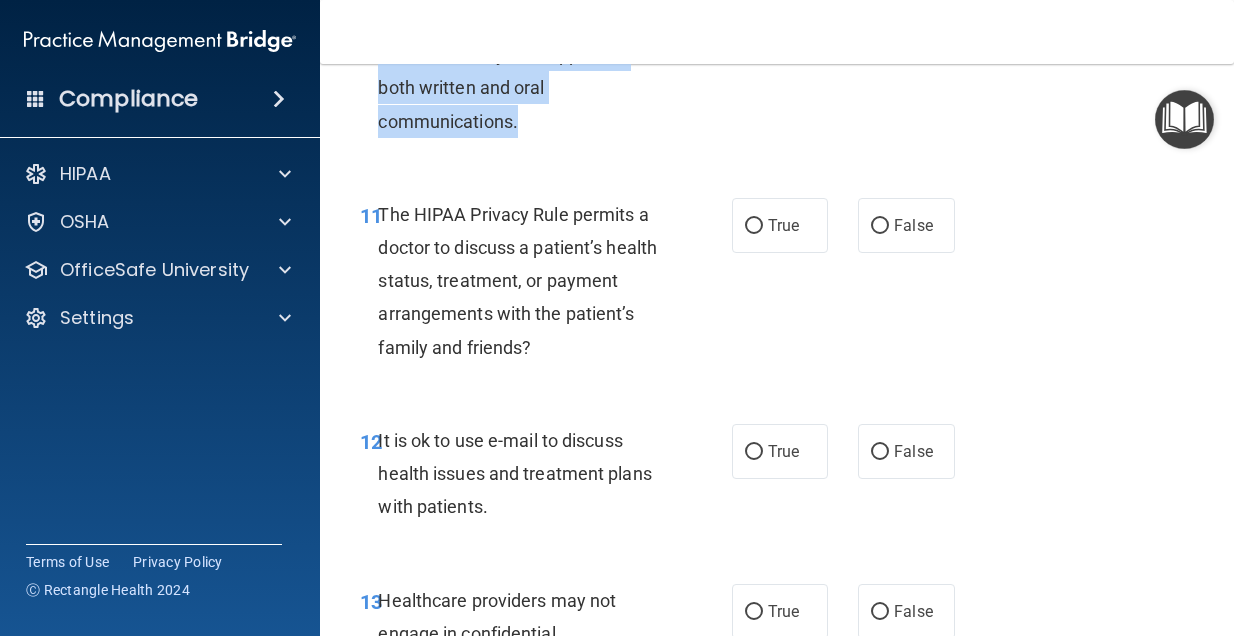 scroll, scrollTop: 2292, scrollLeft: 0, axis: vertical 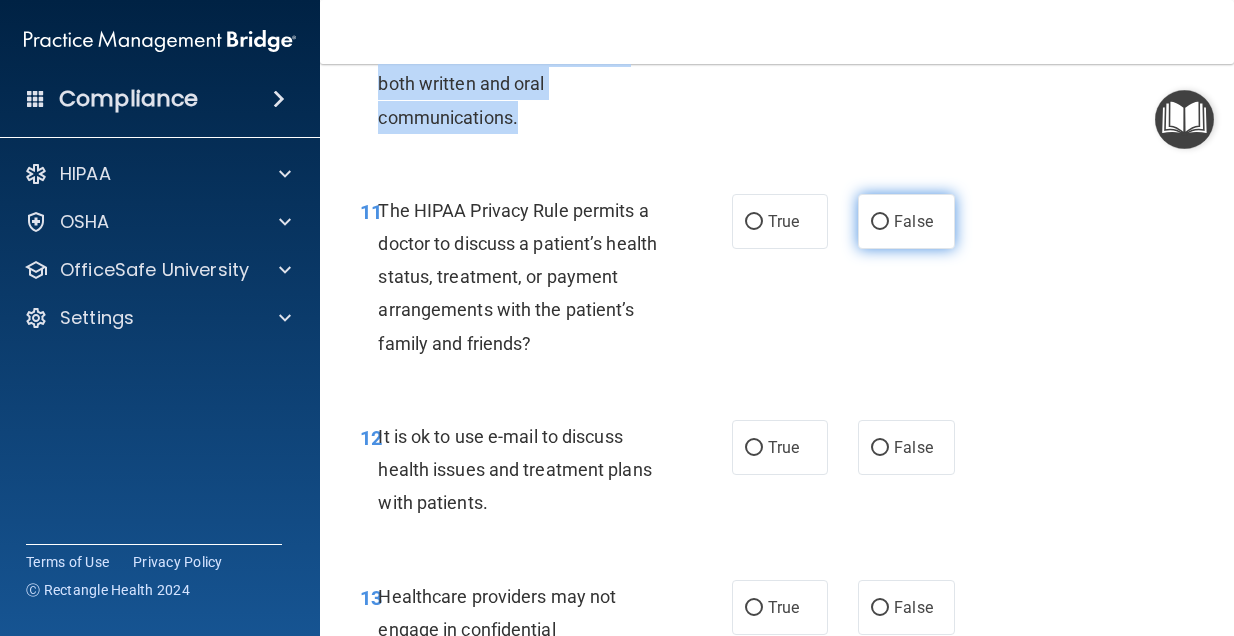 click on "False" at bounding box center (880, 222) 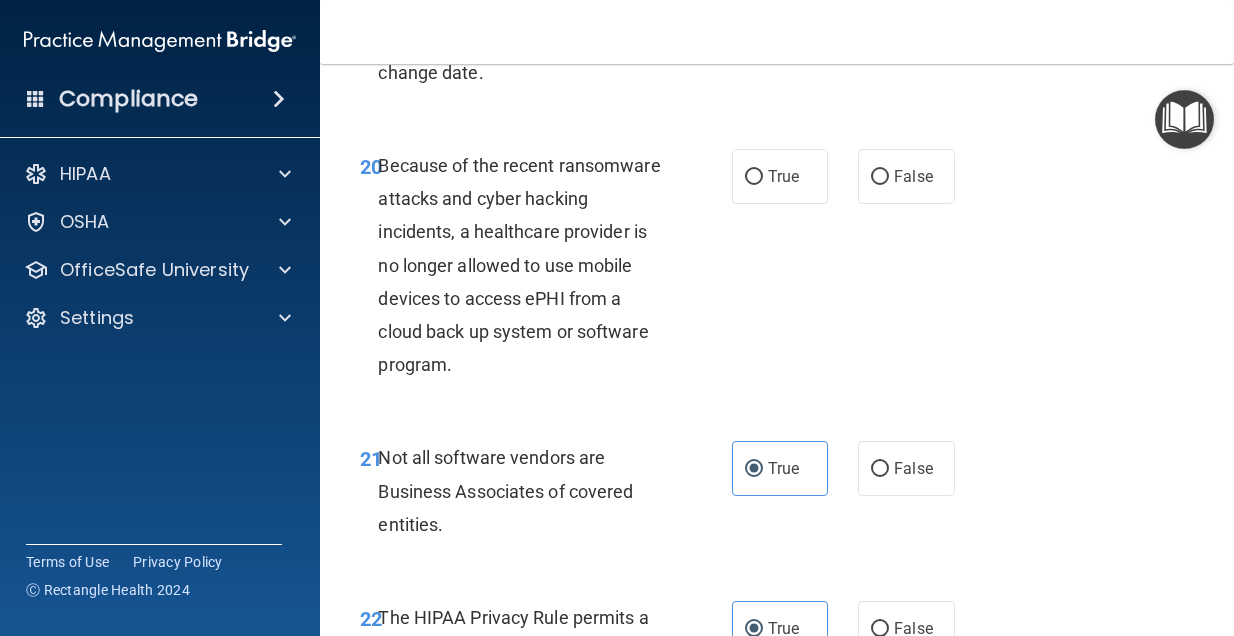 scroll, scrollTop: 4323, scrollLeft: 0, axis: vertical 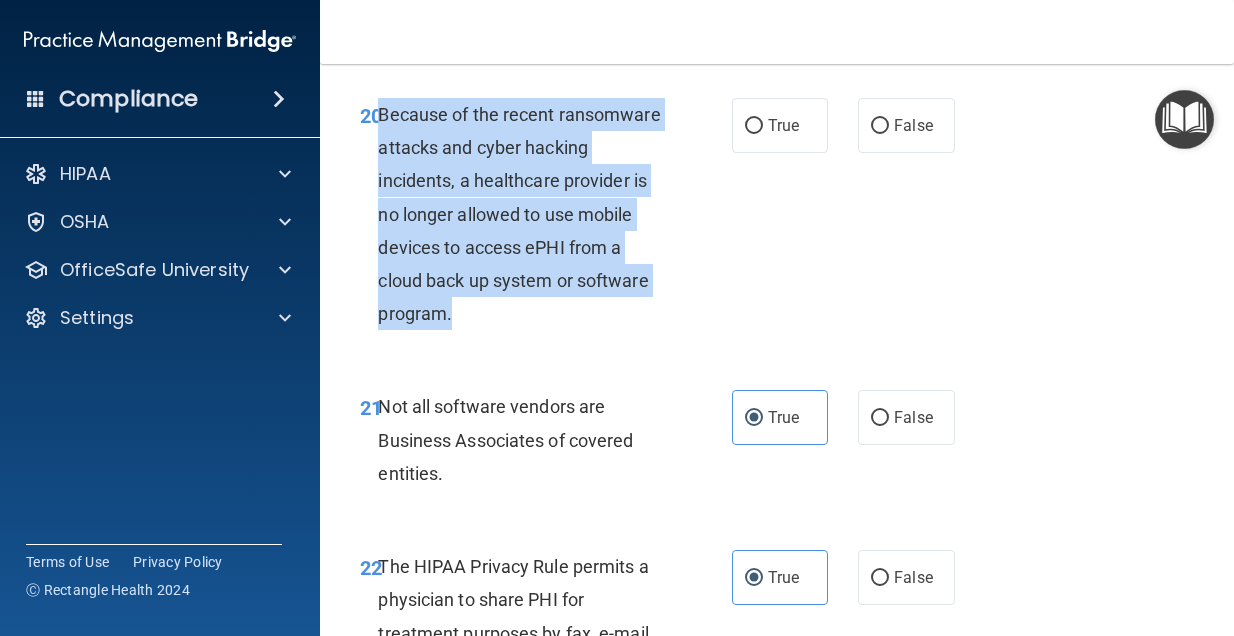 drag, startPoint x: 475, startPoint y: 367, endPoint x: 382, endPoint y: 159, distance: 227.84424 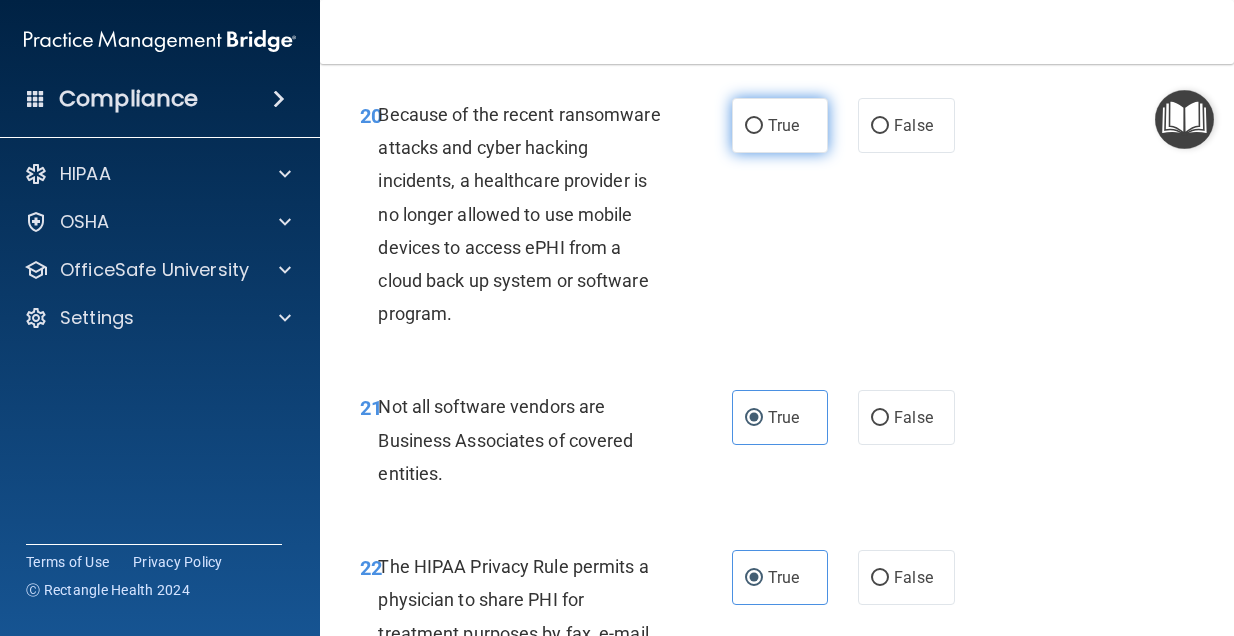 click on "True" at bounding box center (783, 125) 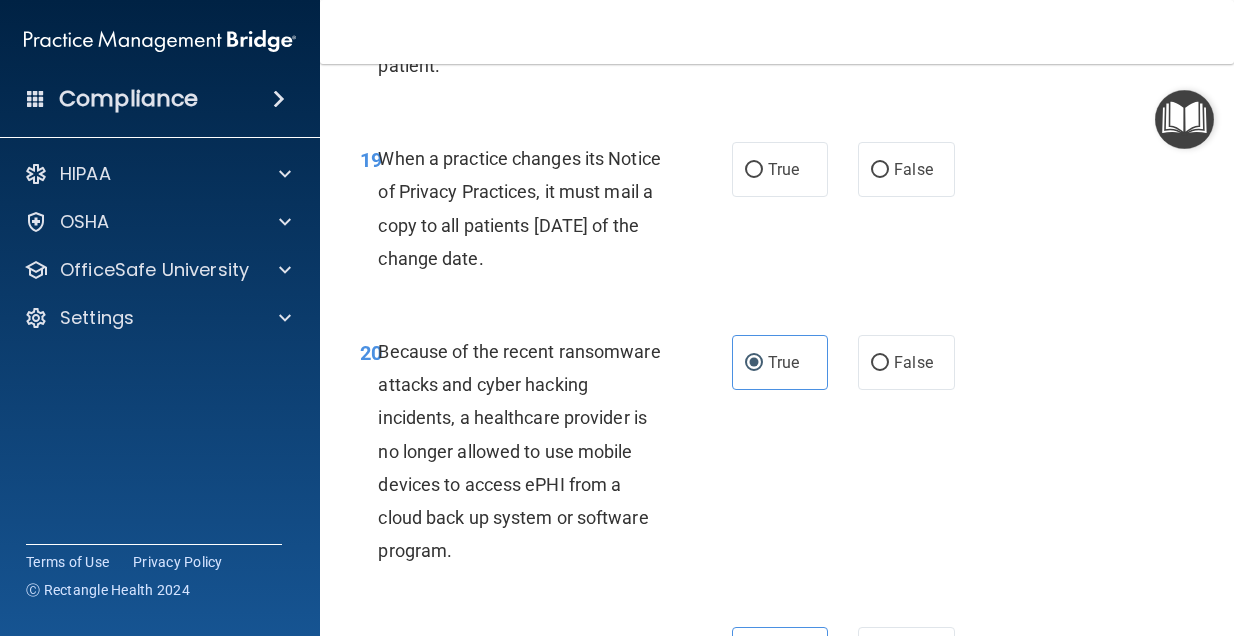scroll, scrollTop: 4037, scrollLeft: 0, axis: vertical 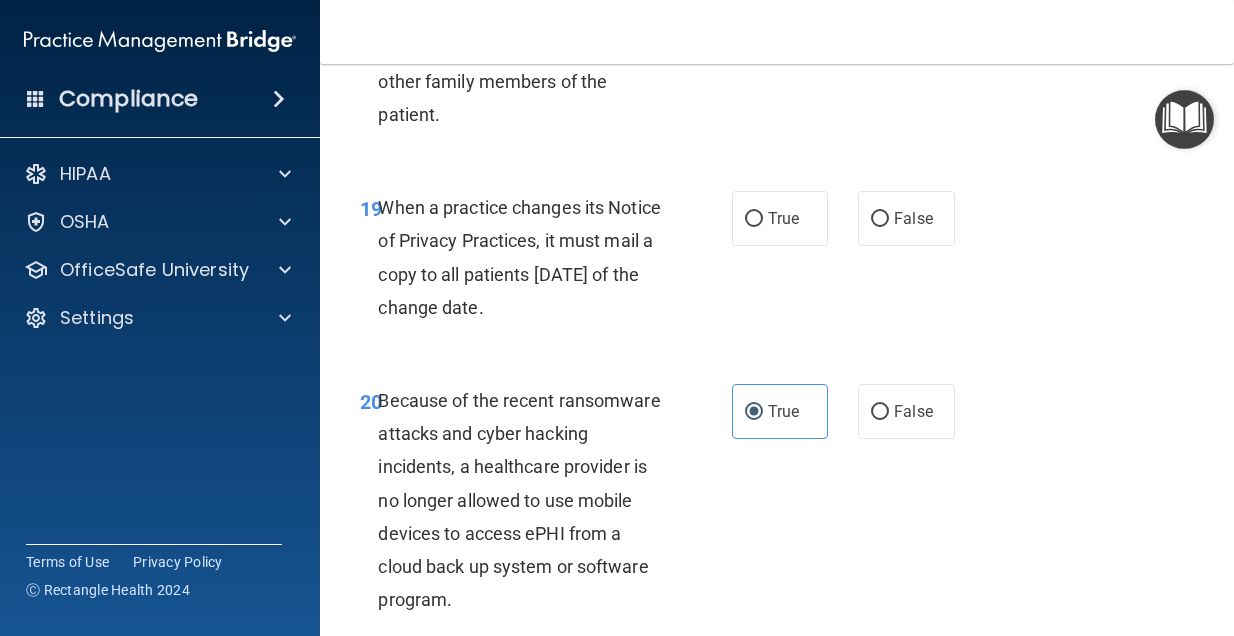 drag, startPoint x: 540, startPoint y: 348, endPoint x: 383, endPoint y: 251, distance: 184.5481 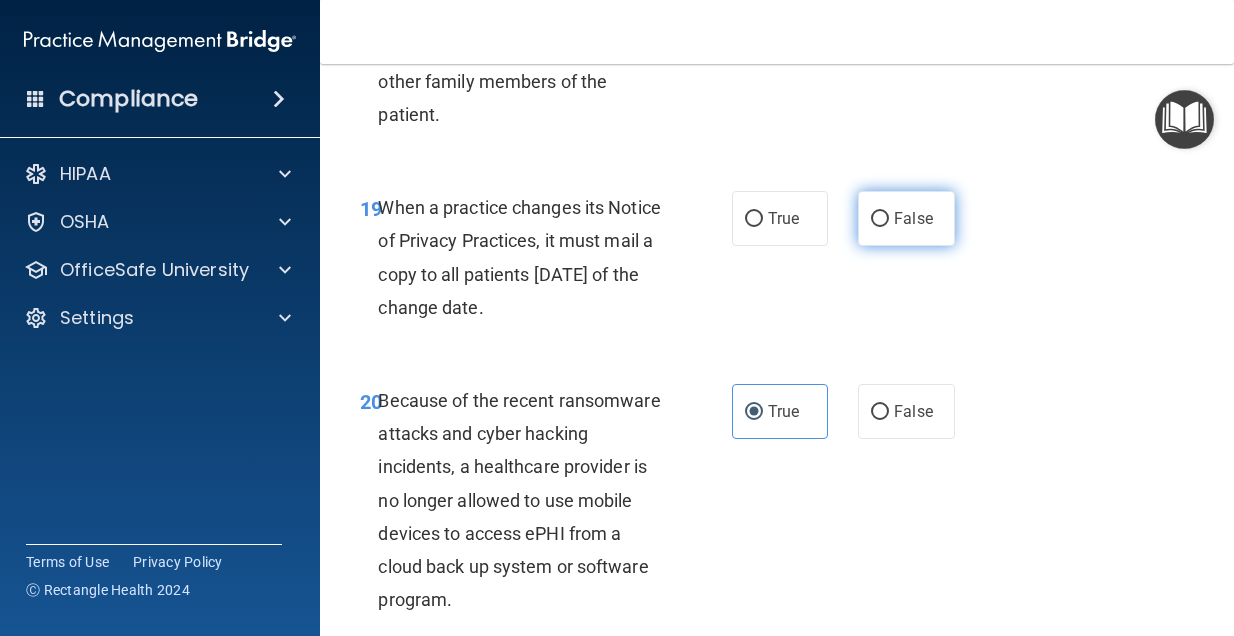 click on "False" at bounding box center (913, 218) 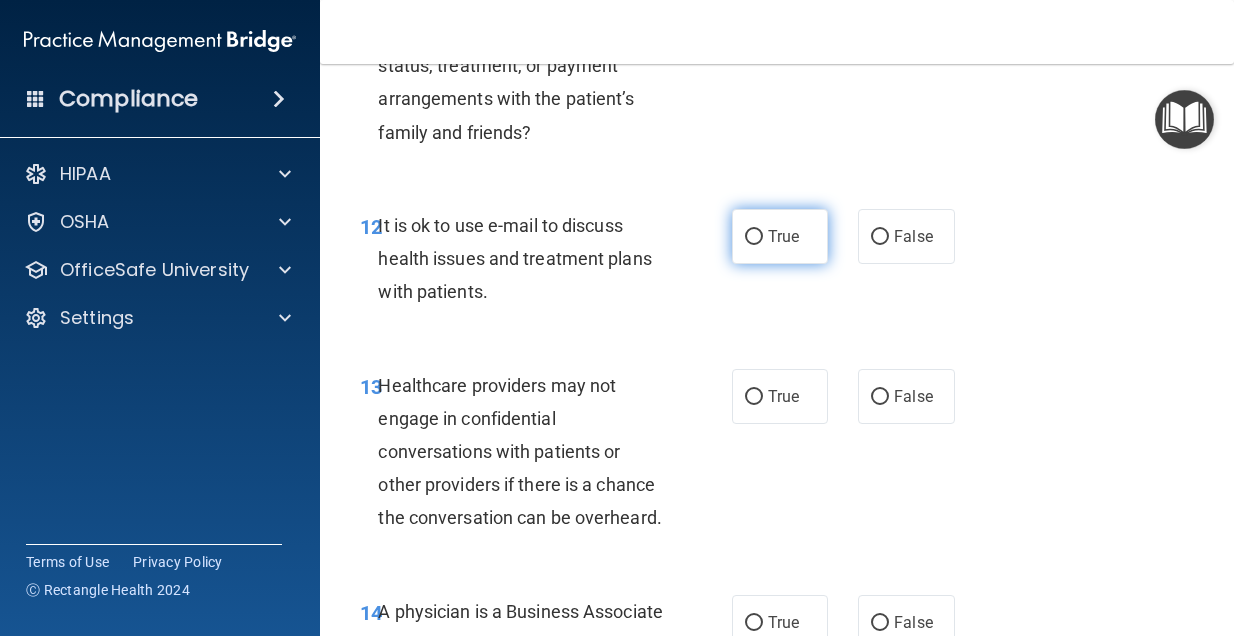 scroll, scrollTop: 2510, scrollLeft: 0, axis: vertical 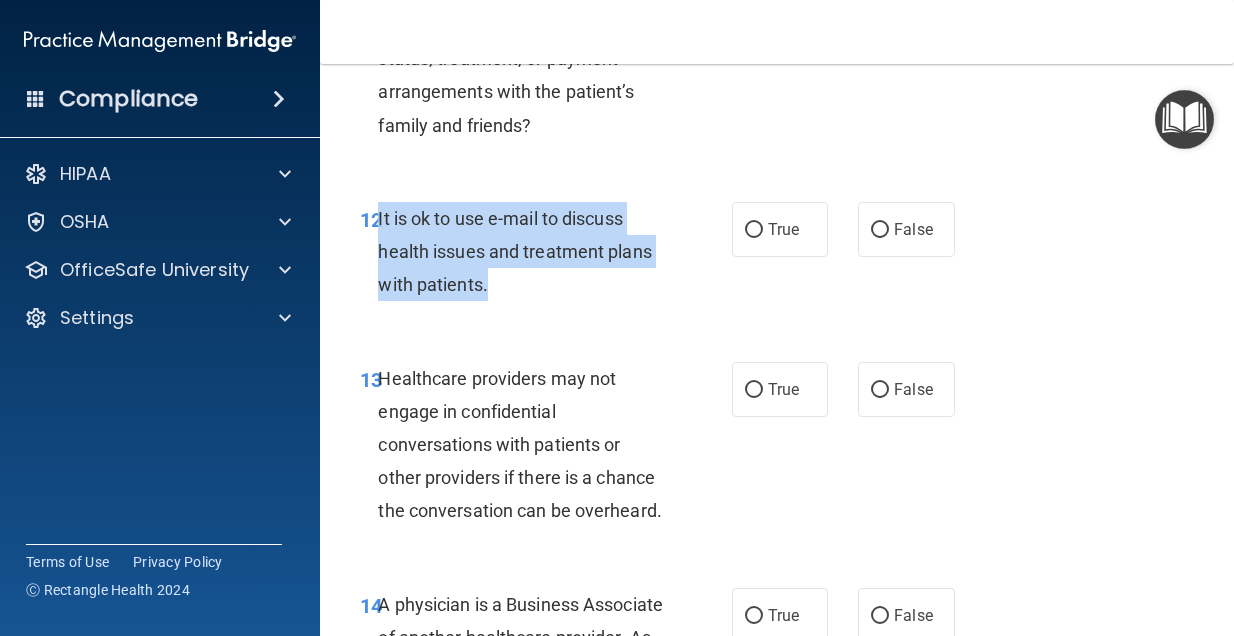 drag, startPoint x: 519, startPoint y: 288, endPoint x: 379, endPoint y: 240, distance: 148 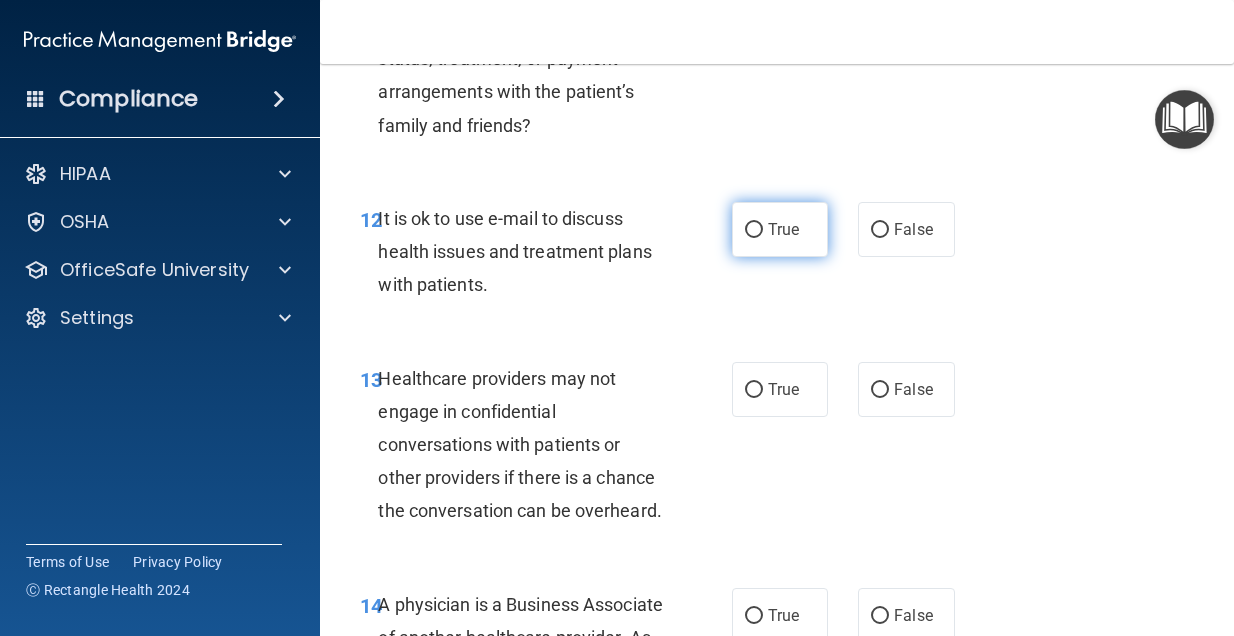 click on "True" at bounding box center [780, 229] 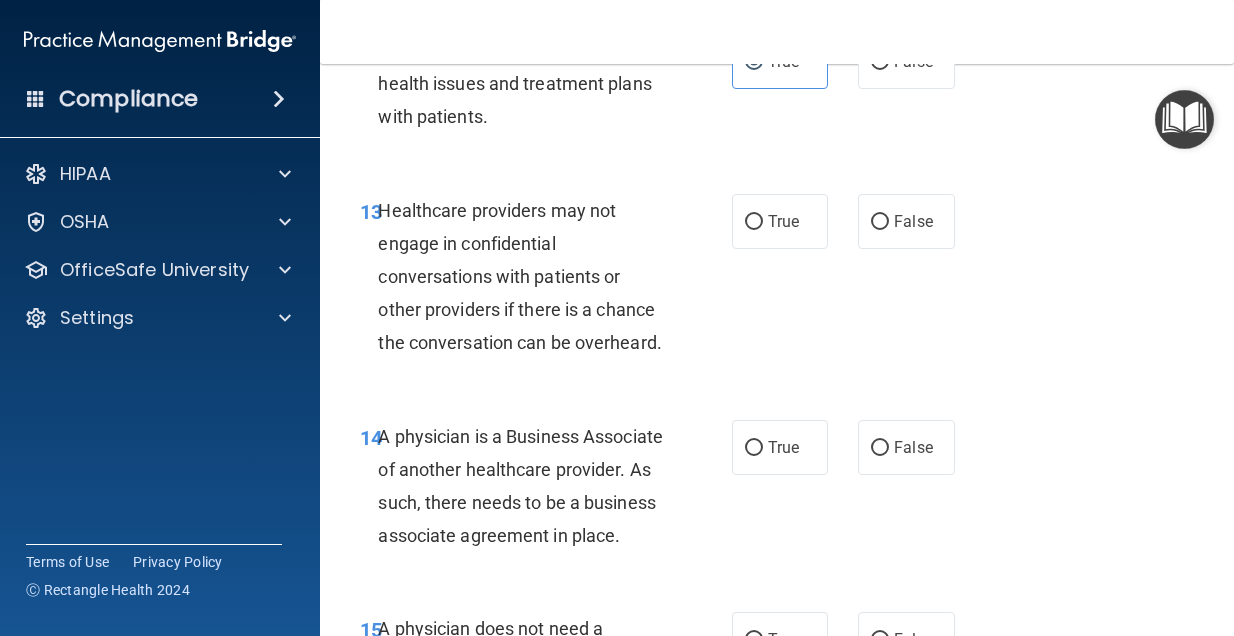 scroll, scrollTop: 2687, scrollLeft: 0, axis: vertical 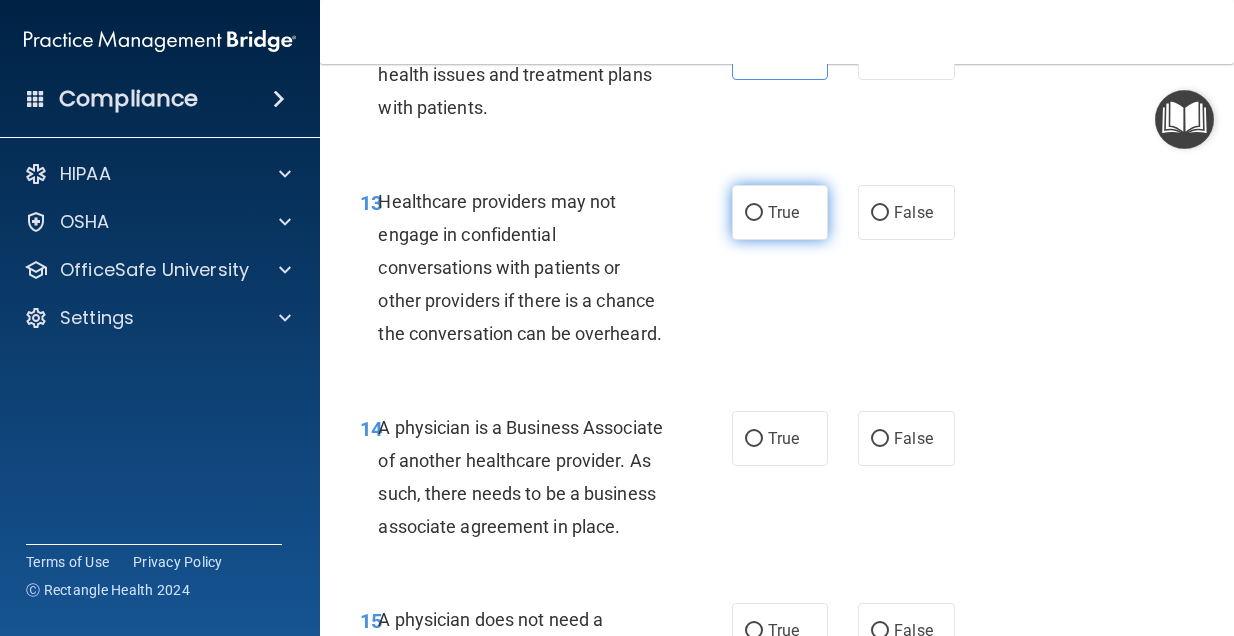 click on "True" at bounding box center [754, 213] 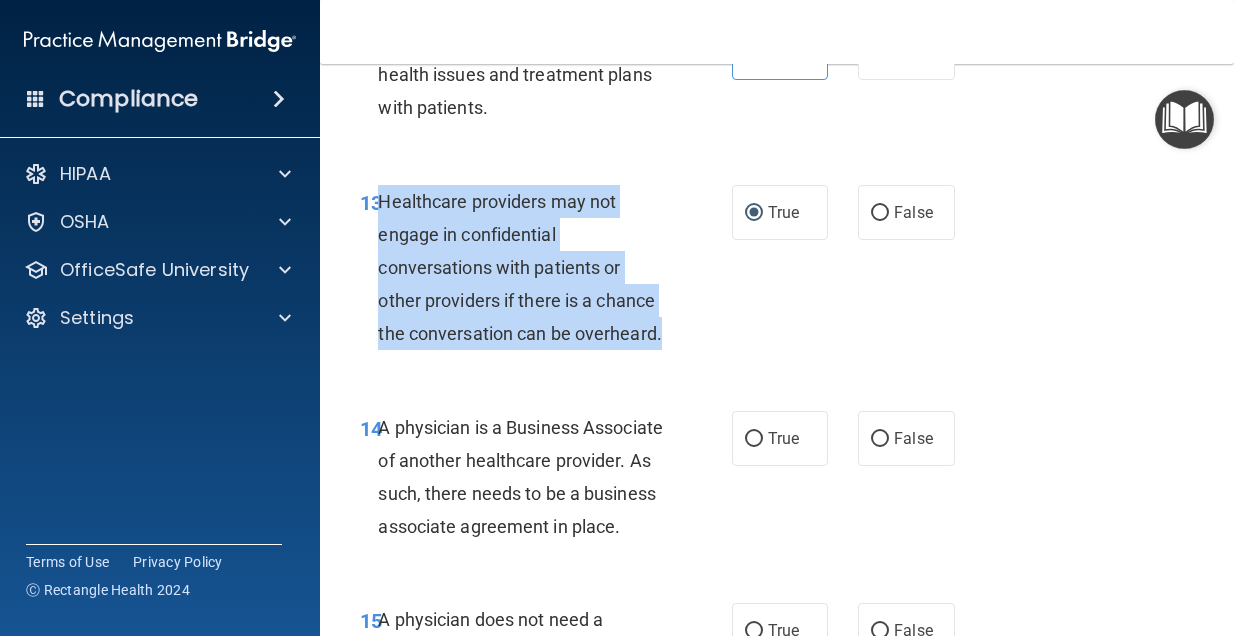 drag, startPoint x: 679, startPoint y: 354, endPoint x: 383, endPoint y: 217, distance: 326.16714 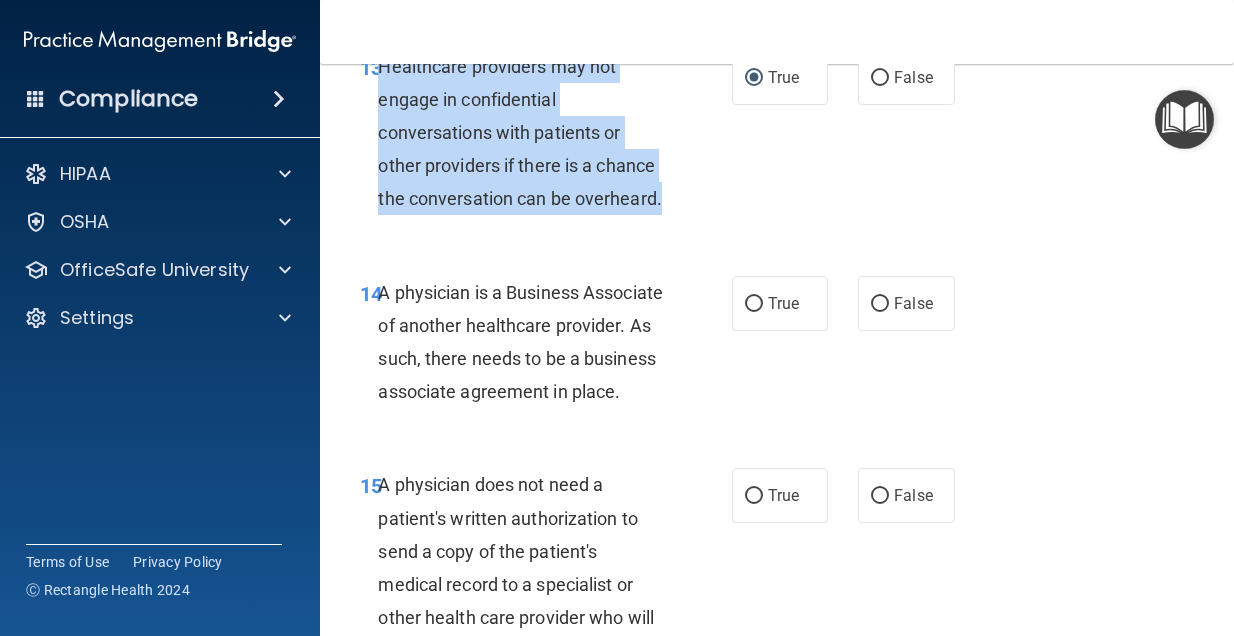 scroll, scrollTop: 2826, scrollLeft: 0, axis: vertical 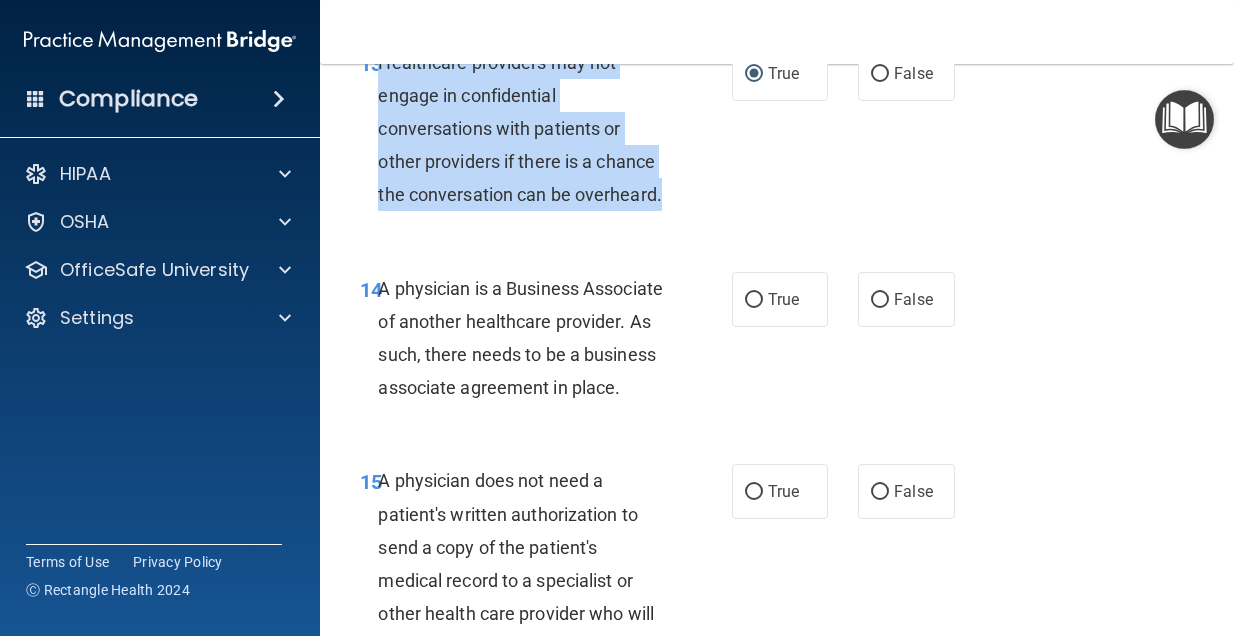 drag, startPoint x: 447, startPoint y: 441, endPoint x: 379, endPoint y: 310, distance: 147.59743 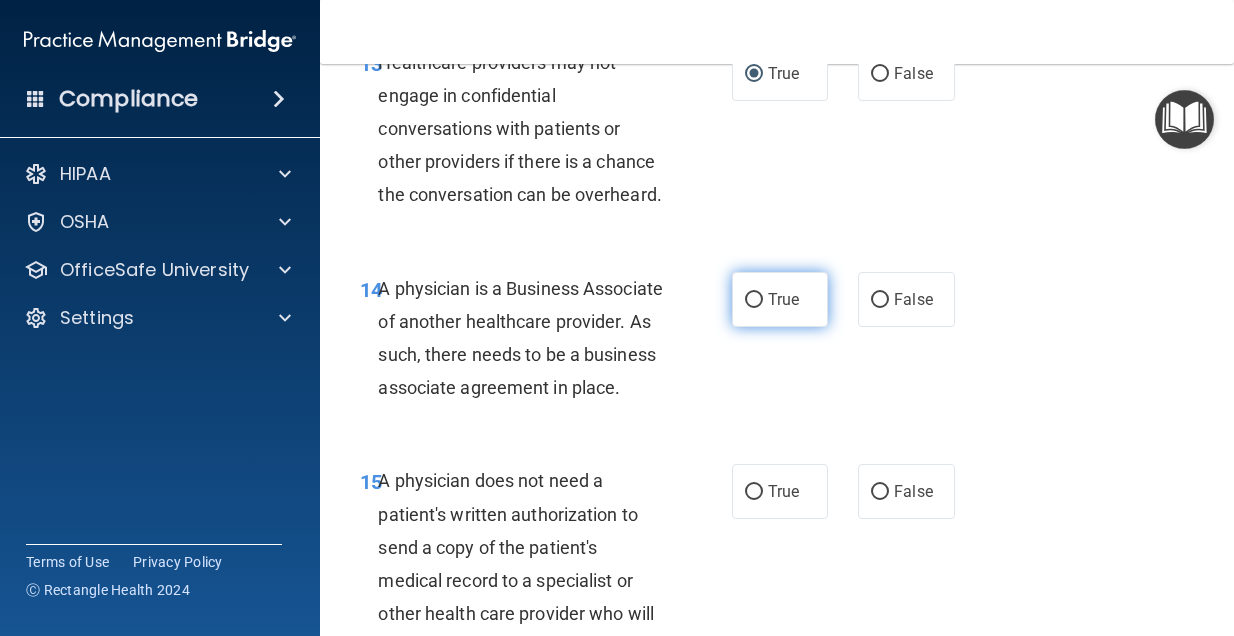click on "True" at bounding box center [780, 299] 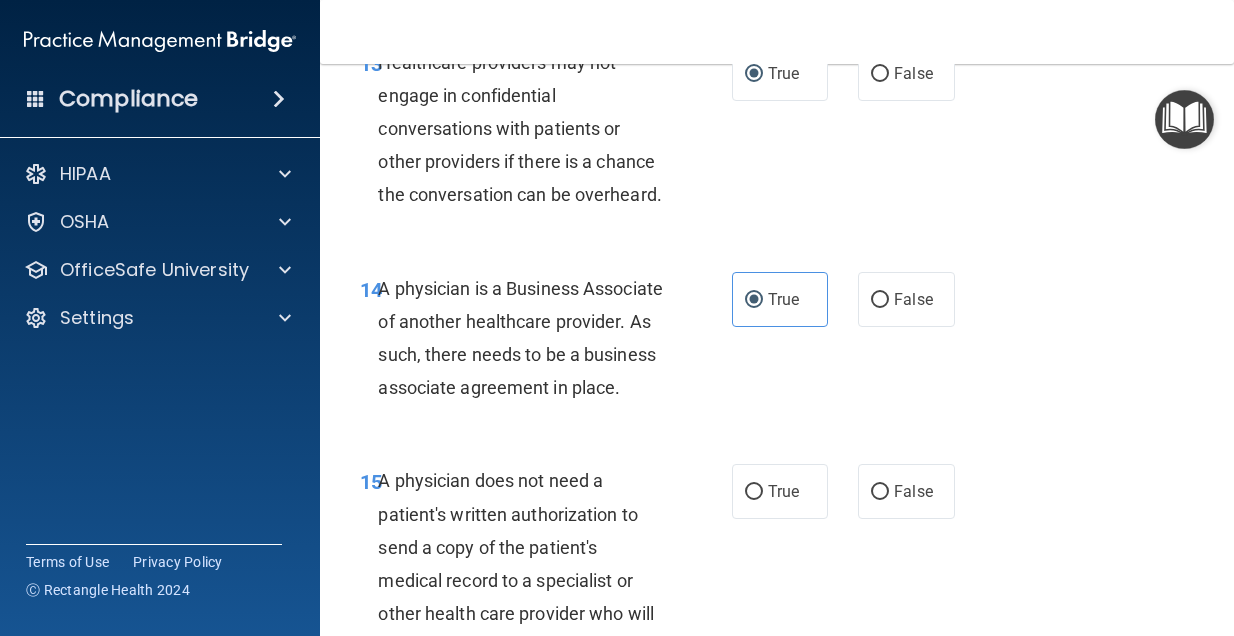 click on "Toggle navigation                                                                                                     [PERSON_NAME]   [EMAIL_ADDRESS][DOMAIN_NAME]                            Manage My Enterprise              Ridgeline Oral Surgery     Manage My Location" at bounding box center (777, 32) 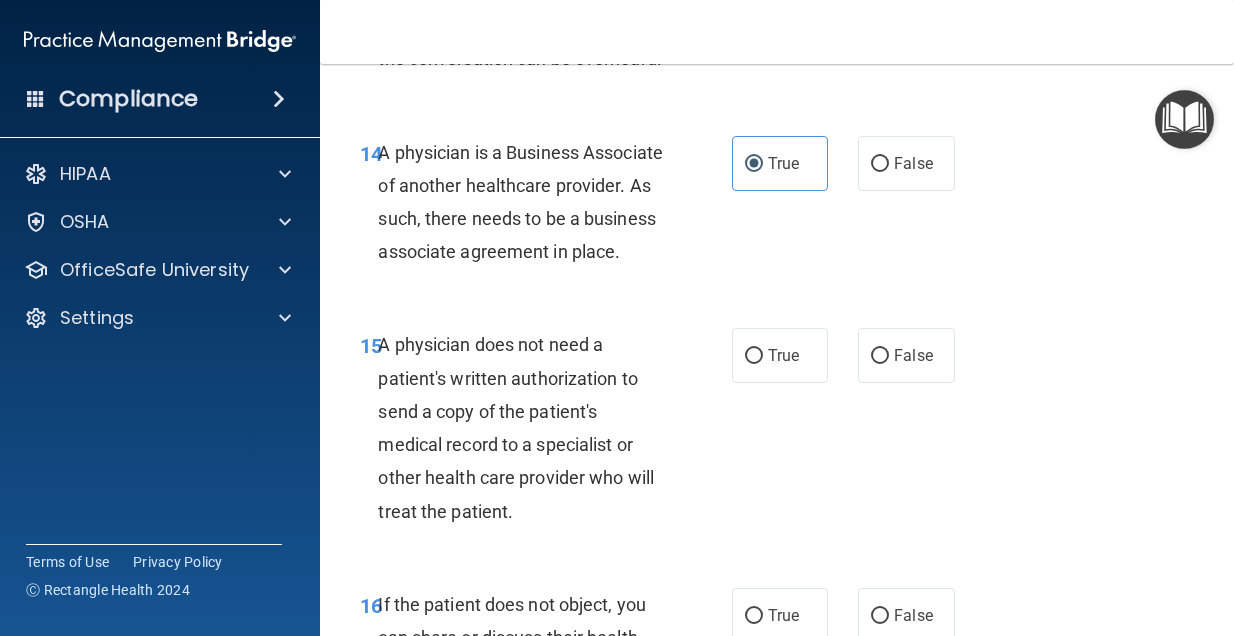 scroll, scrollTop: 2963, scrollLeft: 0, axis: vertical 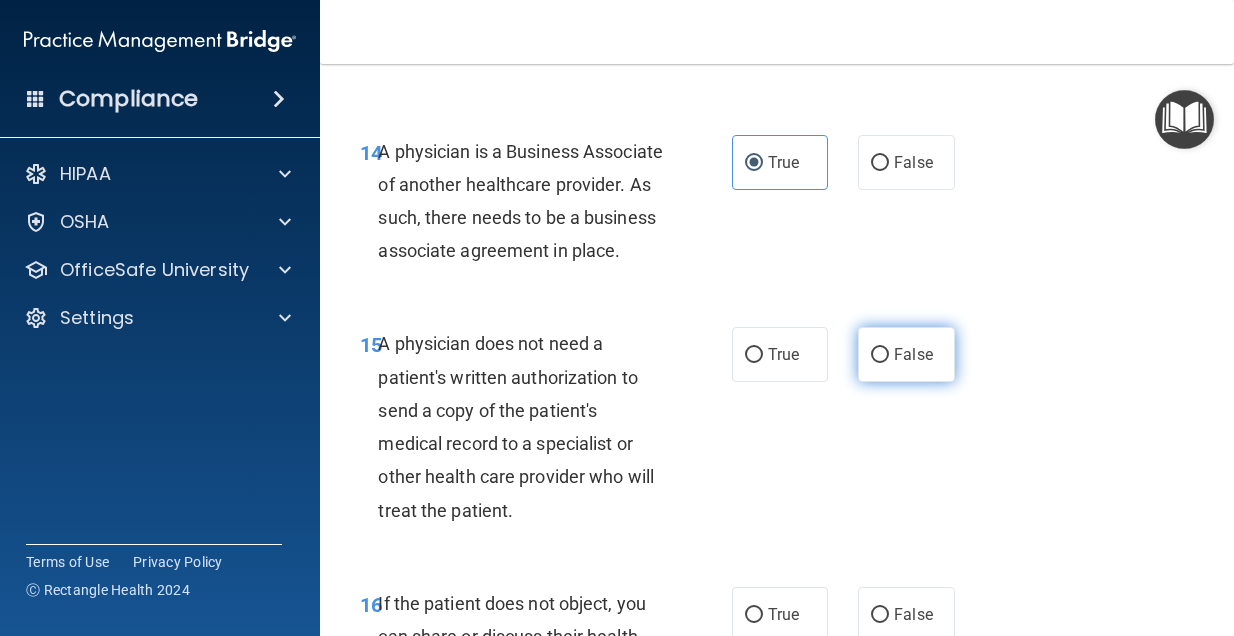 click on "False" at bounding box center (906, 354) 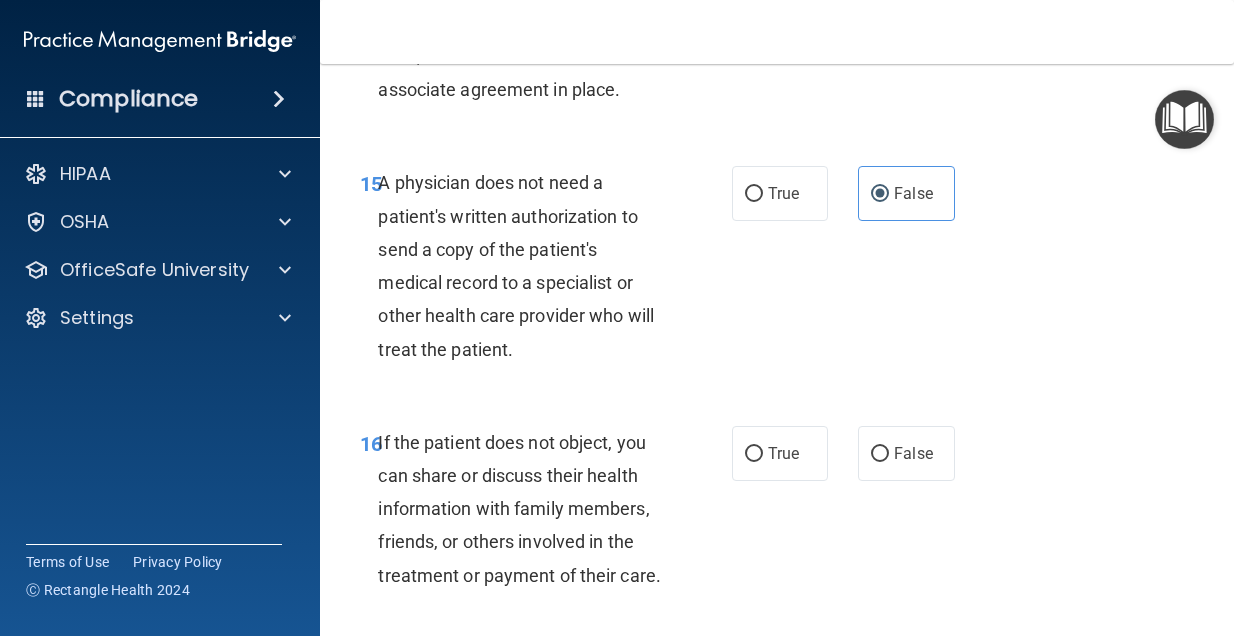 scroll, scrollTop: 3126, scrollLeft: 0, axis: vertical 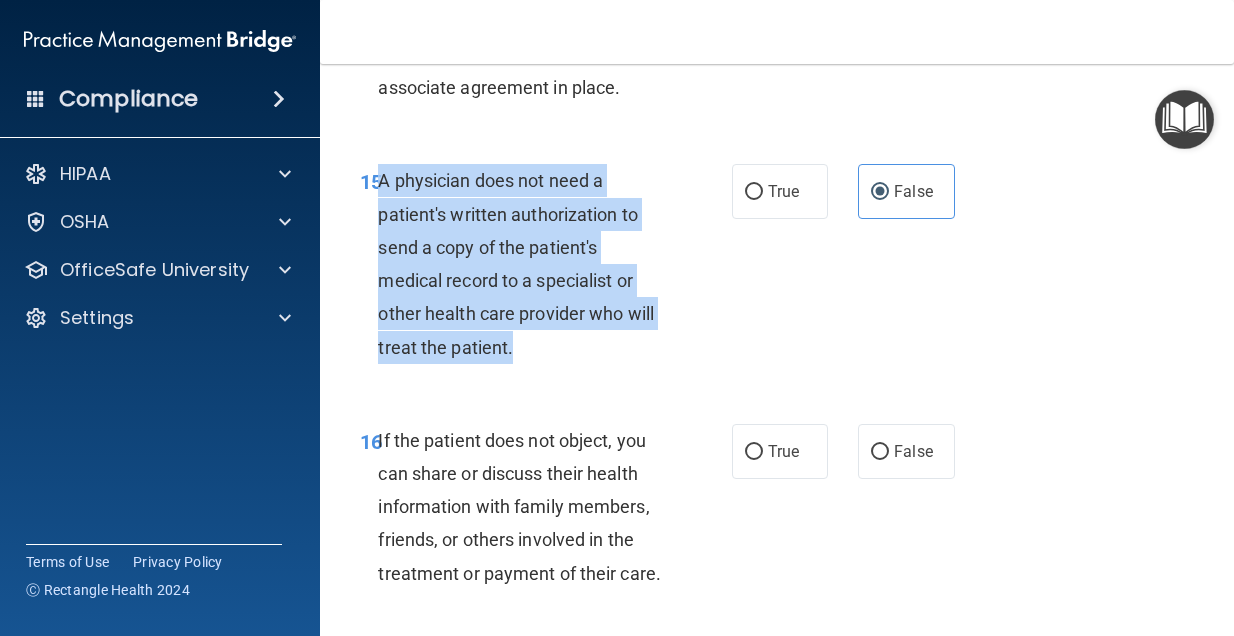 drag, startPoint x: 512, startPoint y: 420, endPoint x: 381, endPoint y: 239, distance: 223.43231 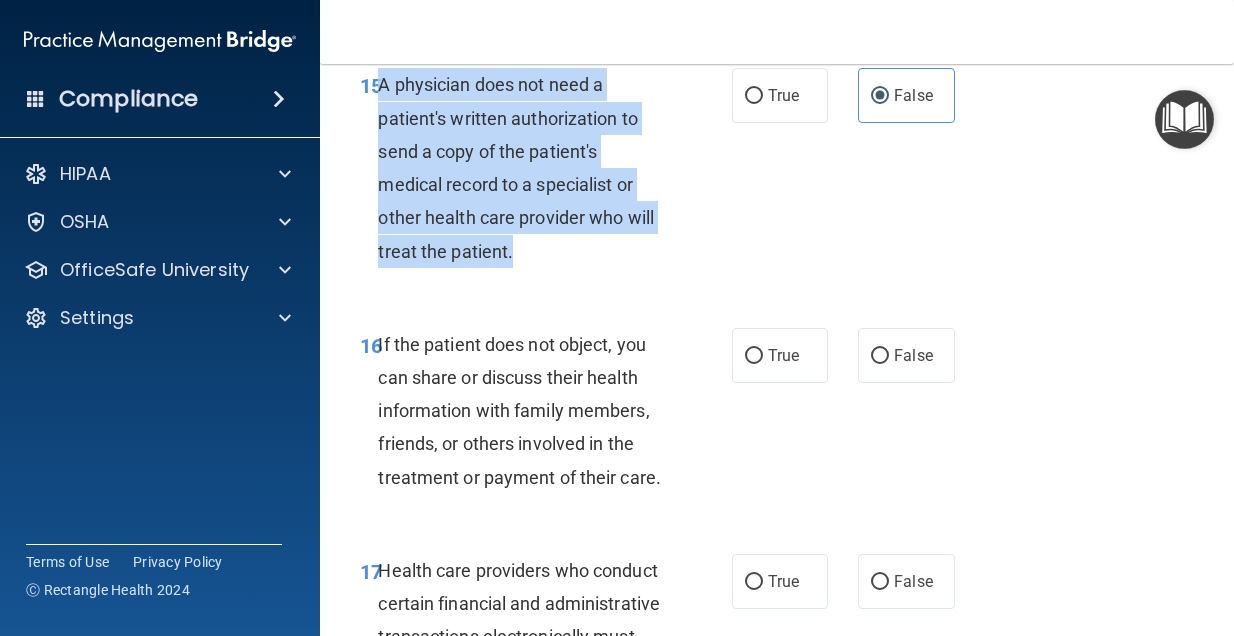 scroll, scrollTop: 3216, scrollLeft: 0, axis: vertical 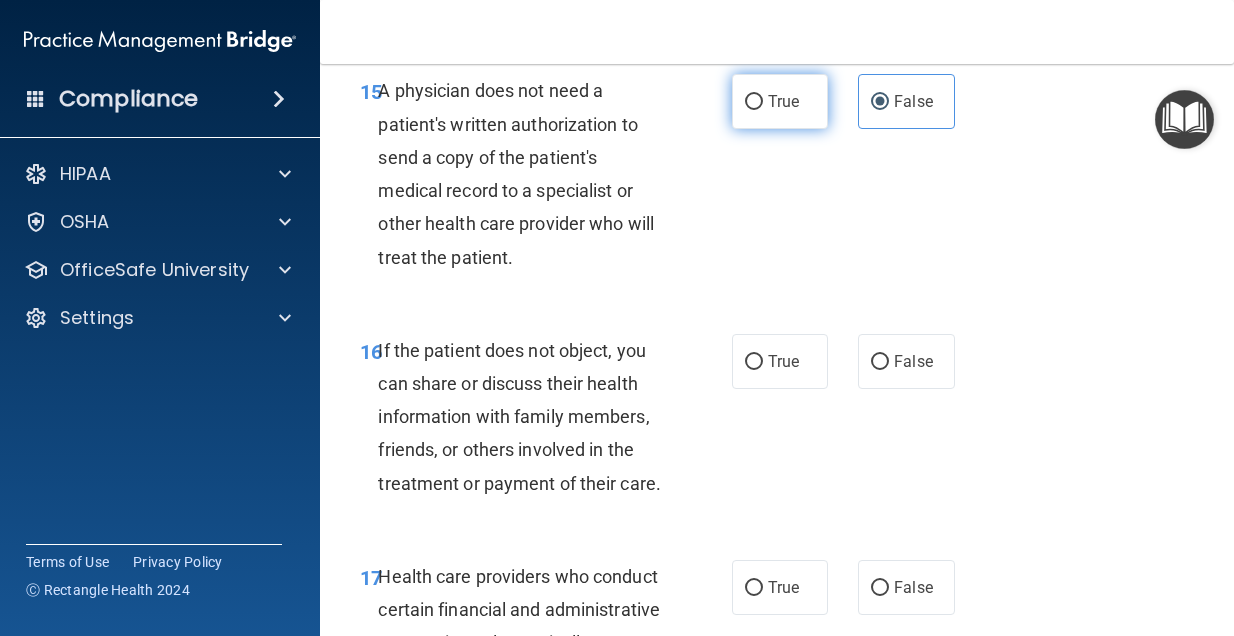 click on "True" at bounding box center (780, 101) 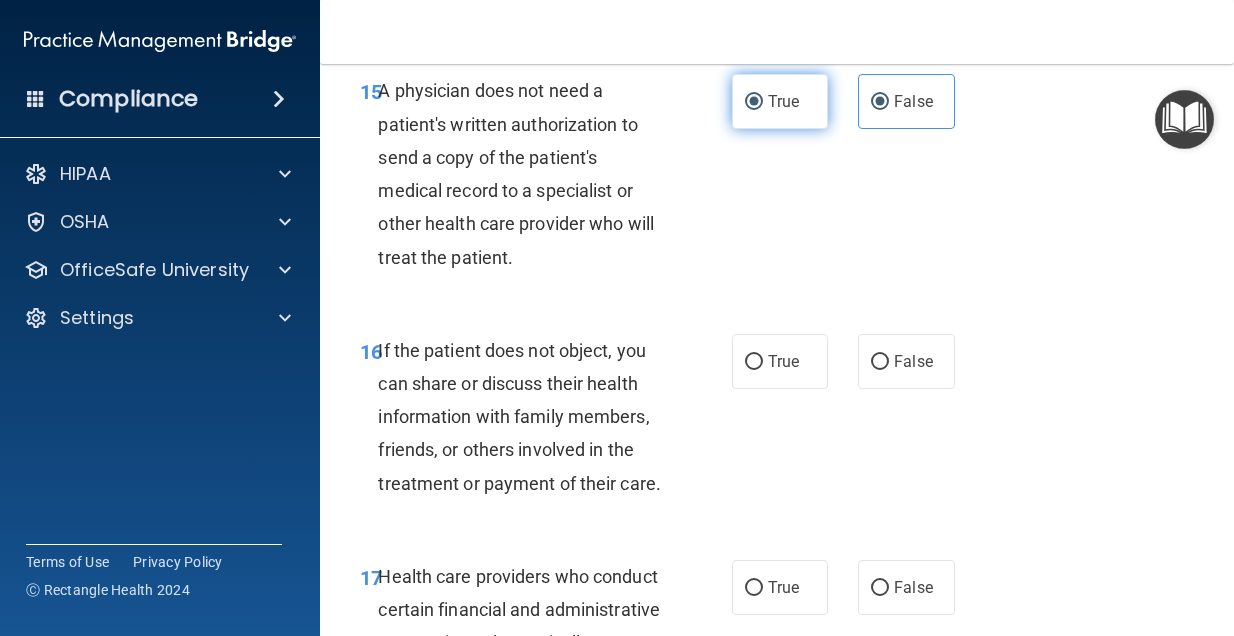 radio on "false" 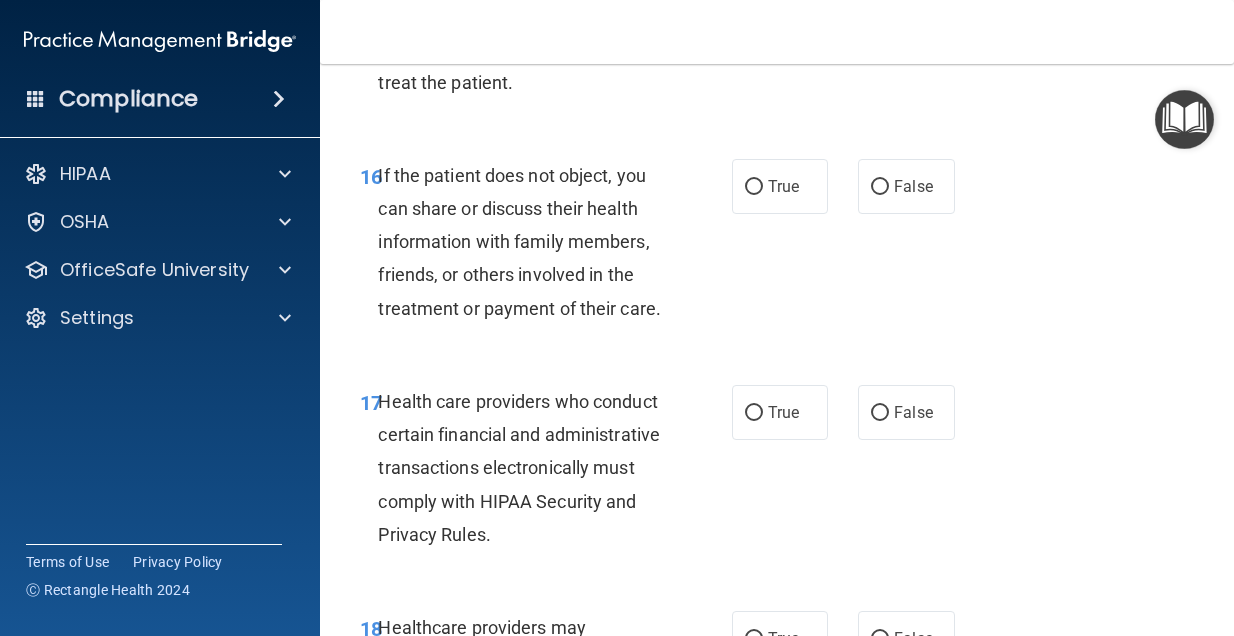 scroll, scrollTop: 3396, scrollLeft: 0, axis: vertical 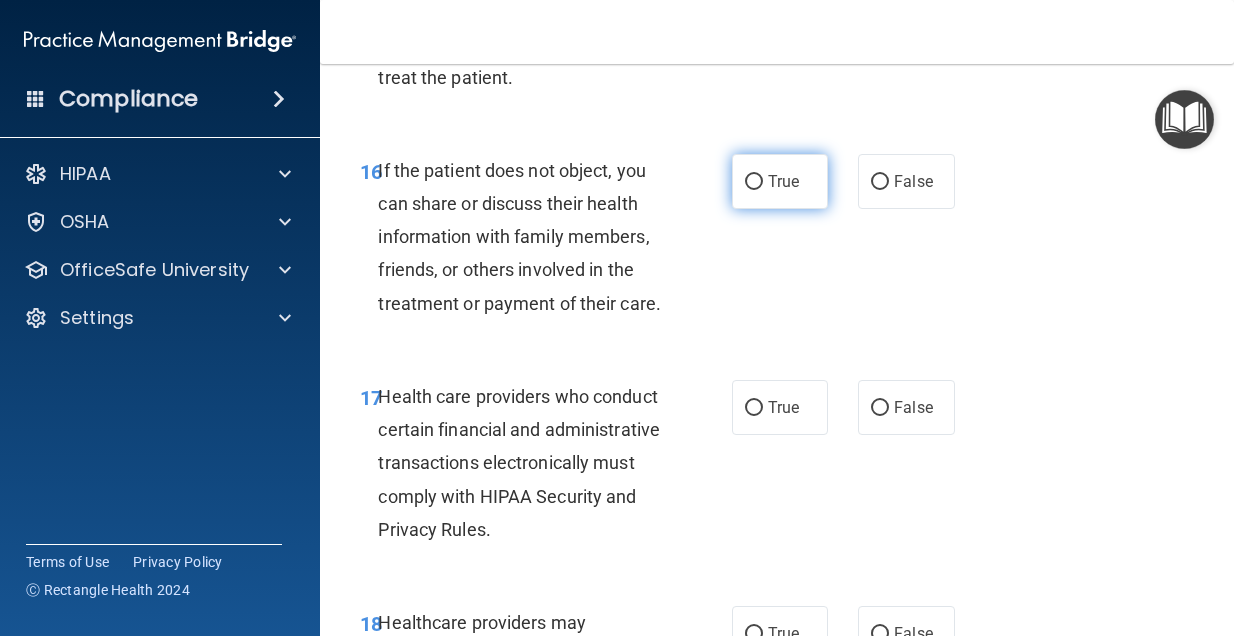 click on "True" at bounding box center [780, 181] 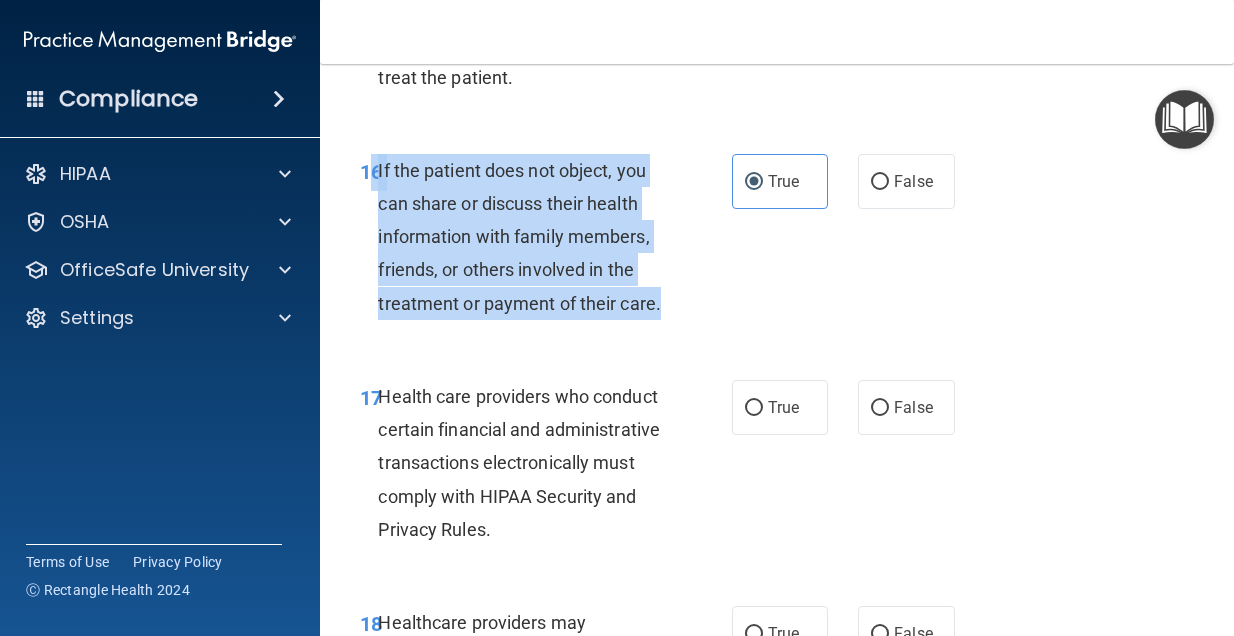 drag, startPoint x: 678, startPoint y: 349, endPoint x: 376, endPoint y: 214, distance: 330.80054 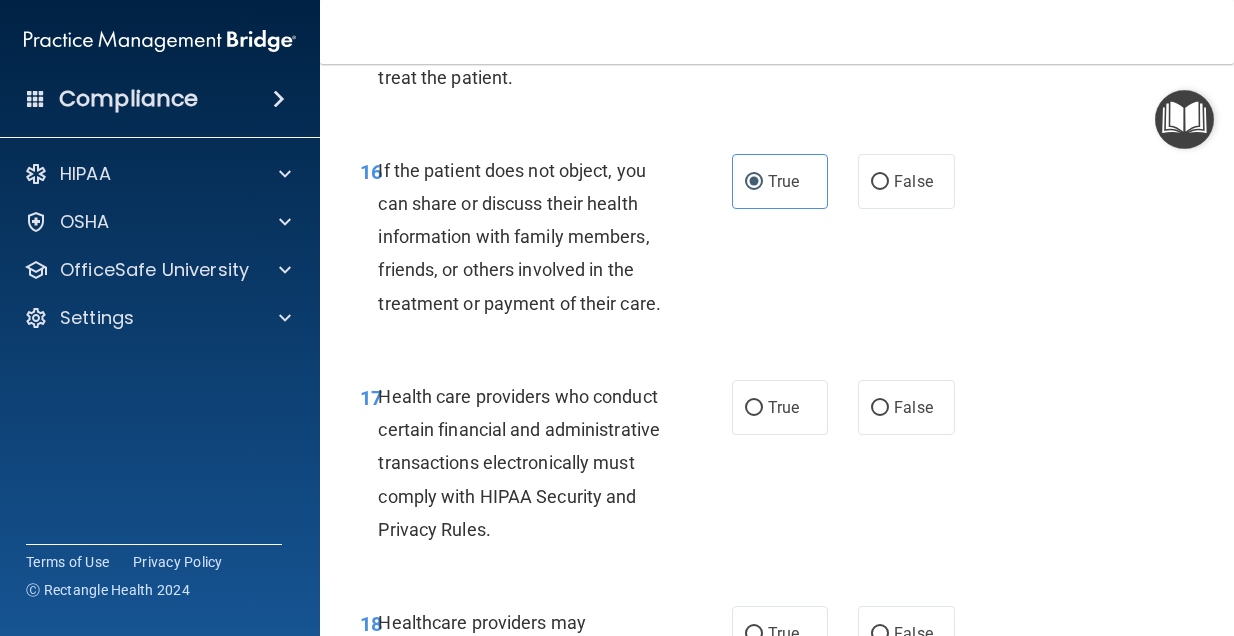 click on "Toggle navigation                                                                                                     [PERSON_NAME]   [EMAIL_ADDRESS][DOMAIN_NAME]                            Manage My Enterprise              Ridgeline Oral Surgery     Manage My Location" at bounding box center (777, 32) 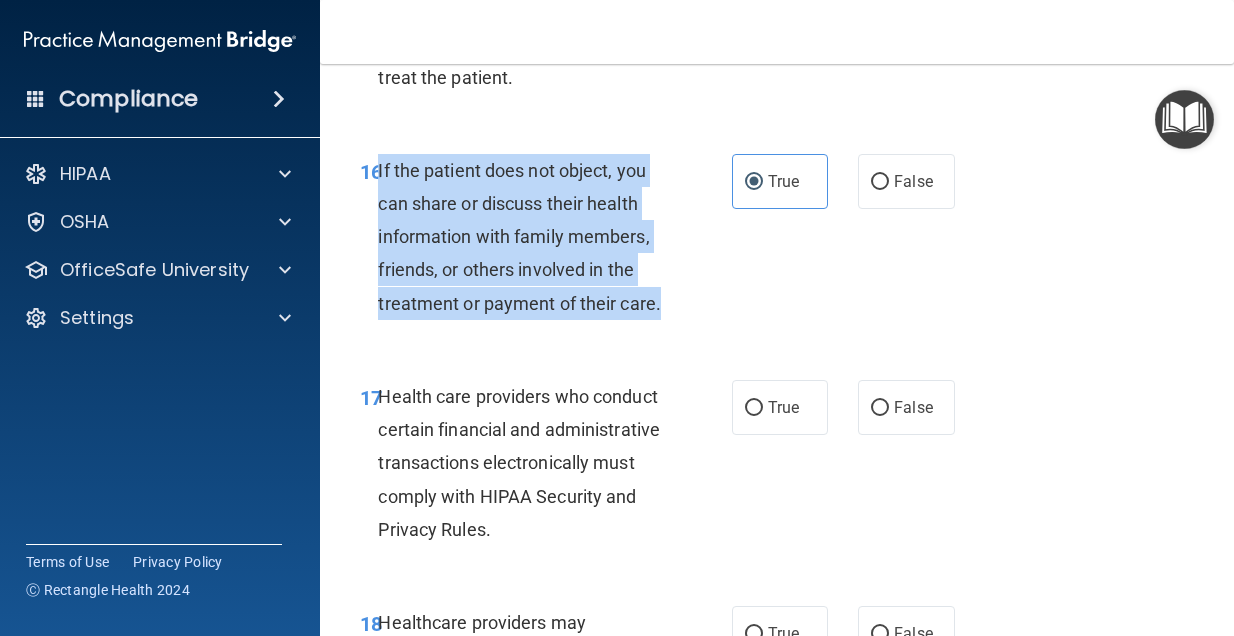 drag, startPoint x: 661, startPoint y: 368, endPoint x: 380, endPoint y: 223, distance: 316.20563 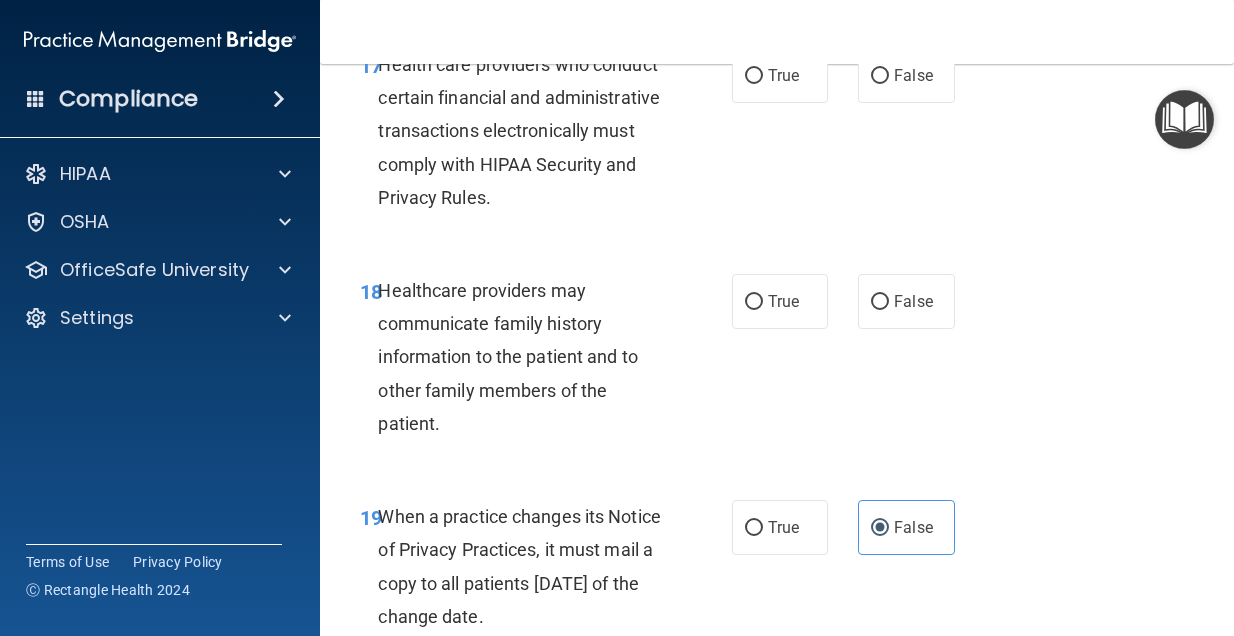 scroll, scrollTop: 3724, scrollLeft: 0, axis: vertical 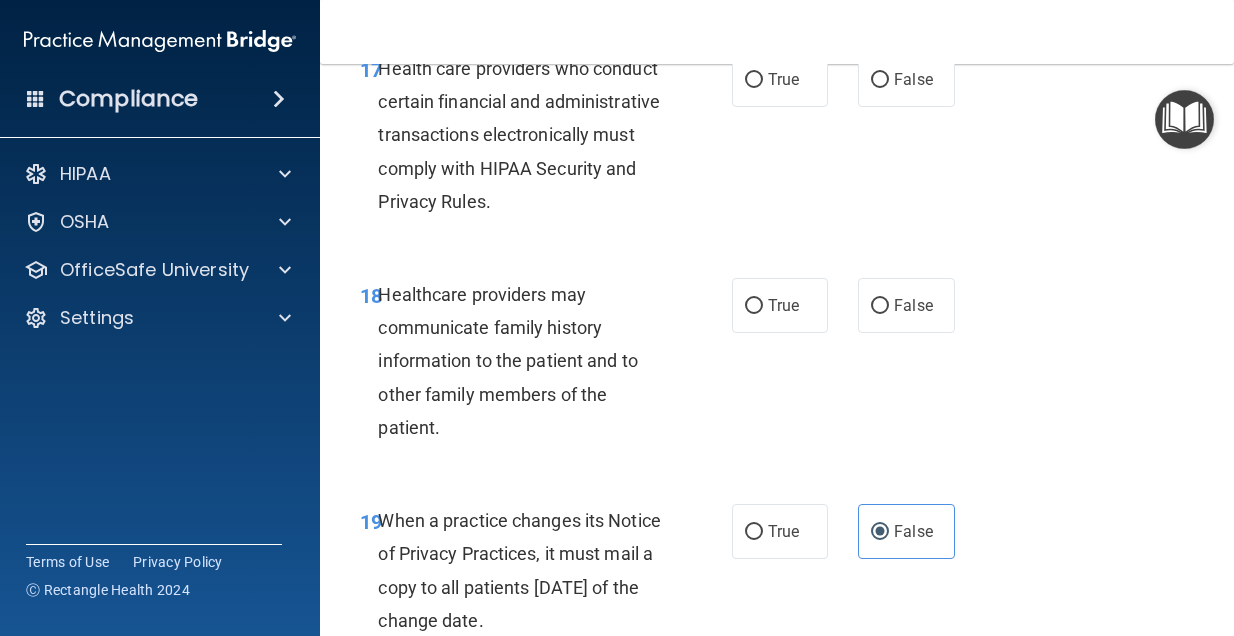 click on "Health care providers who conduct certain financial and administrative transactions electronically must comply with HIPAA Security and Privacy Rules." at bounding box center [529, 135] 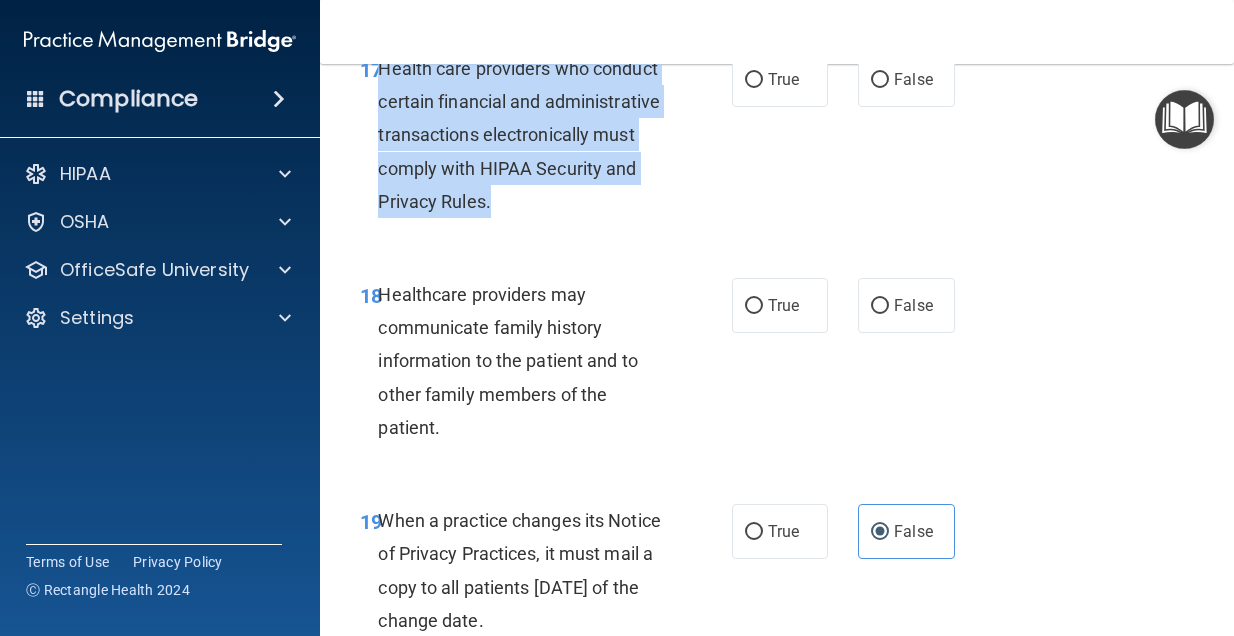 drag, startPoint x: 501, startPoint y: 252, endPoint x: 382, endPoint y: 116, distance: 180.71248 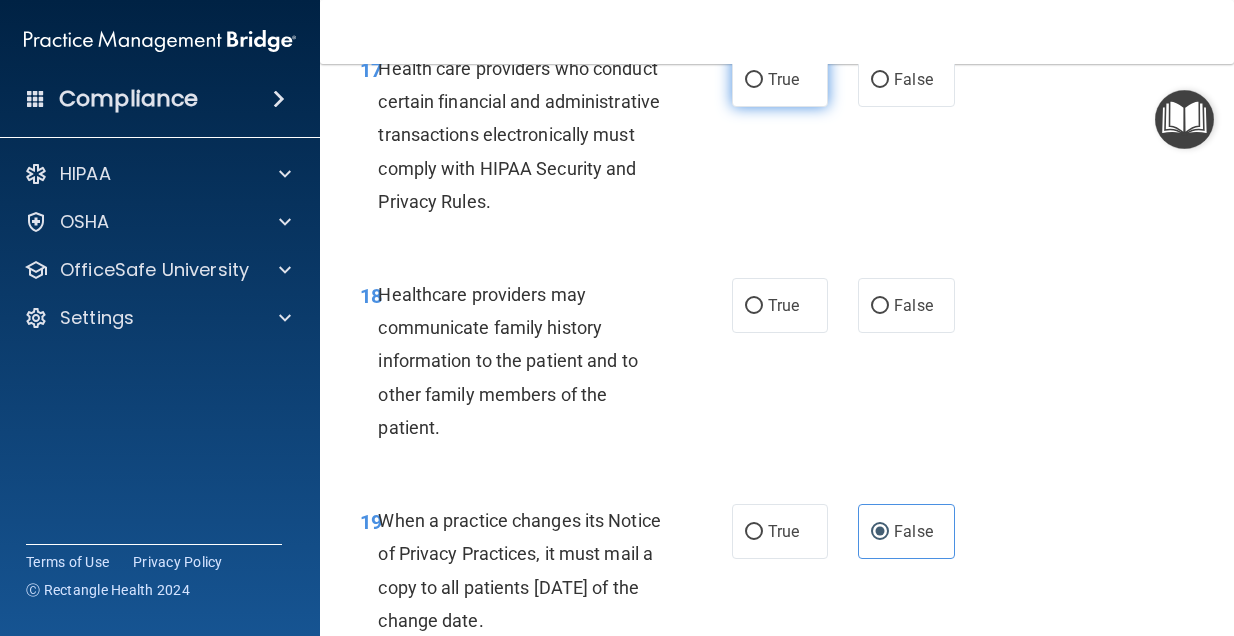 click on "True" at bounding box center (783, 79) 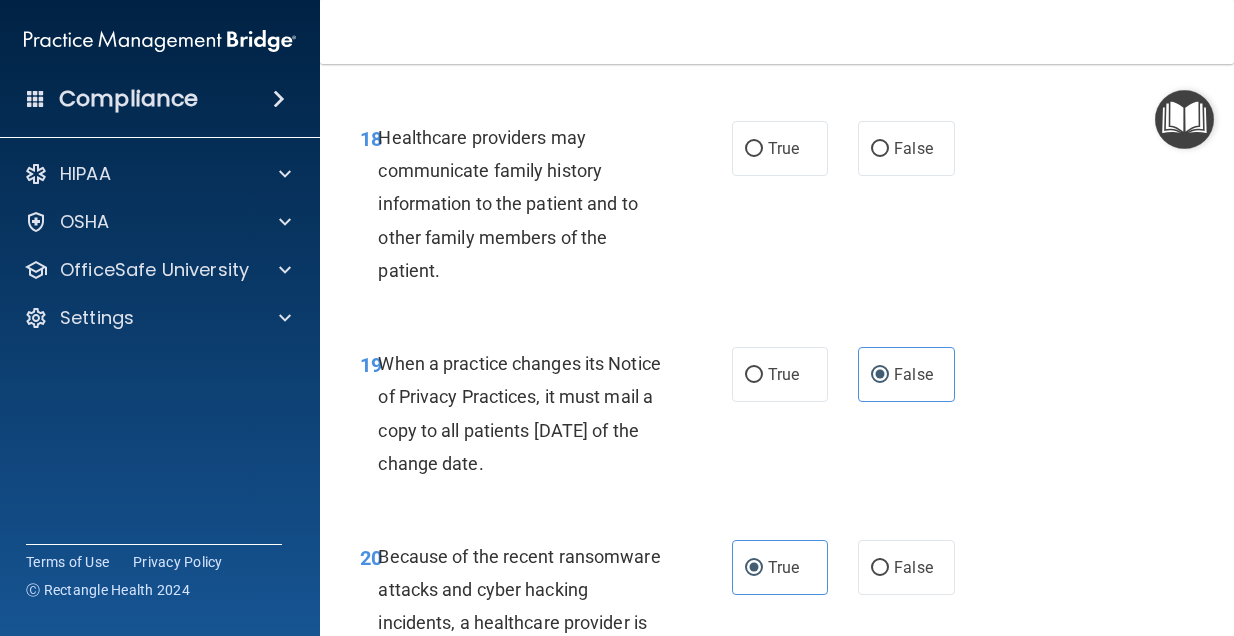 scroll, scrollTop: 3882, scrollLeft: 0, axis: vertical 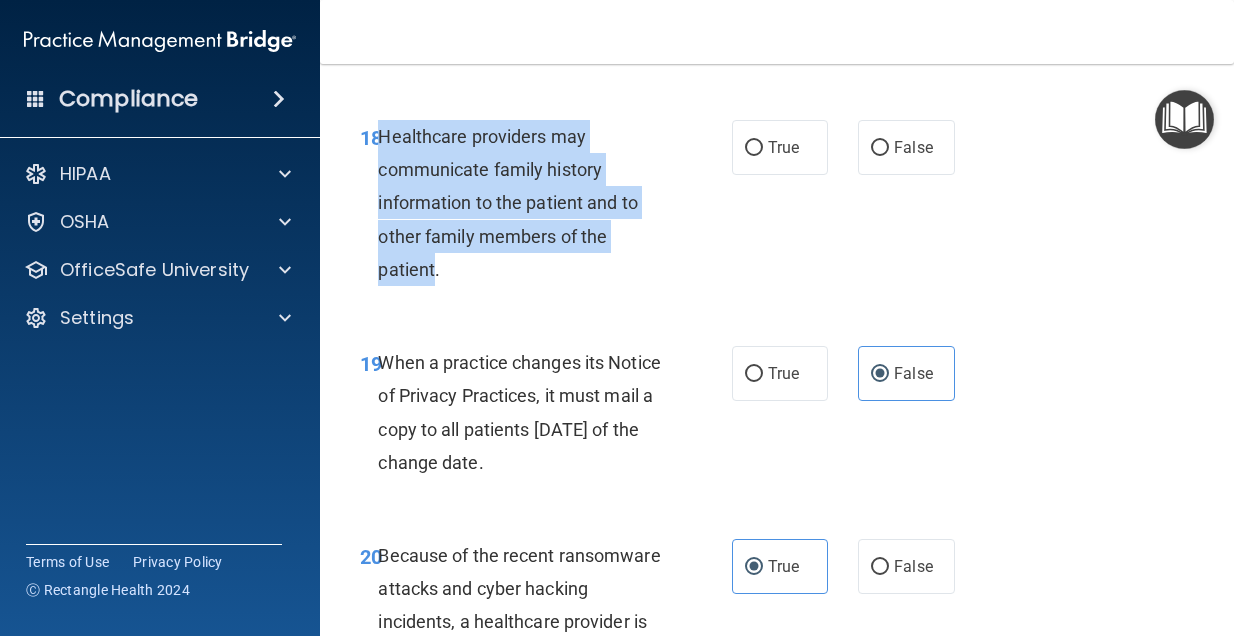 drag, startPoint x: 435, startPoint y: 316, endPoint x: 379, endPoint y: 185, distance: 142.46754 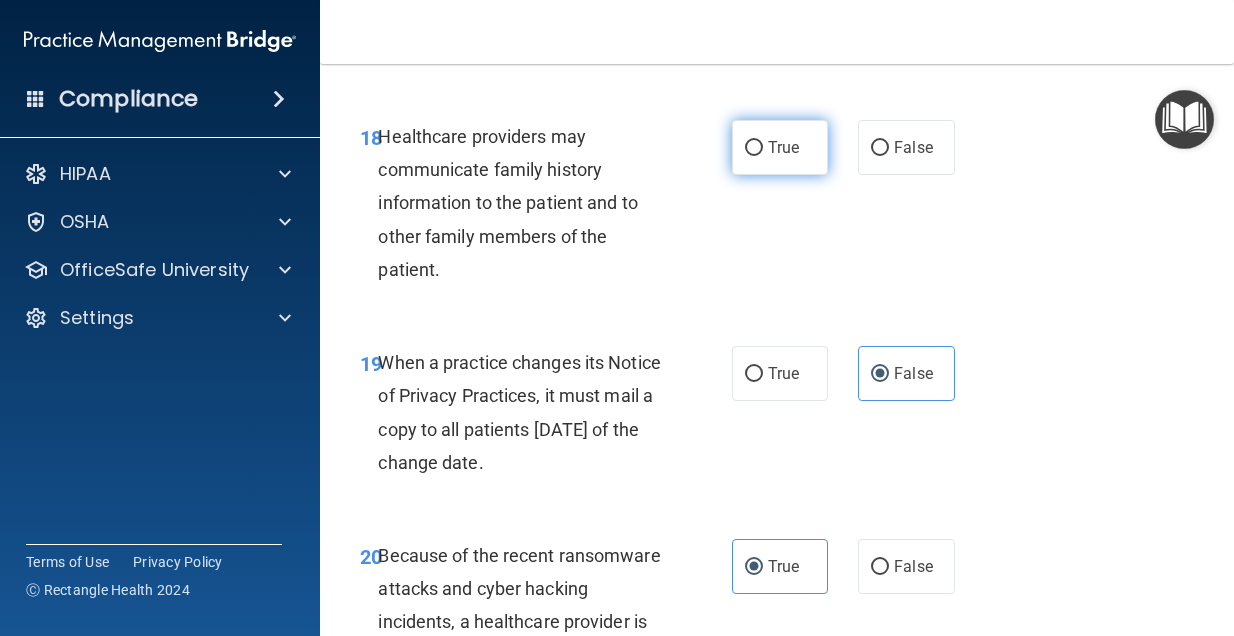 click on "True" at bounding box center [780, 147] 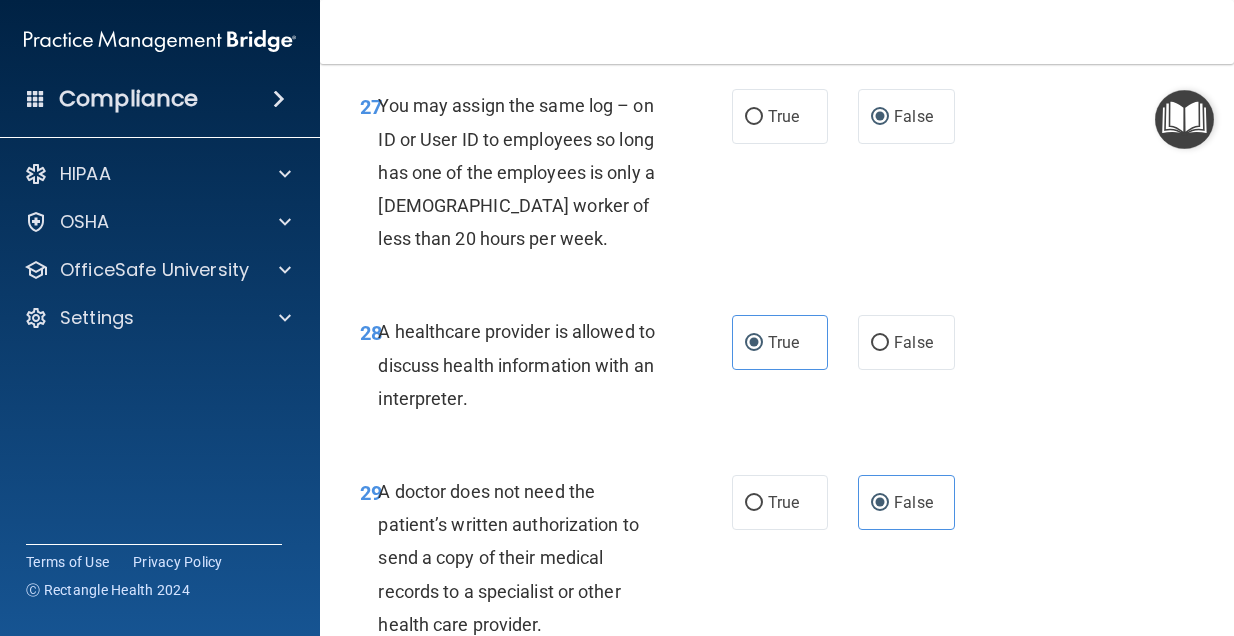 scroll, scrollTop: 6113, scrollLeft: 0, axis: vertical 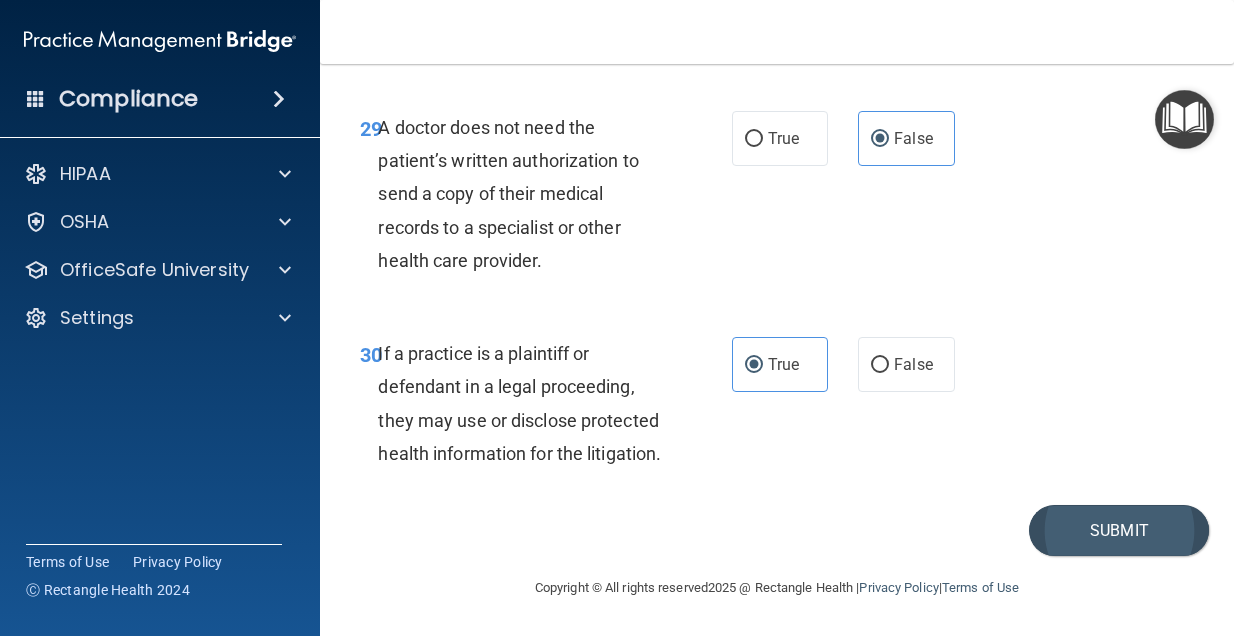 click on "Submit" at bounding box center [1119, 530] 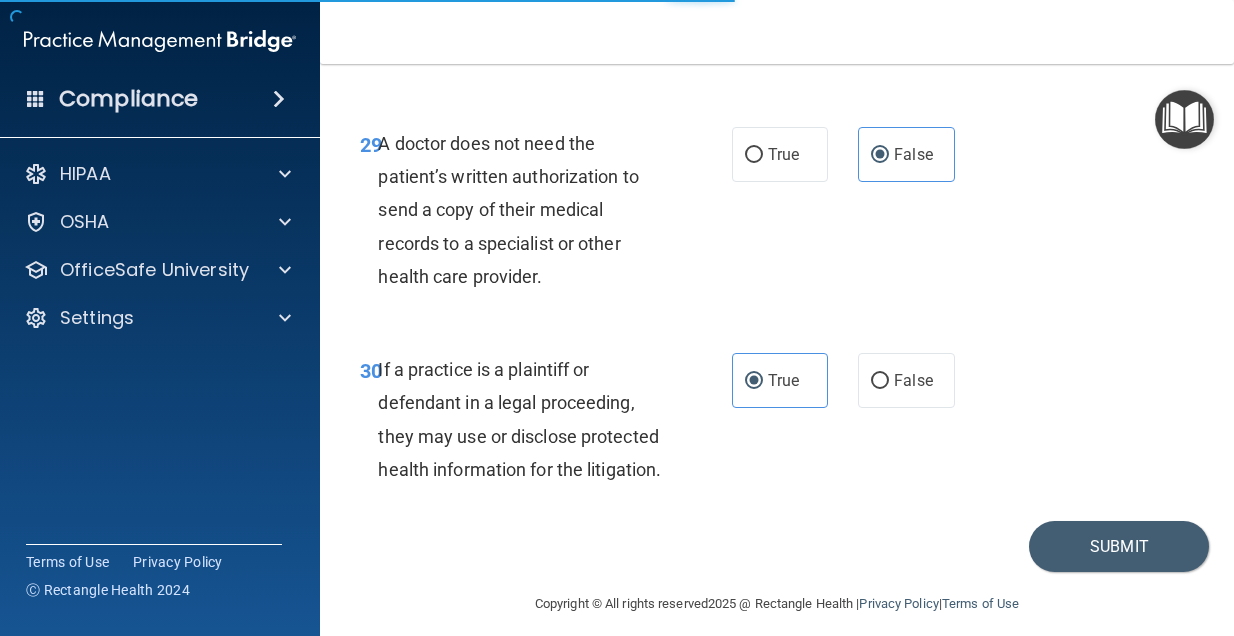 scroll, scrollTop: 6059, scrollLeft: 0, axis: vertical 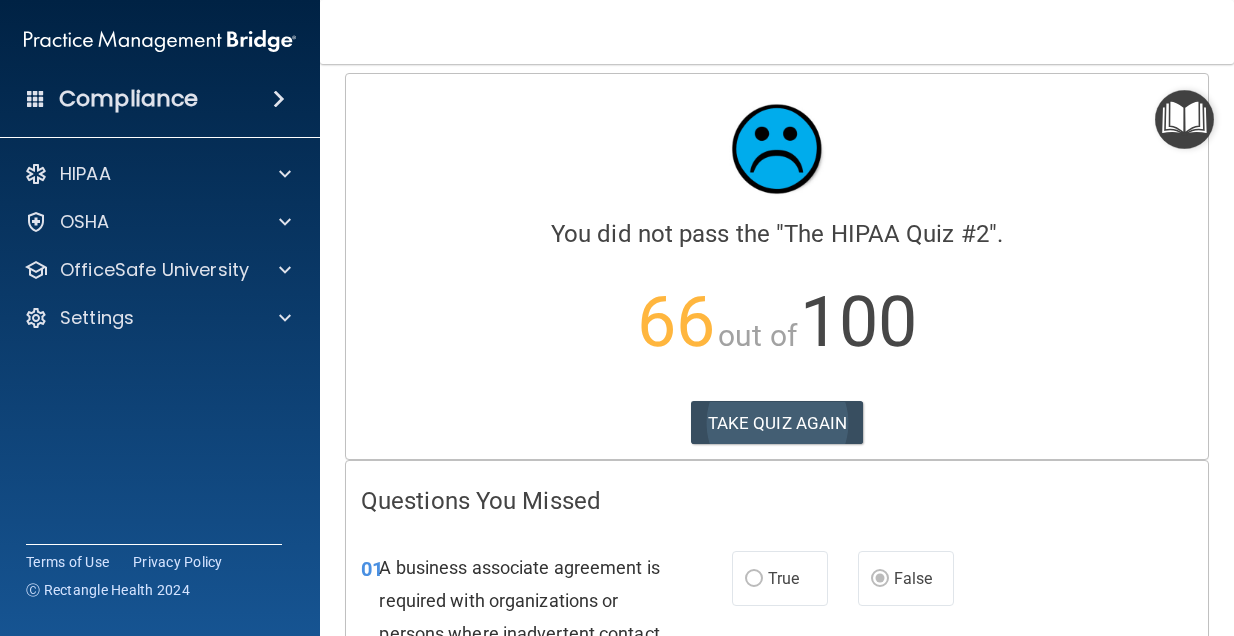 click on "TAKE QUIZ AGAIN" at bounding box center (777, 423) 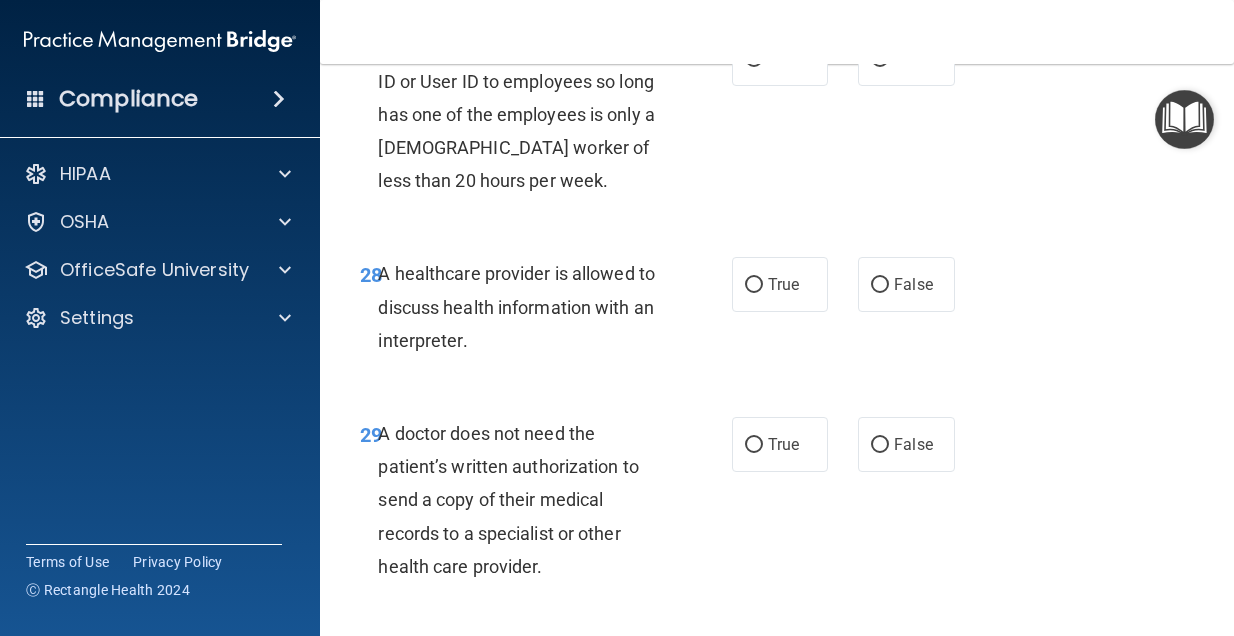 scroll, scrollTop: 6113, scrollLeft: 0, axis: vertical 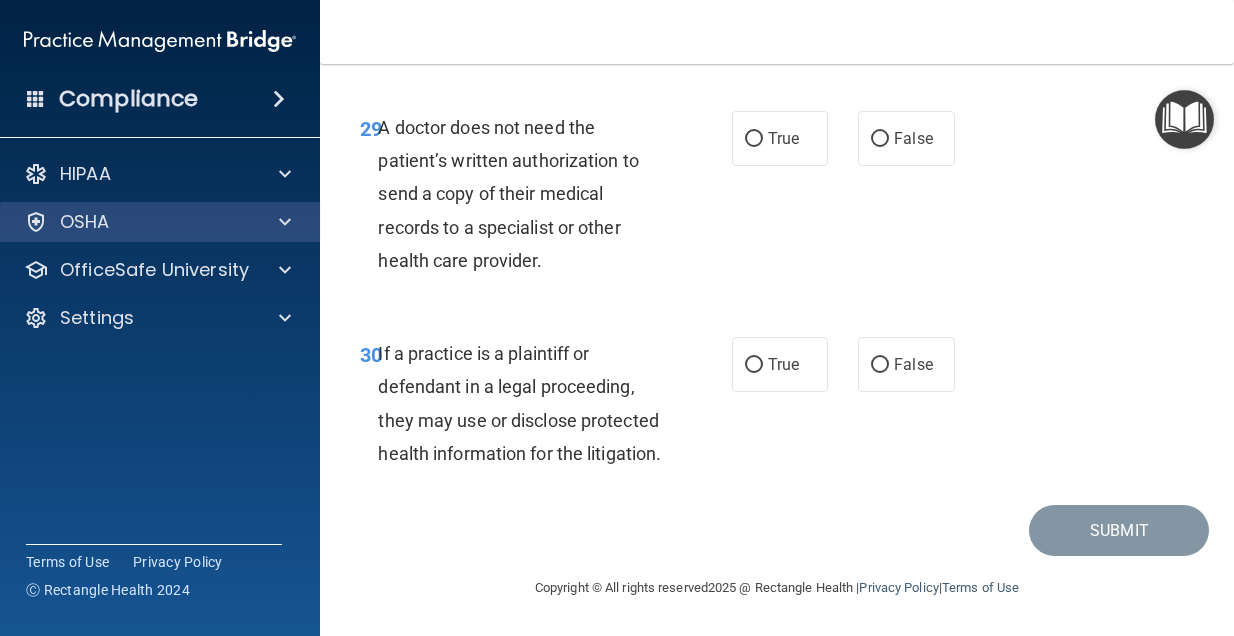 click on "OSHA" at bounding box center (133, 222) 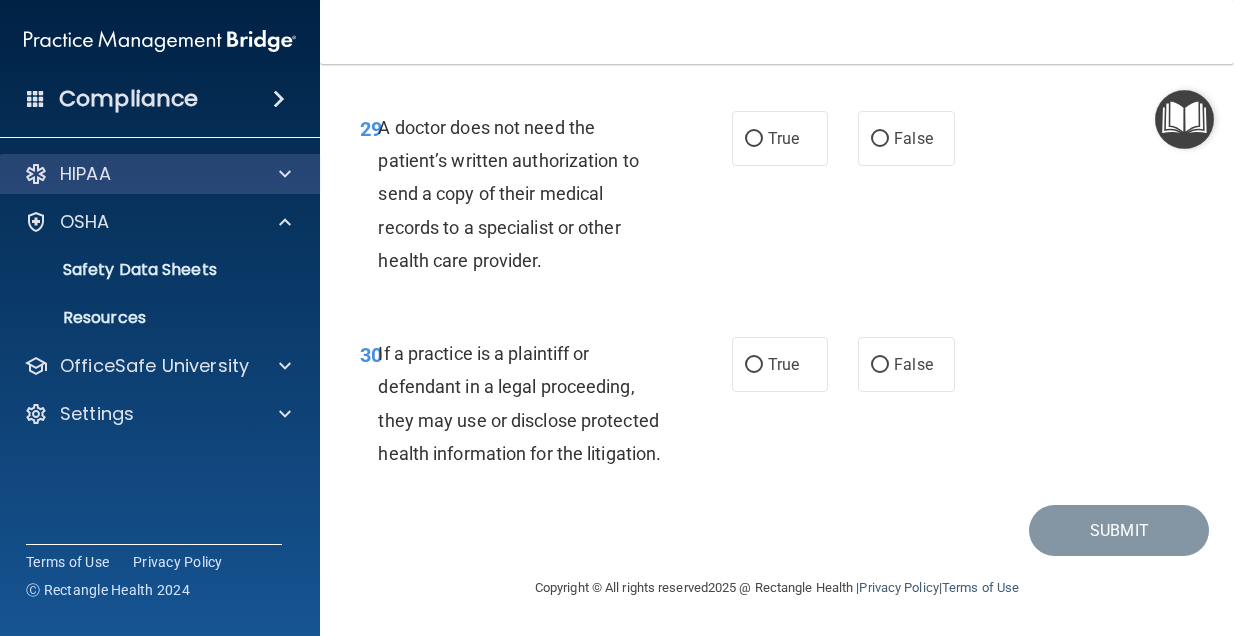 click on "HIPAA" at bounding box center [133, 174] 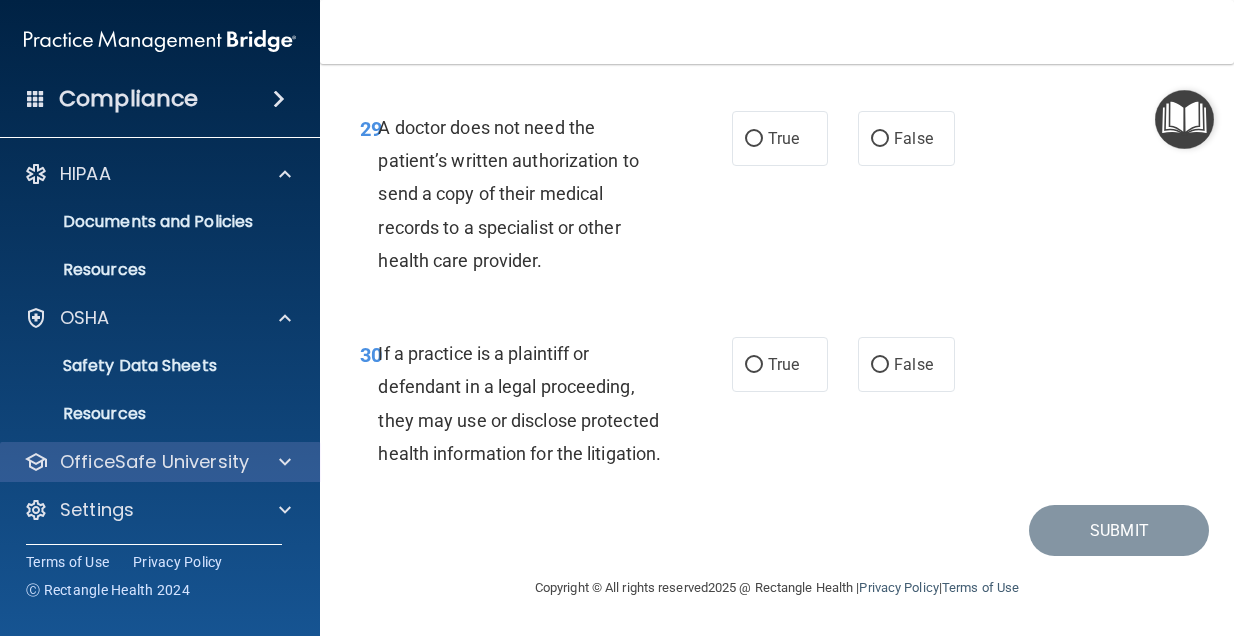 click on "OfficeSafe University" at bounding box center (154, 462) 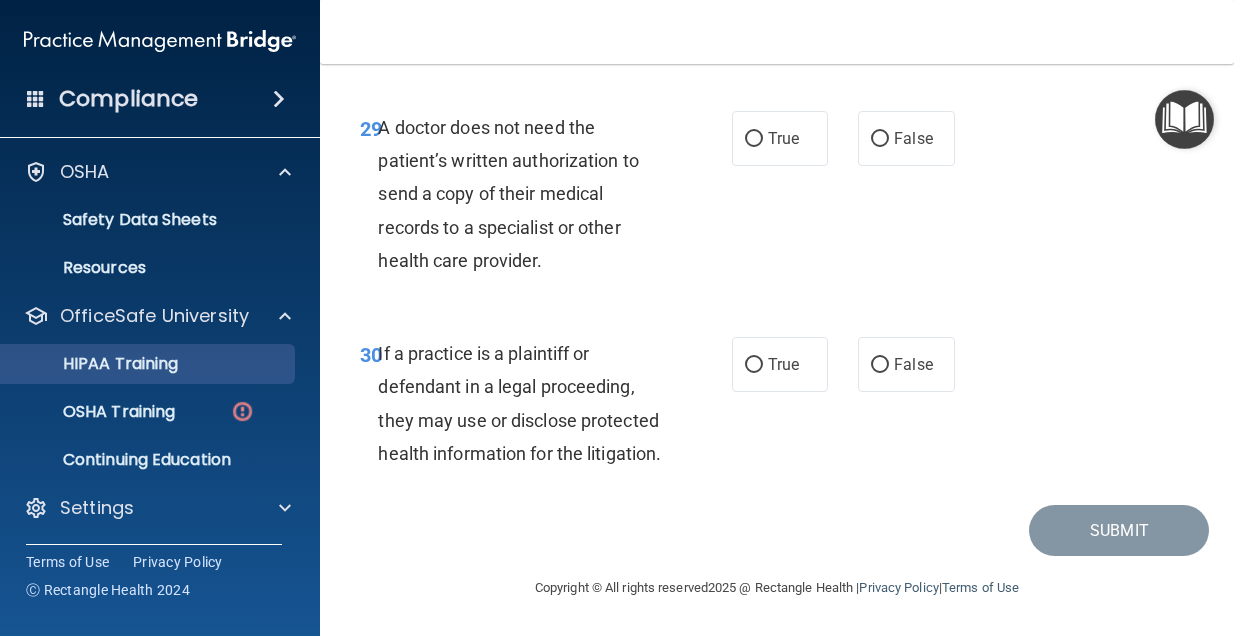 scroll, scrollTop: 146, scrollLeft: 0, axis: vertical 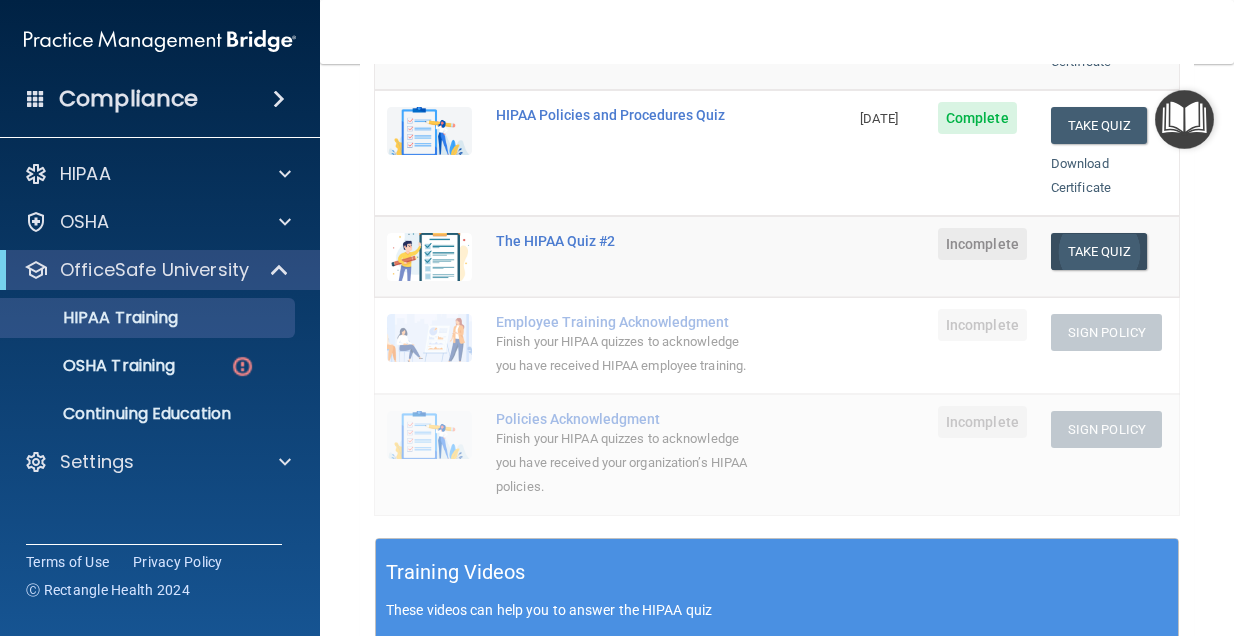 click on "Take Quiz" at bounding box center [1099, 251] 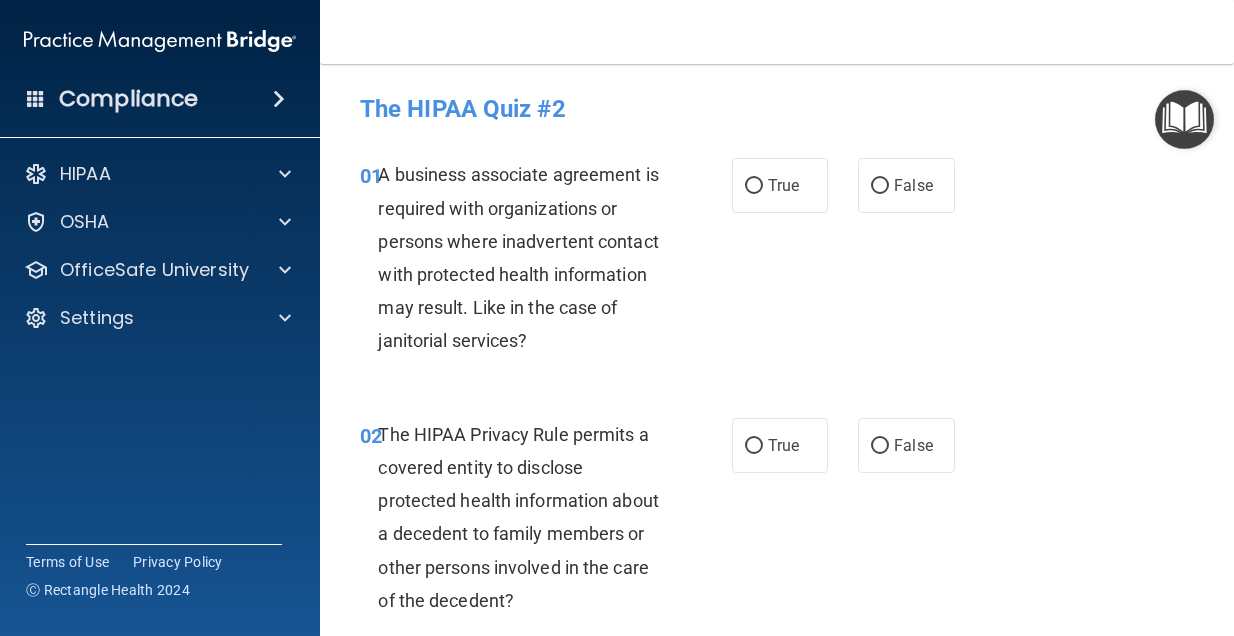 scroll, scrollTop: 2, scrollLeft: 0, axis: vertical 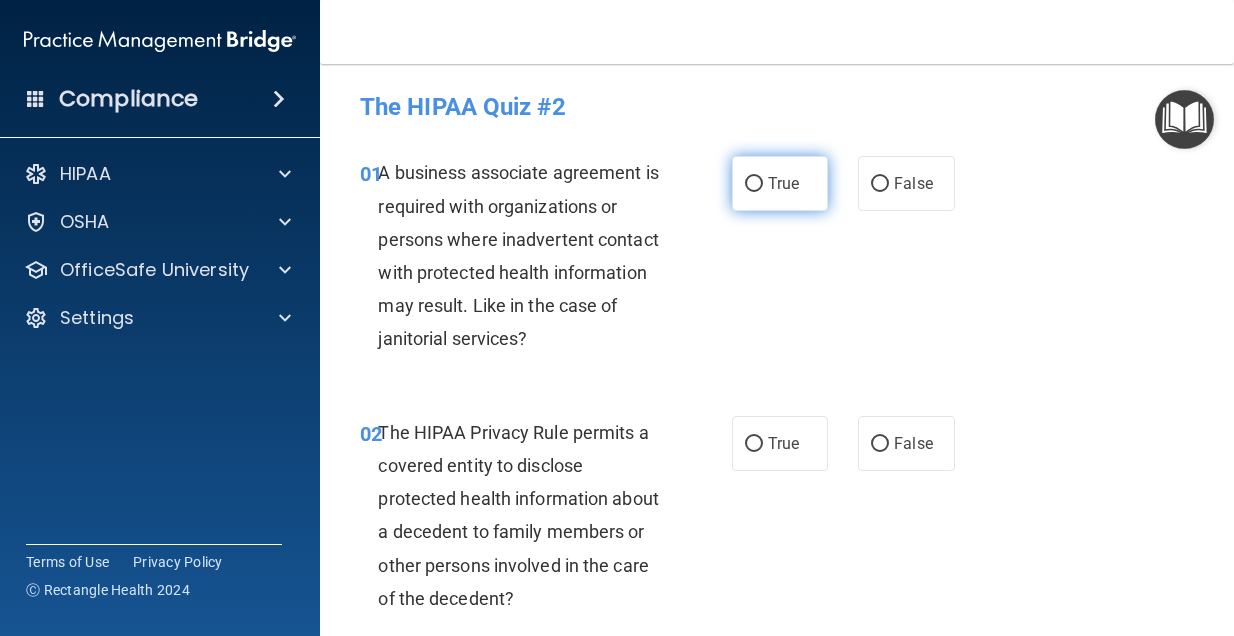 click on "True" at bounding box center (780, 183) 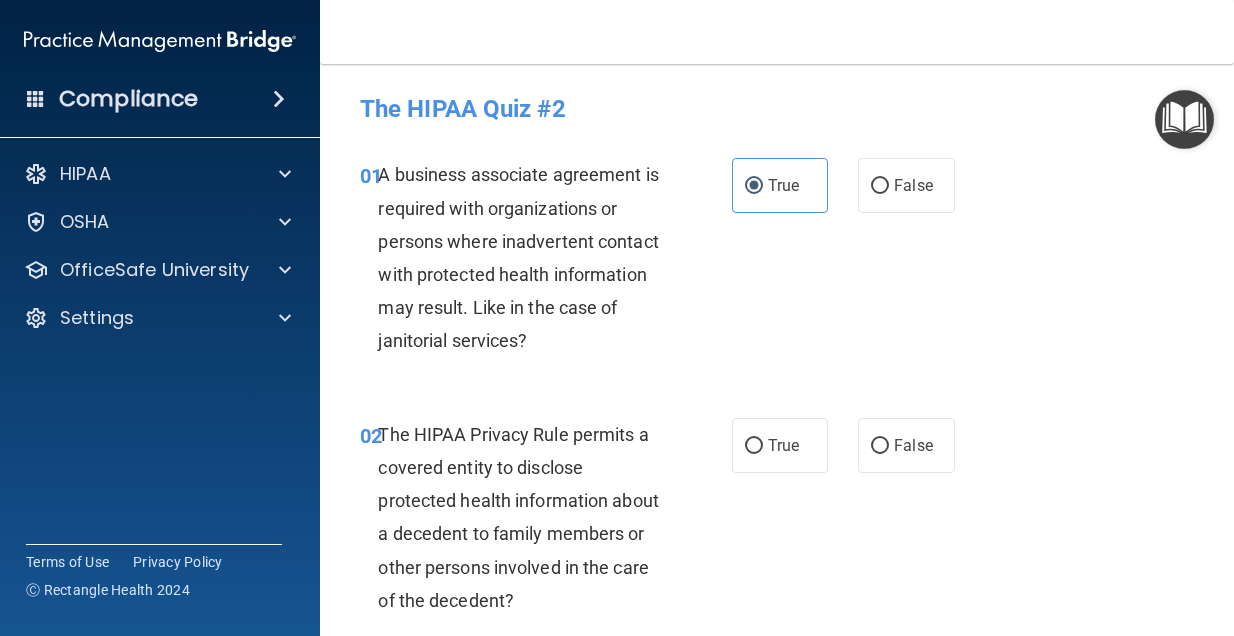 scroll, scrollTop: 0, scrollLeft: 0, axis: both 